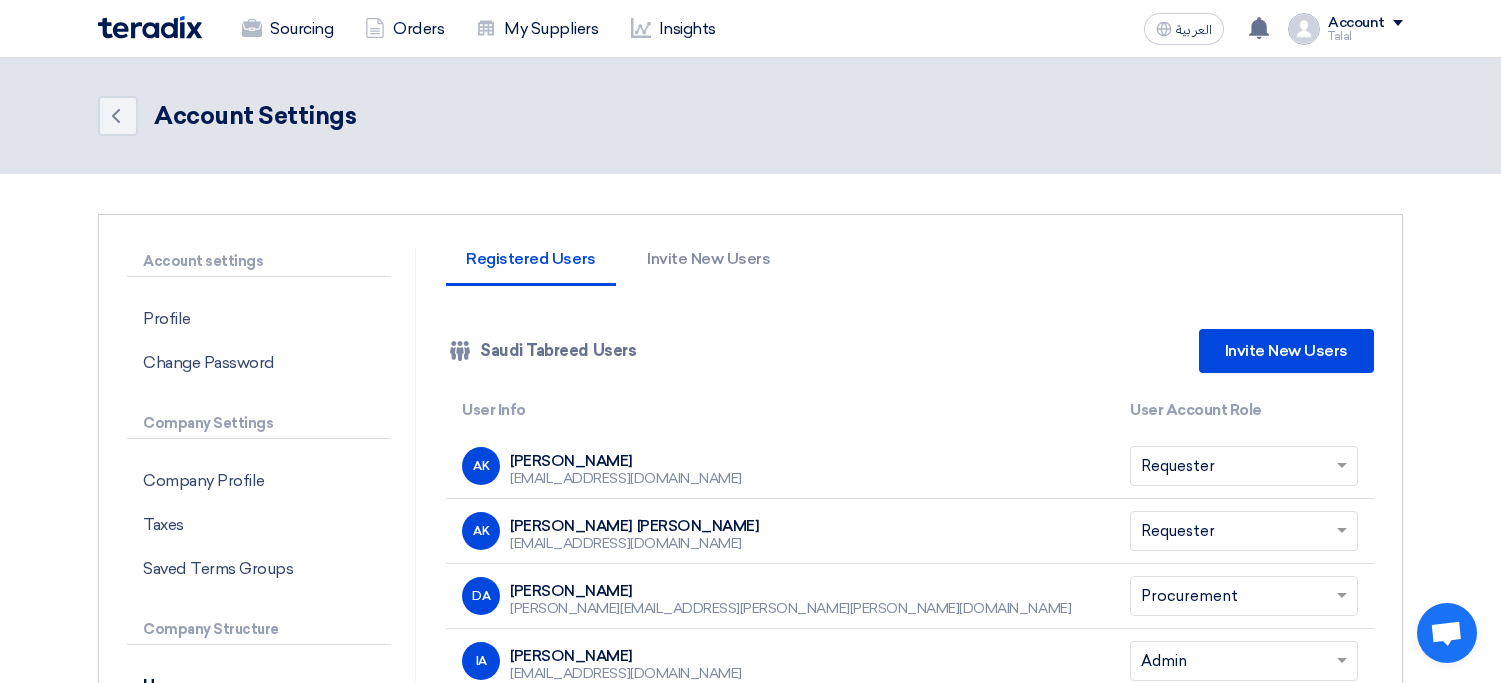 scroll, scrollTop: 582, scrollLeft: 0, axis: vertical 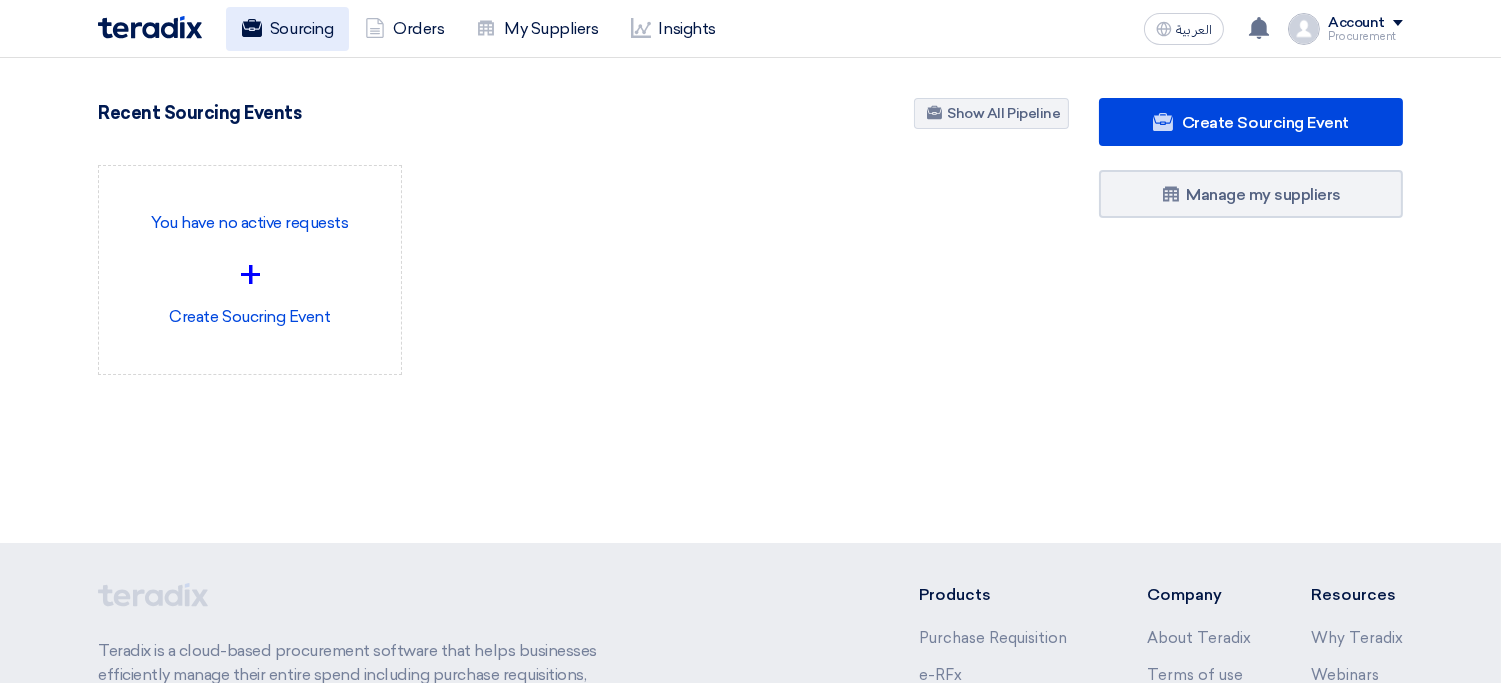 click on "Sourcing" 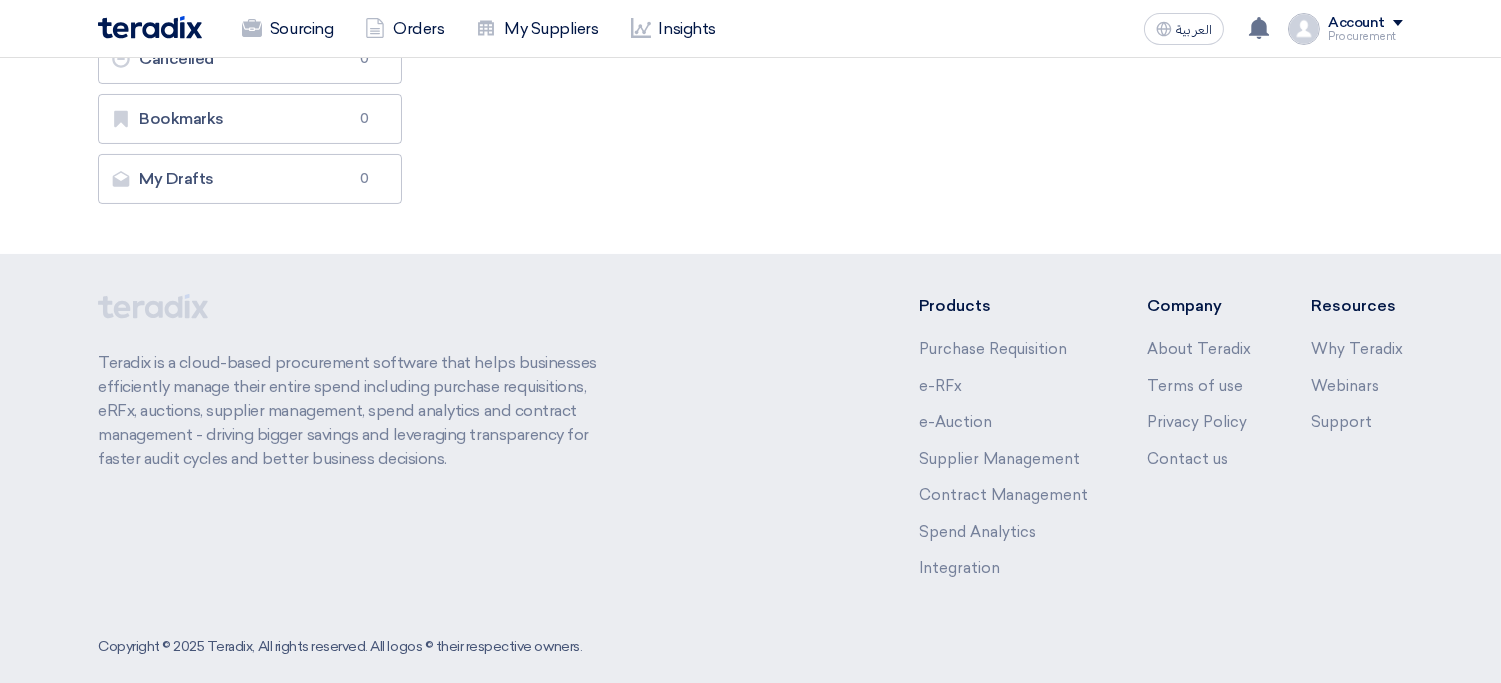 scroll, scrollTop: 0, scrollLeft: 0, axis: both 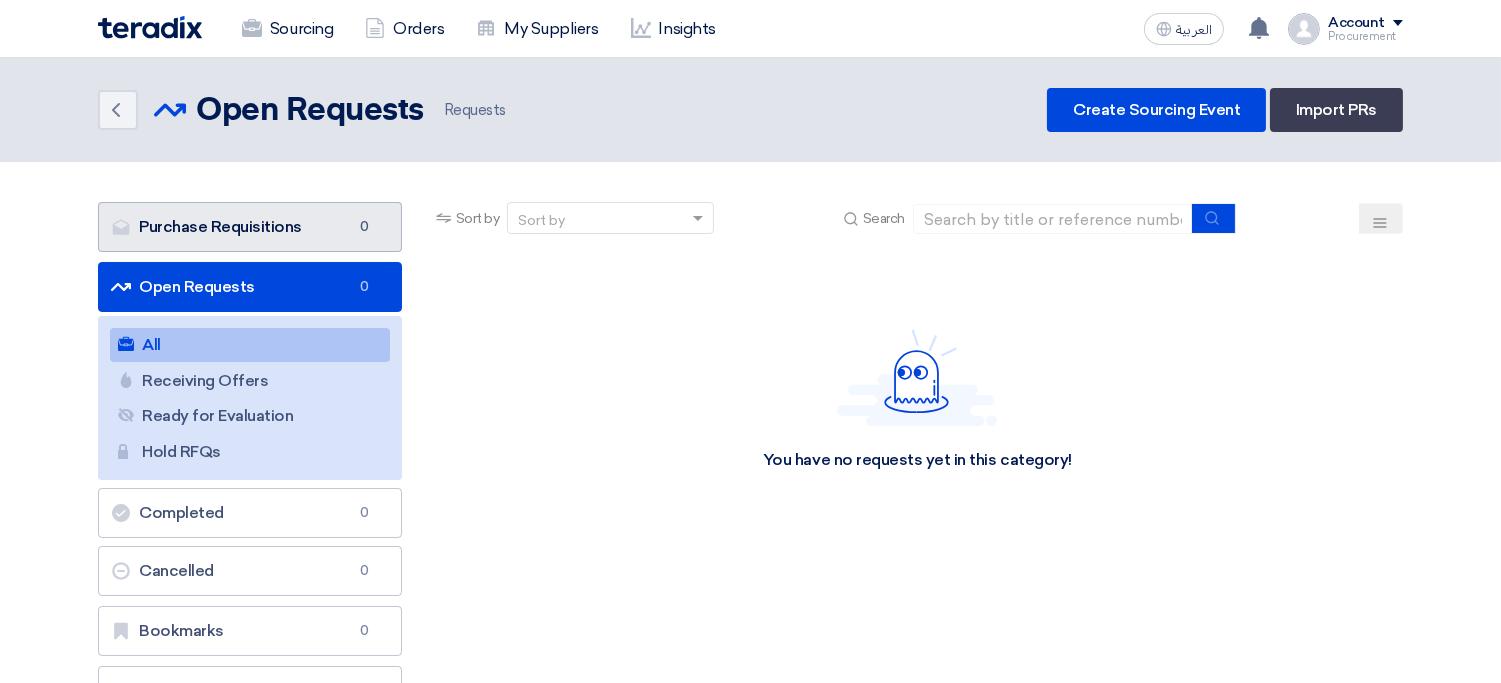 click on "Purchase Requisitions
Purchase Requisitions
0" 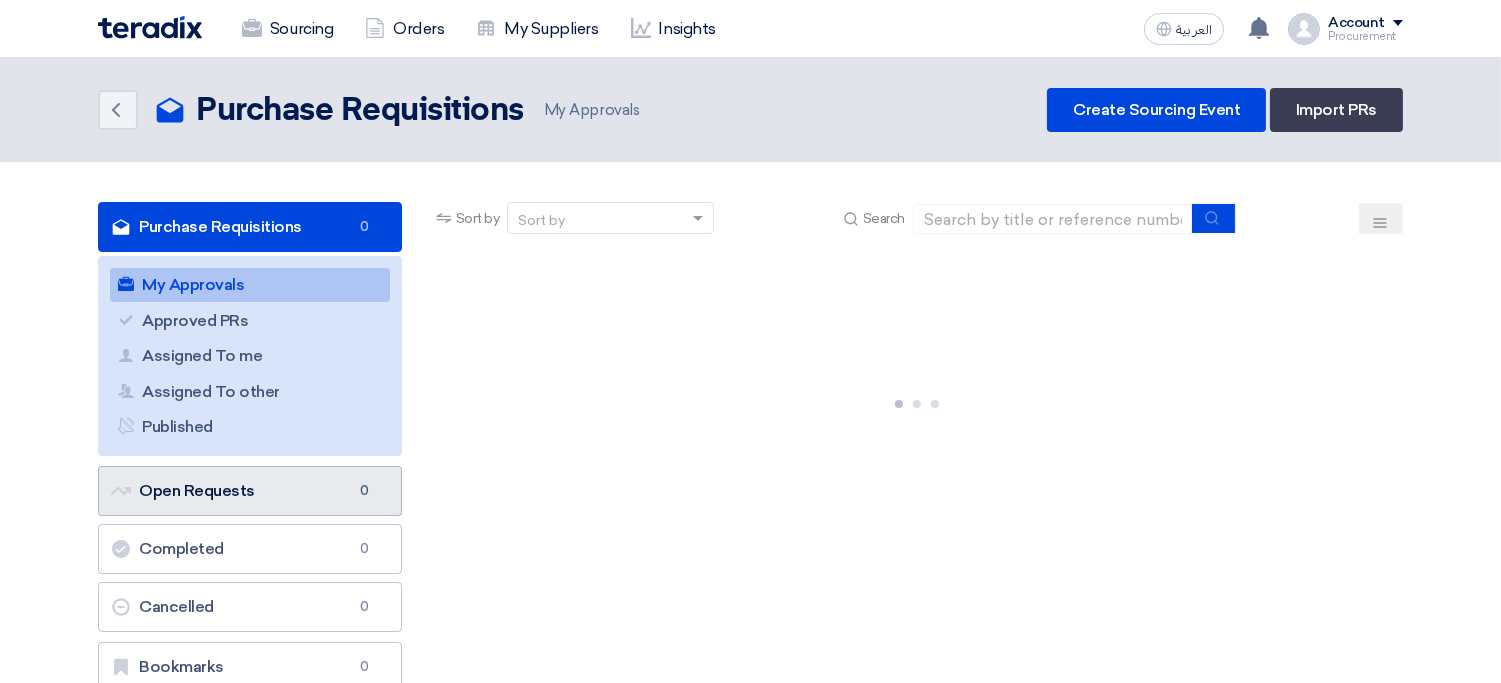 click on "Open Requests
Open Requests
0" 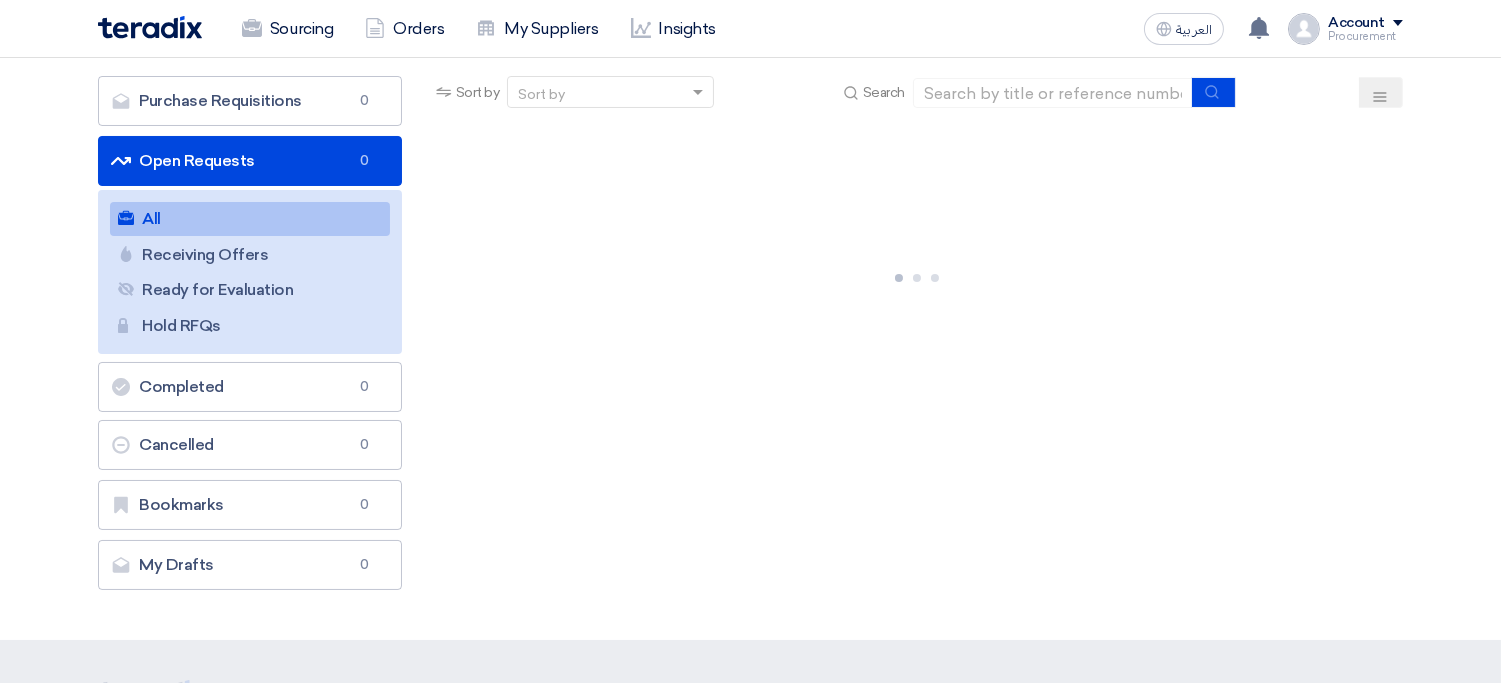 scroll, scrollTop: 0, scrollLeft: 0, axis: both 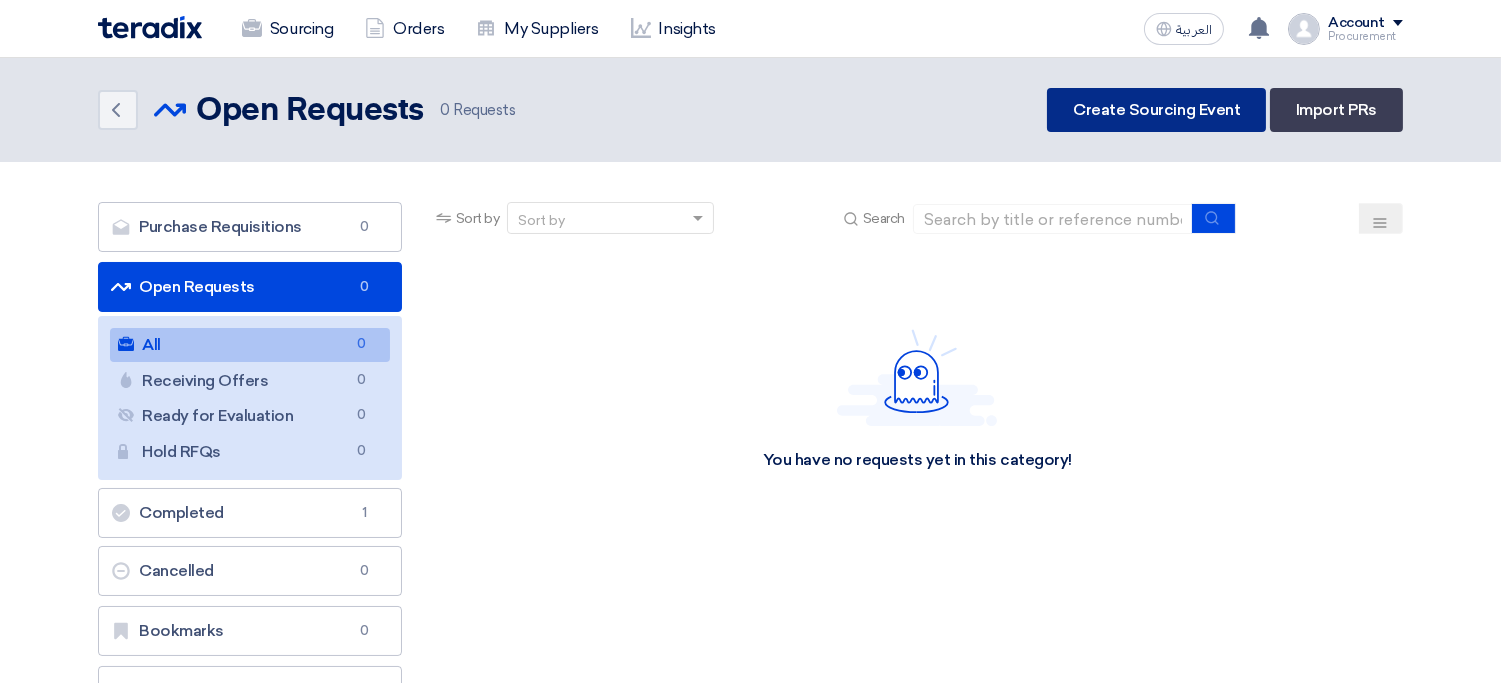 click on "Create Sourcing Event" 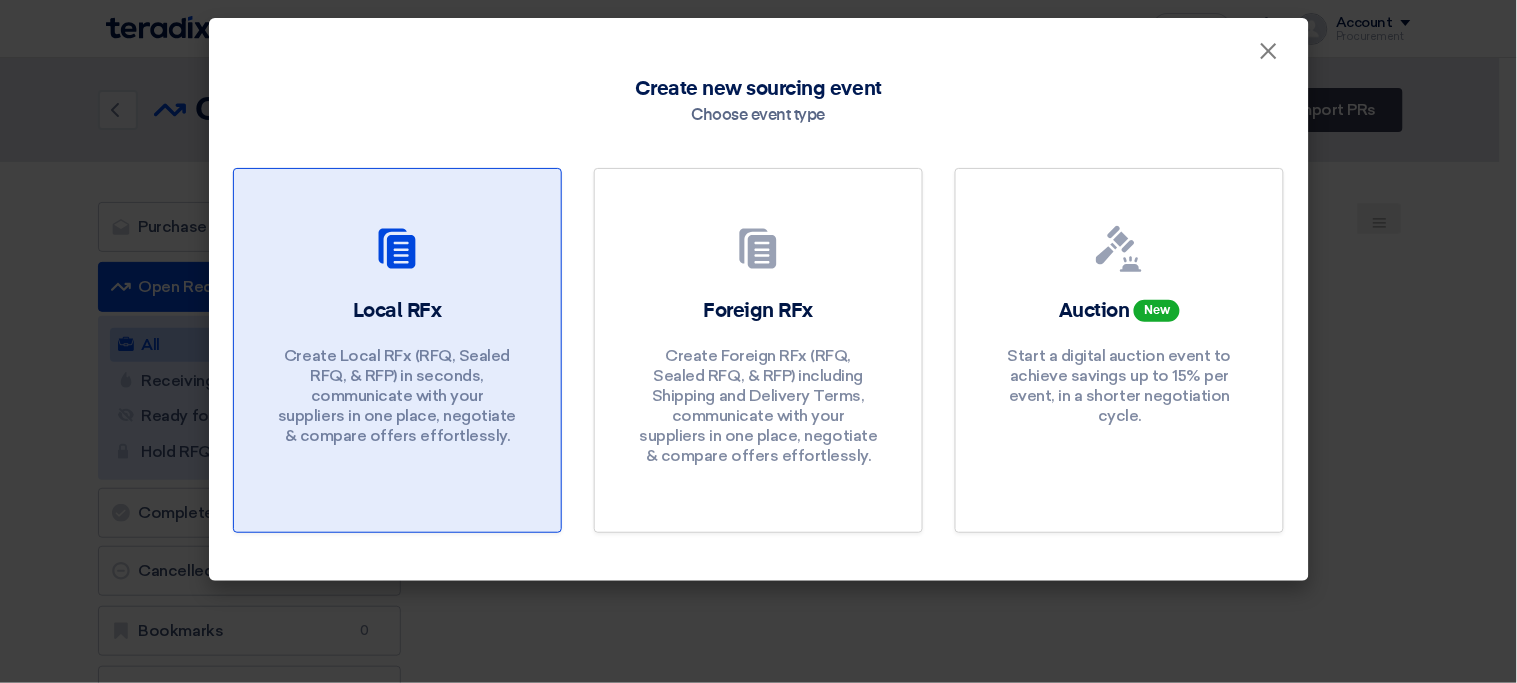 click on "Local RFx" 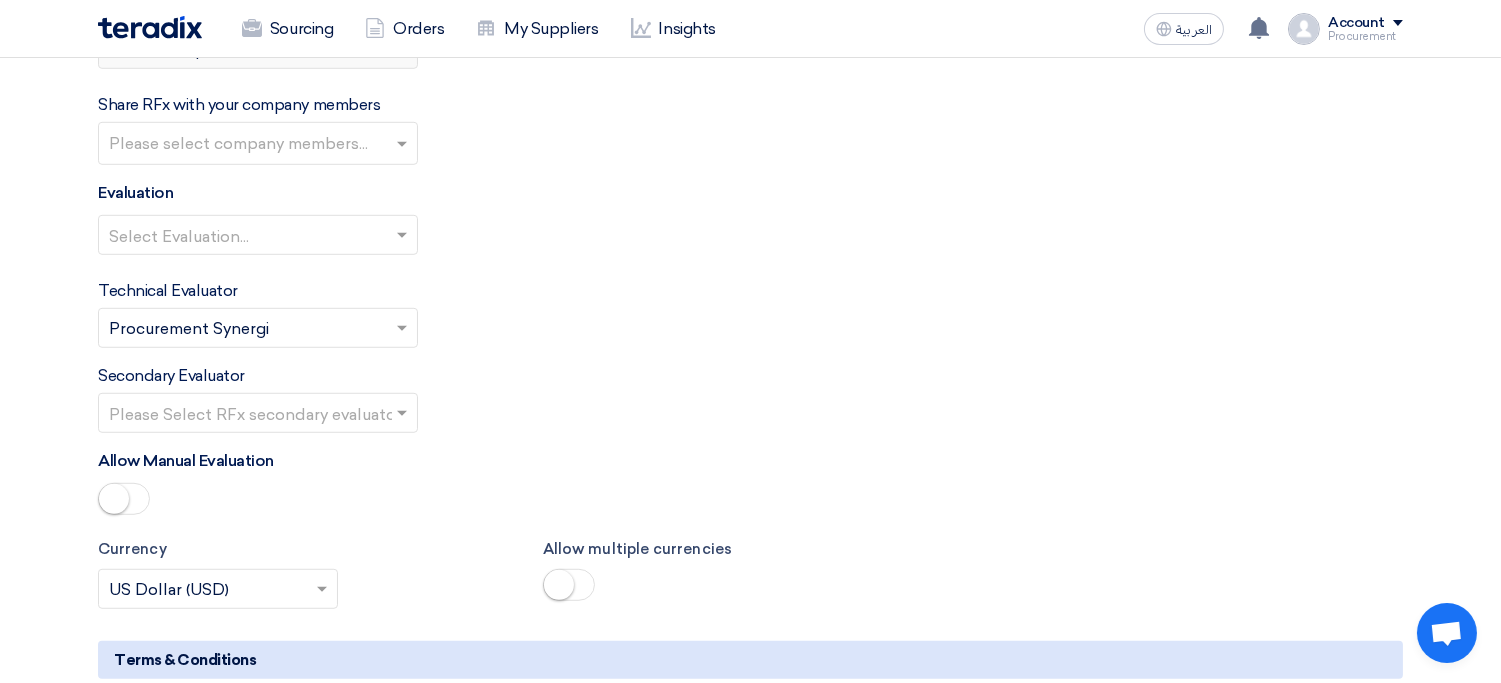 scroll, scrollTop: 2414, scrollLeft: 0, axis: vertical 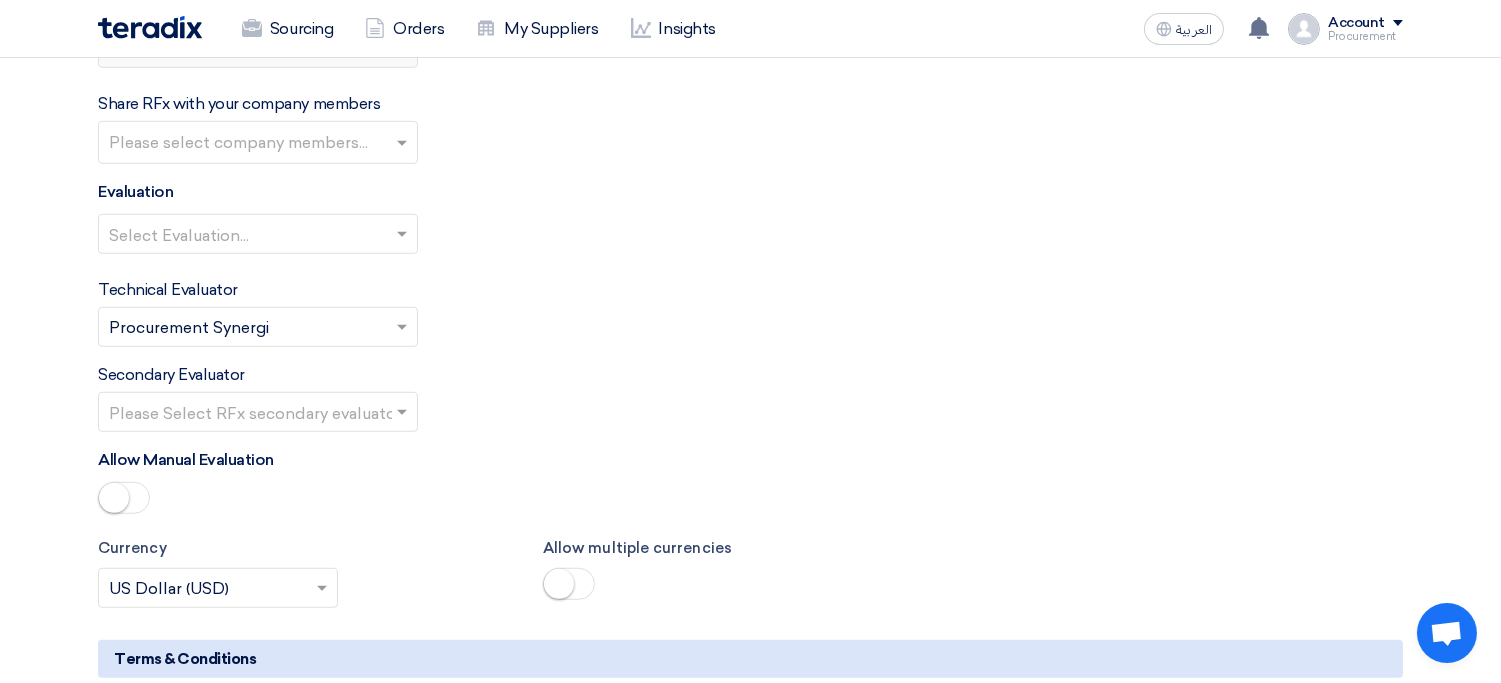 click at bounding box center [248, 414] 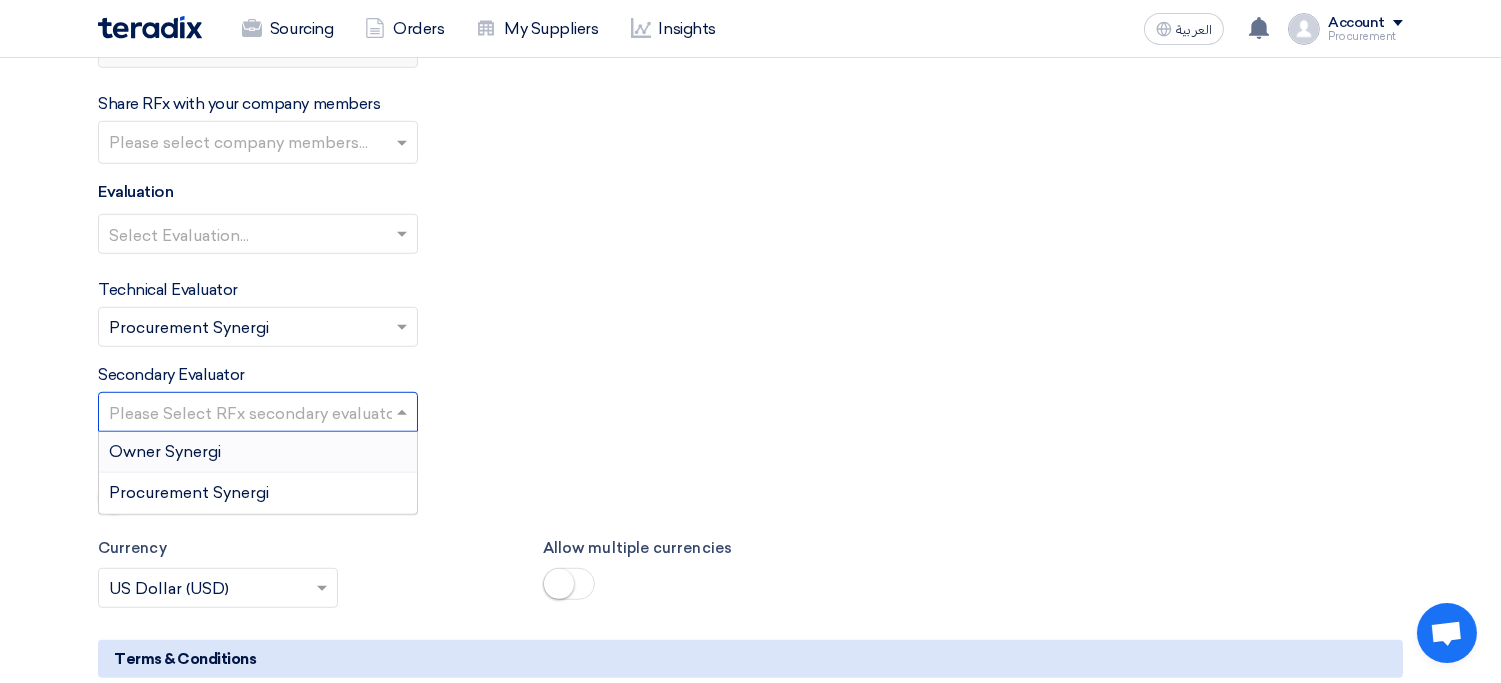click on "Secondary Evaluator
Please Select RFx secondary evaluator...
Owner Synergi
Procurement Synergi" 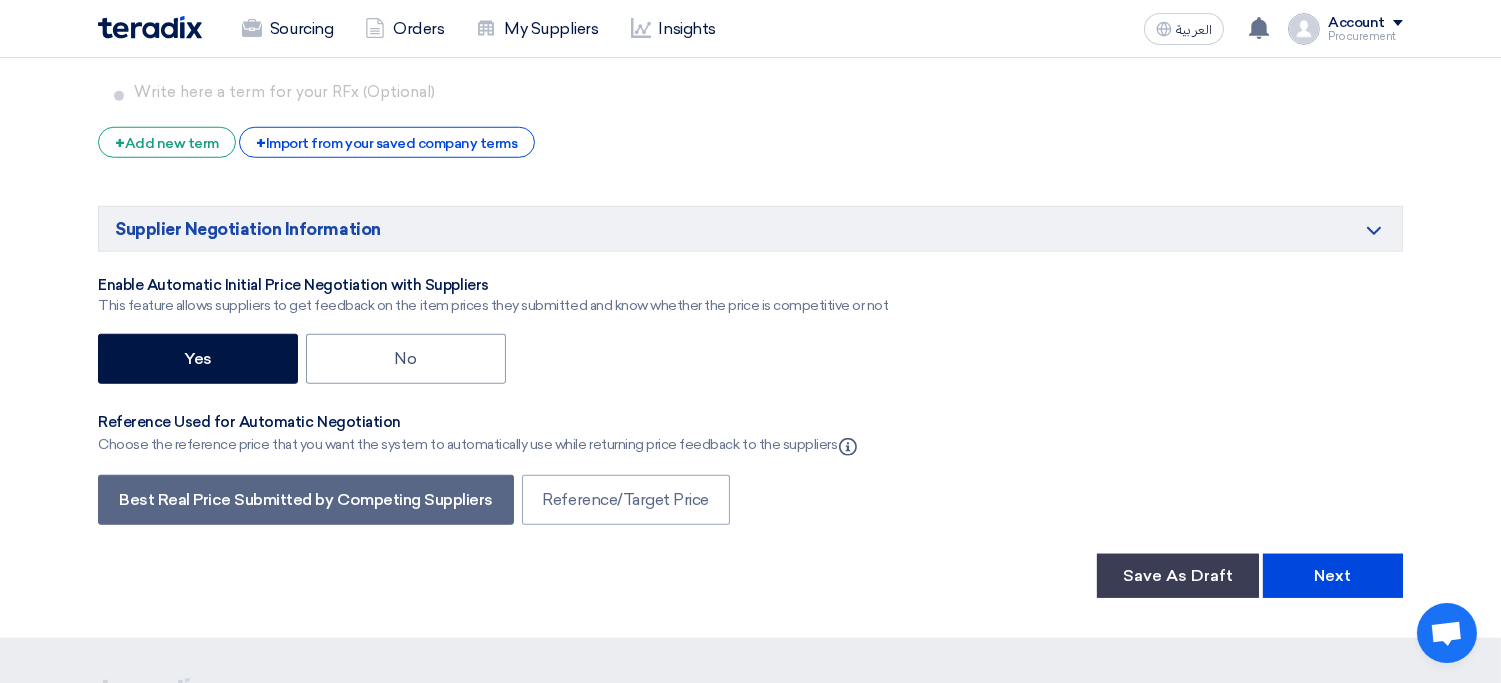 scroll, scrollTop: 3021, scrollLeft: 0, axis: vertical 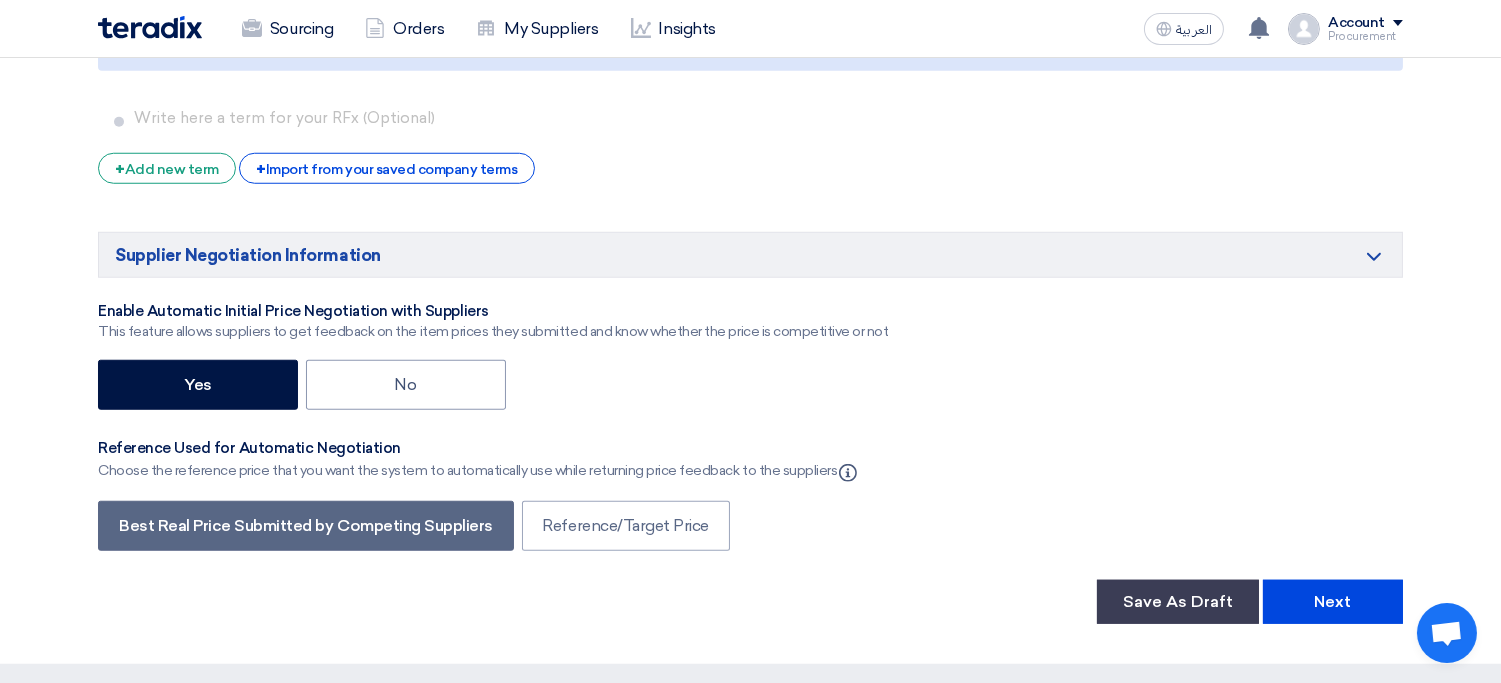 click on "Best Real Price Submitted by Competing Suppliers
Reference/Target Price" 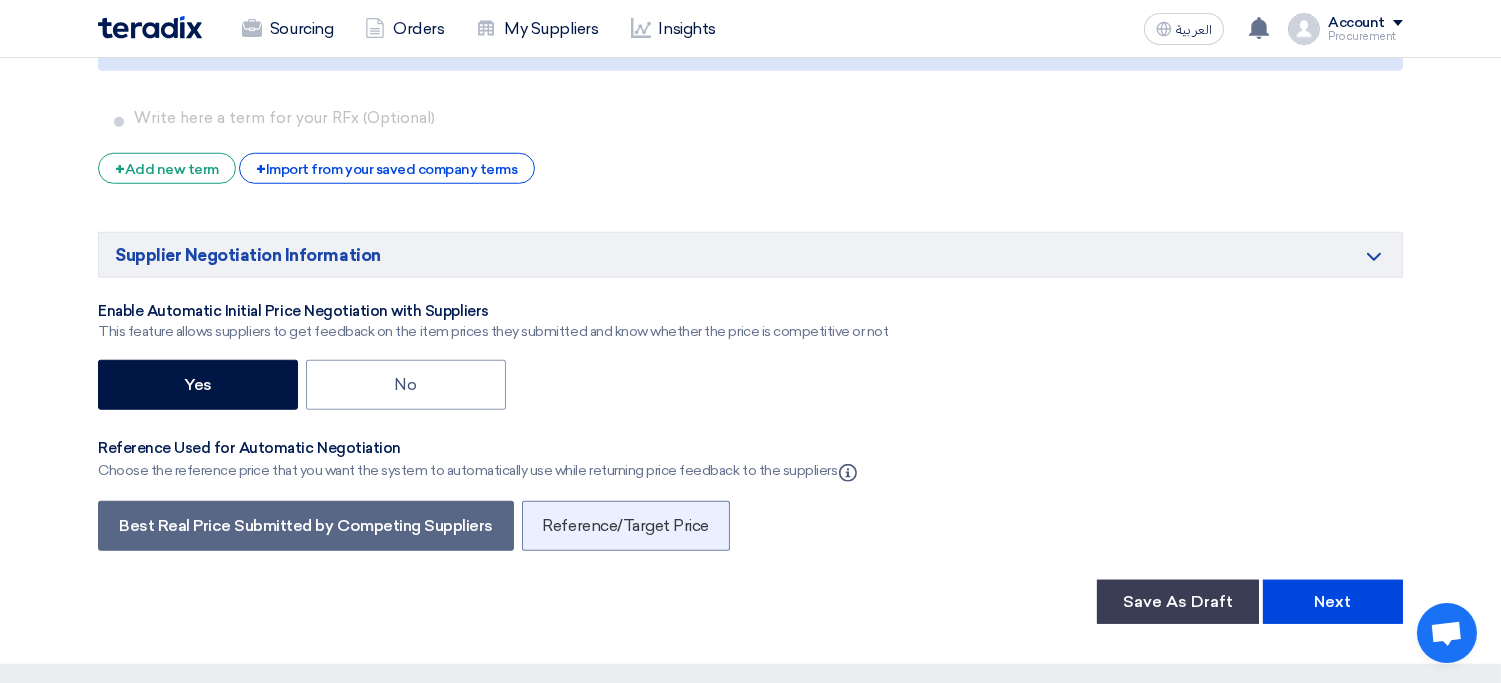 click on "Reference/Target Price" 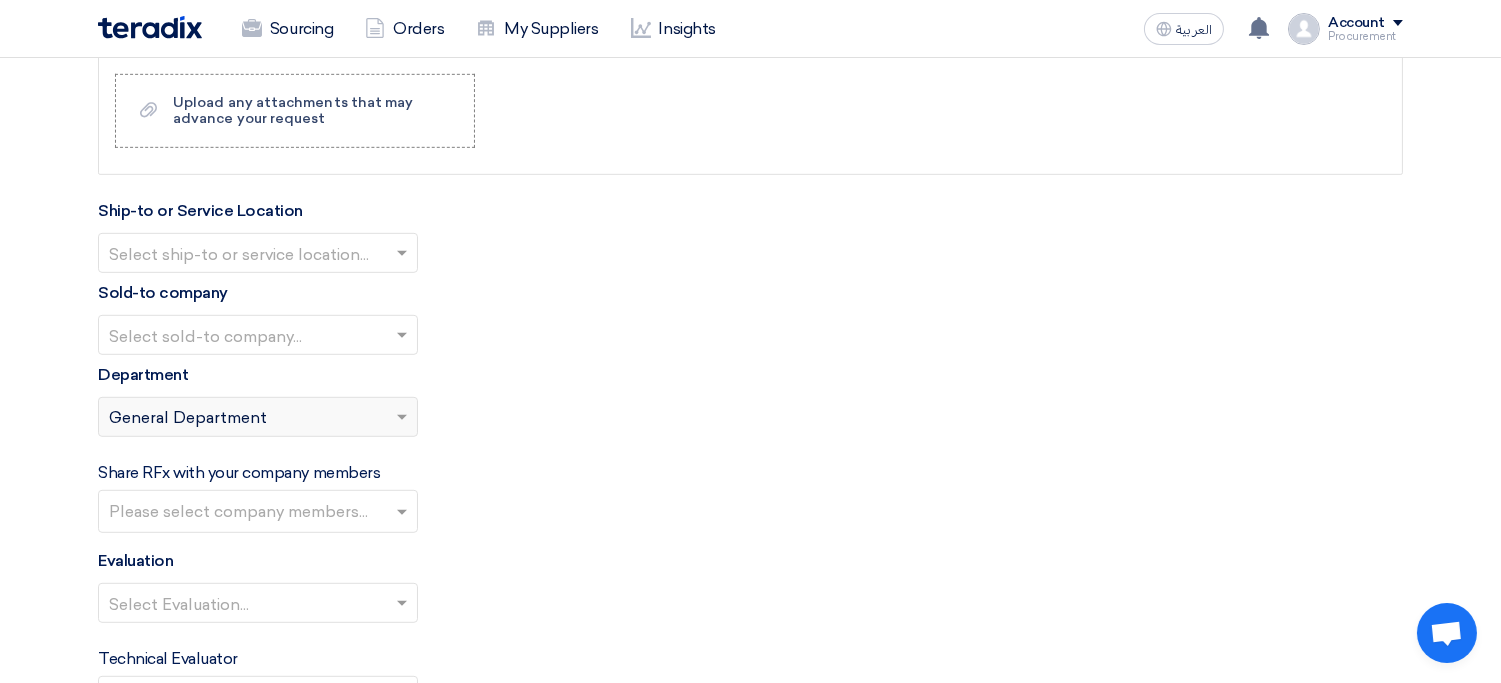 scroll, scrollTop: 1992, scrollLeft: 0, axis: vertical 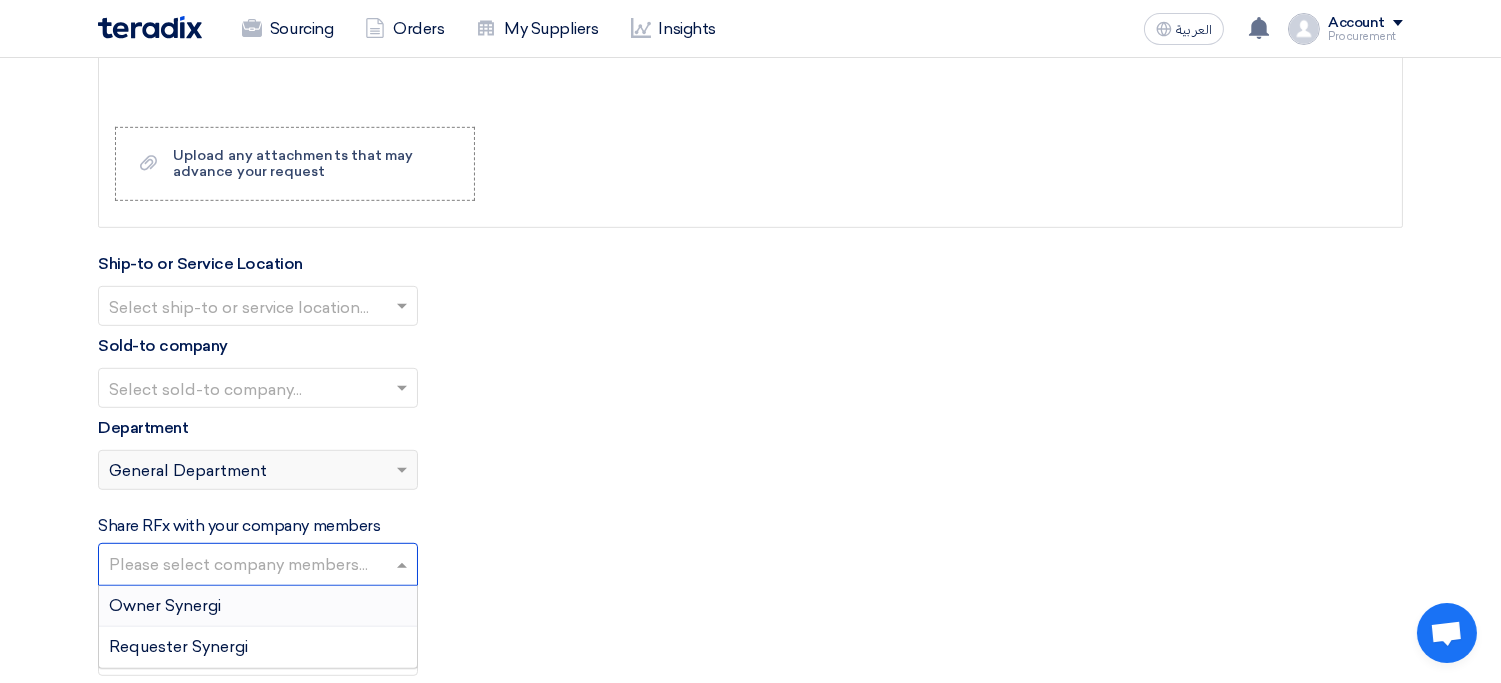 click at bounding box center (260, 566) 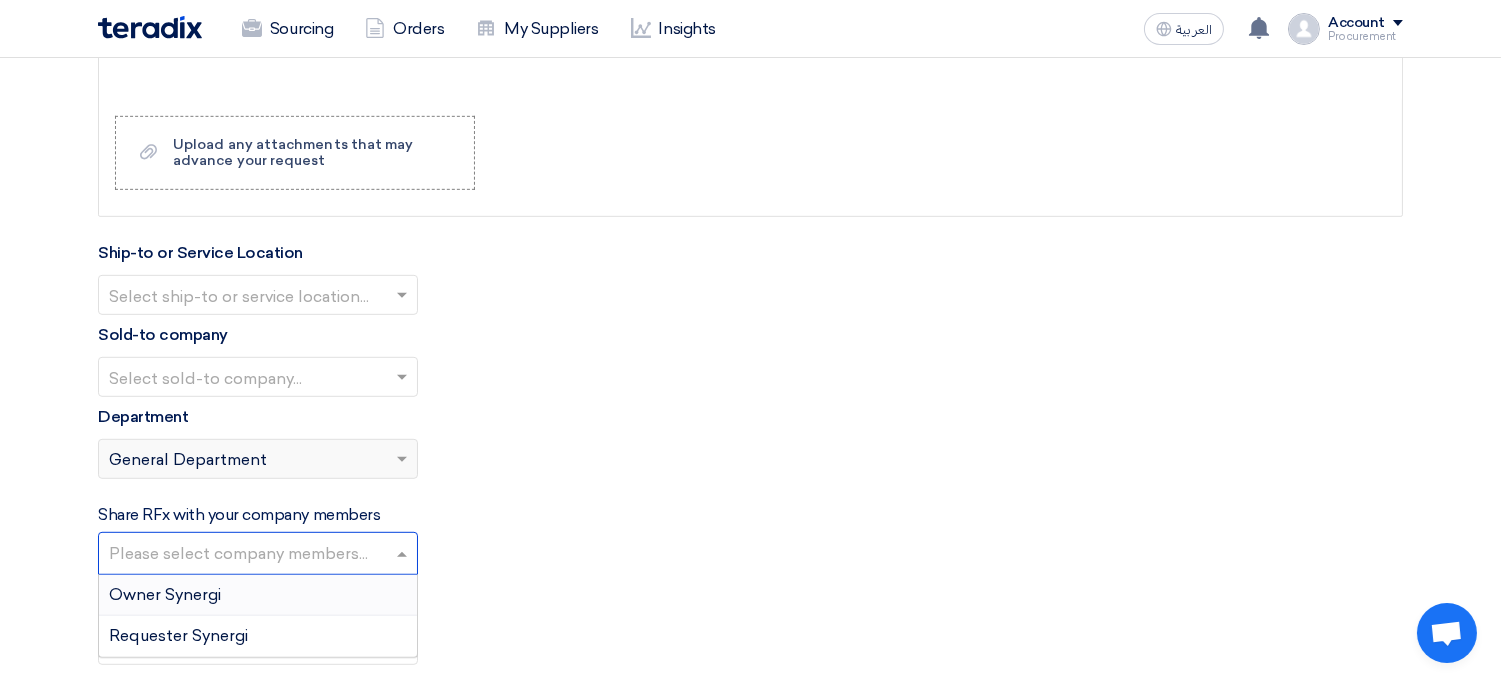 scroll, scrollTop: 1998, scrollLeft: 0, axis: vertical 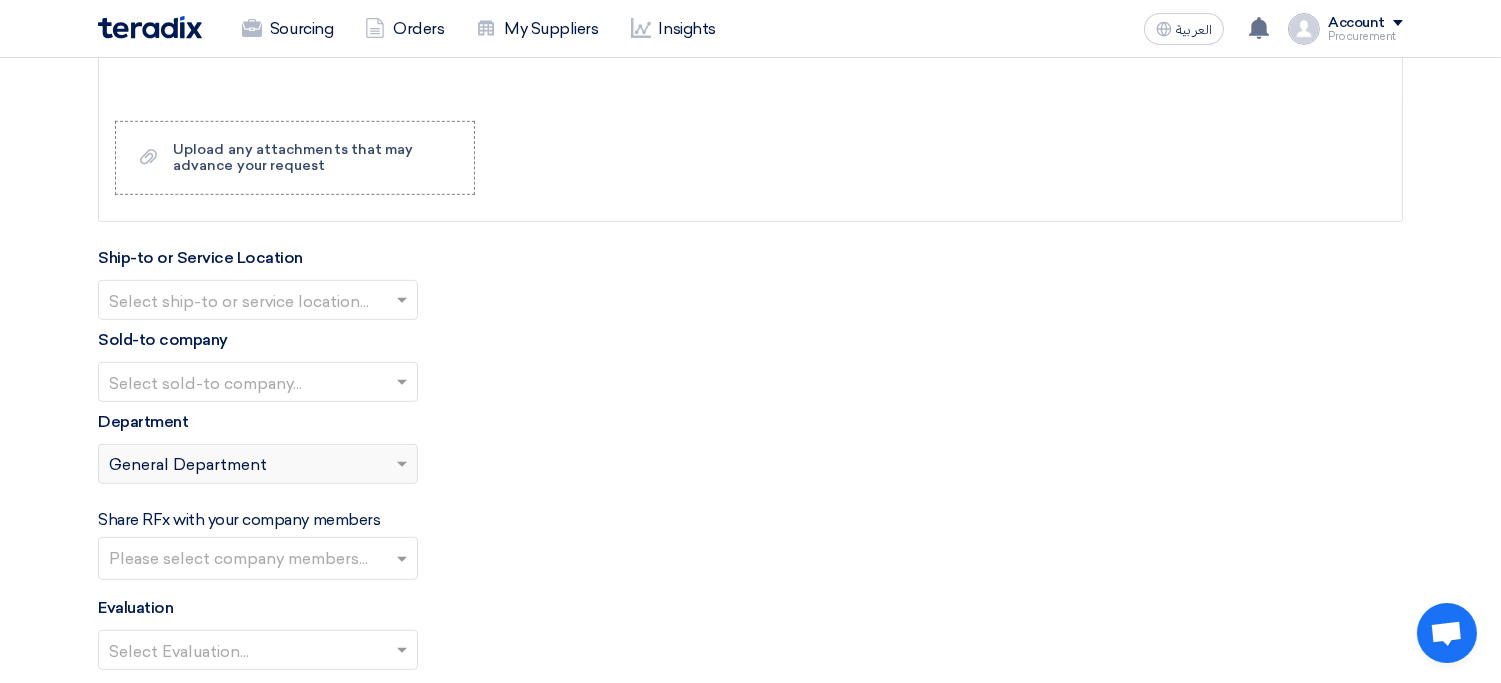 click on "Share RFx with your company members
Please select company members..." 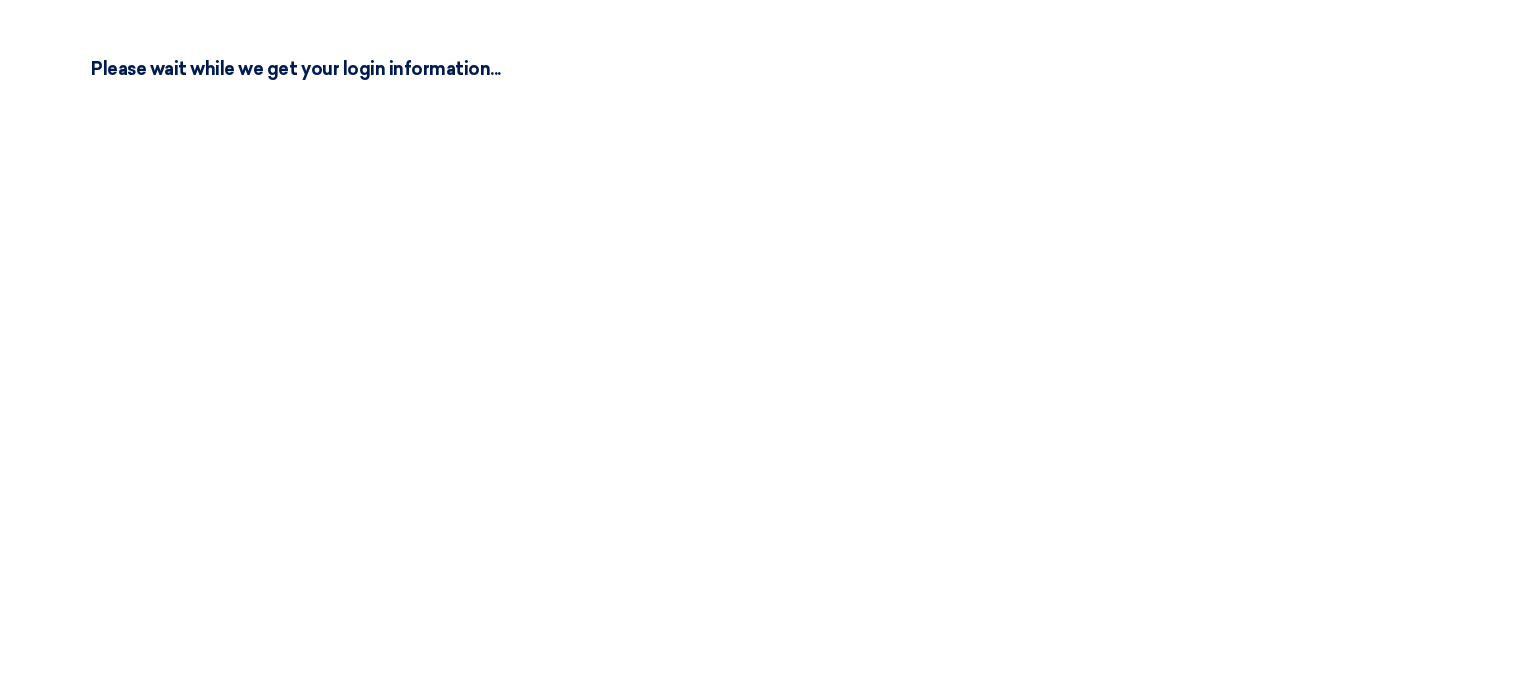 scroll, scrollTop: 0, scrollLeft: 0, axis: both 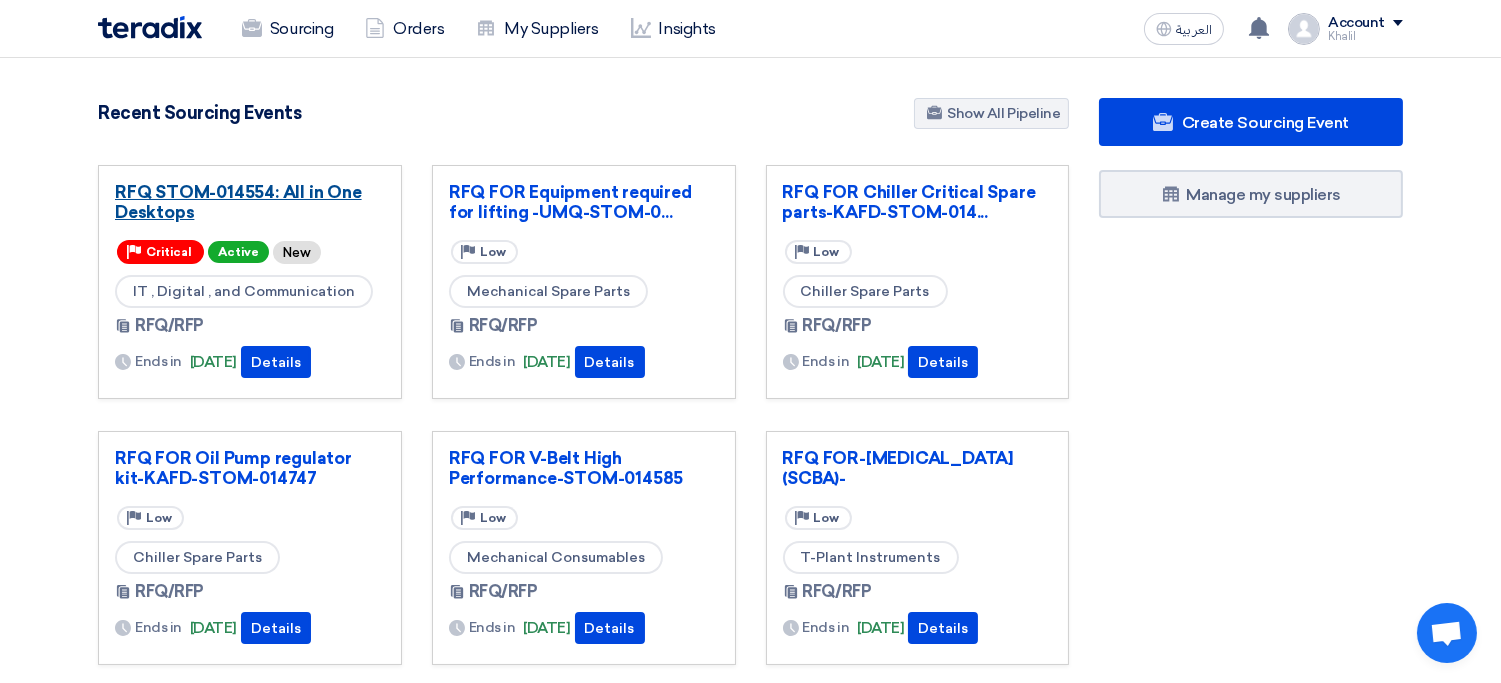 click on "RFQ STOM-014554: All in One Desktops" 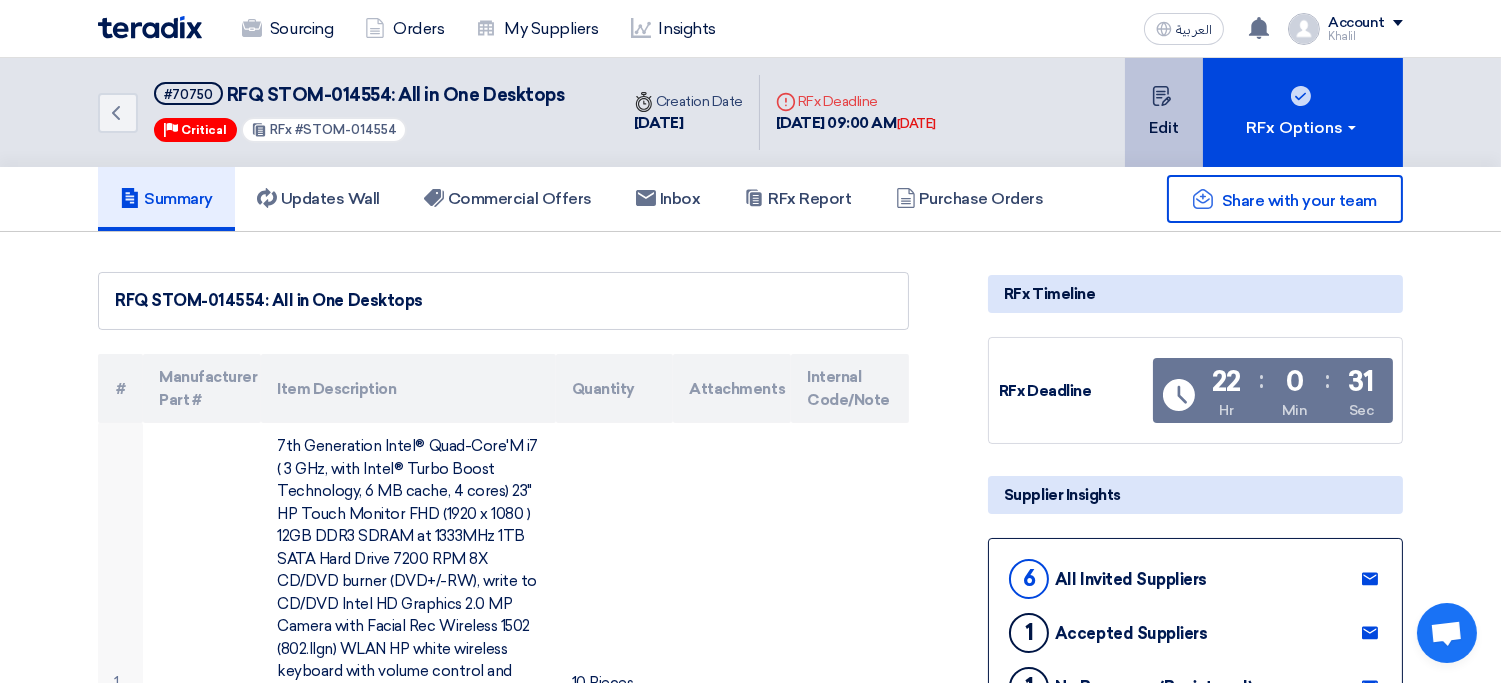 click on "Edit" 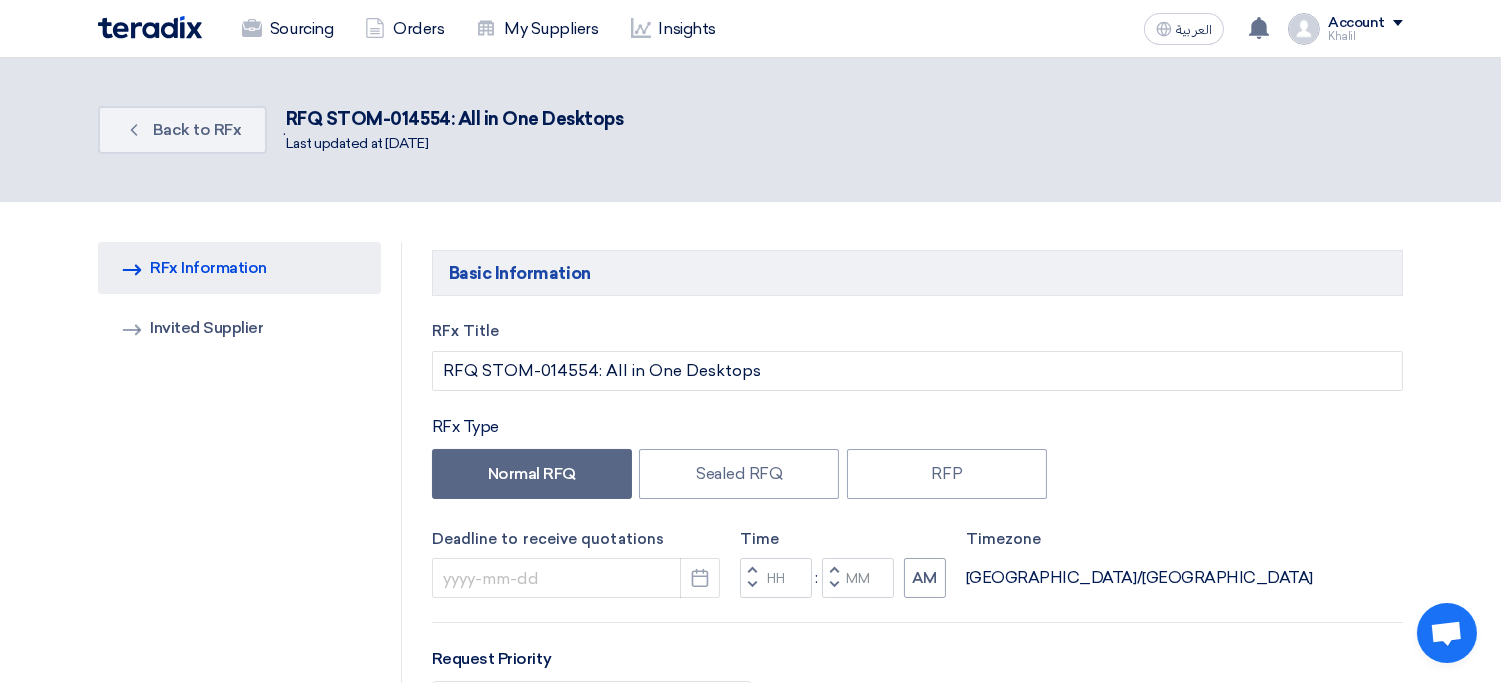 type on "7/24/2025" 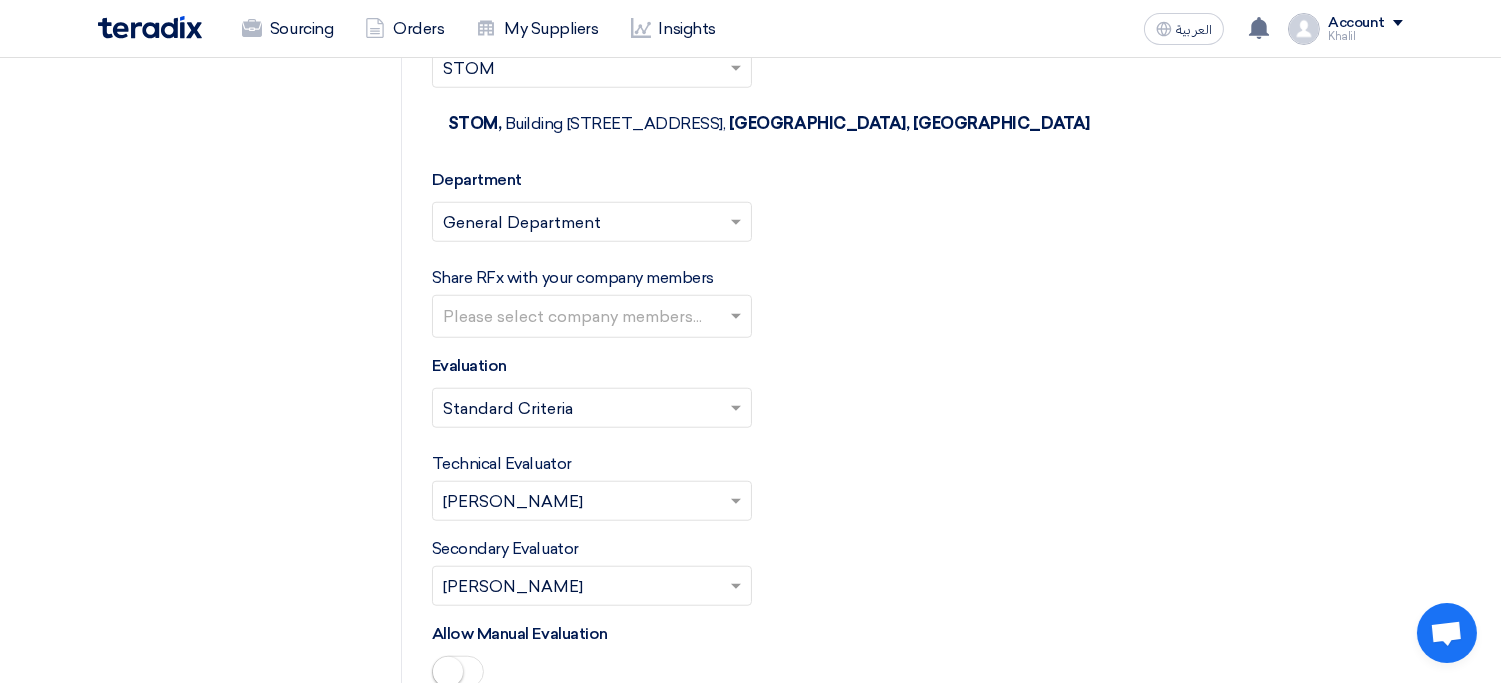 scroll, scrollTop: 3186, scrollLeft: 0, axis: vertical 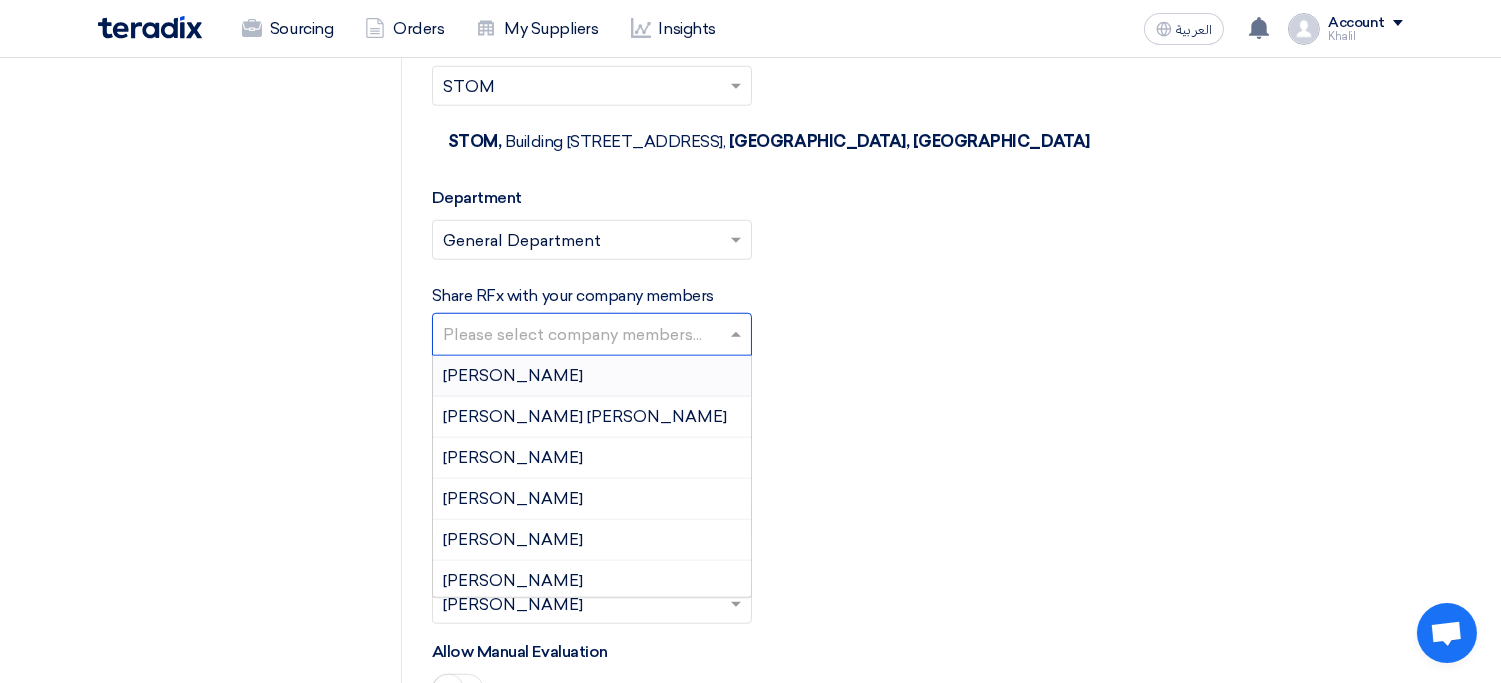 click at bounding box center (583, 336) 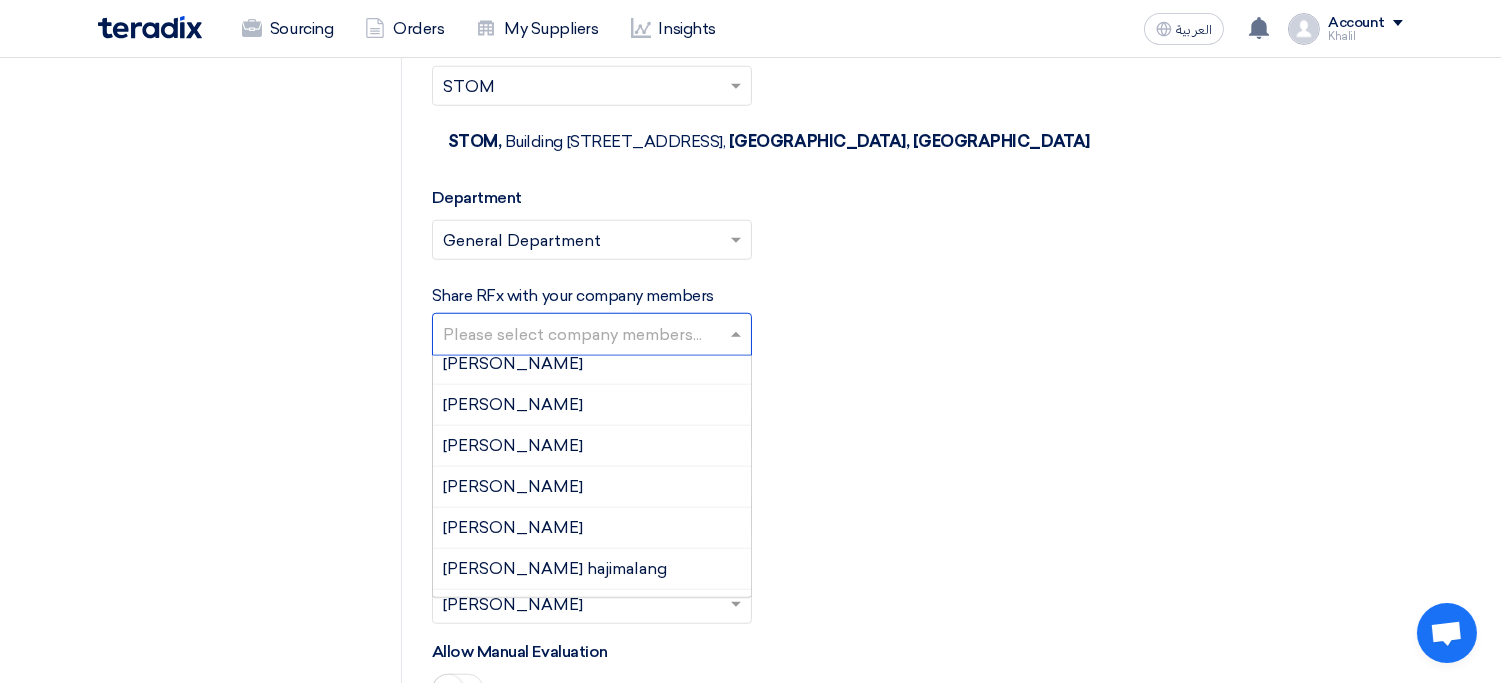 scroll, scrollTop: 75, scrollLeft: 0, axis: vertical 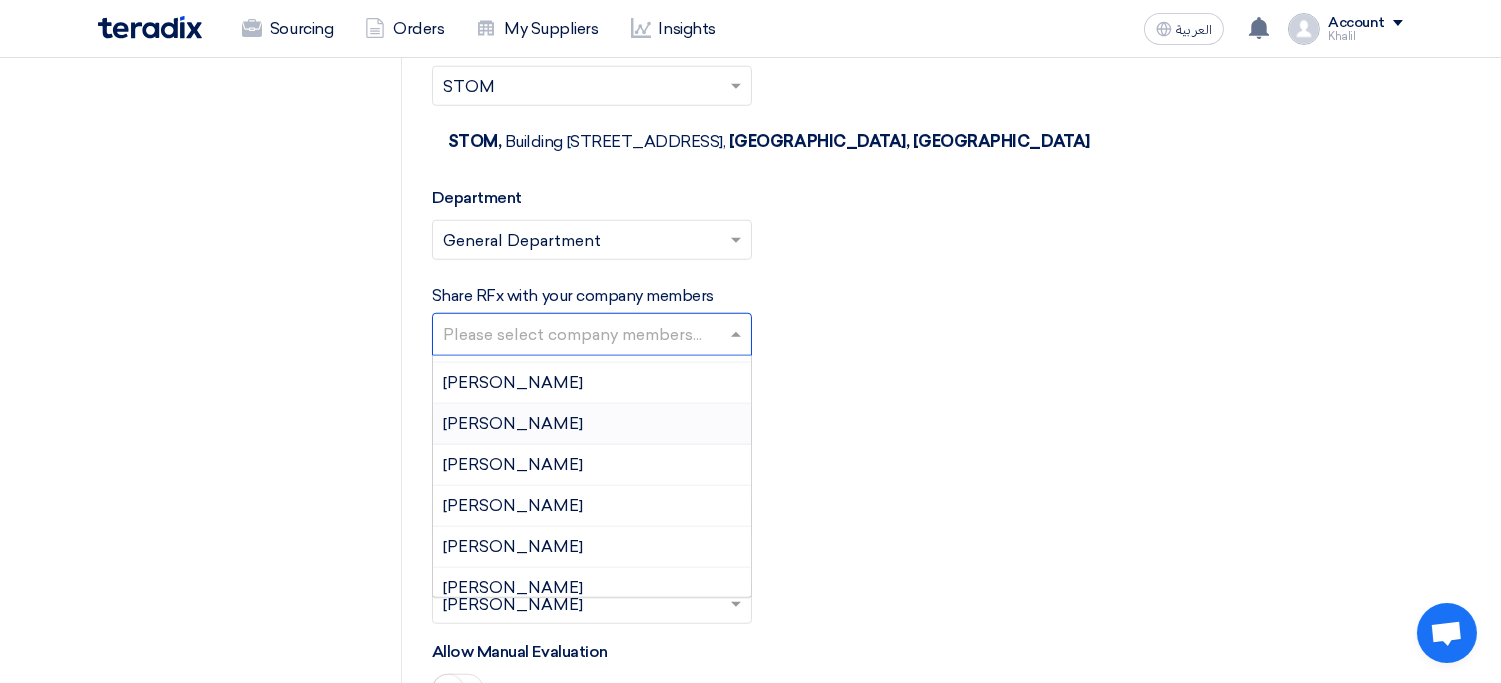 click on "RFQ Information
RFx Information
Invited Suppliers
Invited Supplier" 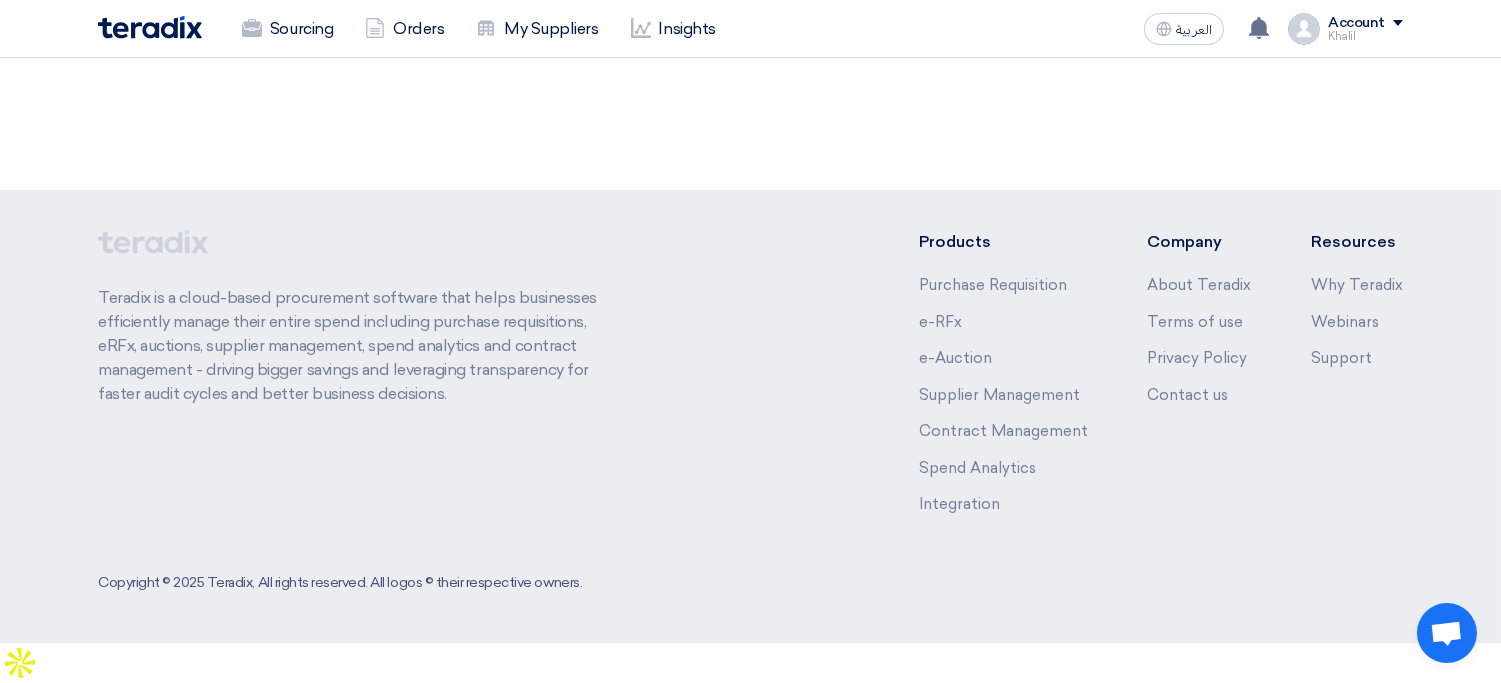 scroll, scrollTop: 0, scrollLeft: 0, axis: both 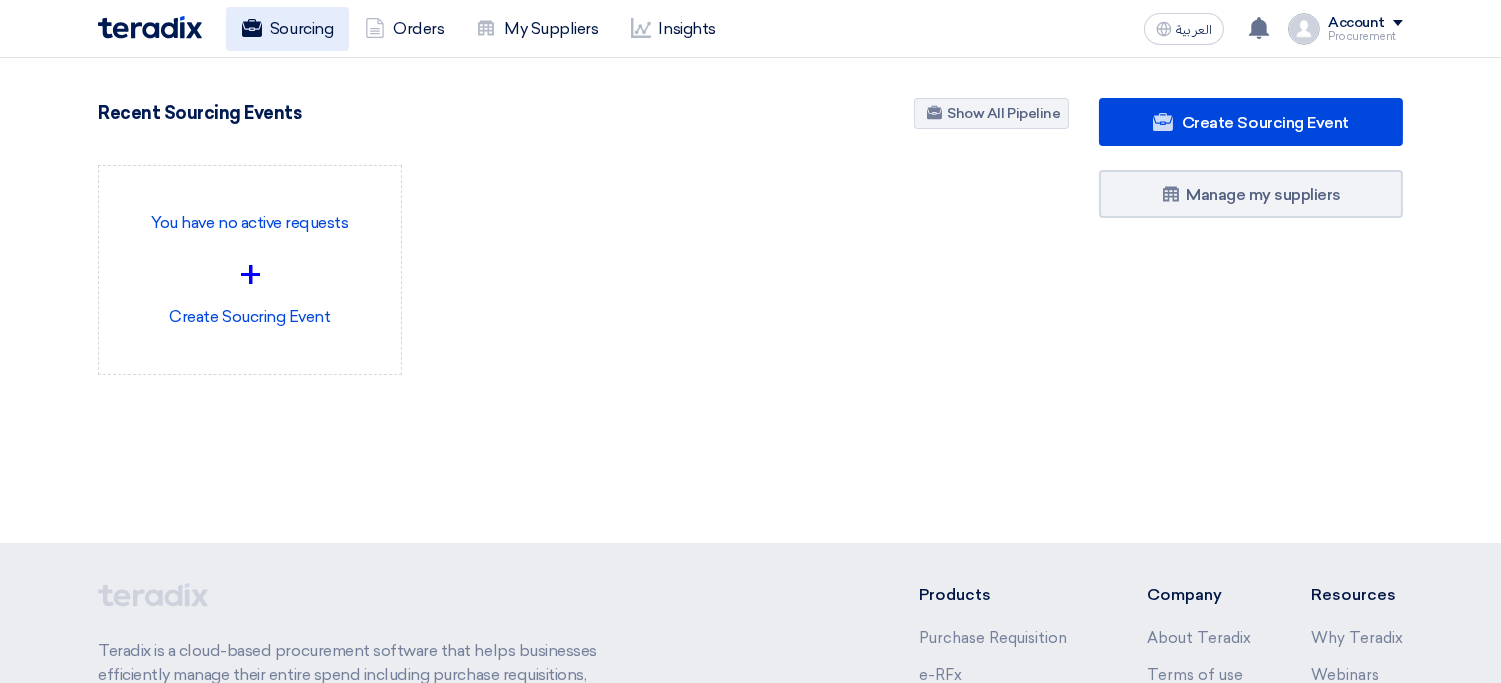 click on "Sourcing" 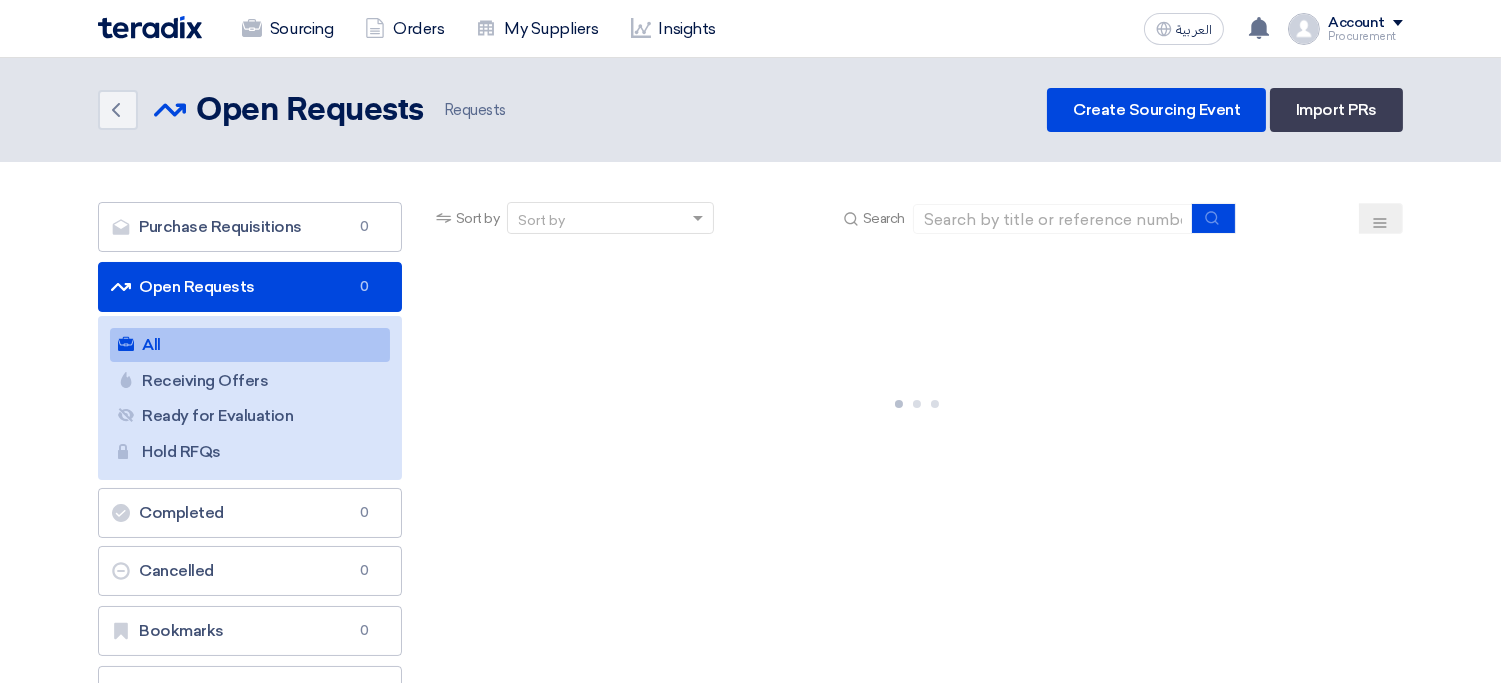 click on "Sourcing" 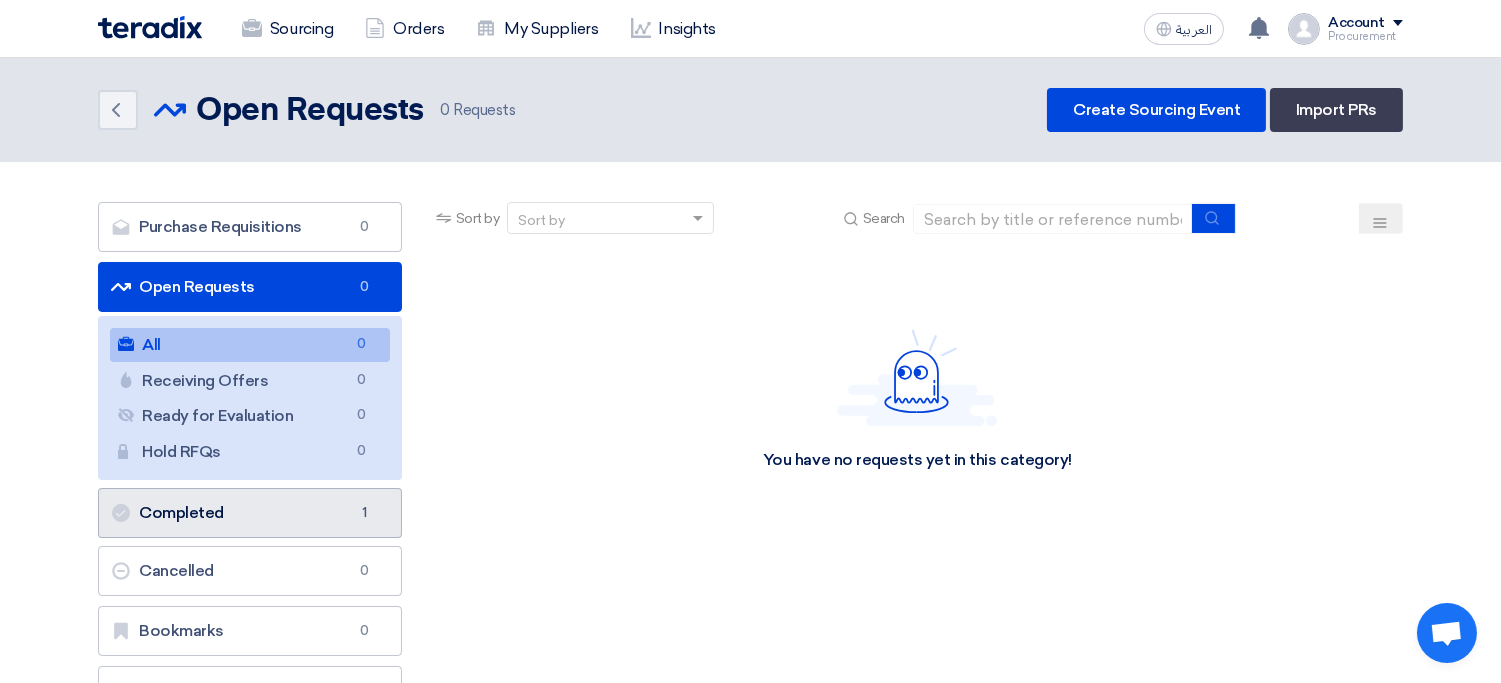 click on "Completed
Completed
1" 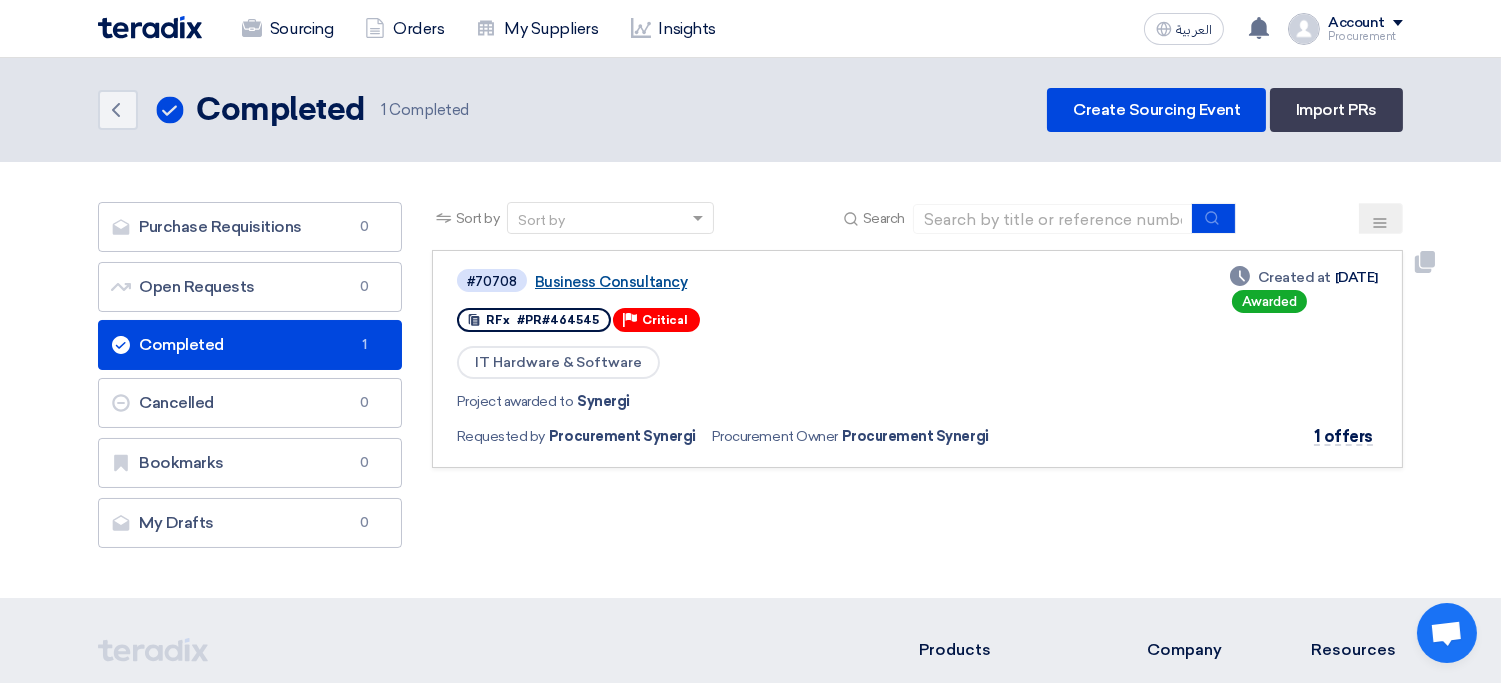 click on "Business Consultancy" 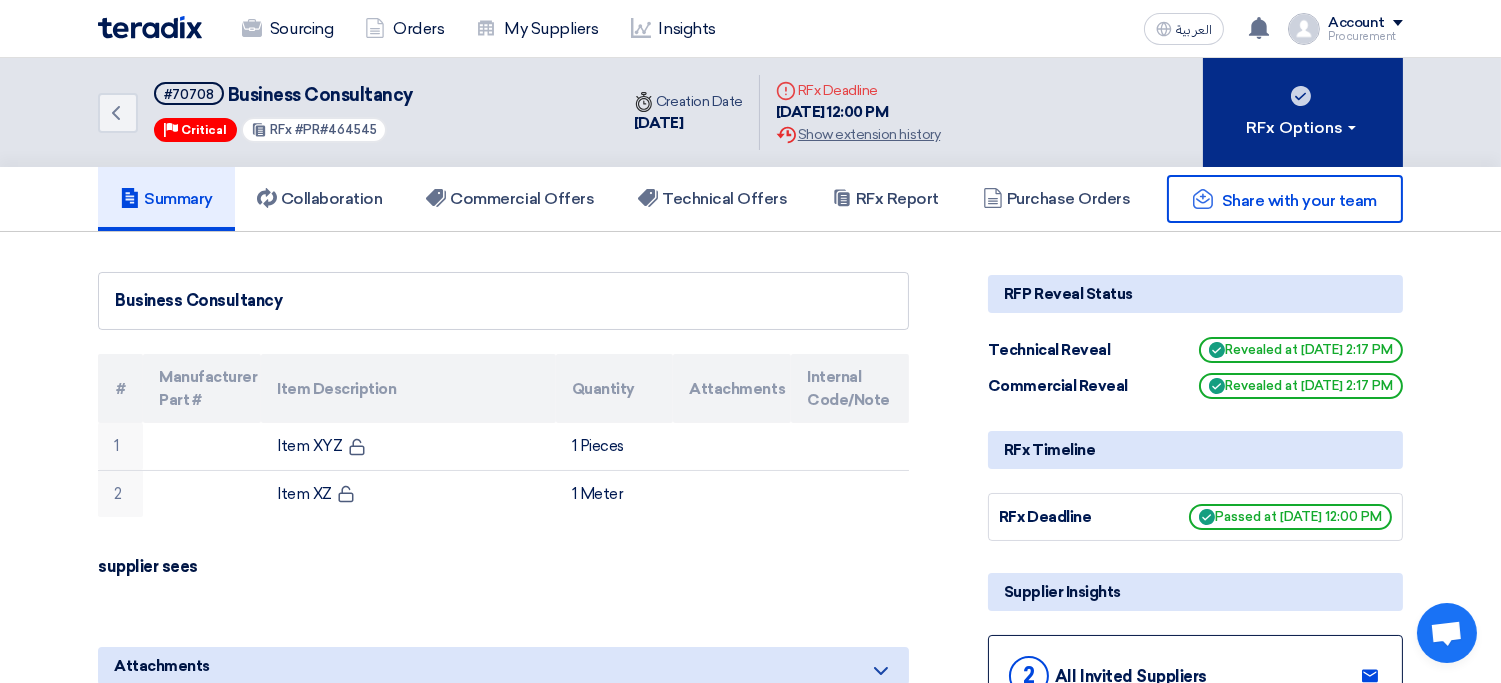 click on "RFx Options" at bounding box center [1303, 128] 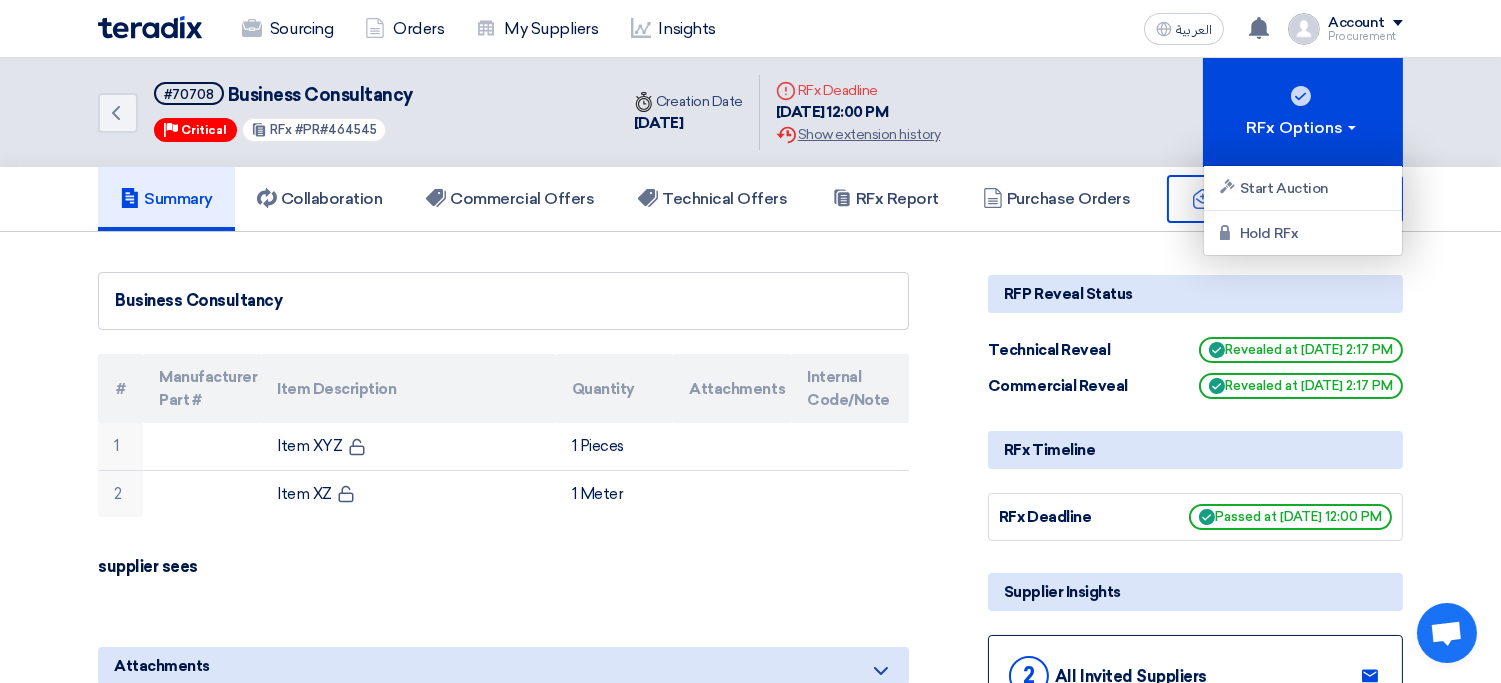 click on "Business Consultancy
#
Manufacturer Part #
Item Description
Quantity
Attachments
Internal Code/Note
1
Item XYZ
1 Pieces
2
Item XZ" 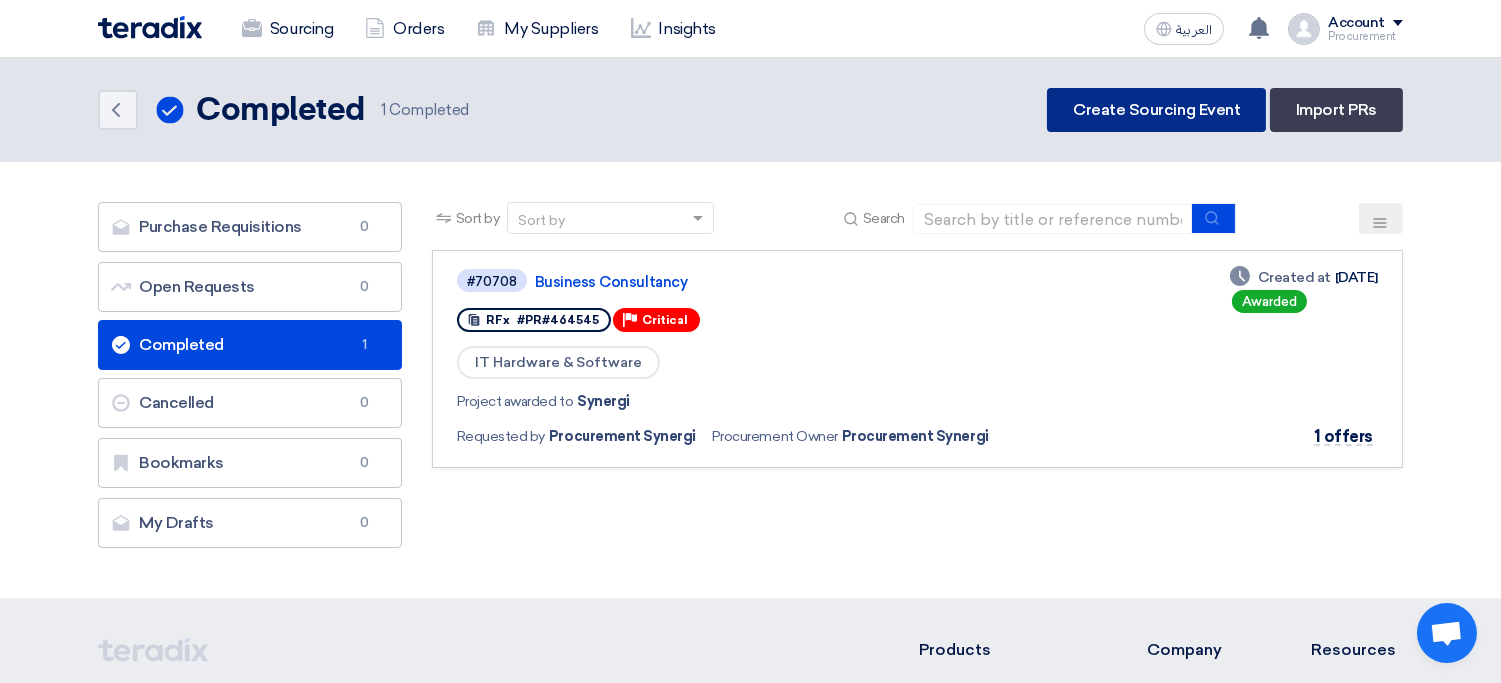 click on "Create Sourcing Event" 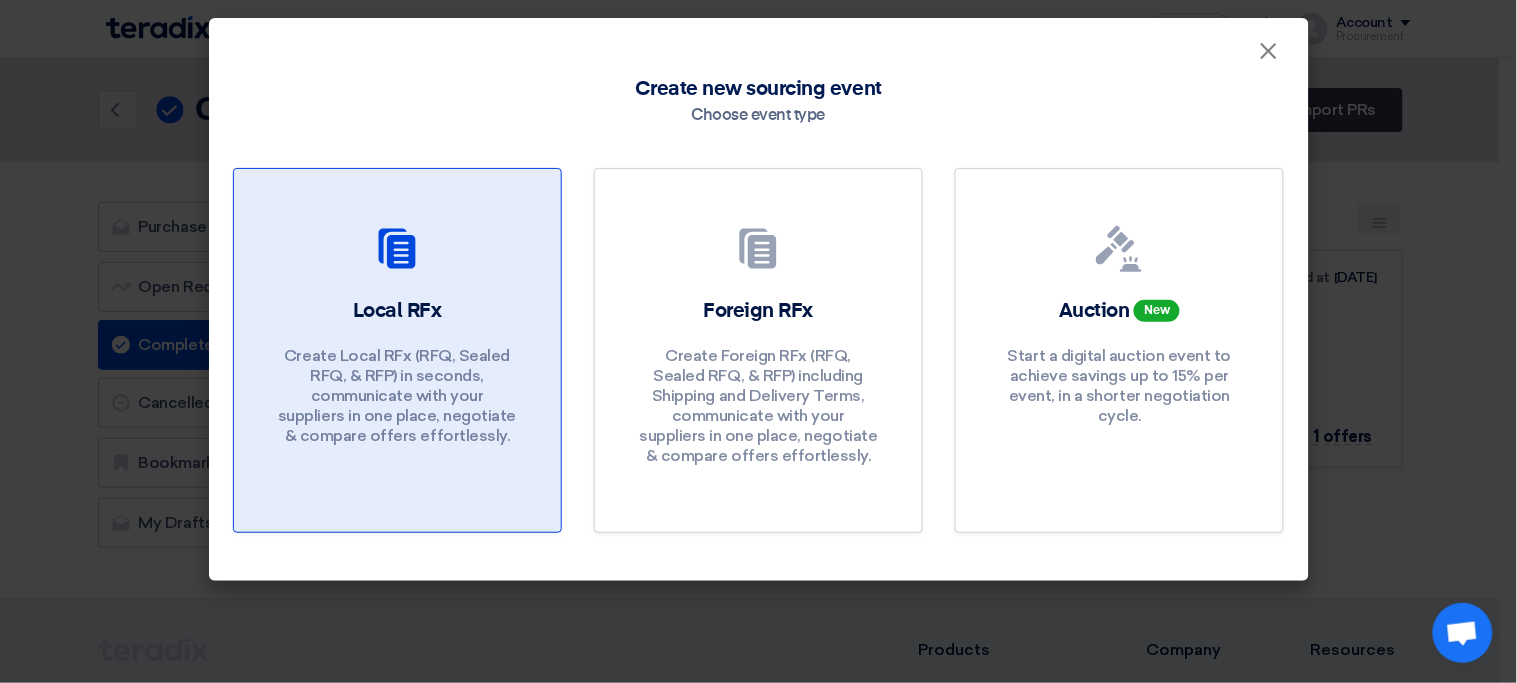 click on "Create Local RFx (RFQ, Sealed RFQ, & RFP) in seconds, communicate with your suppliers in one place, negotiate & compare offers effortlessly." 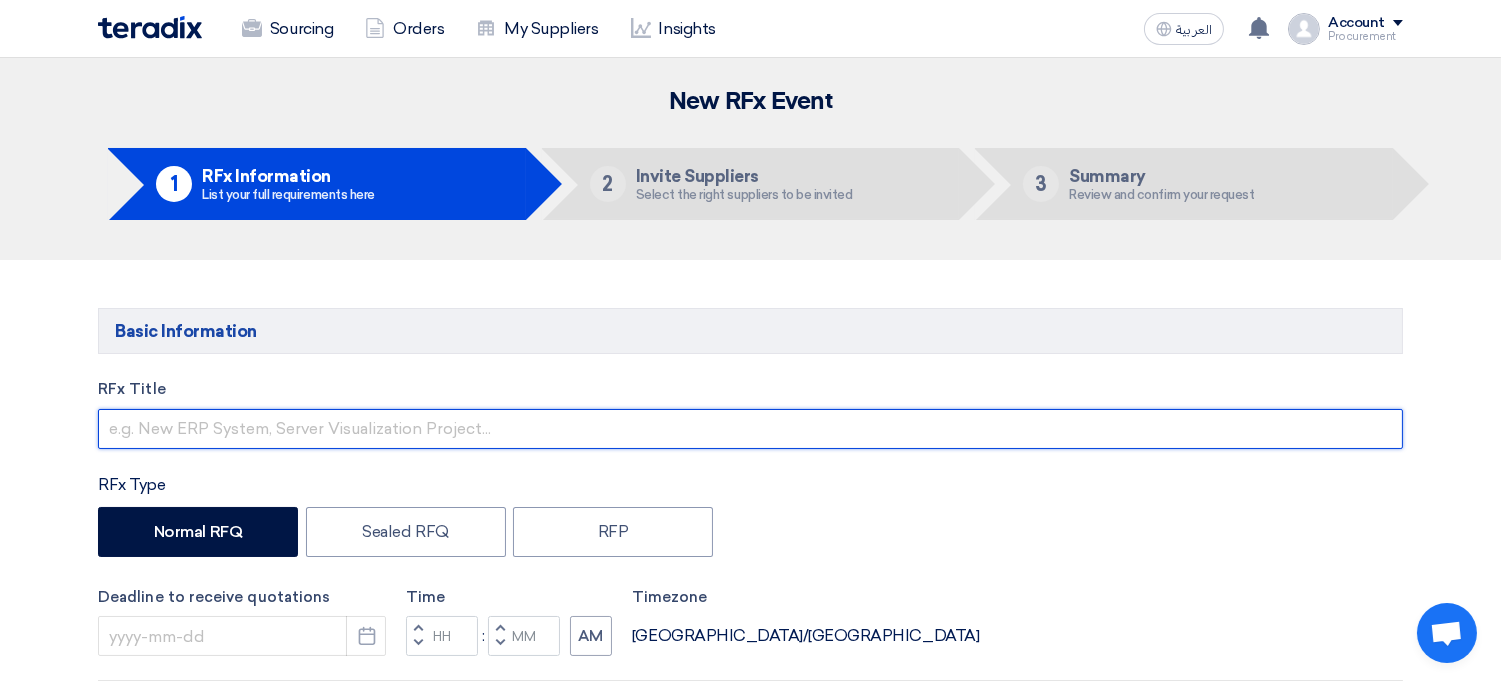 click at bounding box center (750, 429) 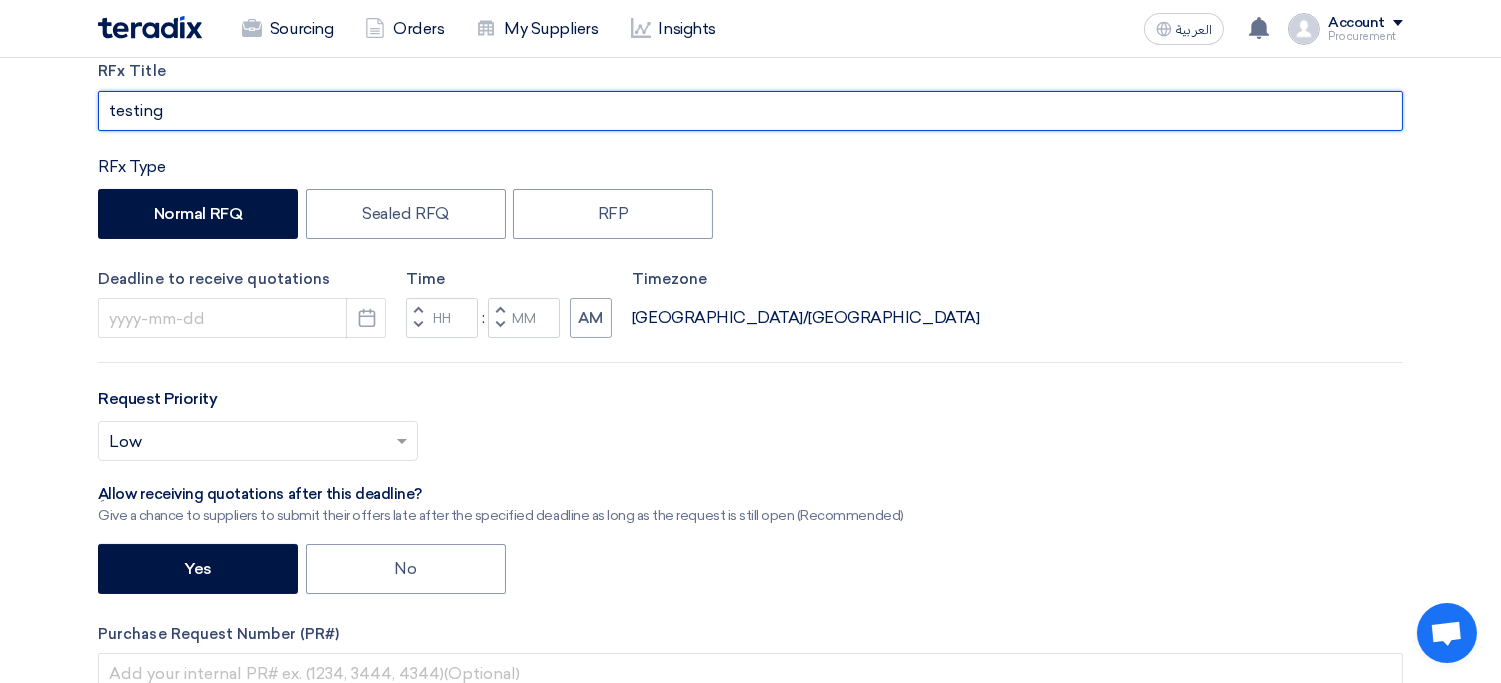 scroll, scrollTop: 317, scrollLeft: 0, axis: vertical 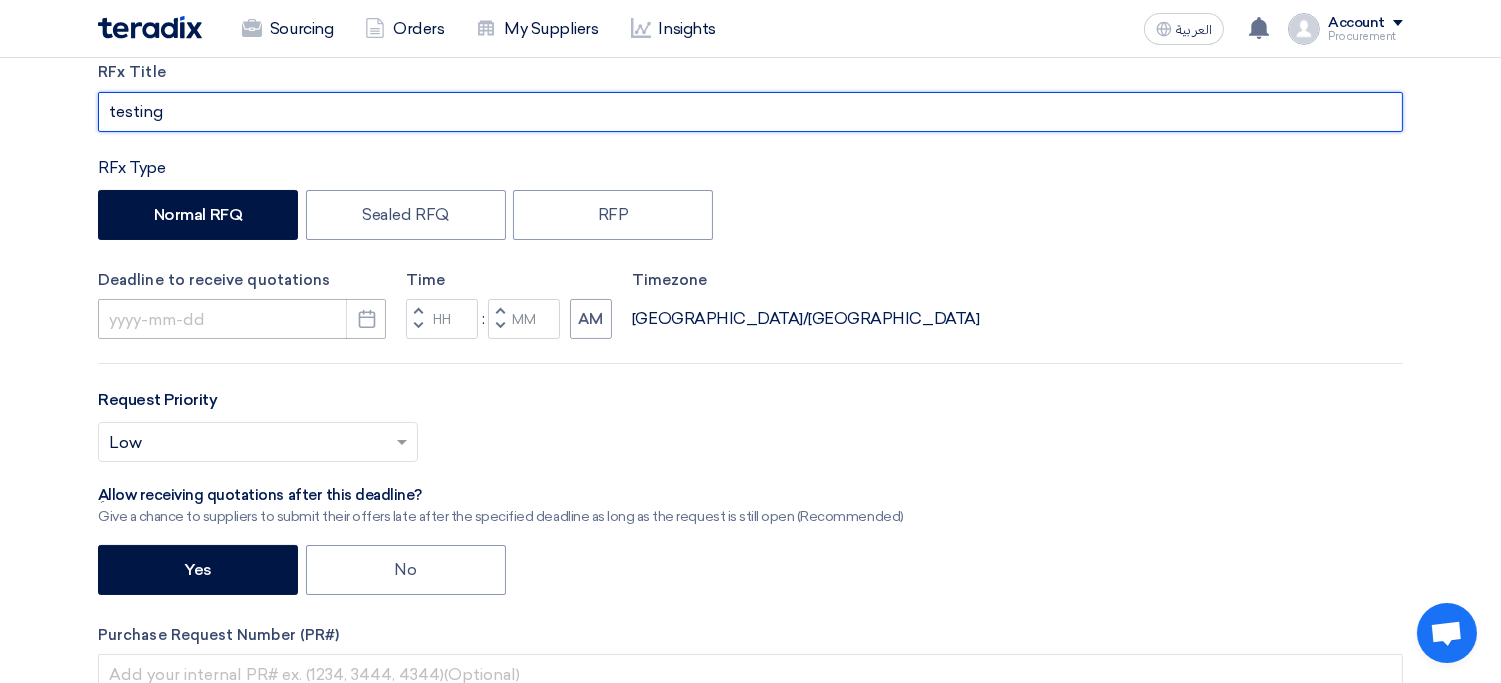 type on "testing" 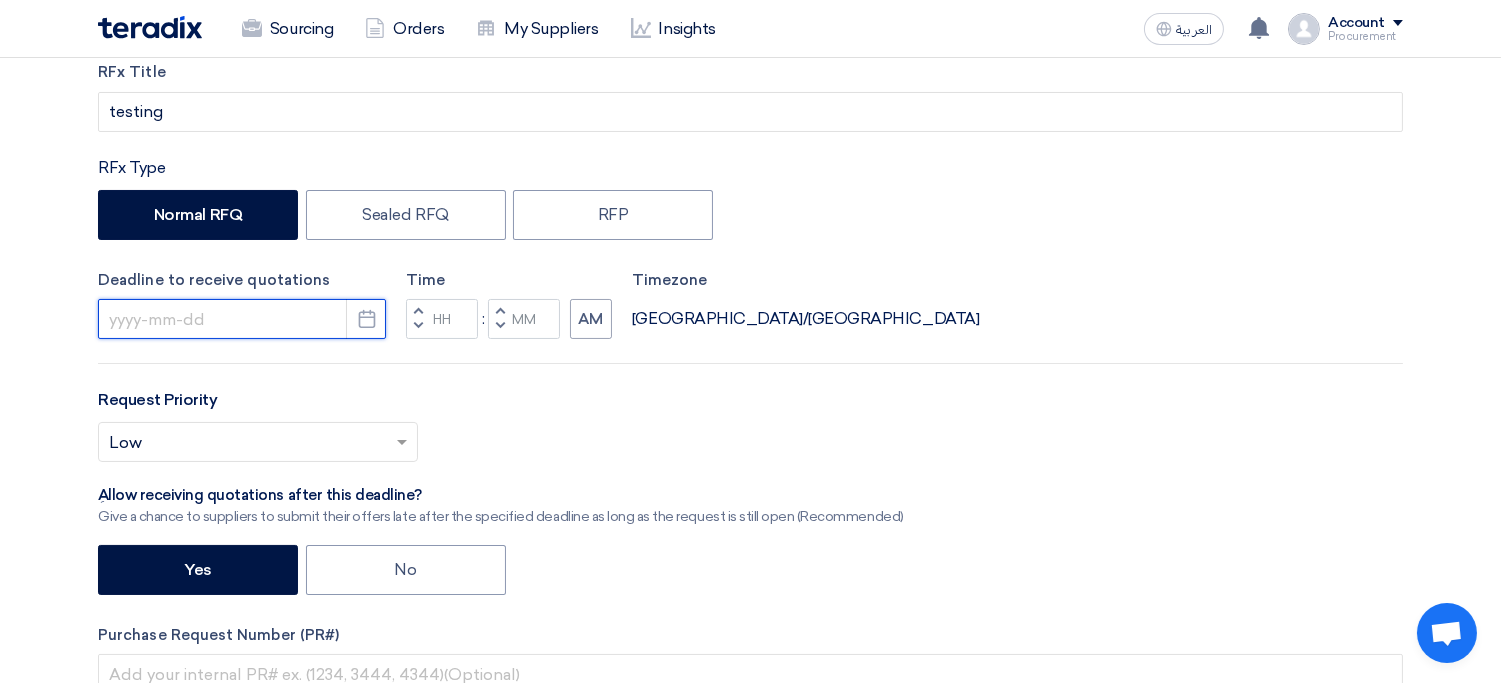 click 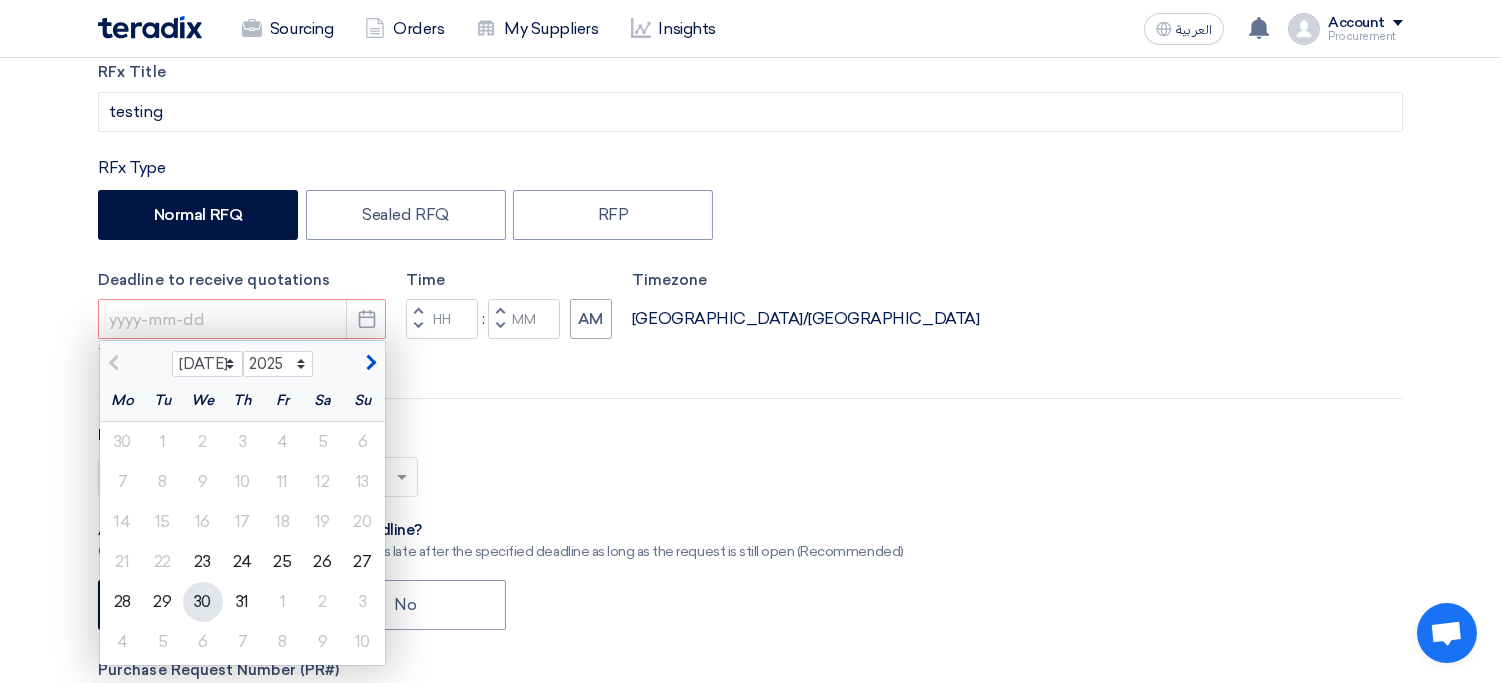 click on "30" 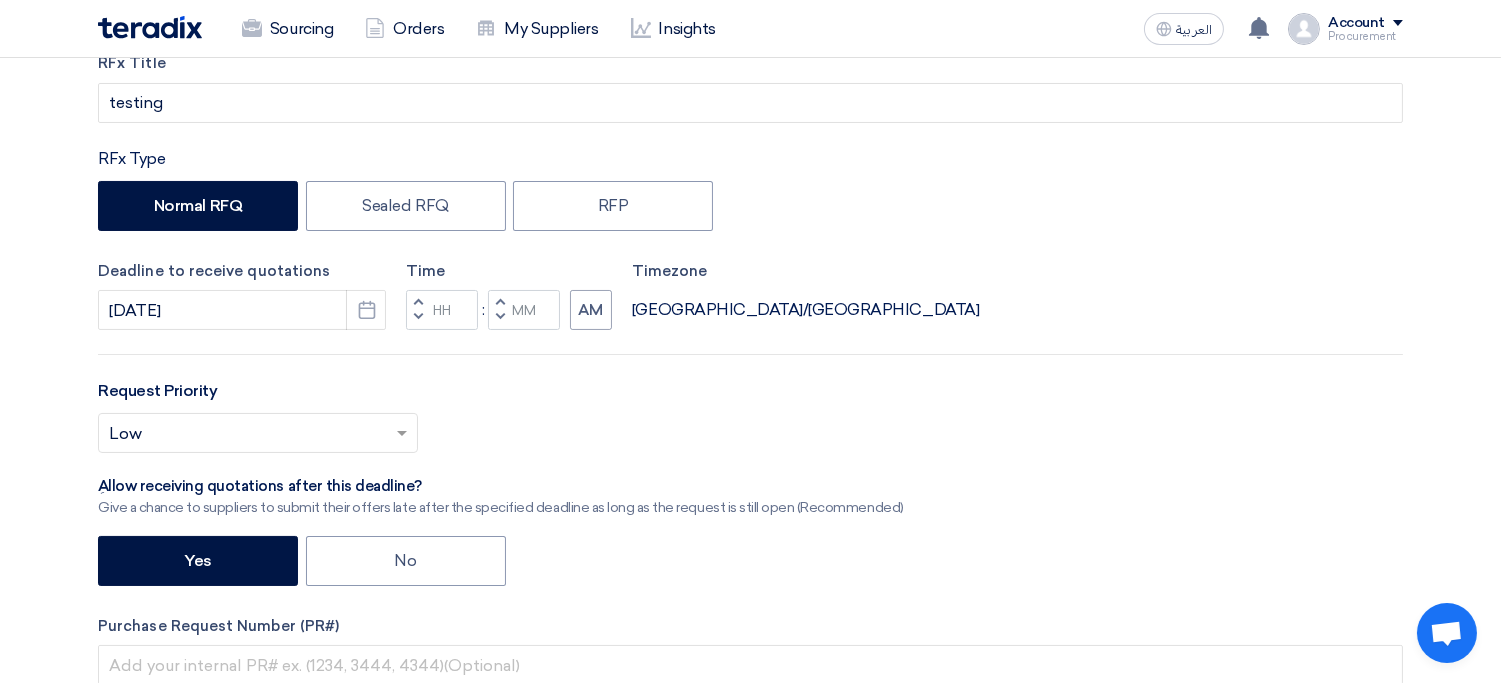 scroll, scrollTop: 328, scrollLeft: 0, axis: vertical 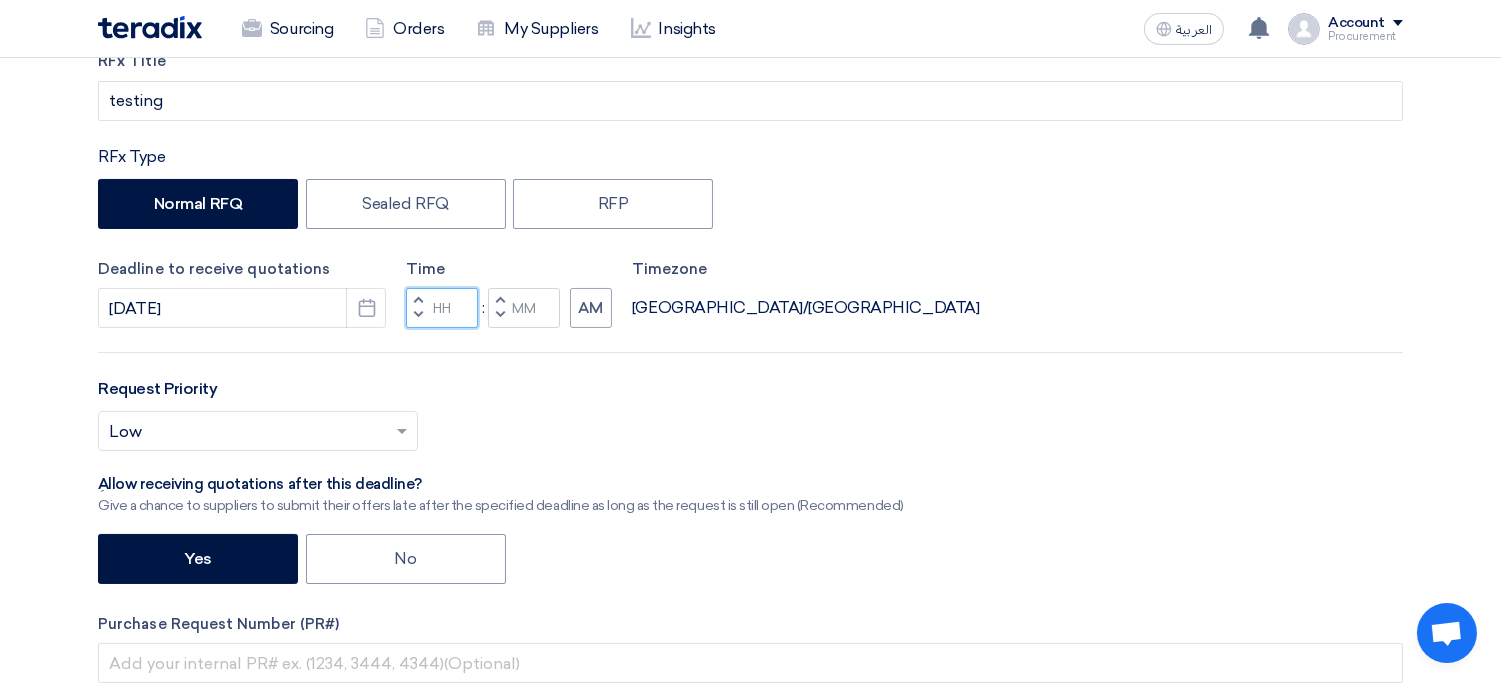 click 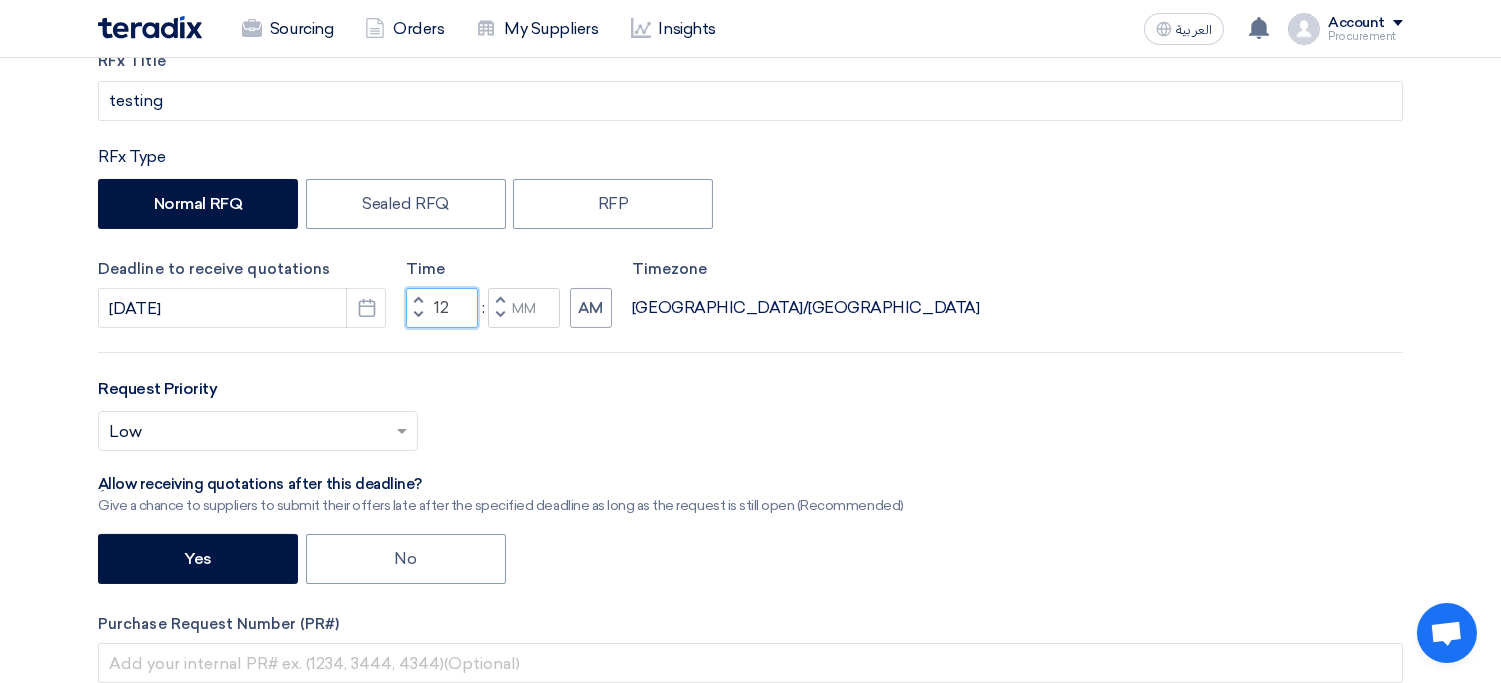 type on "12" 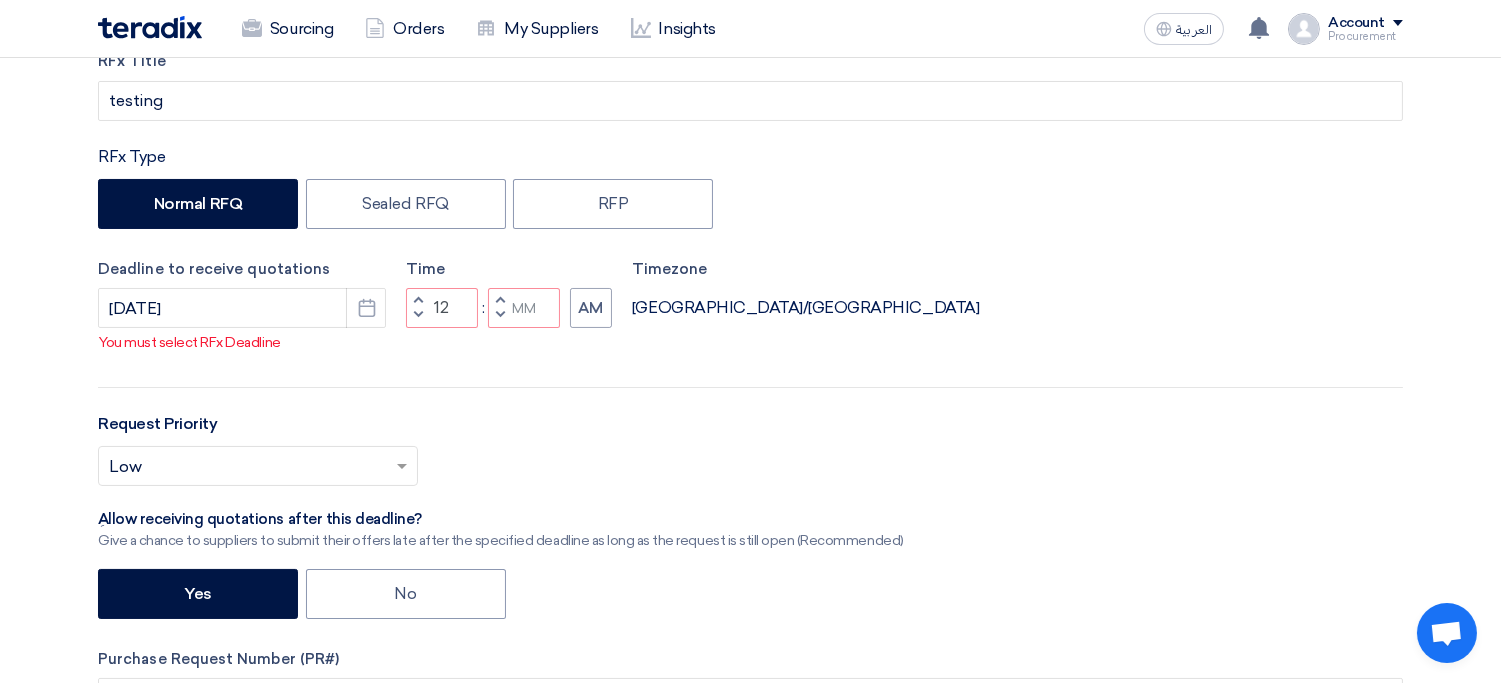 type 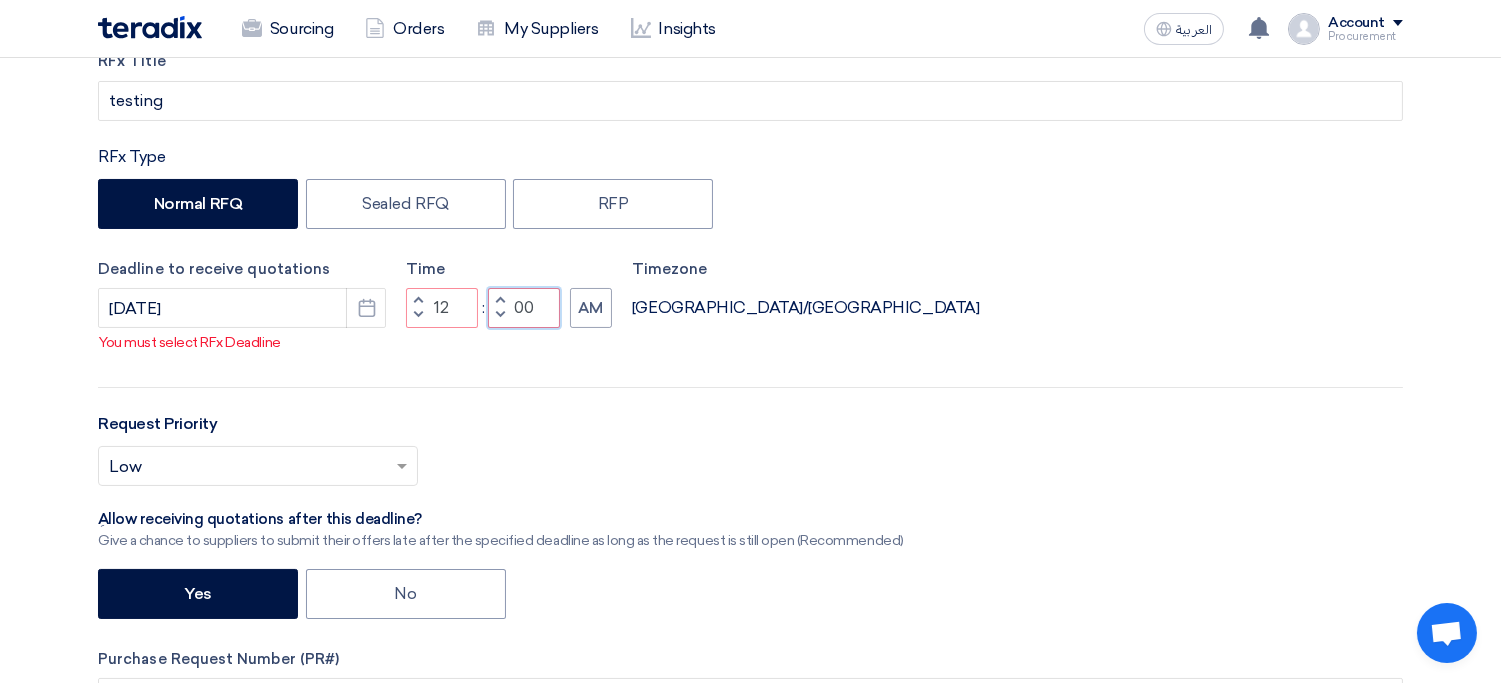 type on "00" 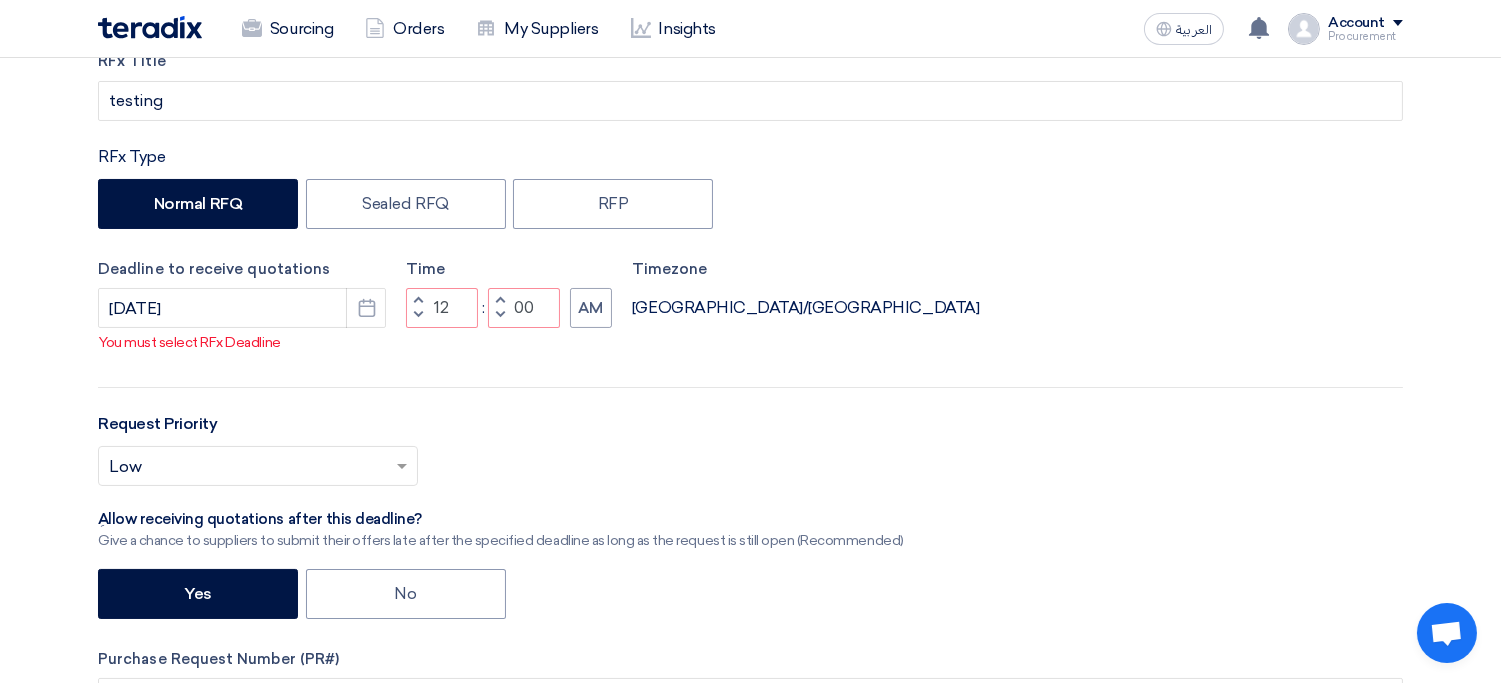 type 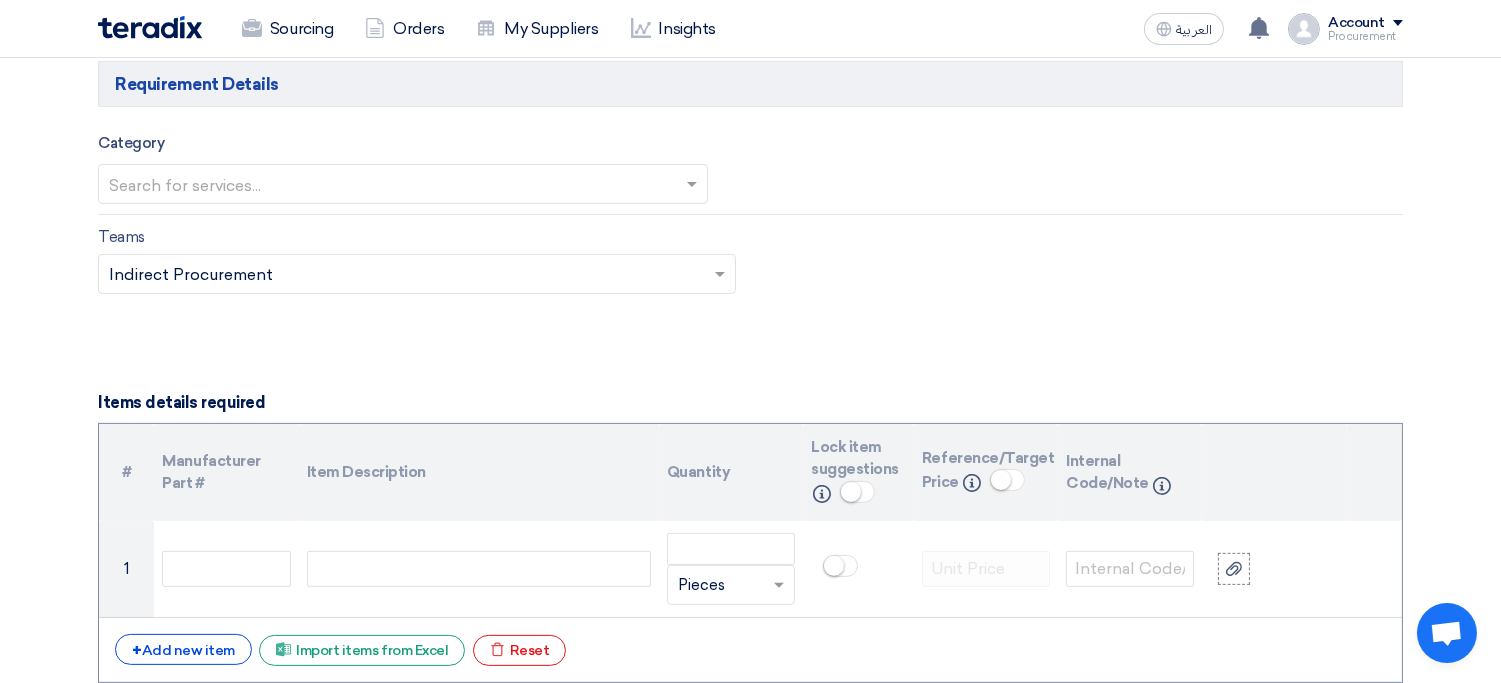 scroll, scrollTop: 1164, scrollLeft: 0, axis: vertical 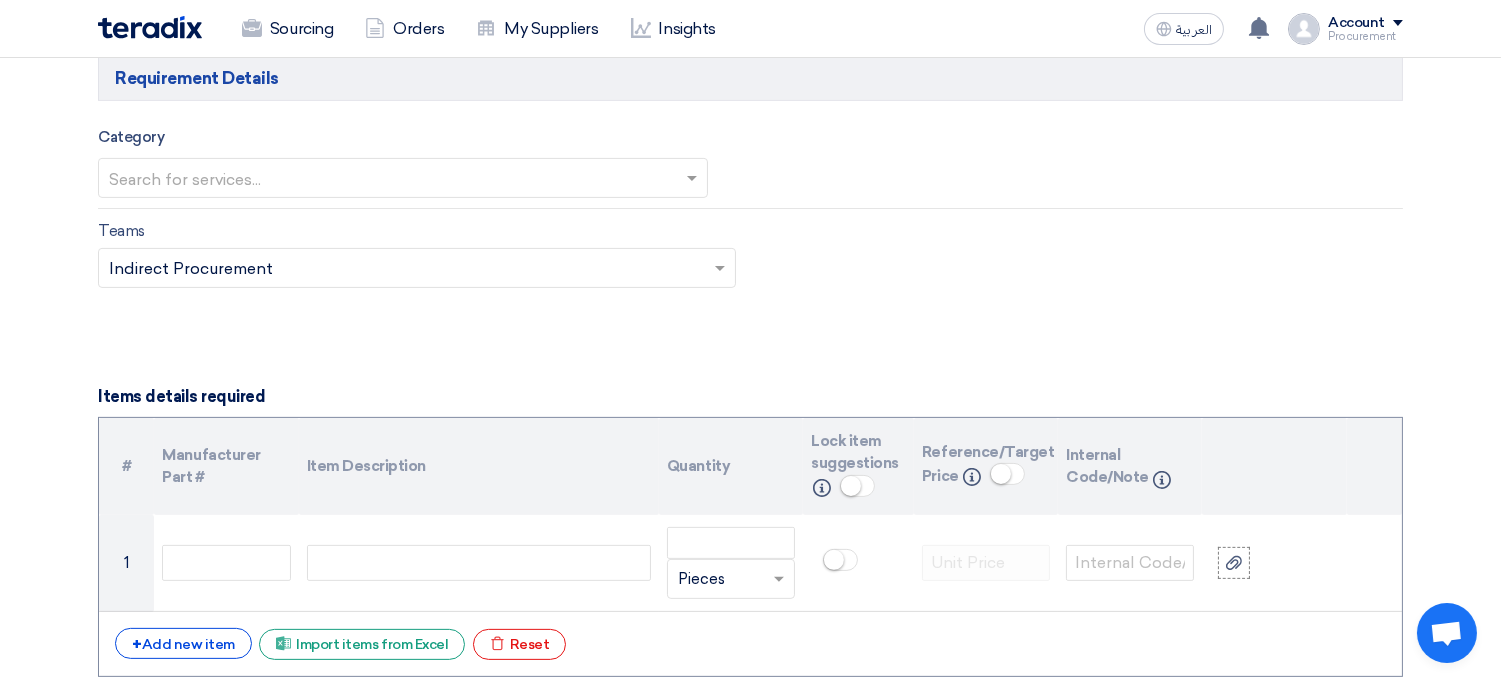 click on "Basic Information
RFx Title
testing
RFx Type
Normal RFQ
Sealed RFQ
RFP
Deadline to receive quotations
7/30/2025
Pick a date
Time
Increment hours
12
Decrement hours
:
00" 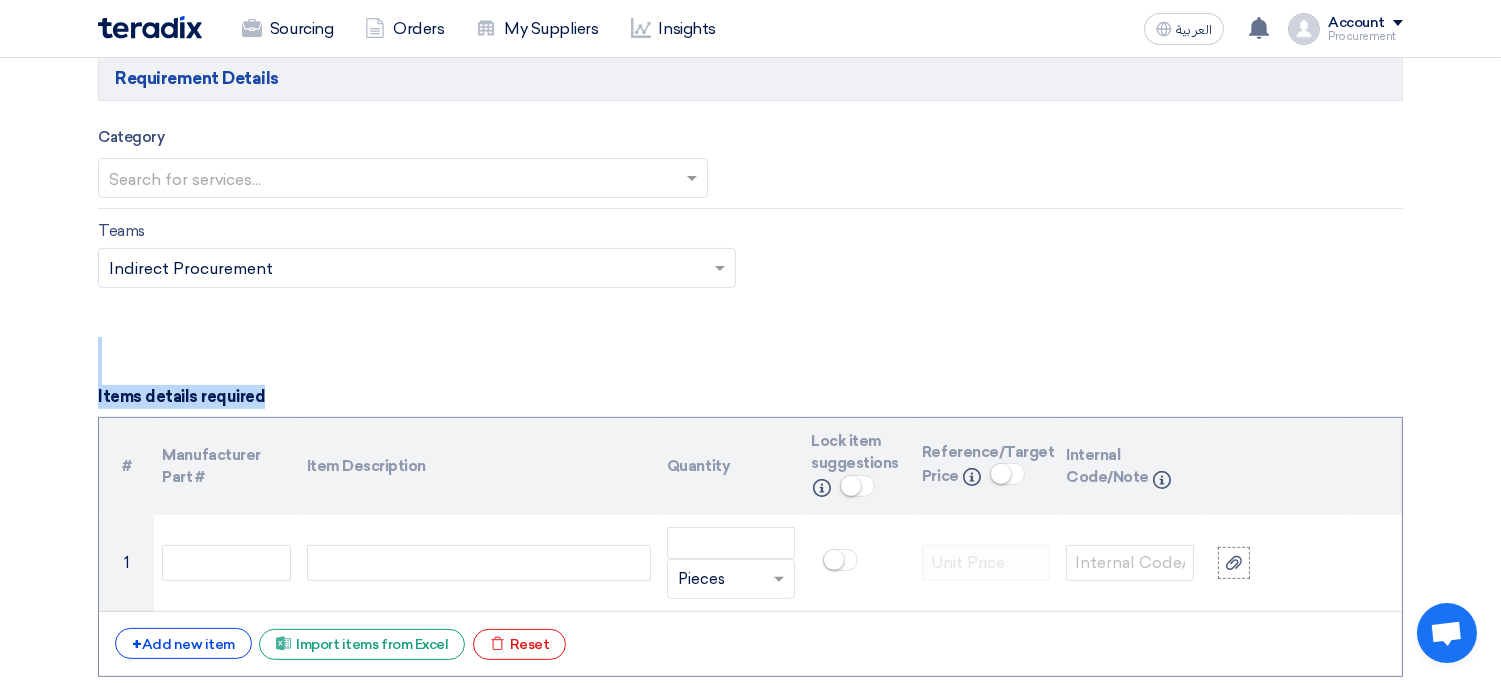 drag, startPoint x: 65, startPoint y: 356, endPoint x: 355, endPoint y: 403, distance: 293.78394 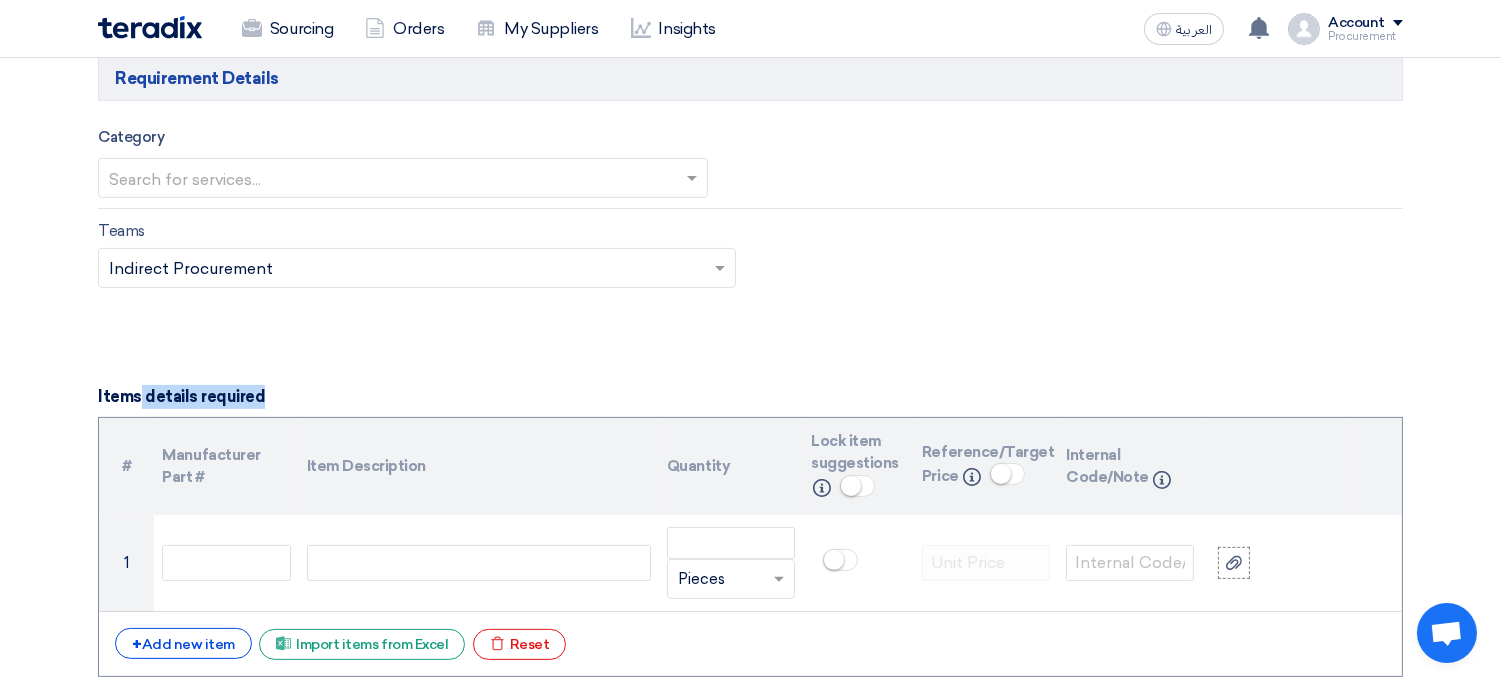 drag, startPoint x: 355, startPoint y: 403, endPoint x: 81, endPoint y: 406, distance: 274.01642 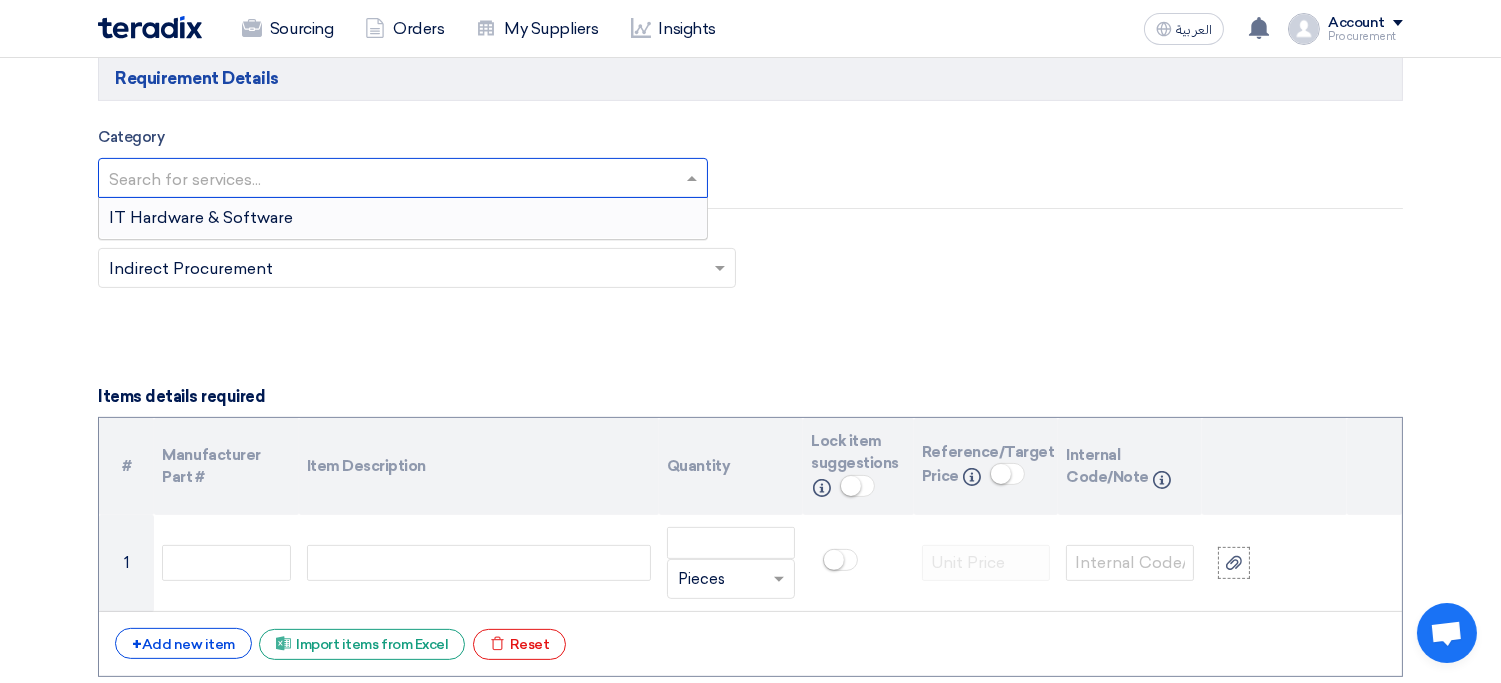 click at bounding box center (393, 180) 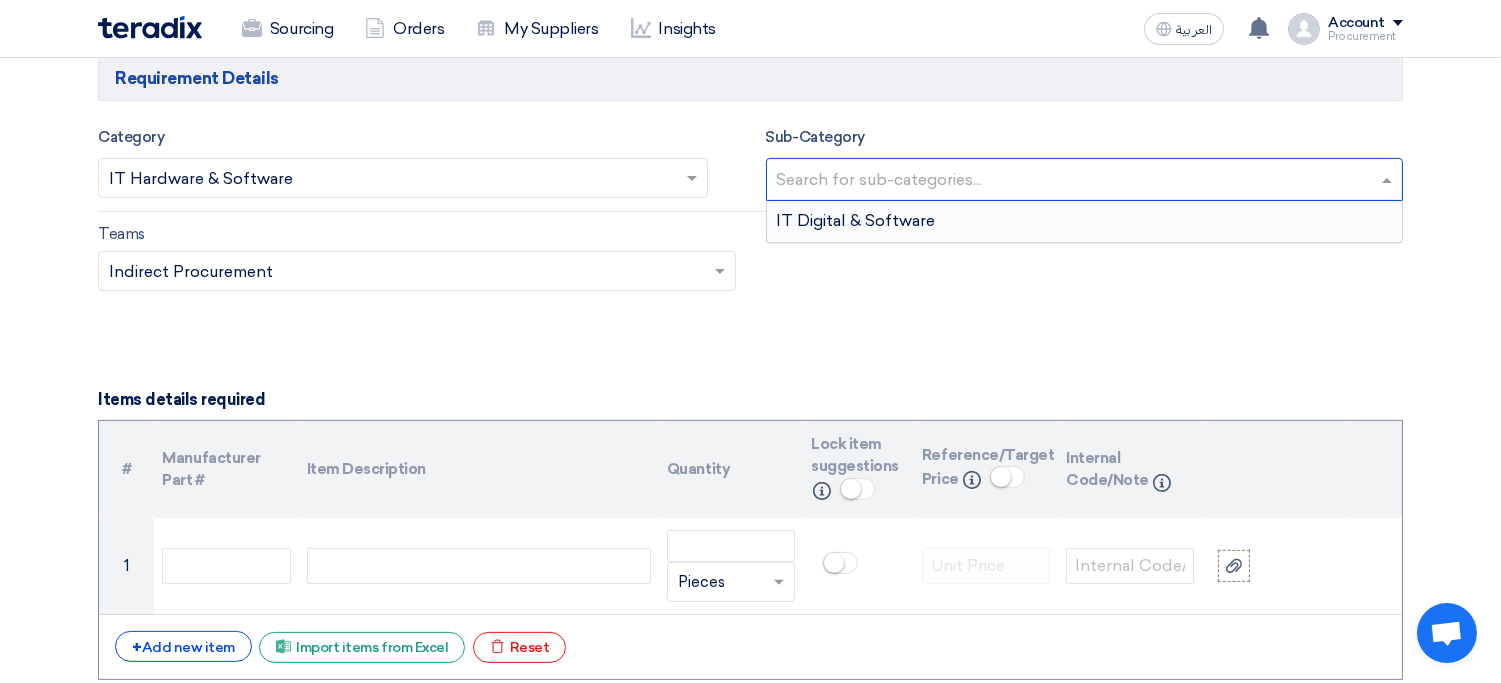 click on "Search for sub-categories..." at bounding box center (1072, 179) 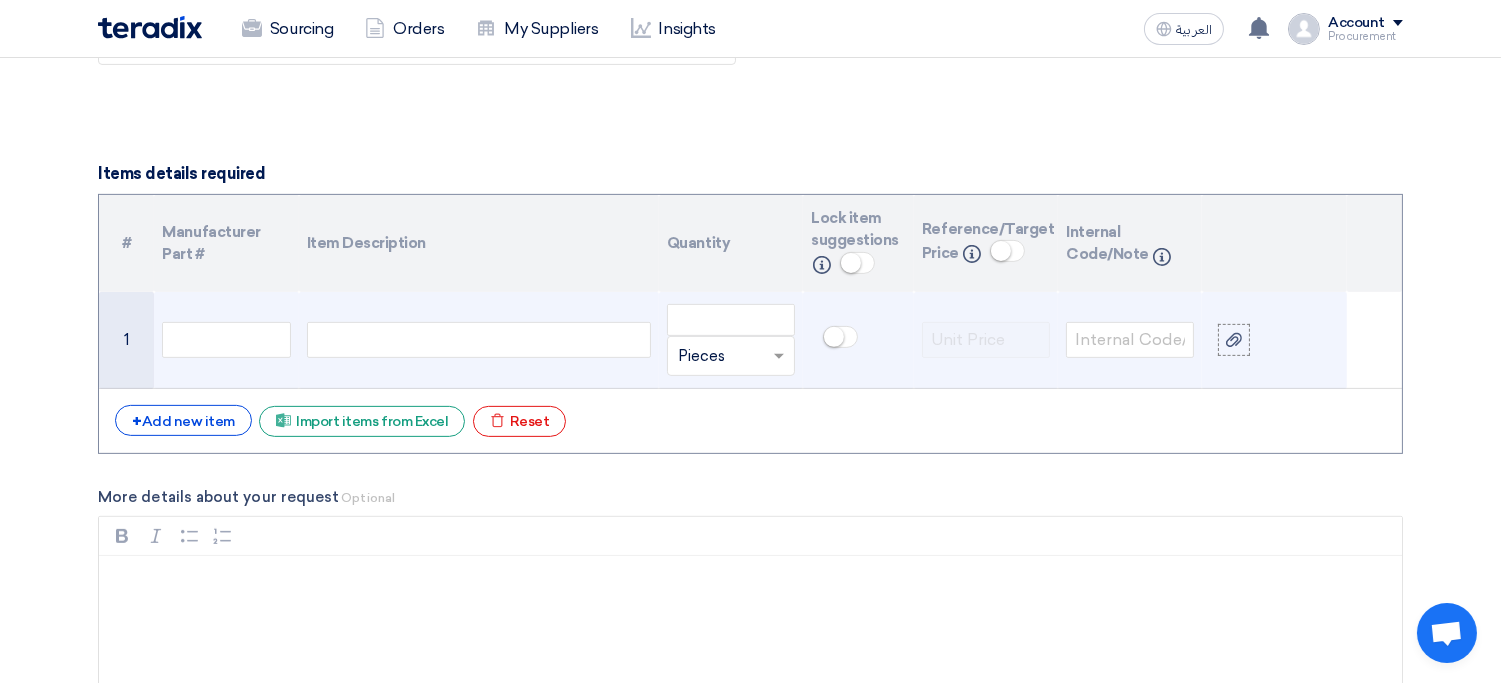 scroll, scrollTop: 1391, scrollLeft: 0, axis: vertical 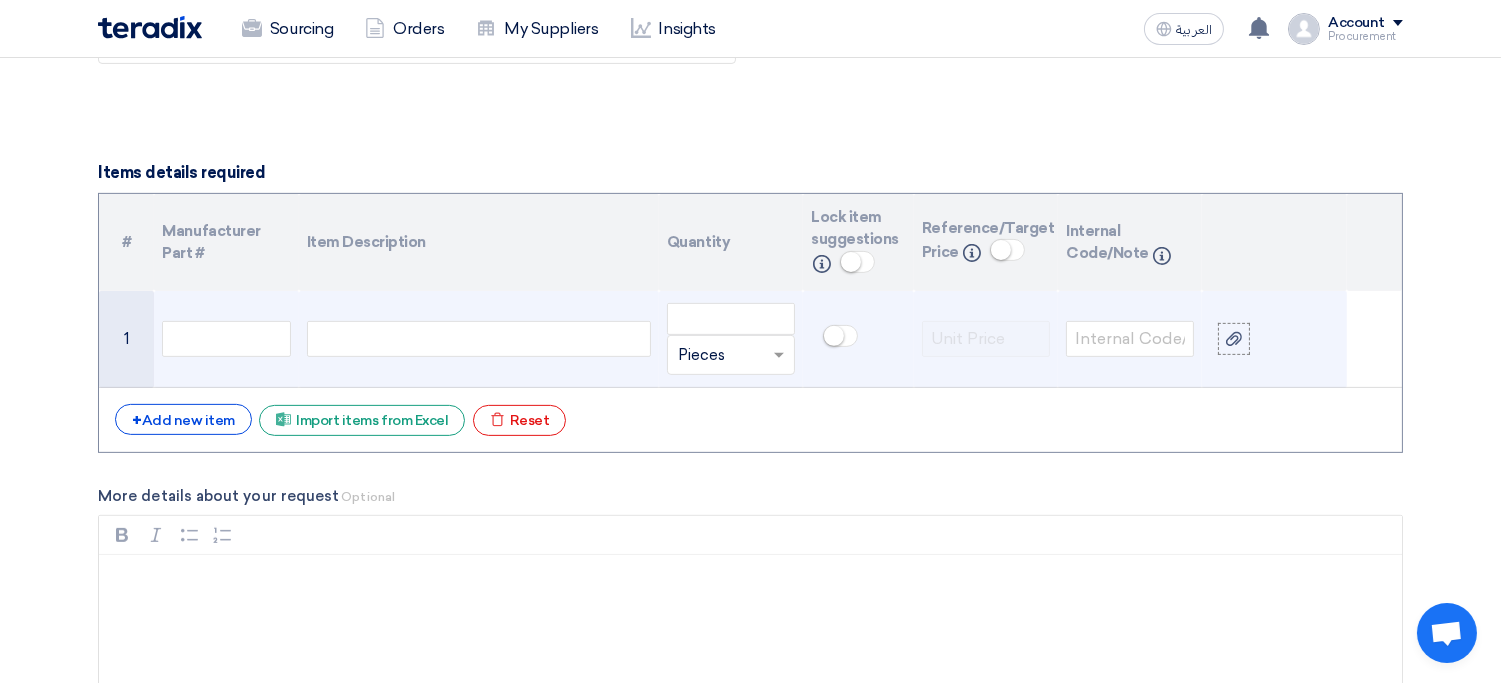 click 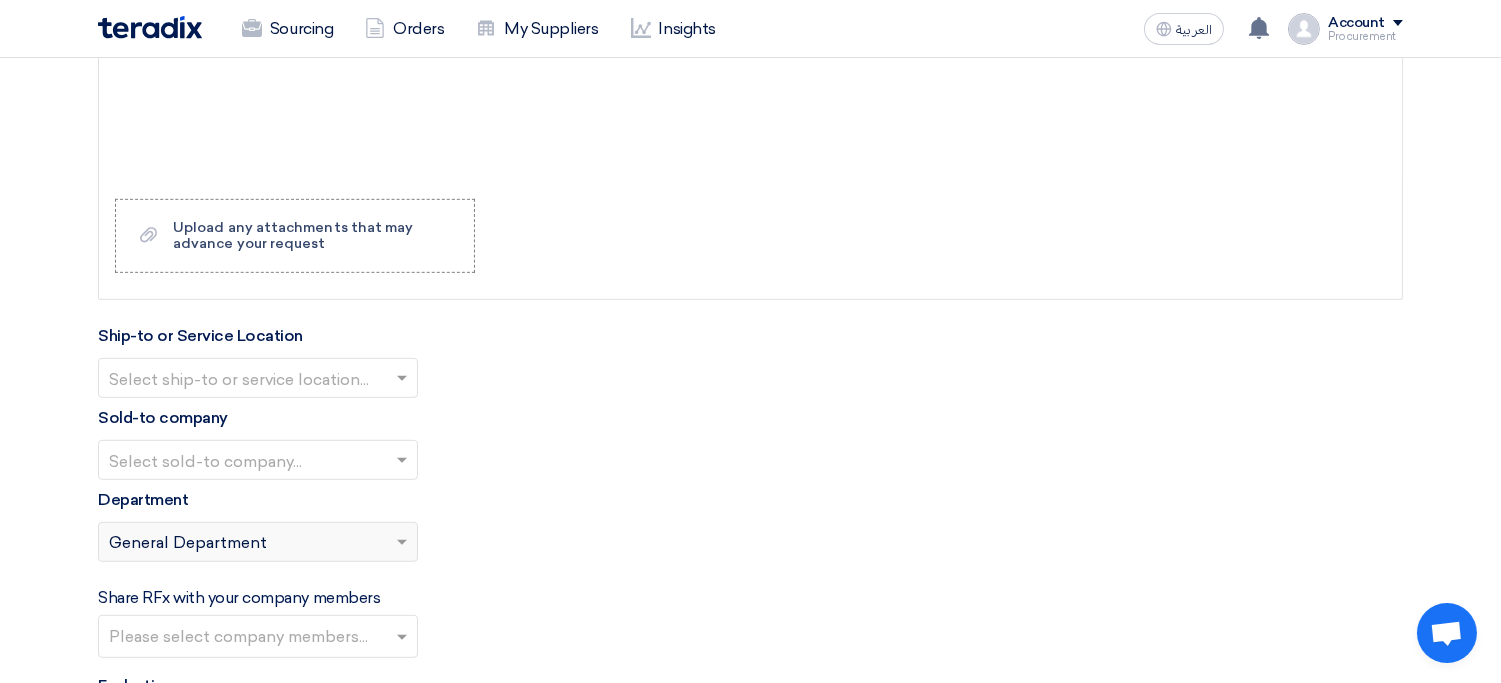 scroll, scrollTop: 2002, scrollLeft: 0, axis: vertical 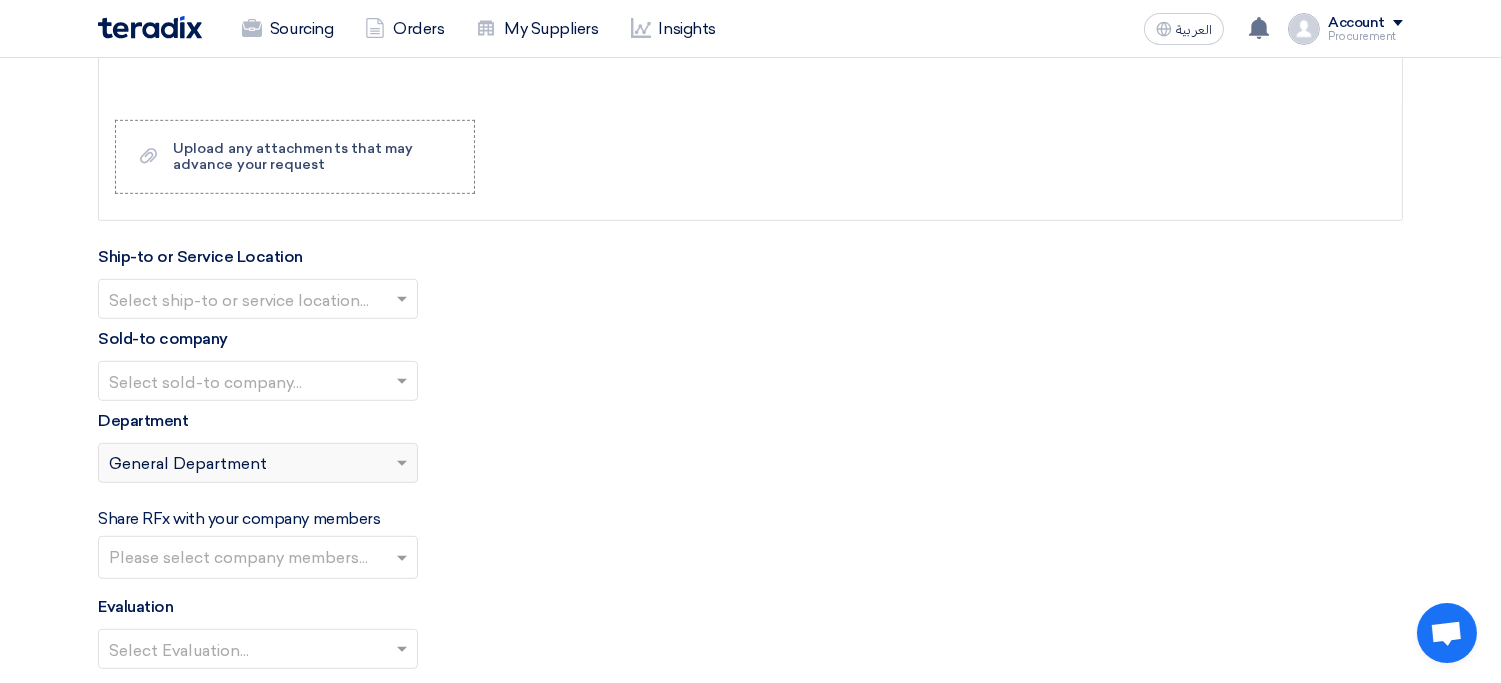 type on "1" 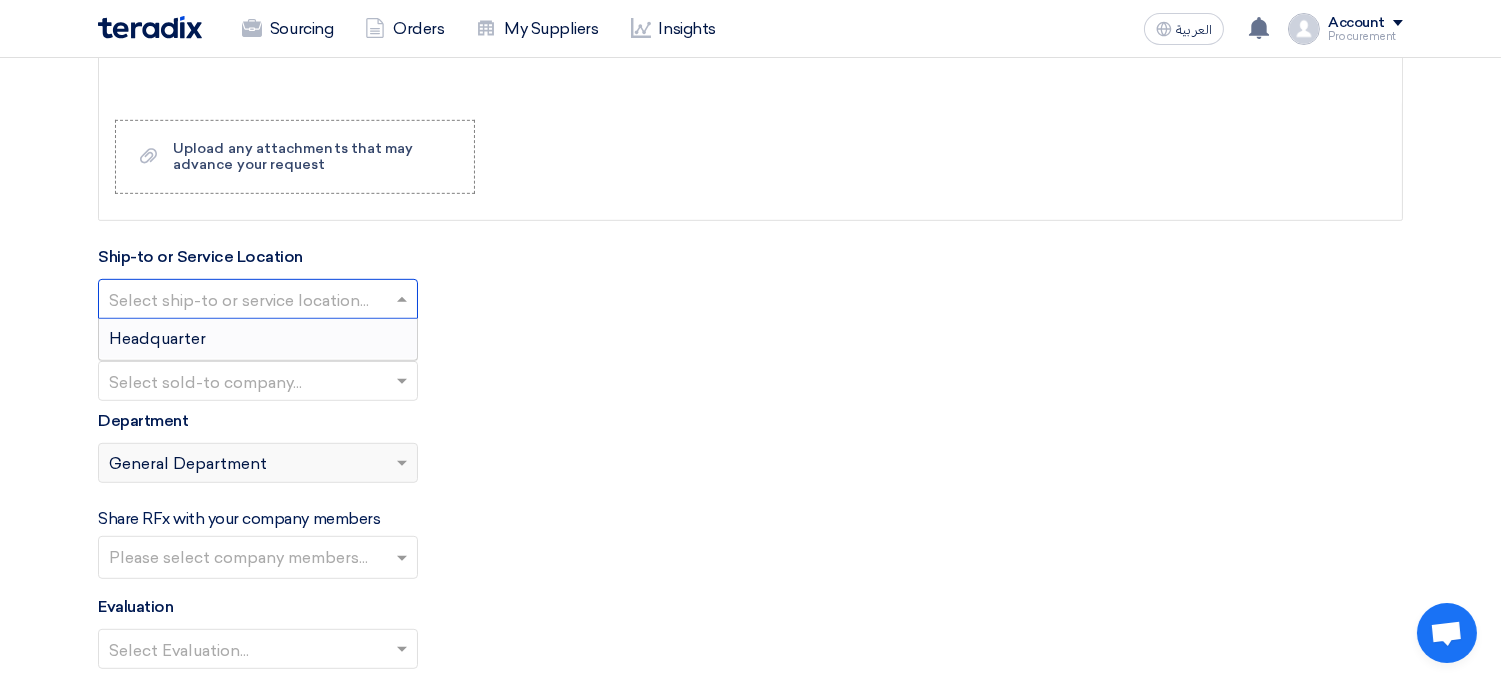 click 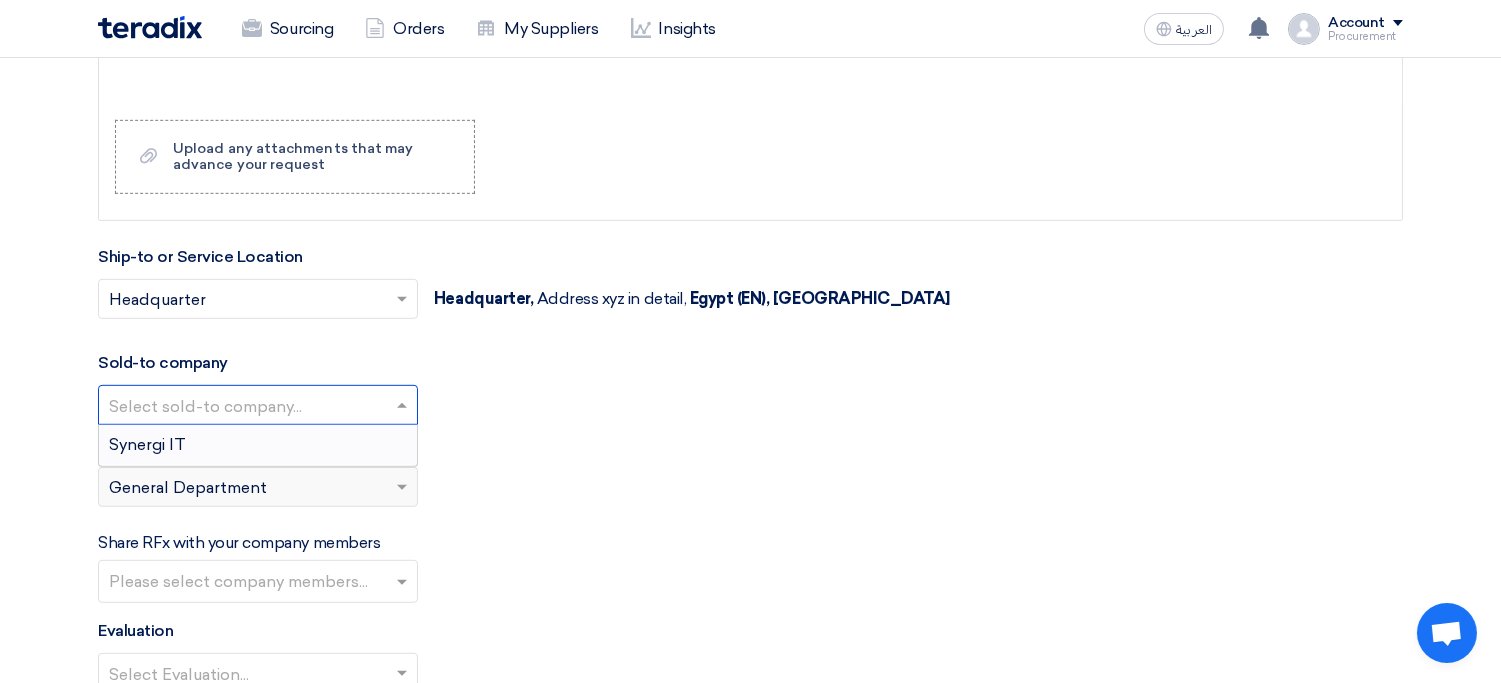 click 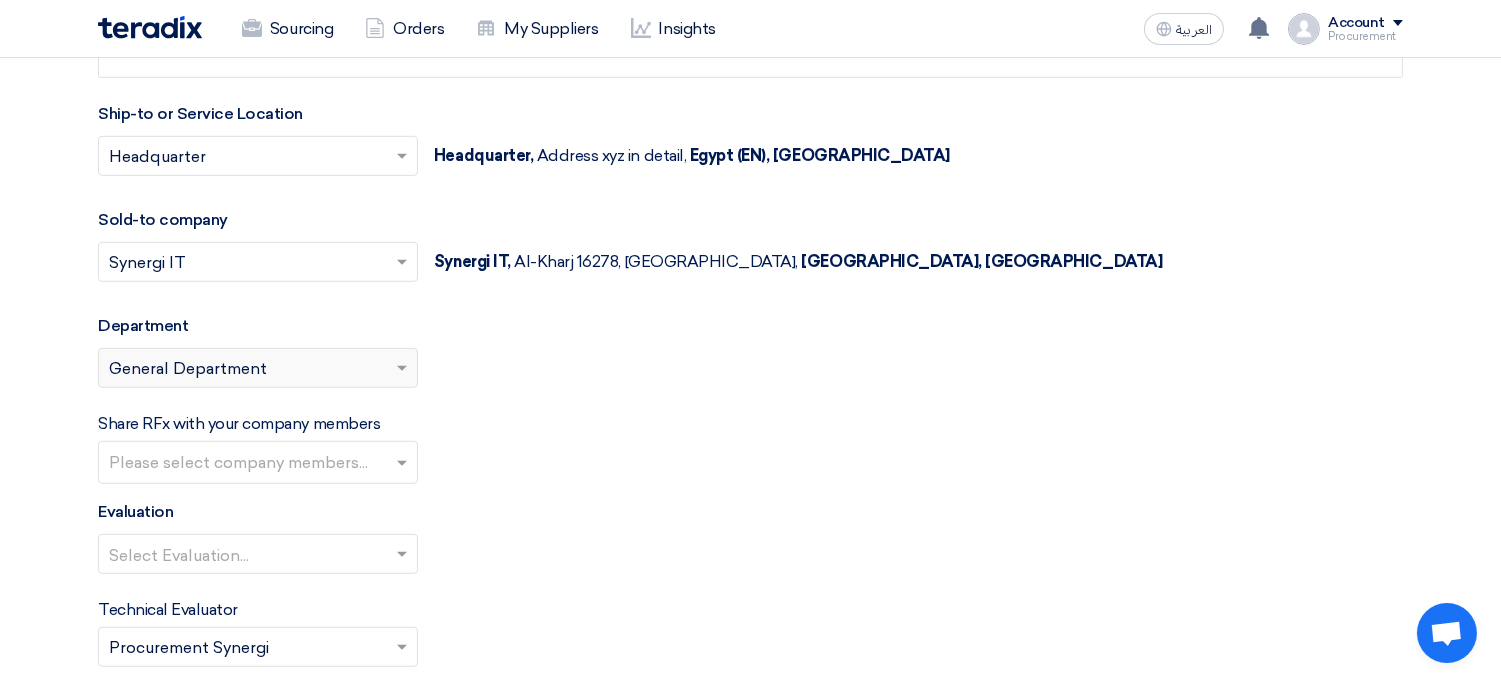 scroll, scrollTop: 2207, scrollLeft: 0, axis: vertical 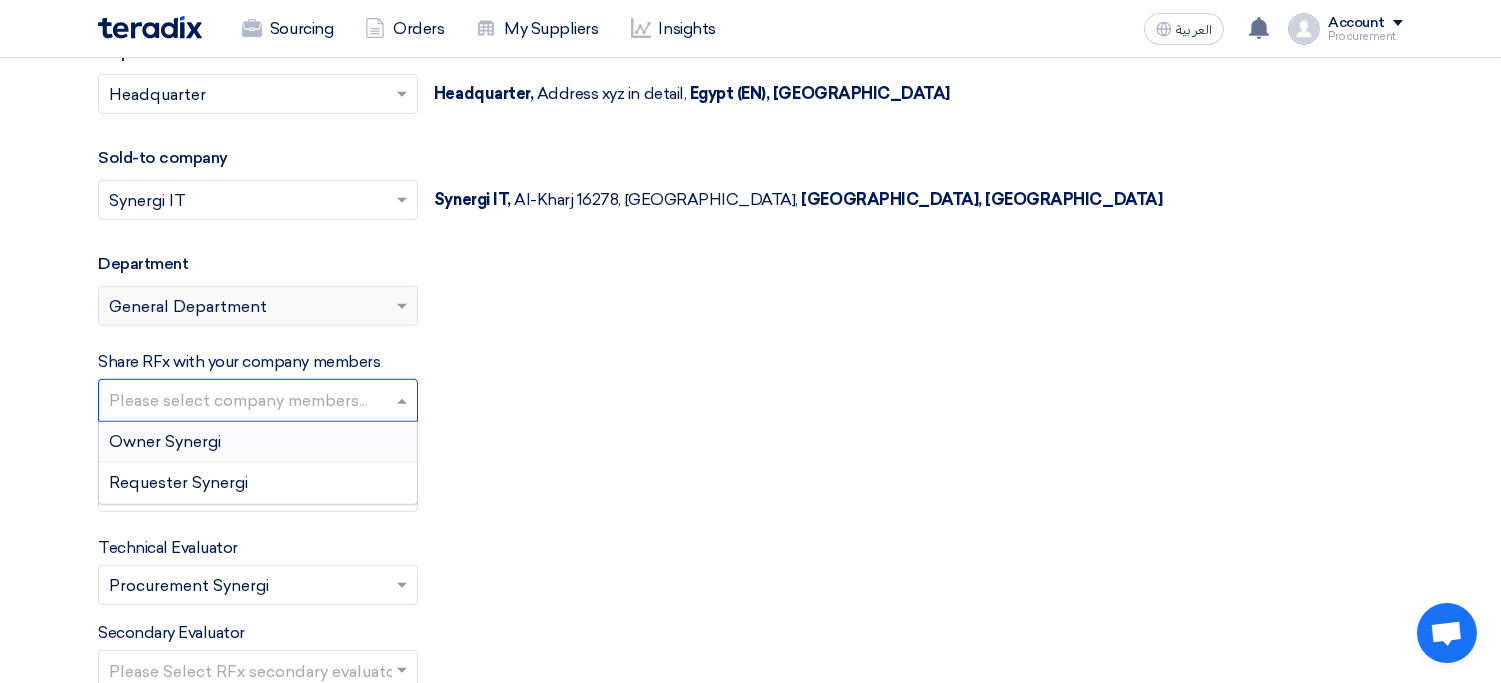 click at bounding box center (260, 402) 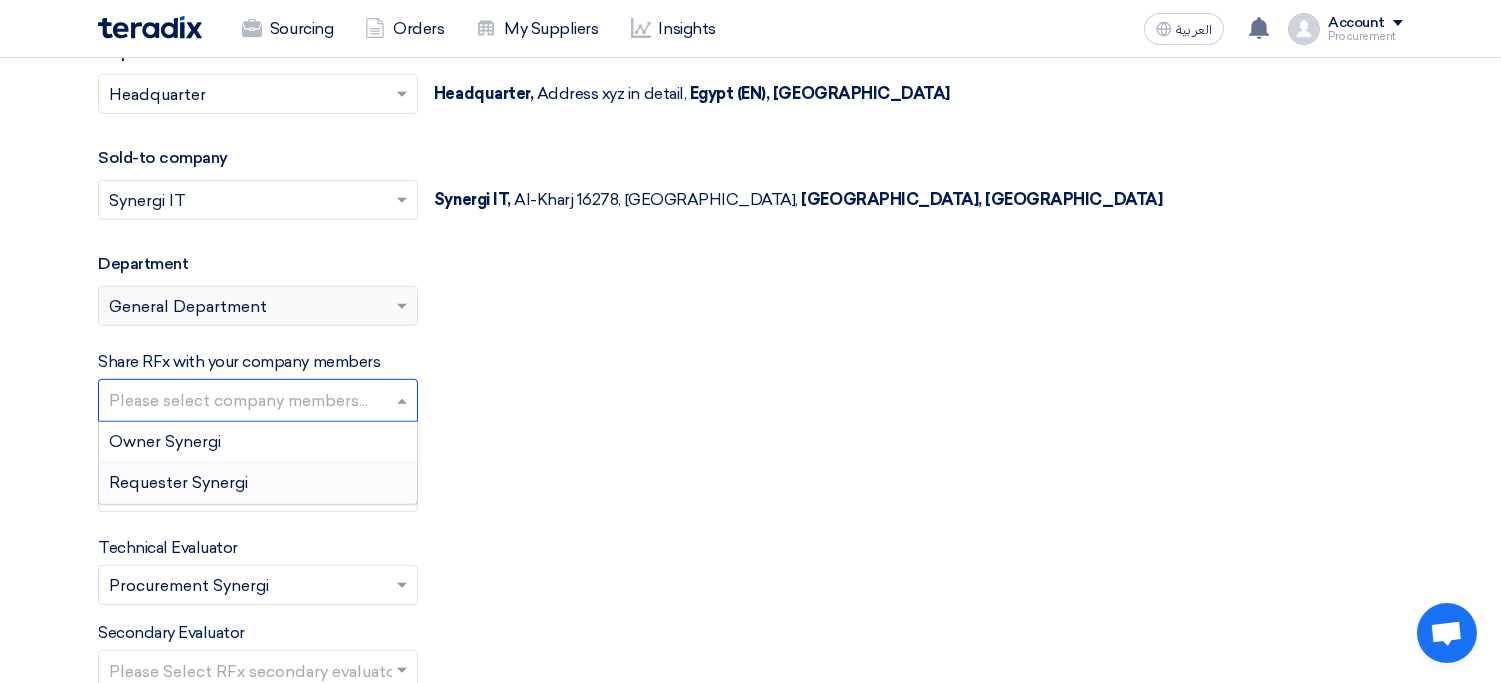 click on "Requester Synergi" at bounding box center (258, 483) 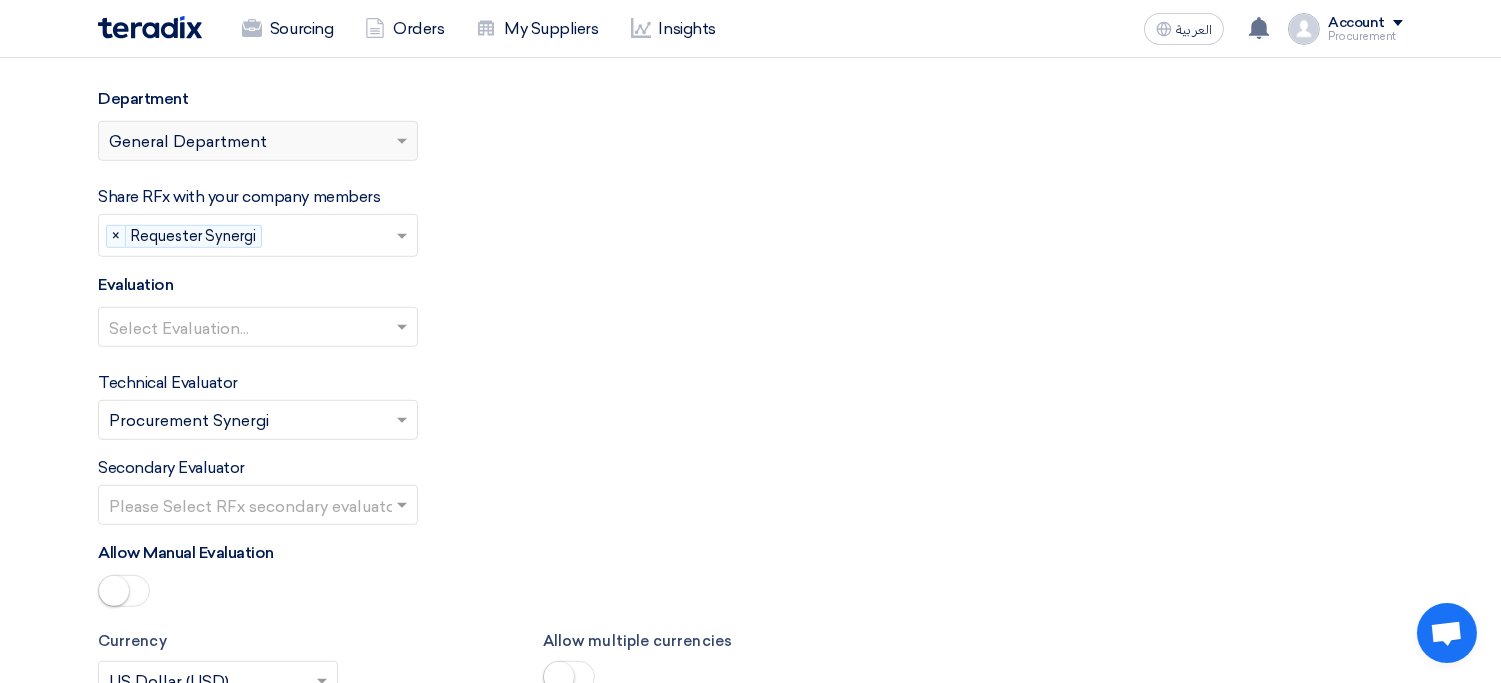 scroll, scrollTop: 2378, scrollLeft: 0, axis: vertical 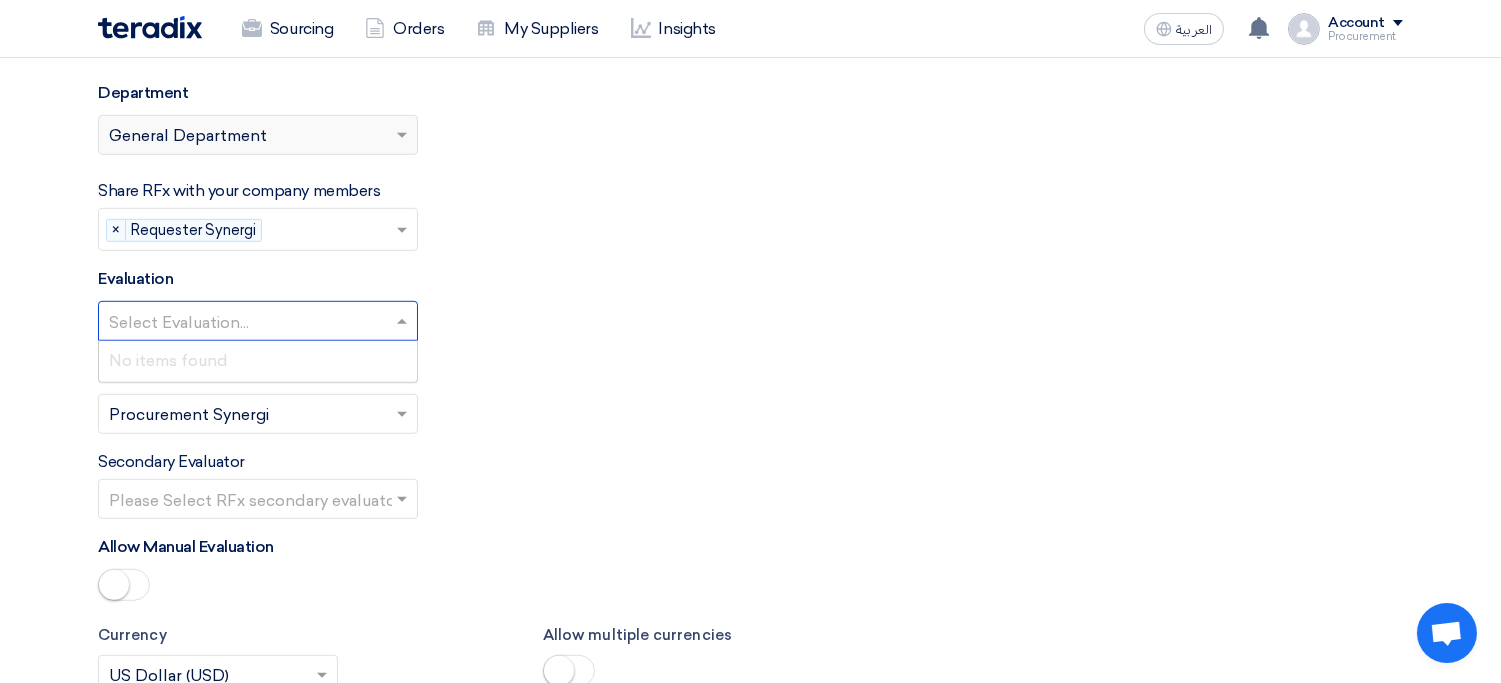 click 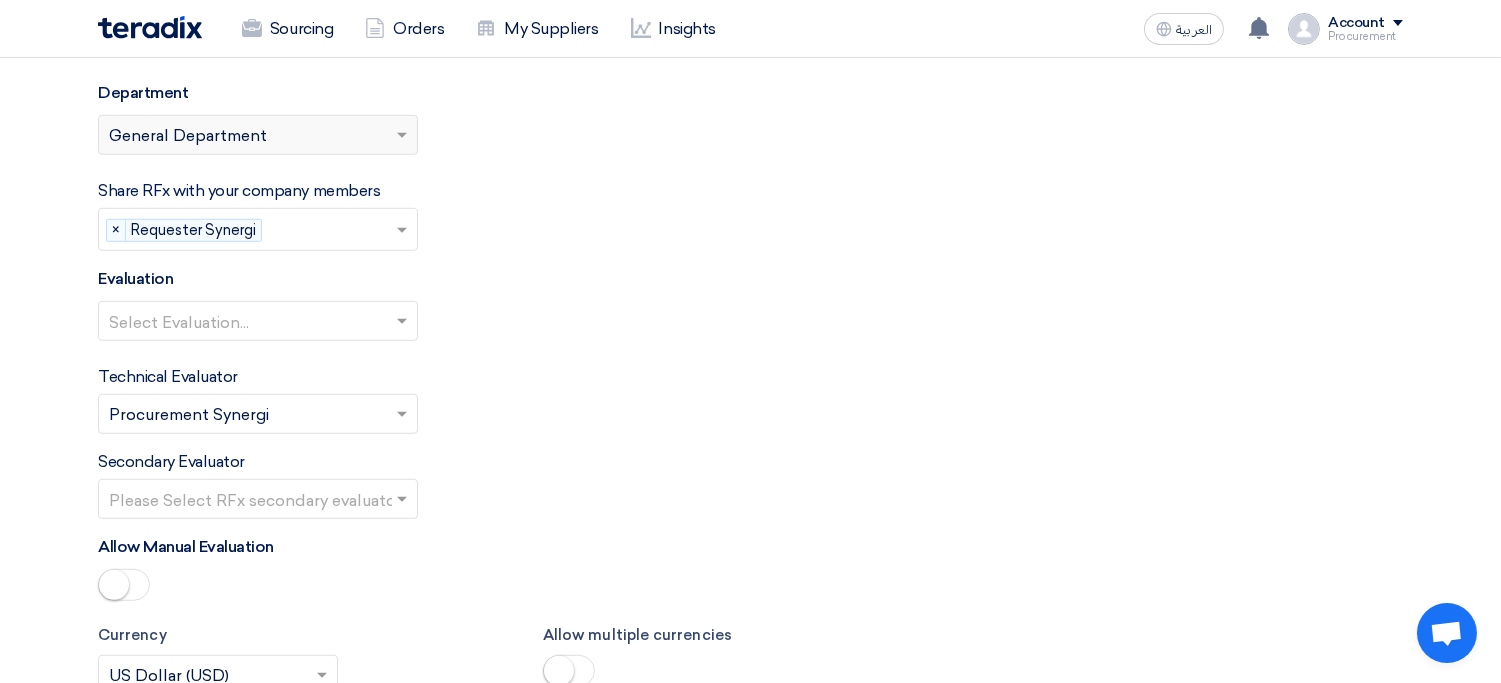 click on "Basic Information
RFx Title
testing
RFx Type
Normal RFQ
Sealed RFQ
RFP
Deadline to receive quotations
7/30/2025
Pick a date
Time
Increment hours
12
Decrement hours
:
00" 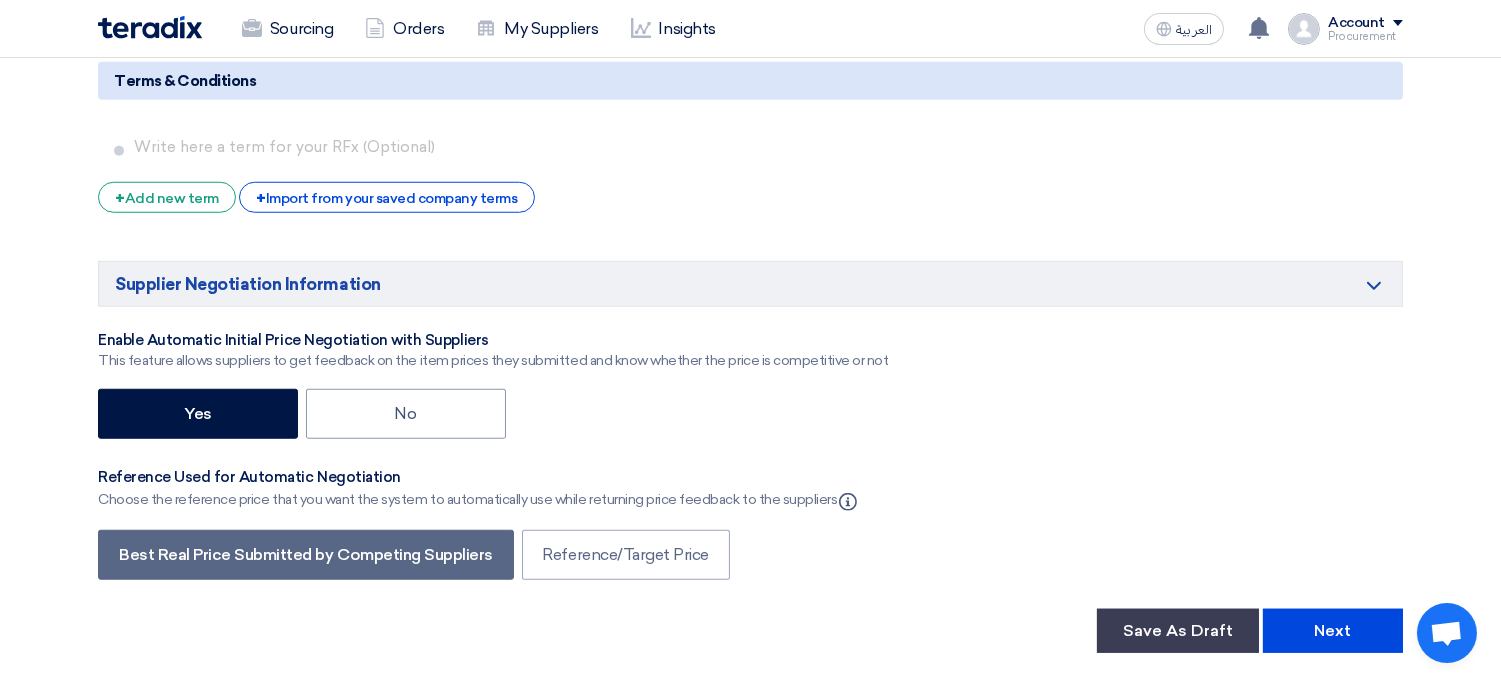 scroll, scrollTop: 3038, scrollLeft: 0, axis: vertical 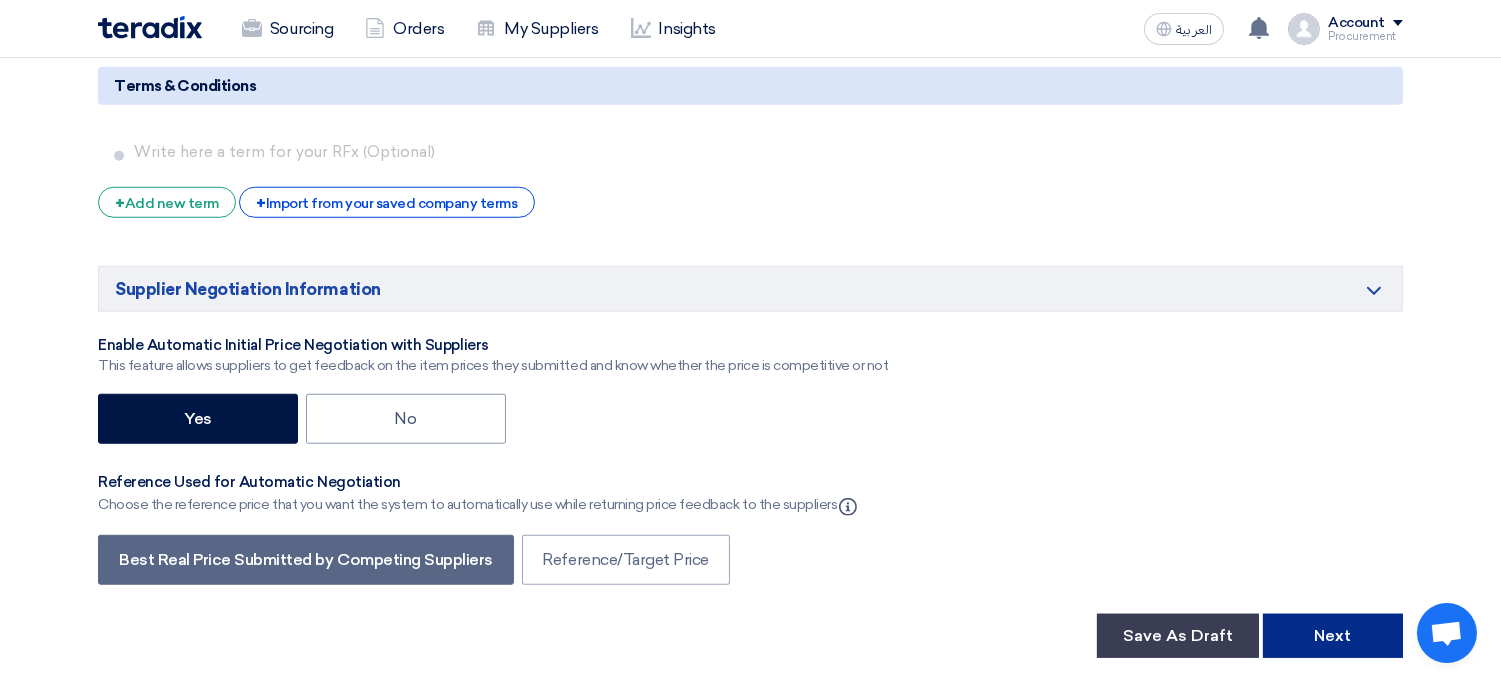 click on "Next" 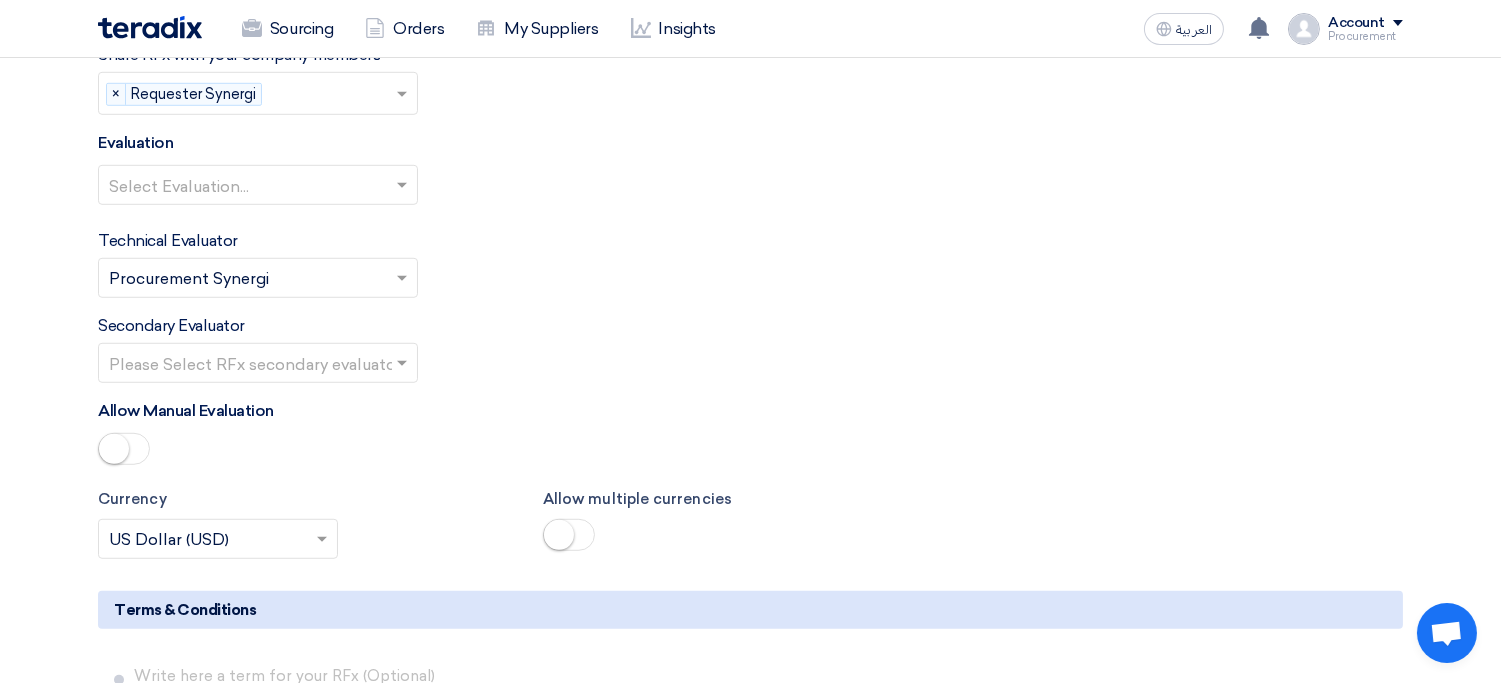 scroll, scrollTop: 2467, scrollLeft: 0, axis: vertical 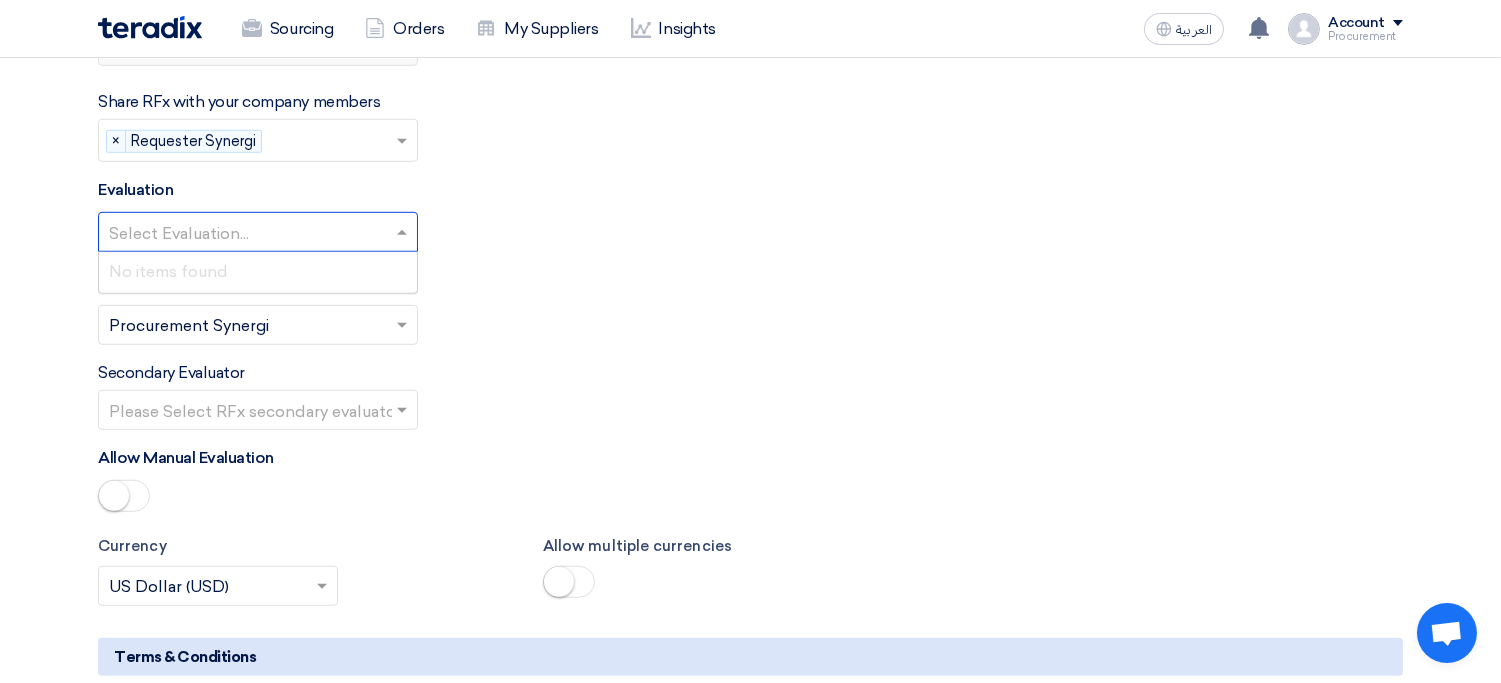 click 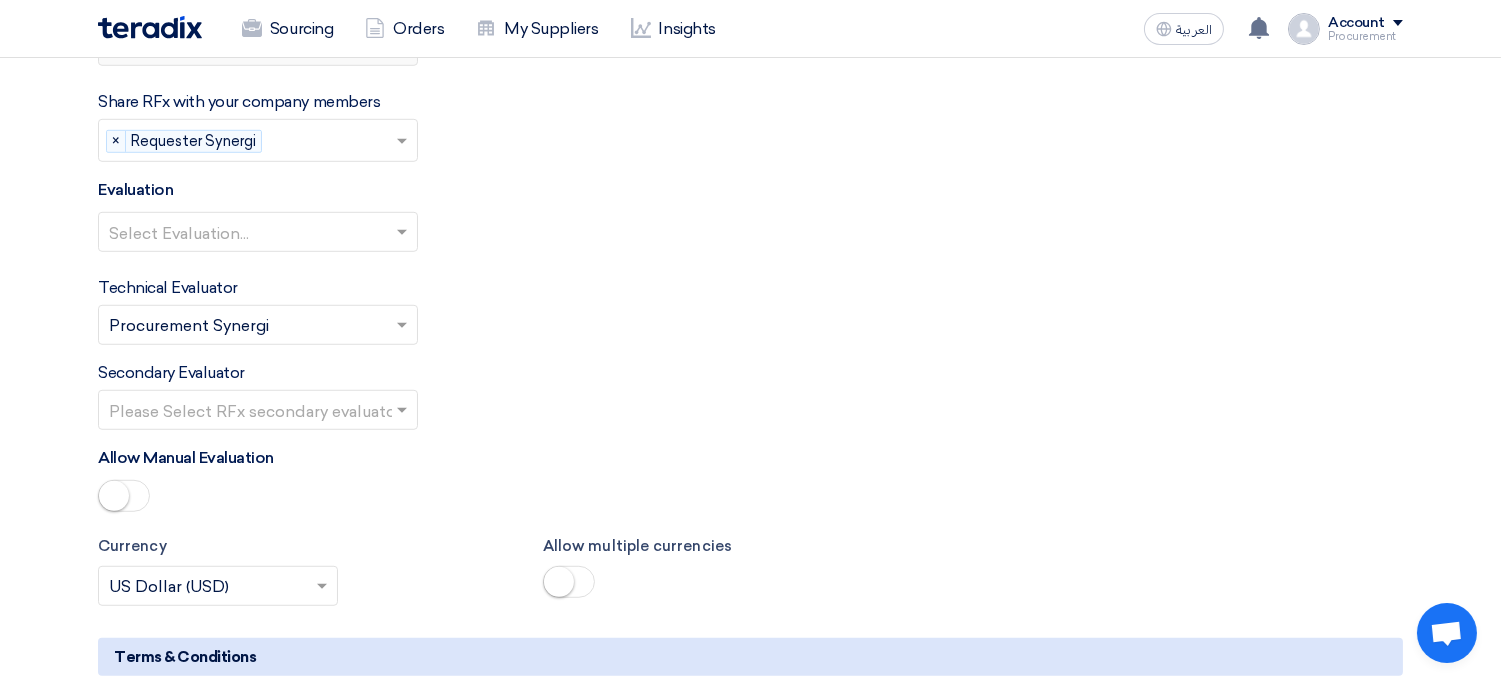 click on "Procurement" 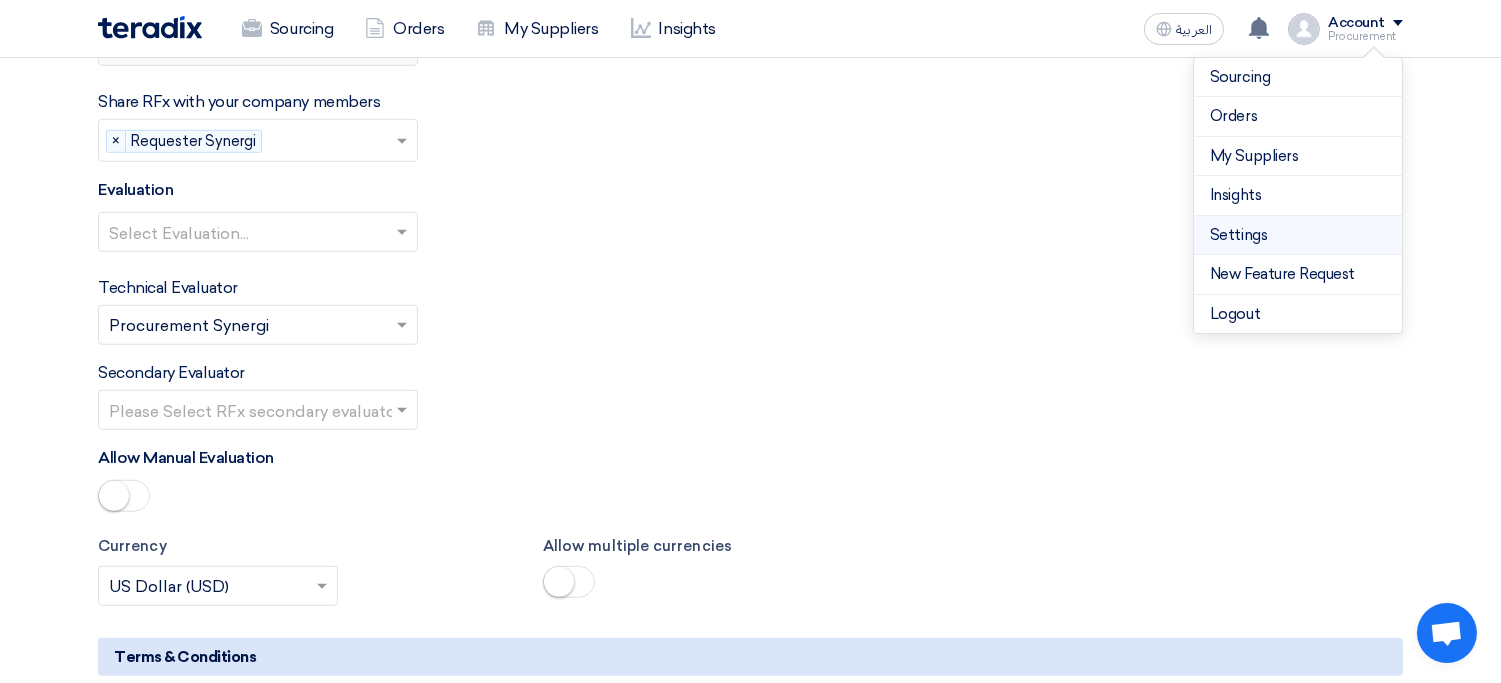 drag, startPoint x: 1241, startPoint y: 246, endPoint x: 1296, endPoint y: 246, distance: 55 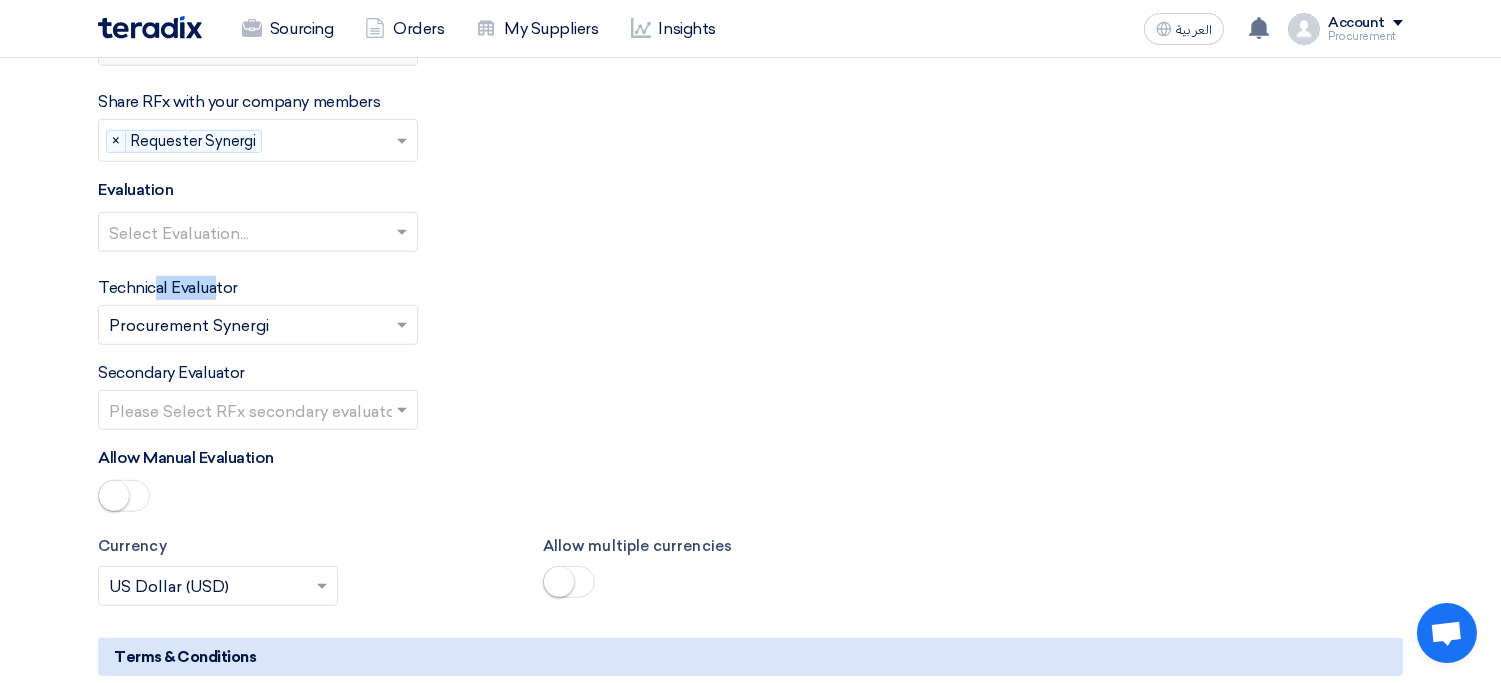 click on "Select Evaluation..." 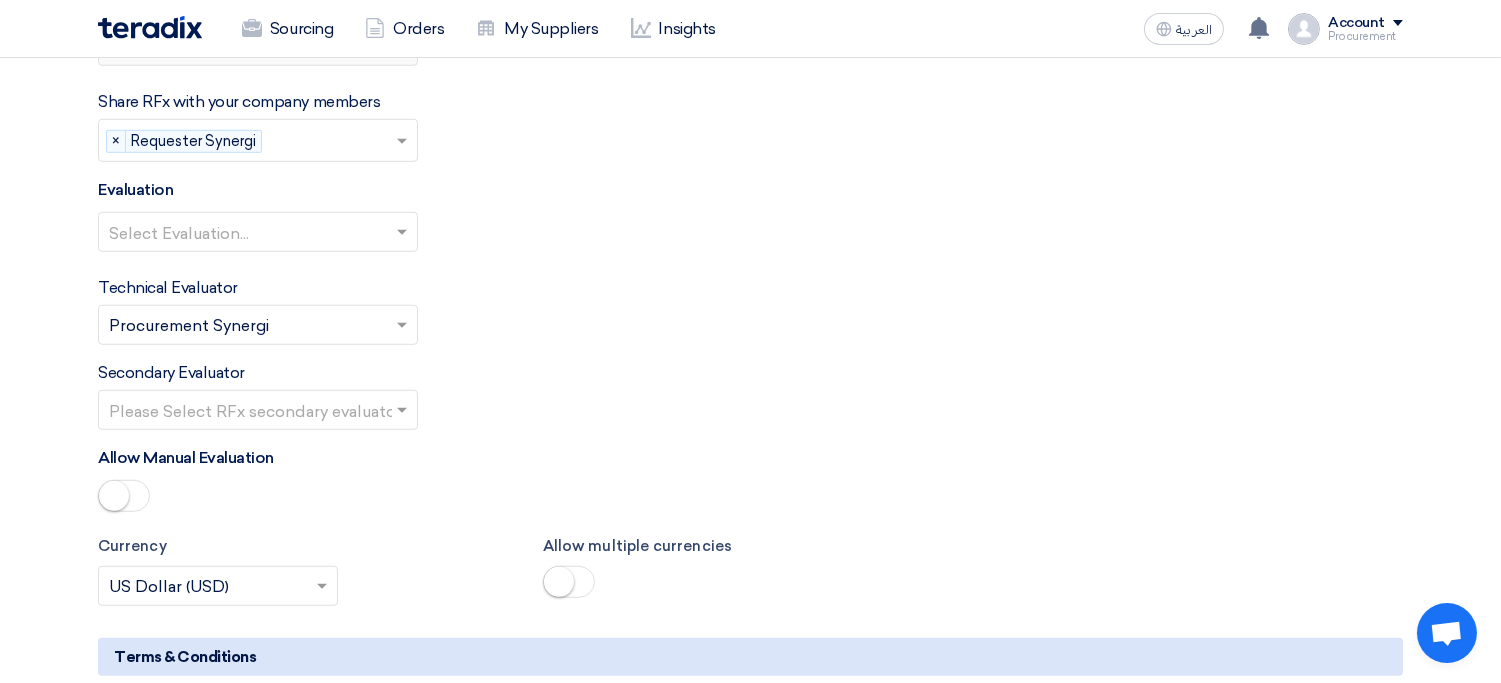 click on "Account
Procurement
Sourcing
Orders
My Suppliers
Insights
Settings
New Feature Request
Logout" 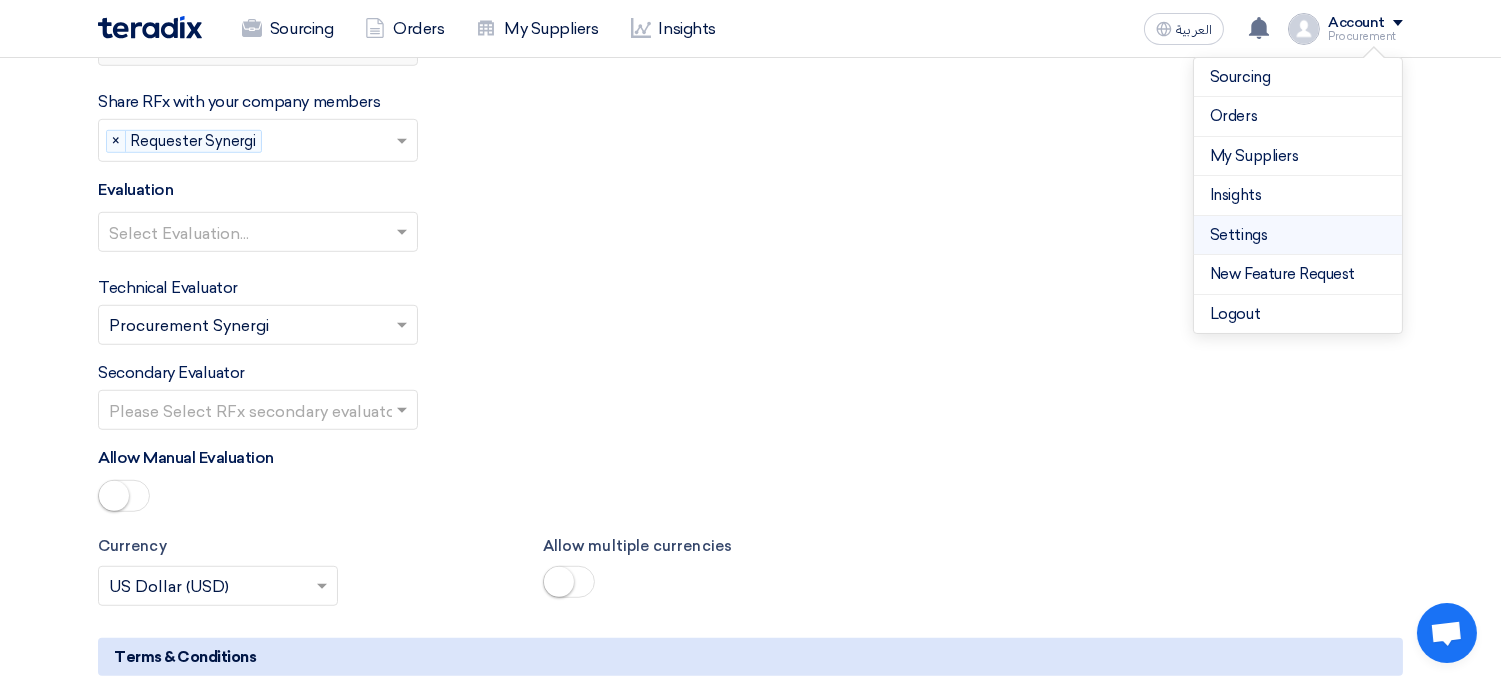 click on "Settings" 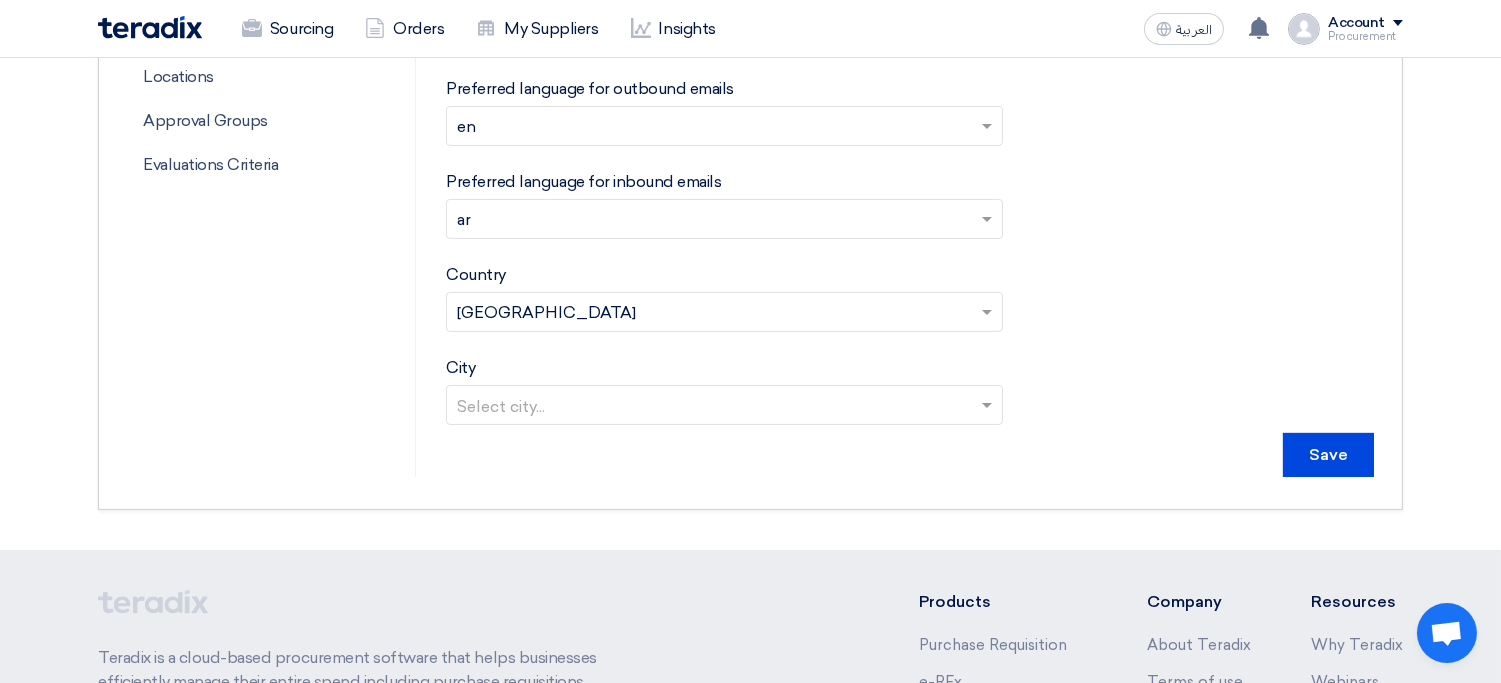 scroll, scrollTop: 827, scrollLeft: 0, axis: vertical 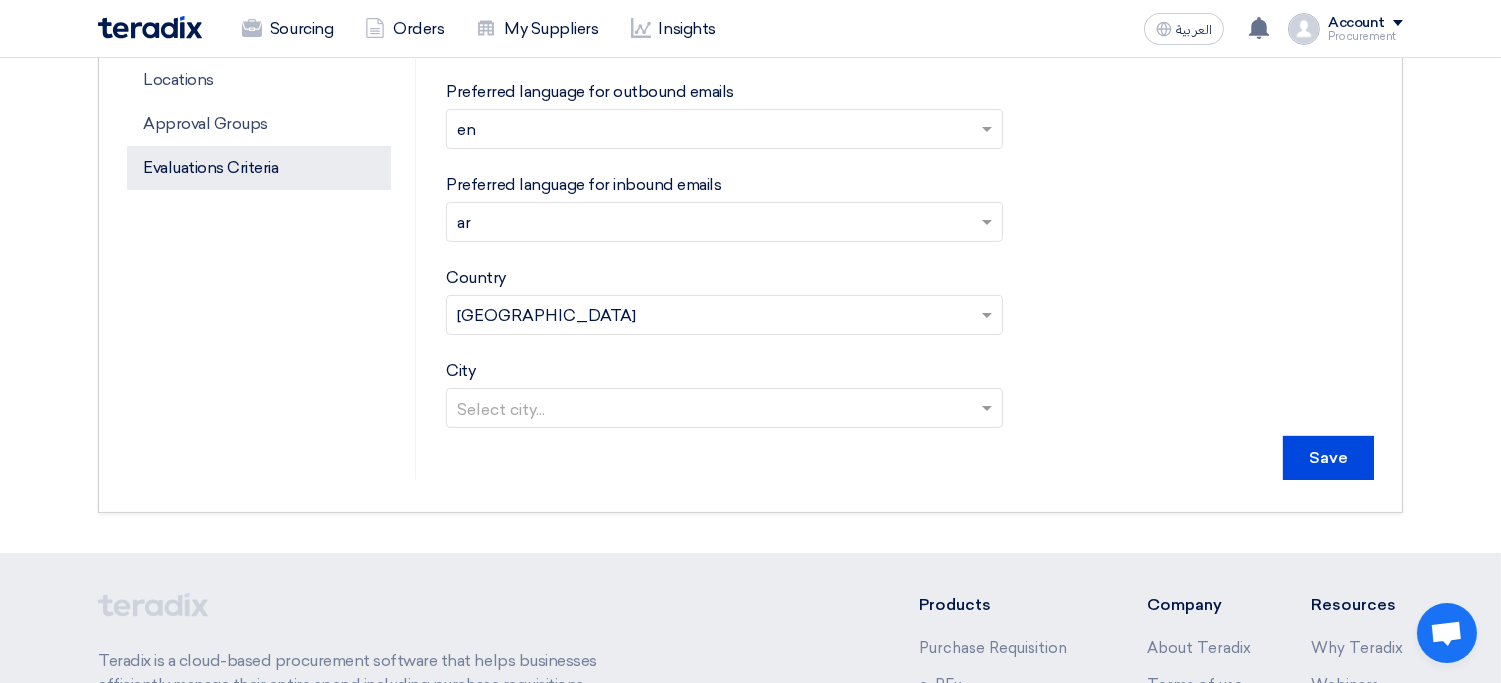click on "Evaluations Criteria" 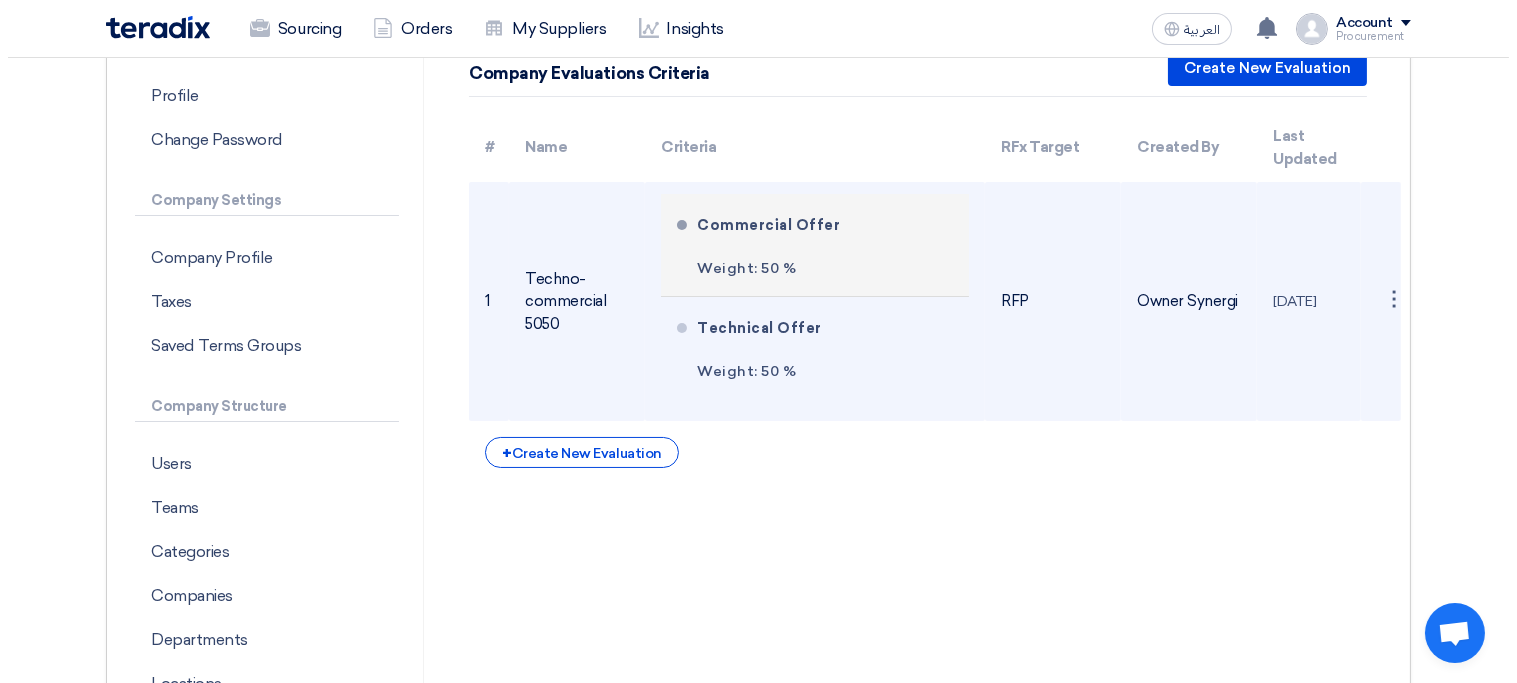 scroll, scrollTop: 206, scrollLeft: 0, axis: vertical 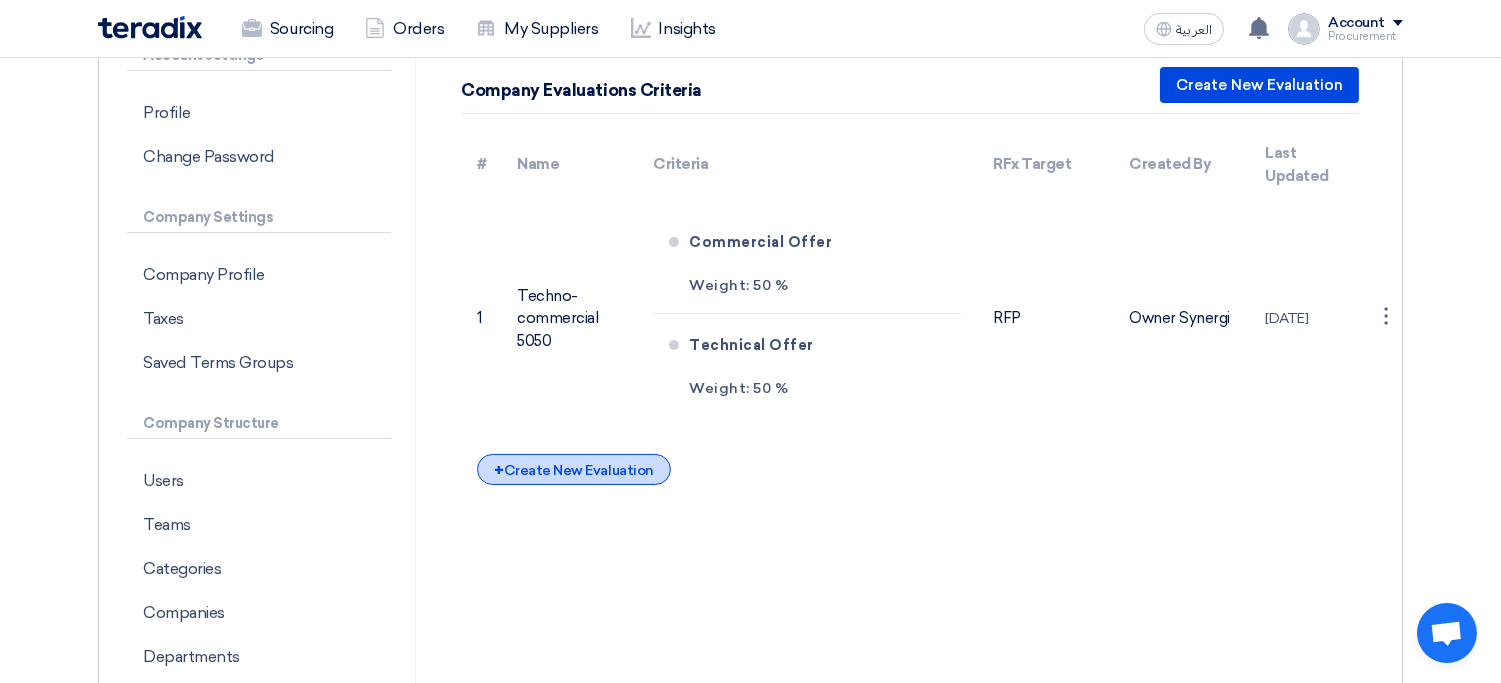 click on "+
Create New Evaluation" 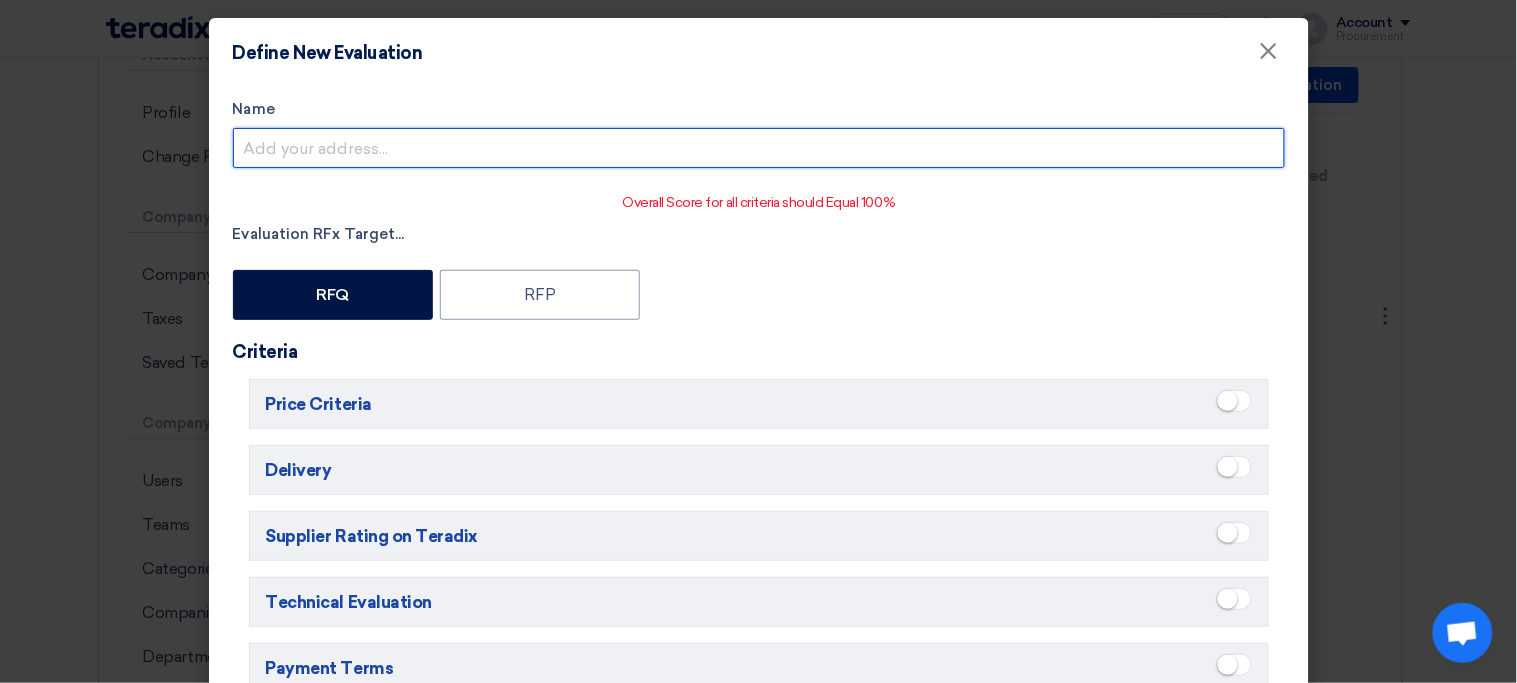 click on "Name" at bounding box center (759, 148) 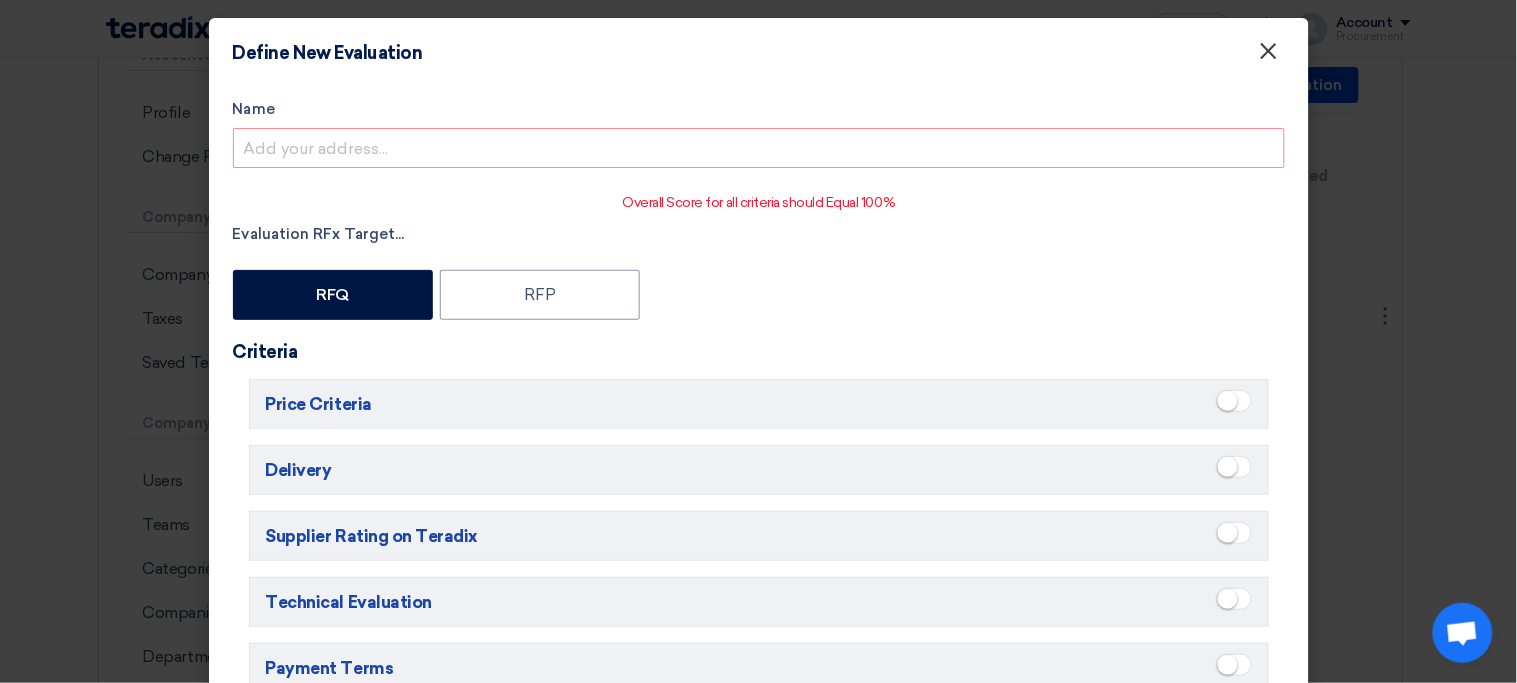 click on "×" 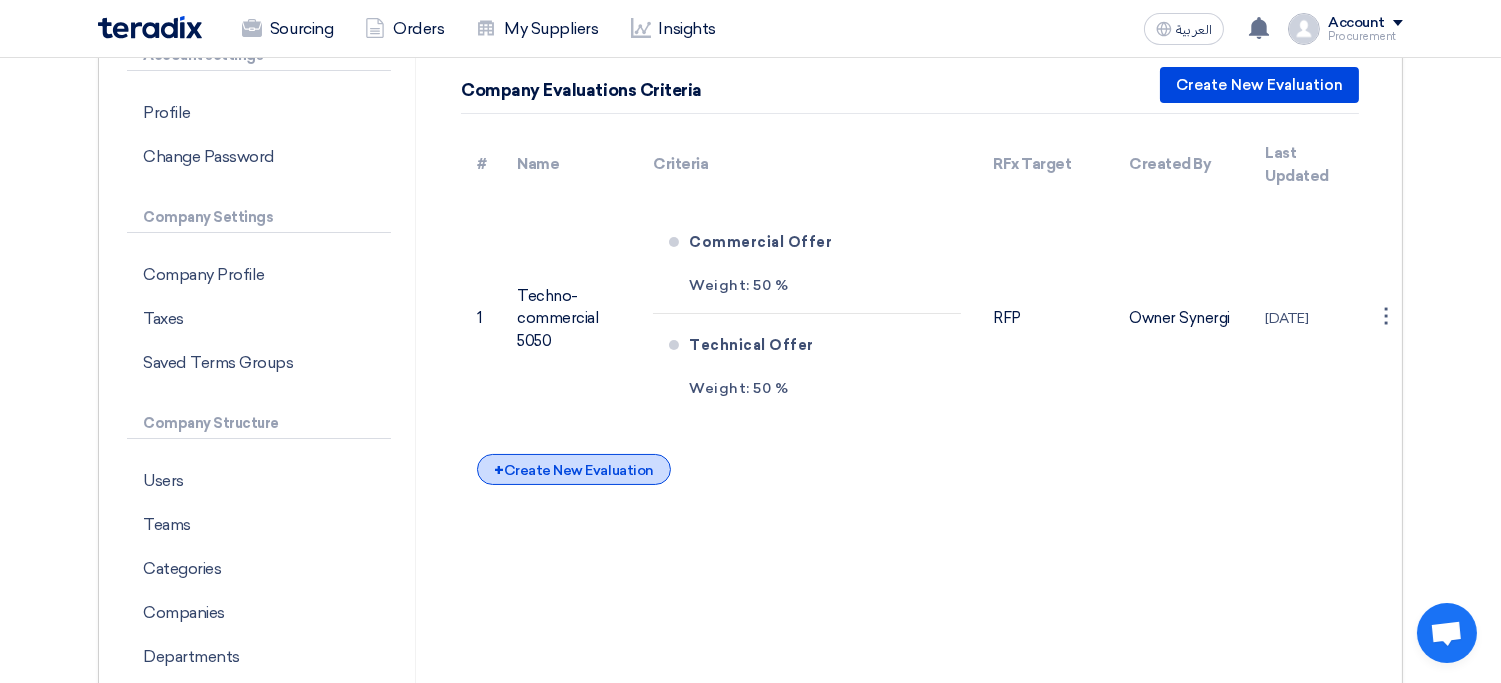 click on "+
Create New Evaluation" 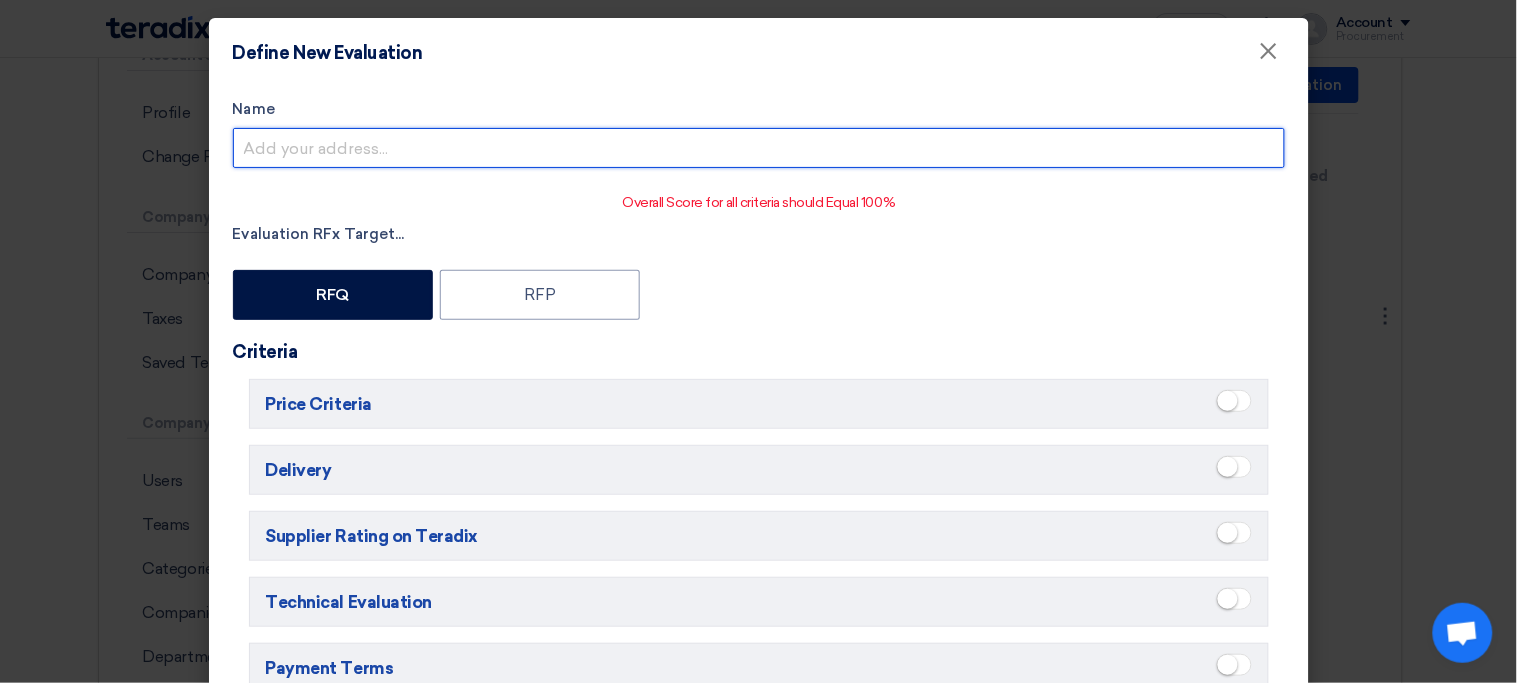 click on "Name" at bounding box center [759, 148] 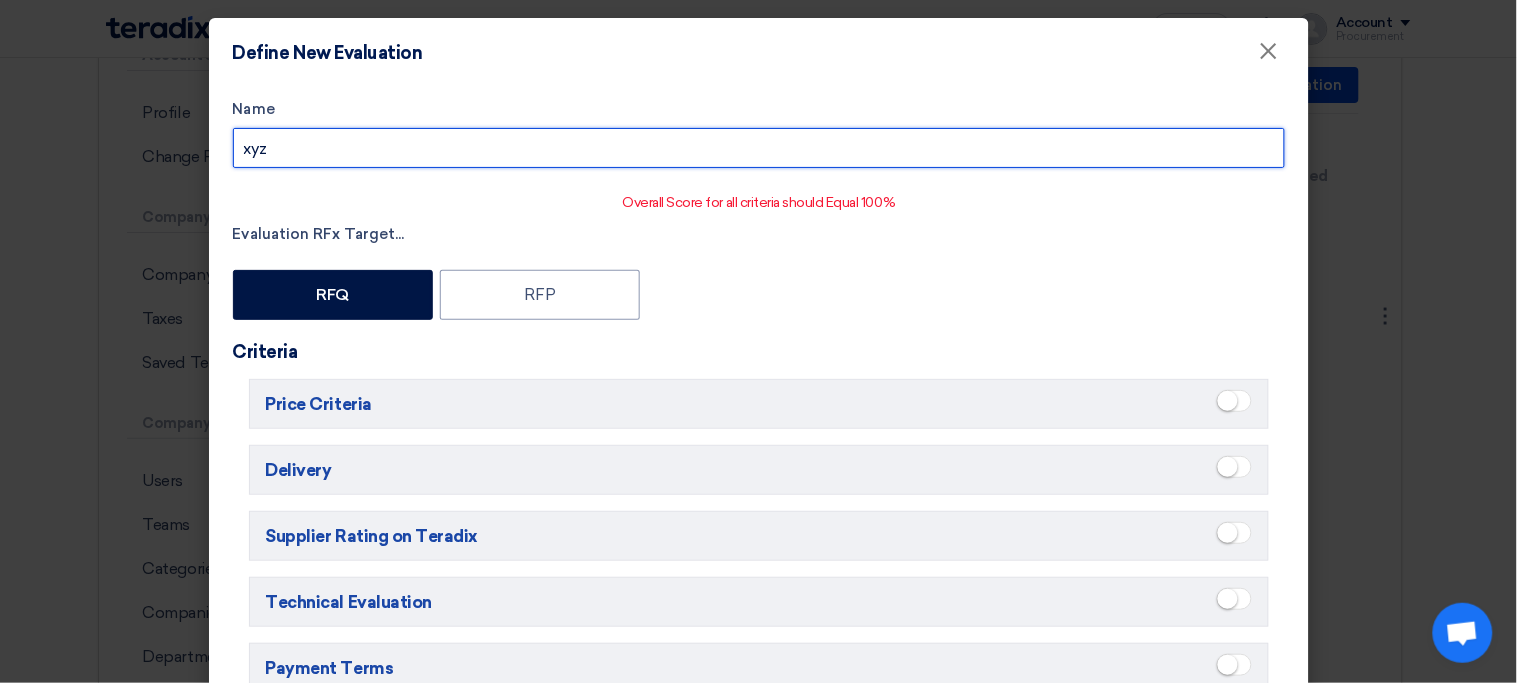 type on "xyz" 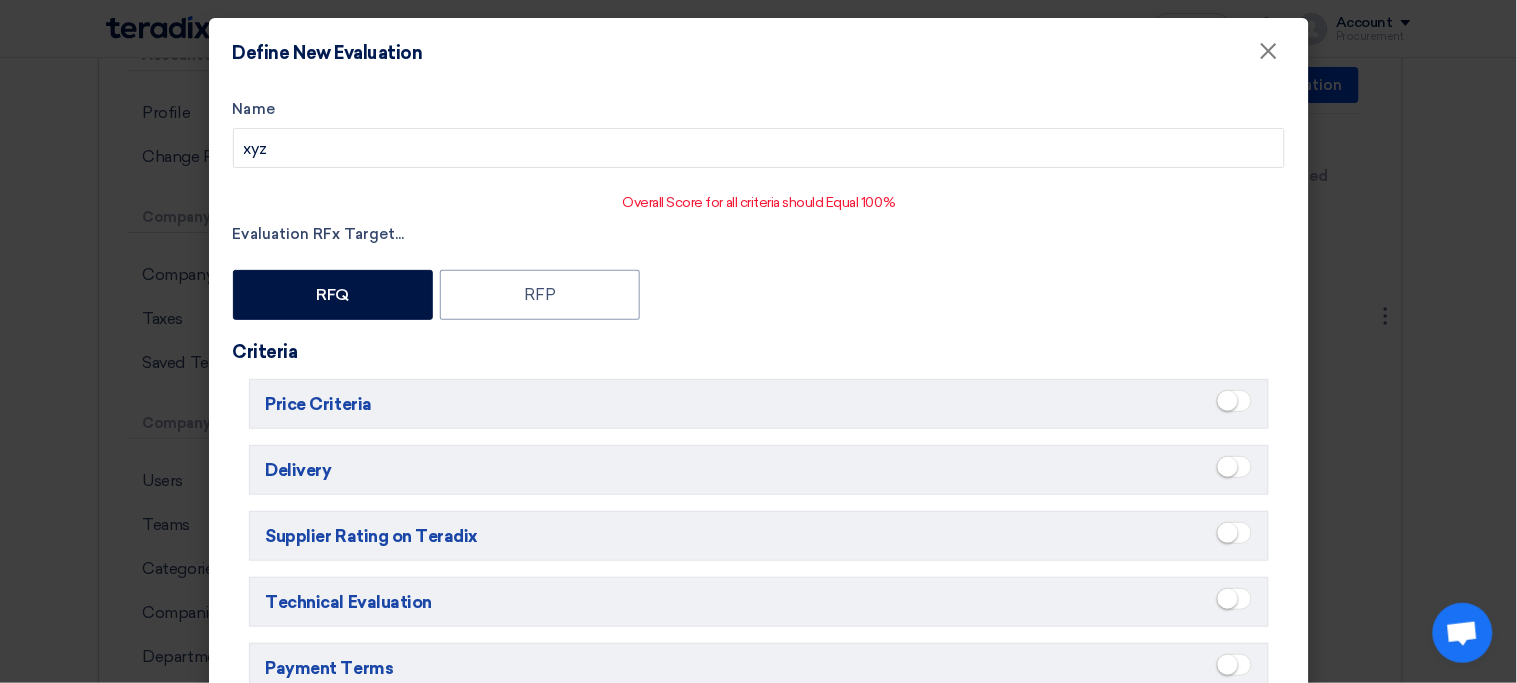 click at bounding box center (1228, 467) 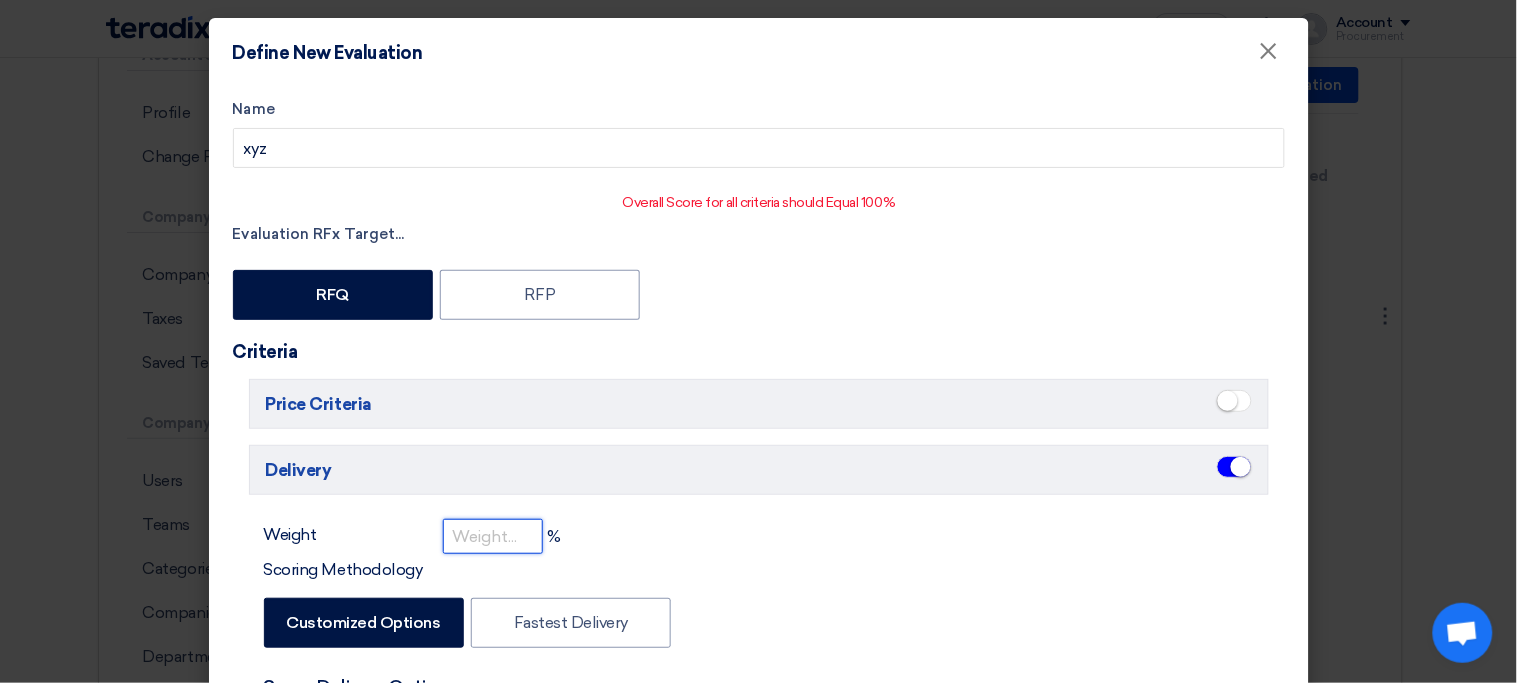 click at bounding box center (493, 536) 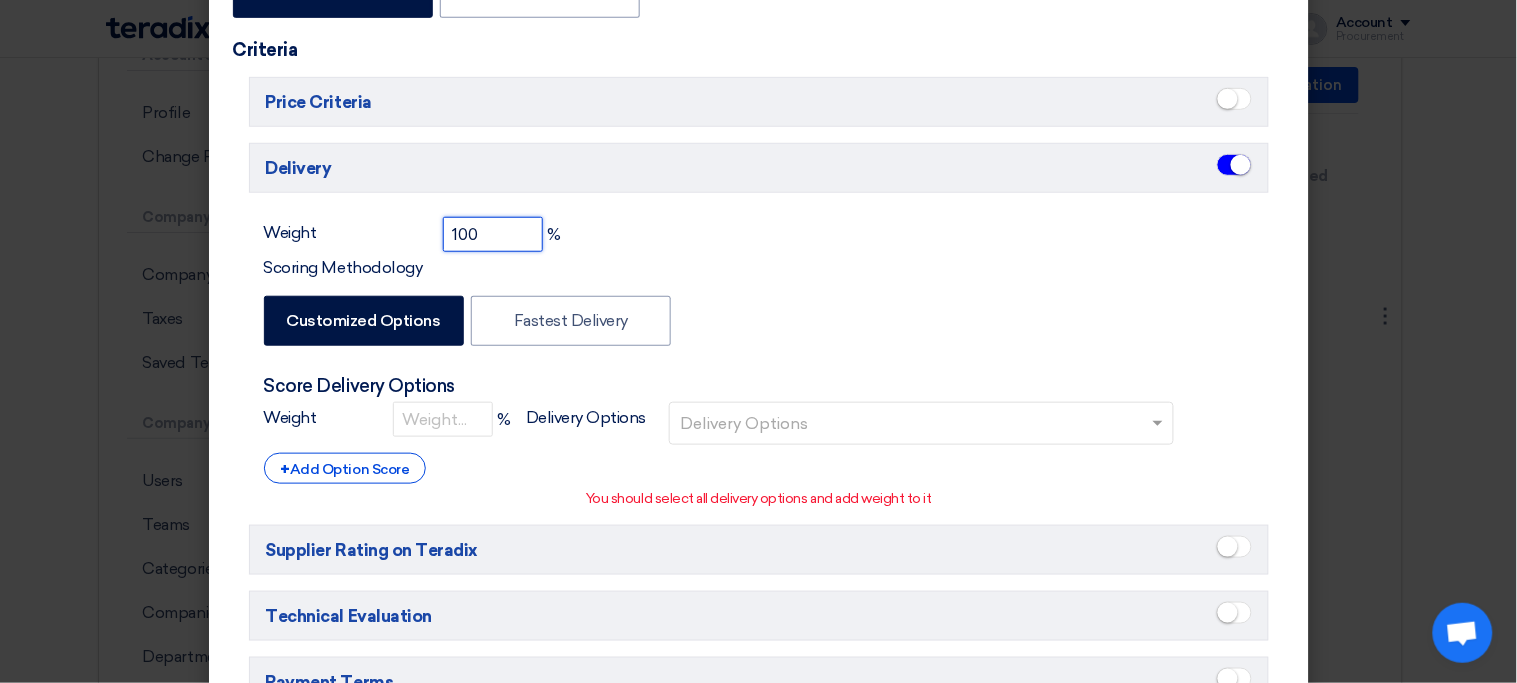 scroll, scrollTop: 283, scrollLeft: 0, axis: vertical 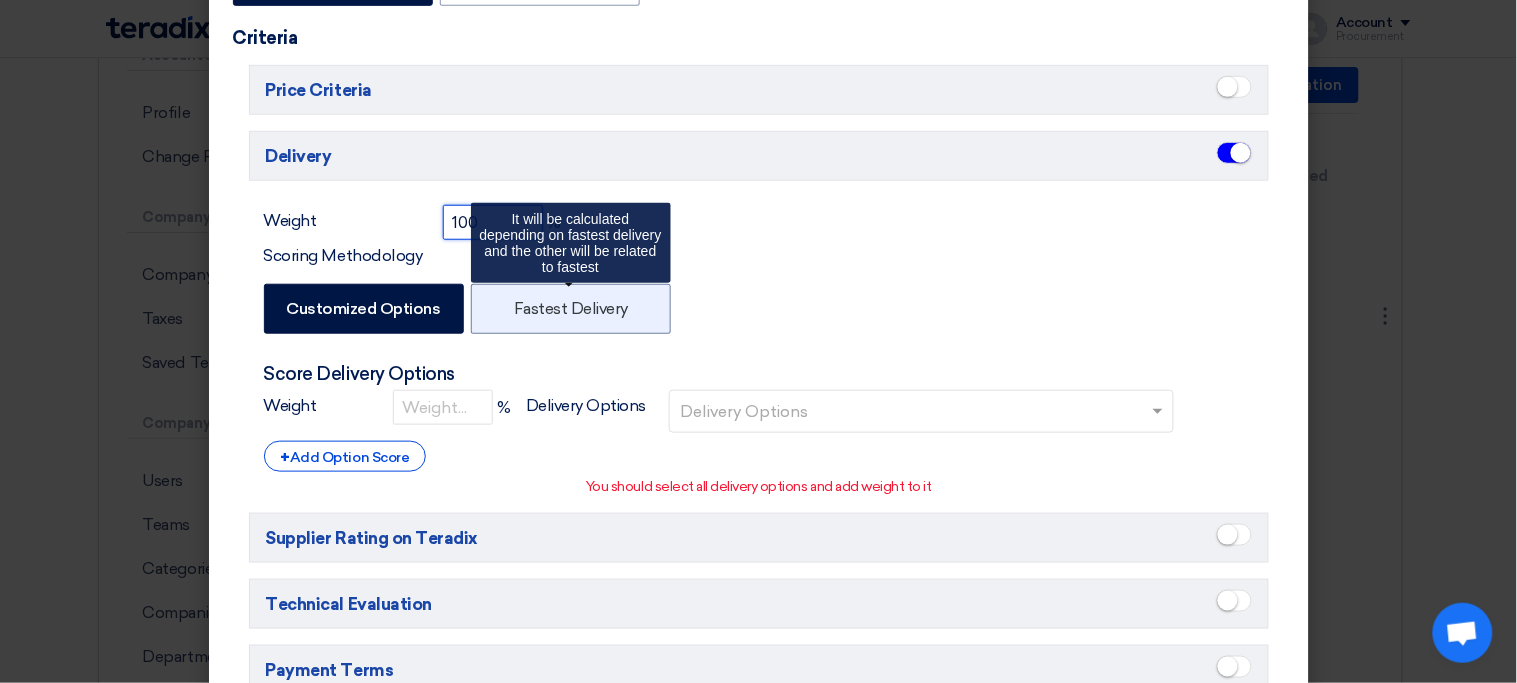 type on "100" 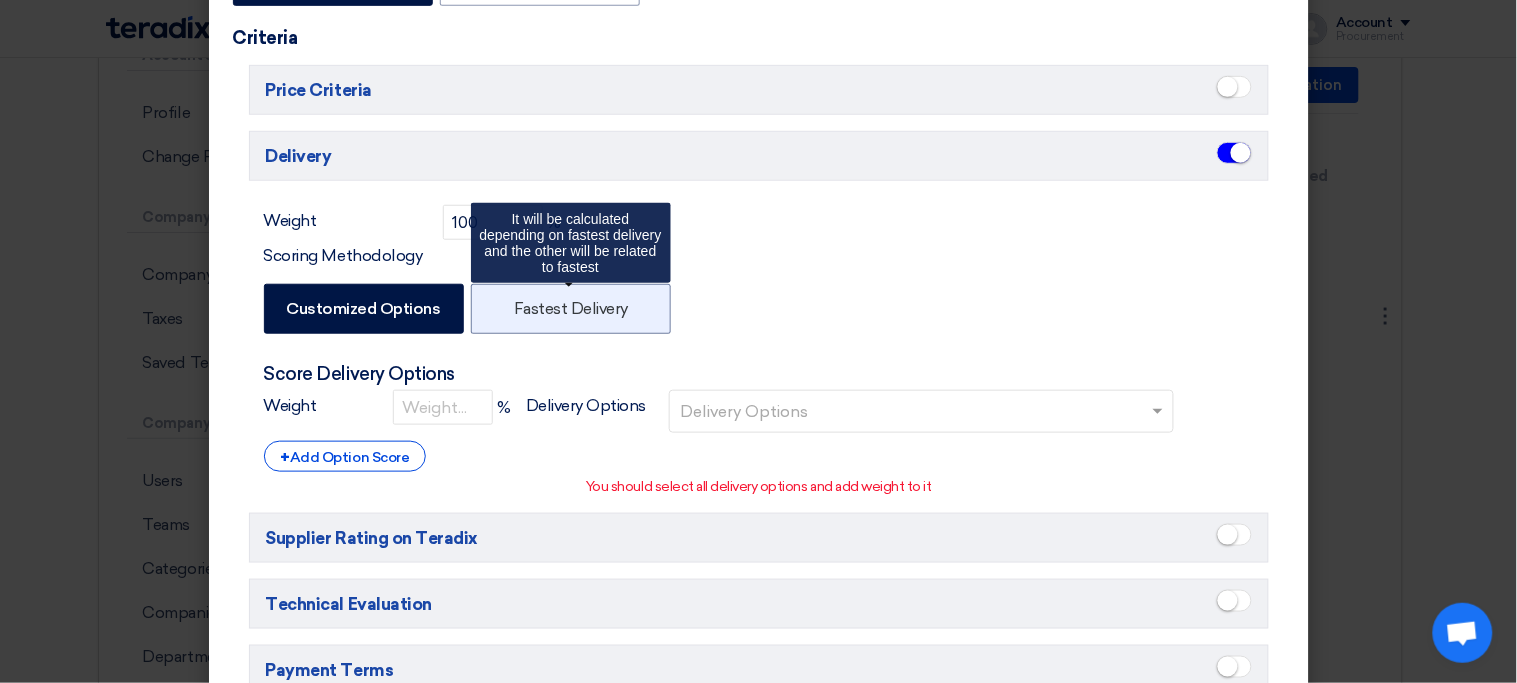 click on "Fastest Delivery" at bounding box center (571, 309) 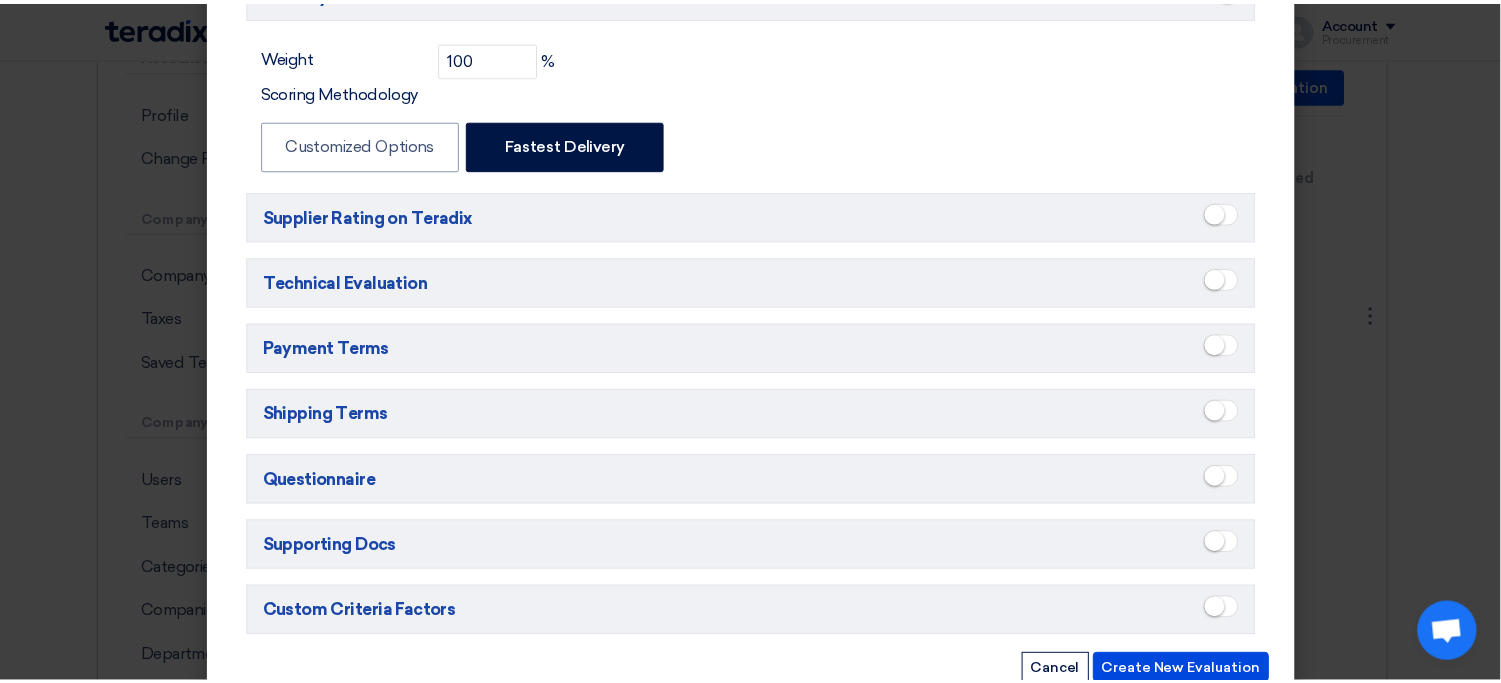 scroll, scrollTop: 510, scrollLeft: 0, axis: vertical 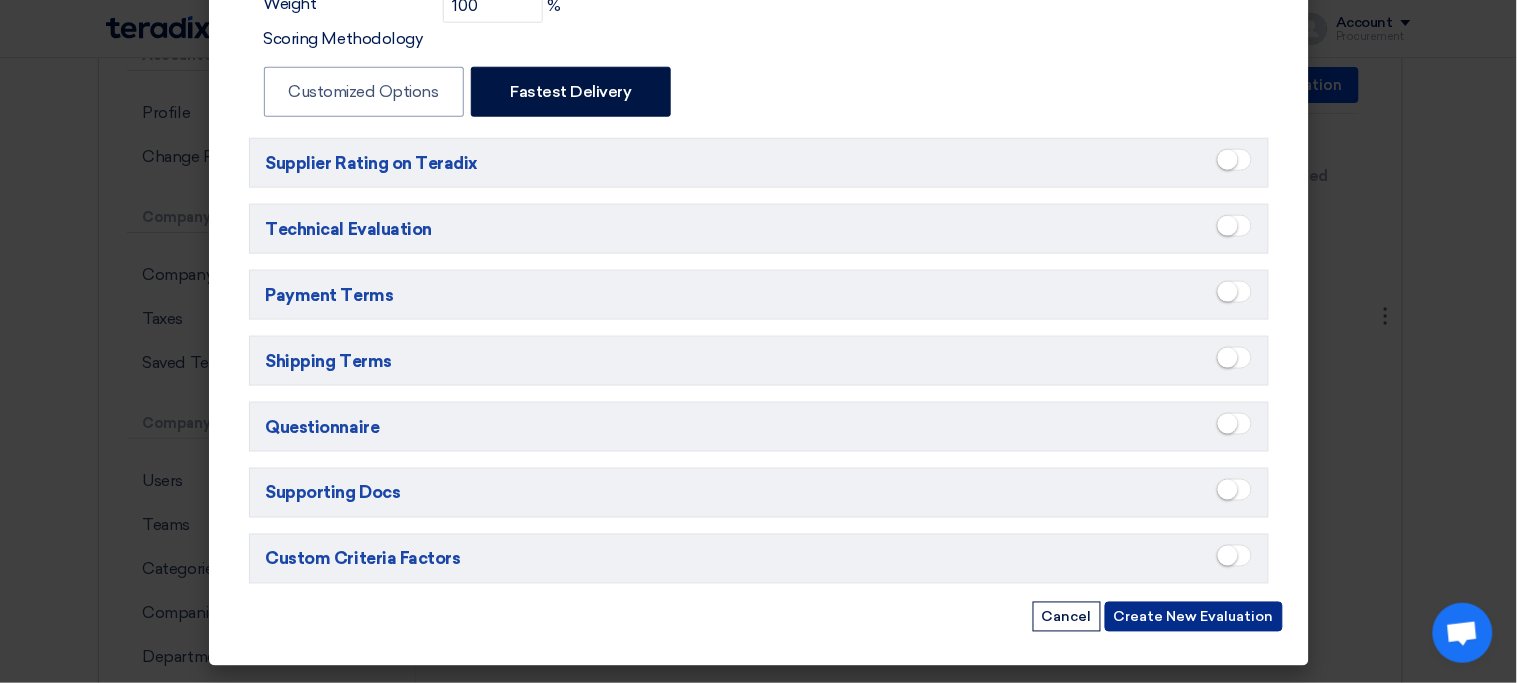 click on "Create New Evaluation" 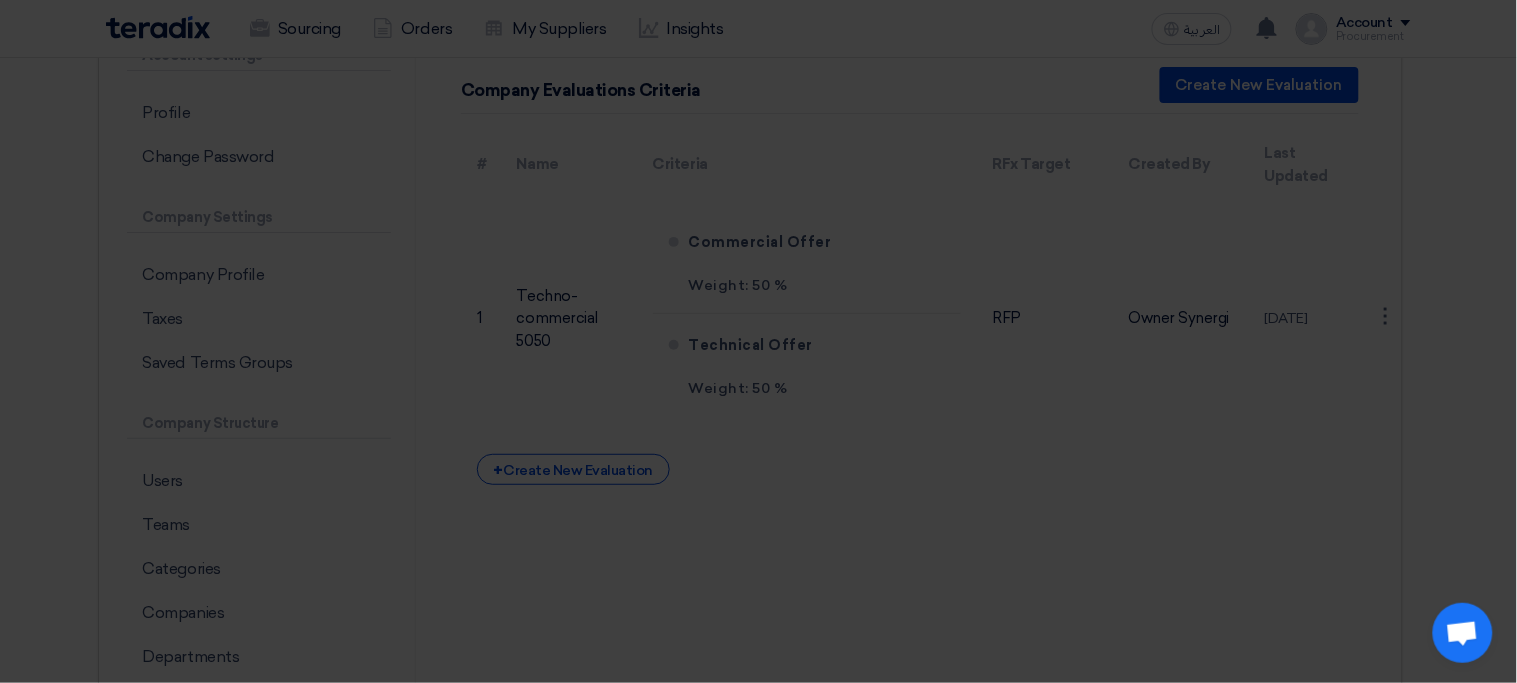 click on "Define New Evaluation
×
Name
xyz
Evaluation RFx Target...
RFQ
RFP
Criteria
Price Criteria
Delivery
Weight
100  %
Scoring Methodology
Customized Options
Fastest Delivery" 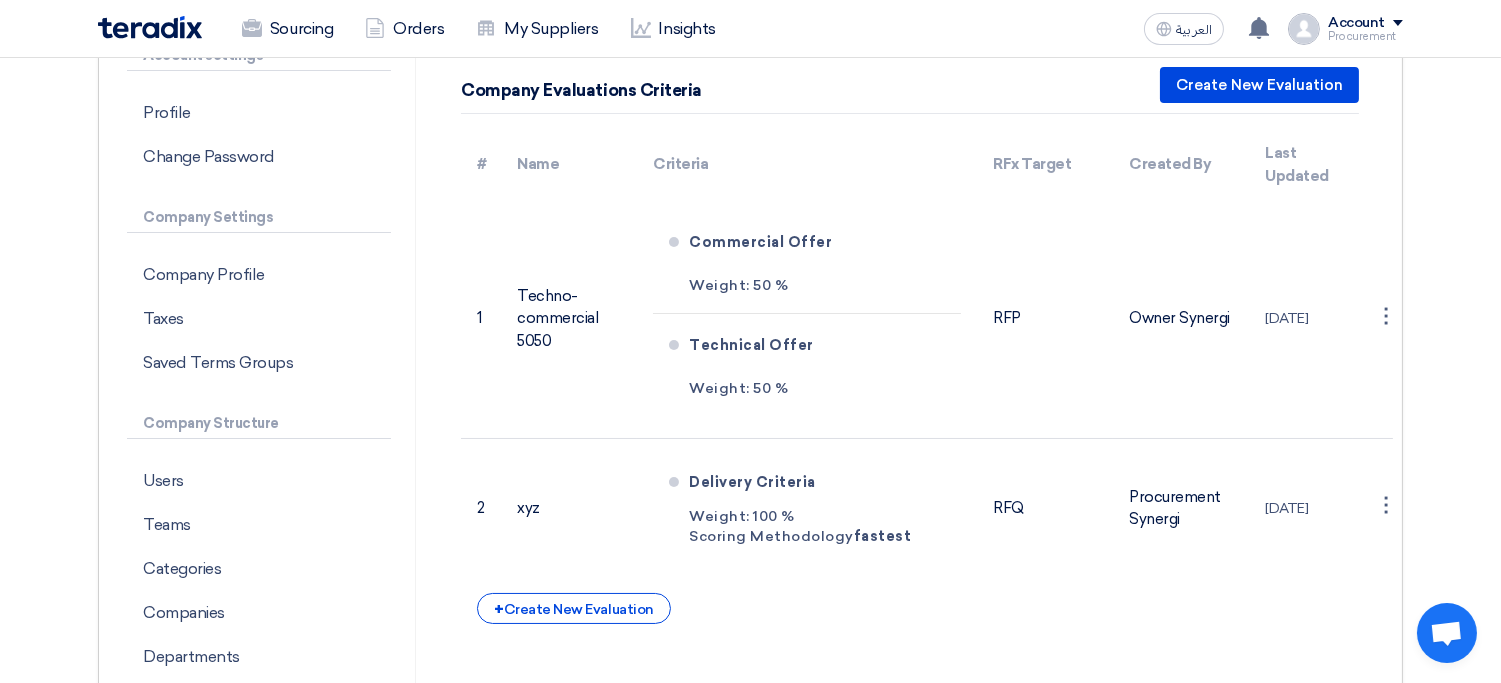 click on "RFQ" 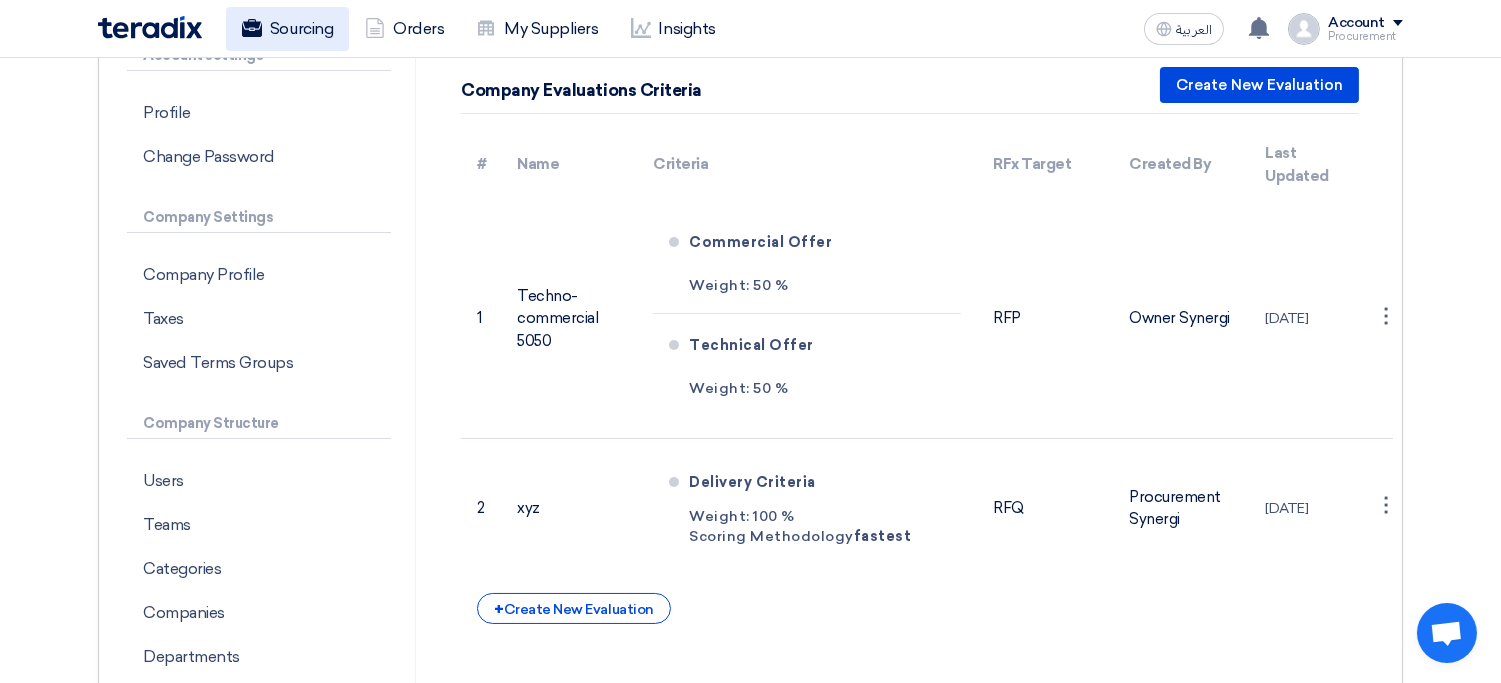 click on "Sourcing" 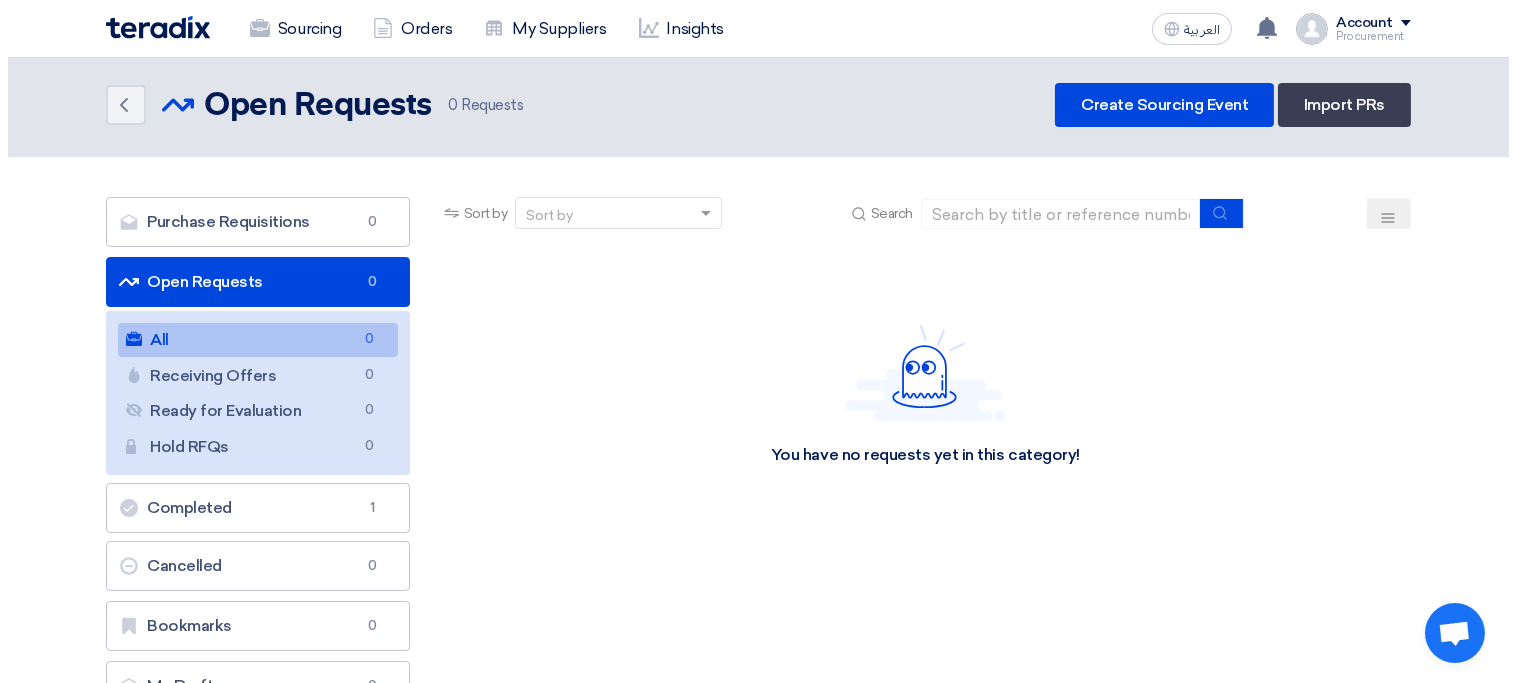 scroll, scrollTop: 4, scrollLeft: 0, axis: vertical 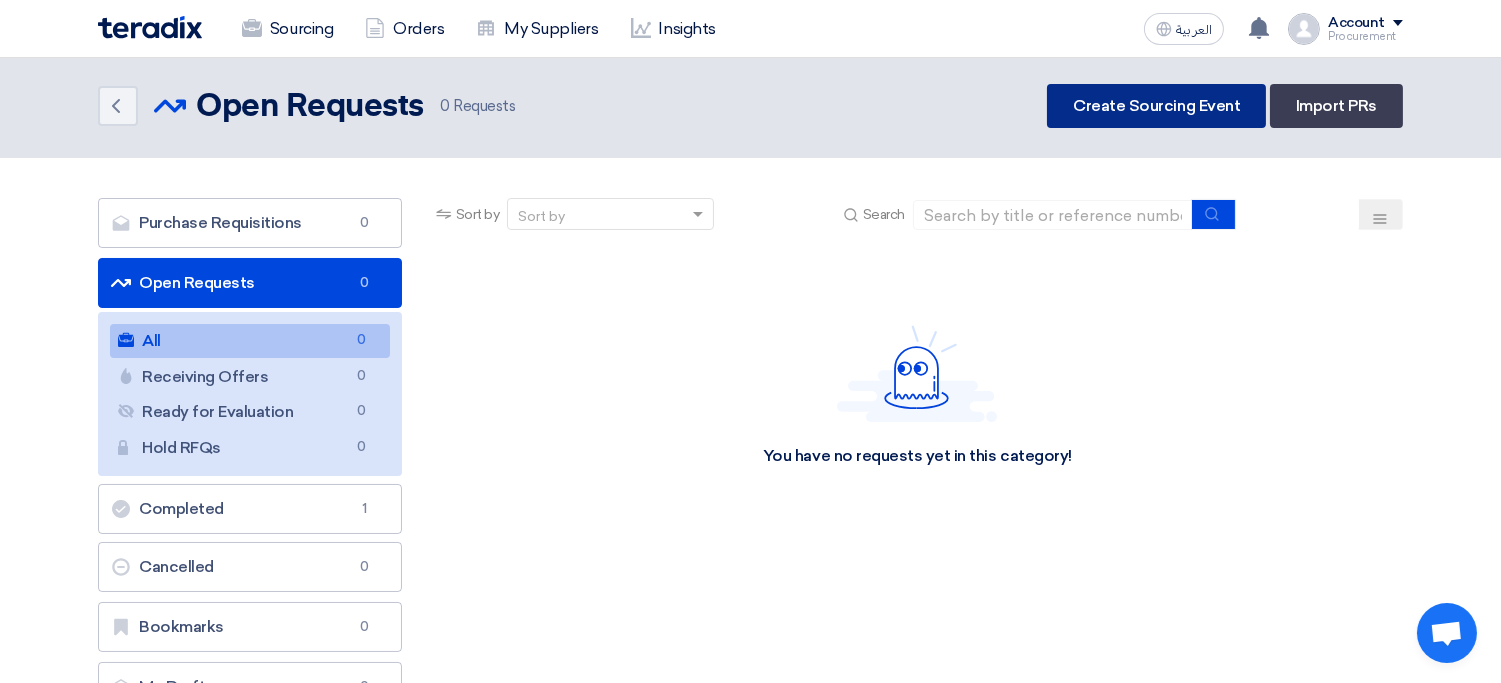 click on "Create Sourcing Event" 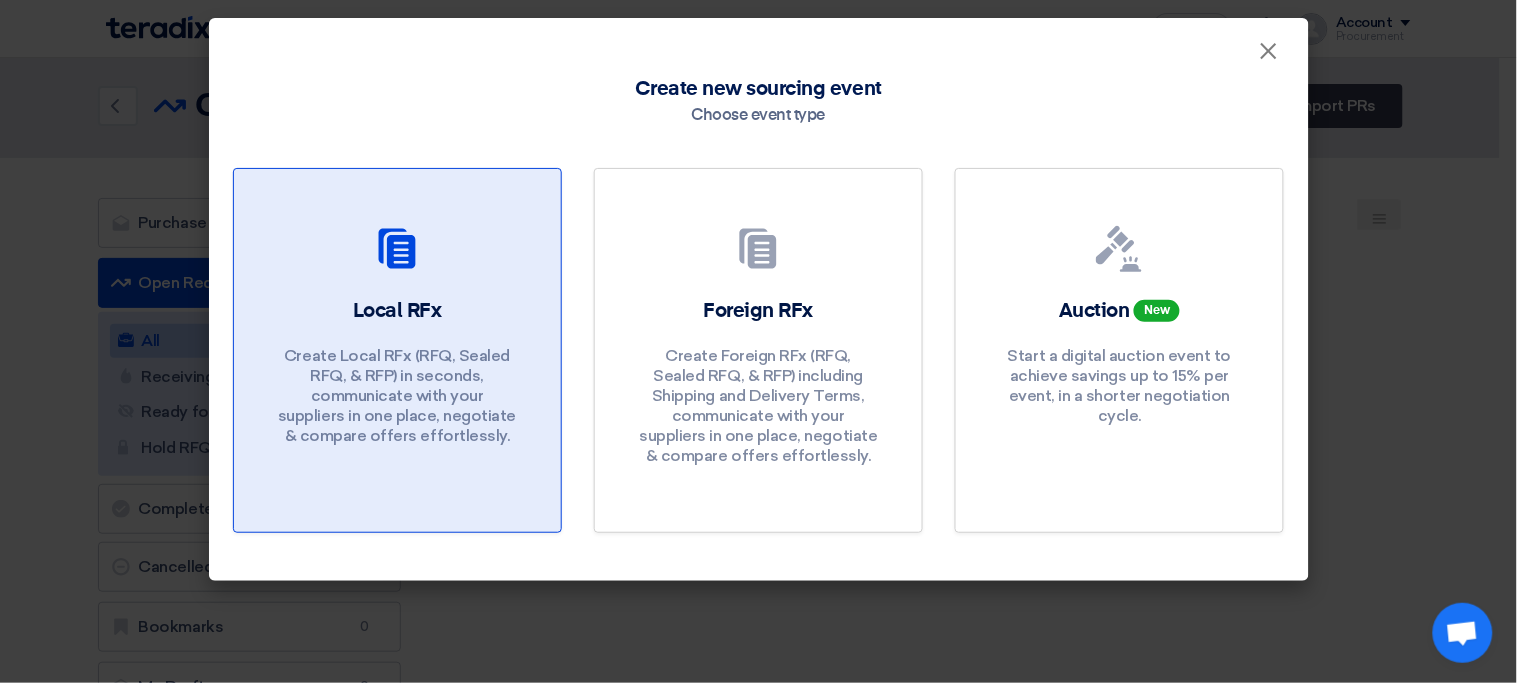 click on "Local RFx
Create Local RFx (RFQ, Sealed RFQ, & RFP) in seconds, communicate with your suppliers in one place, negotiate & compare offers effortlessly." 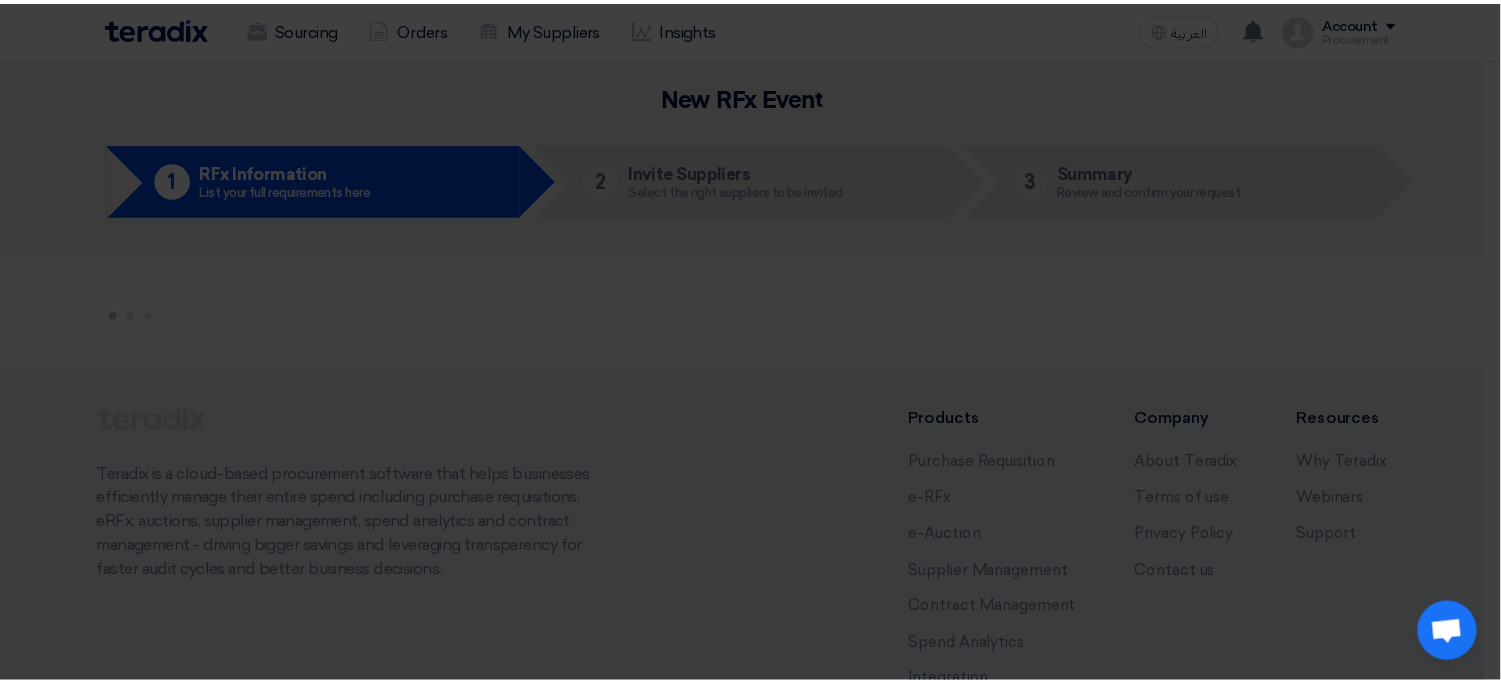 scroll, scrollTop: 0, scrollLeft: 0, axis: both 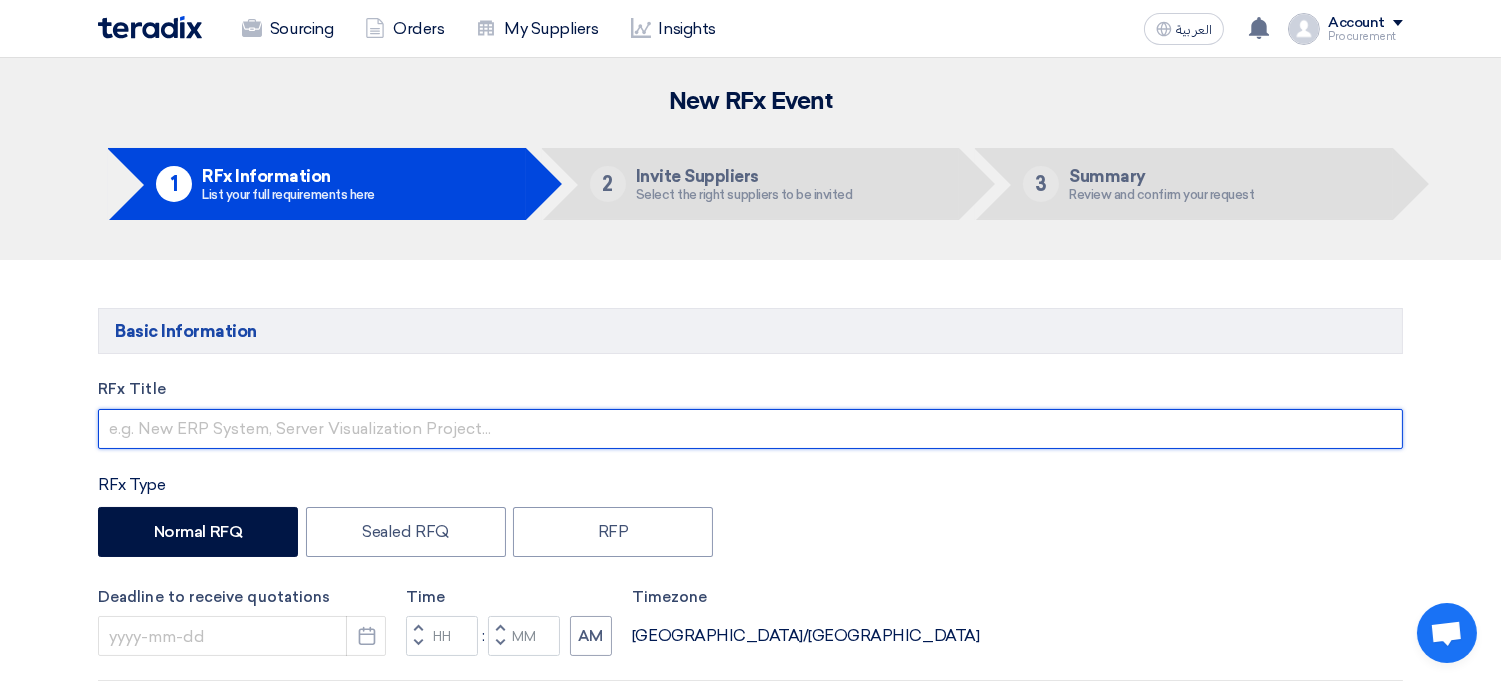 click at bounding box center [750, 429] 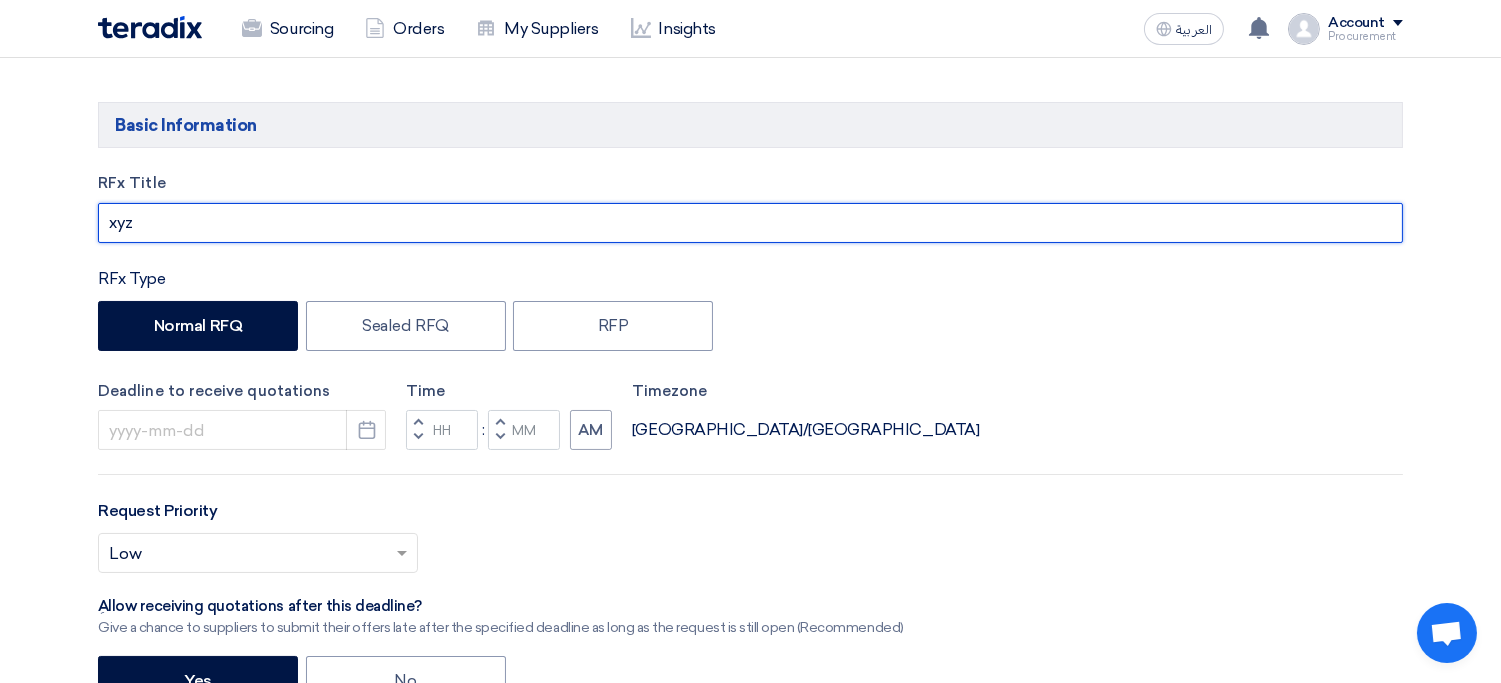 scroll, scrollTop: 247, scrollLeft: 0, axis: vertical 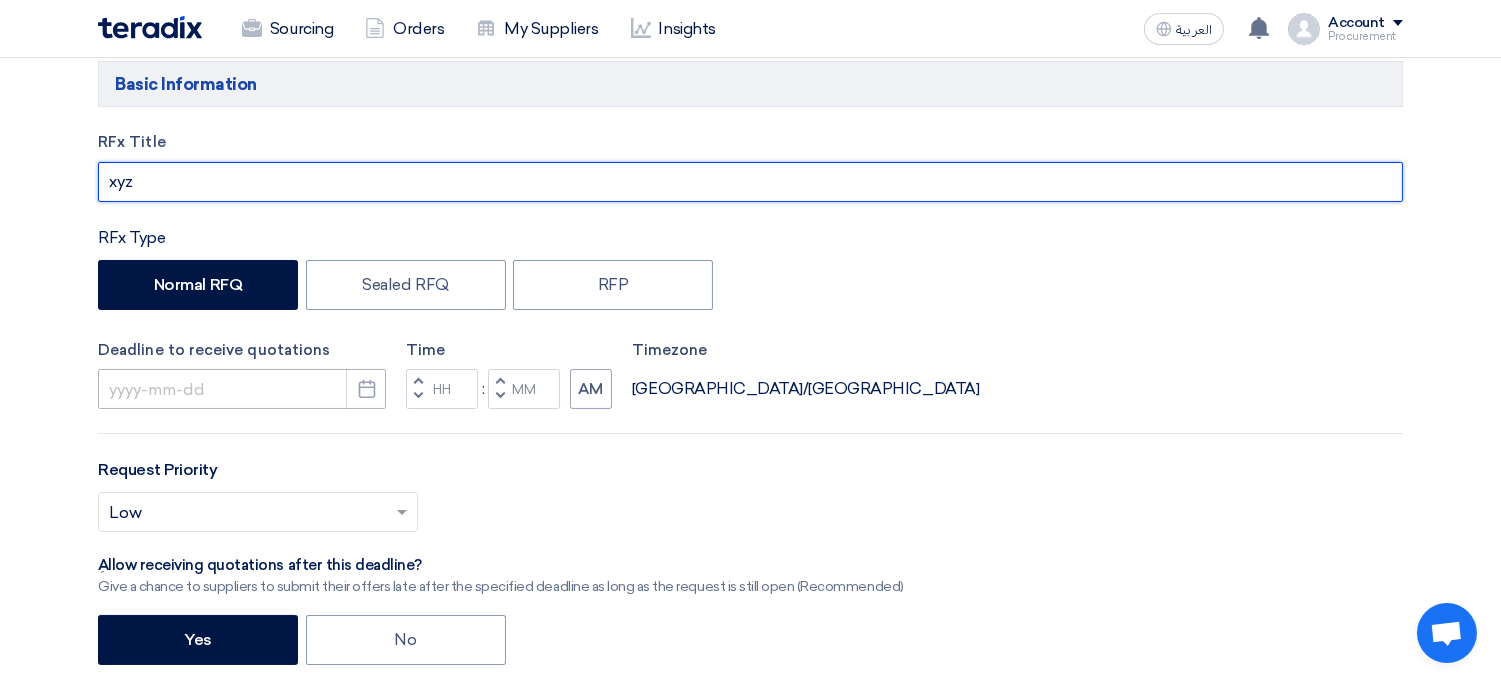 type on "xyz" 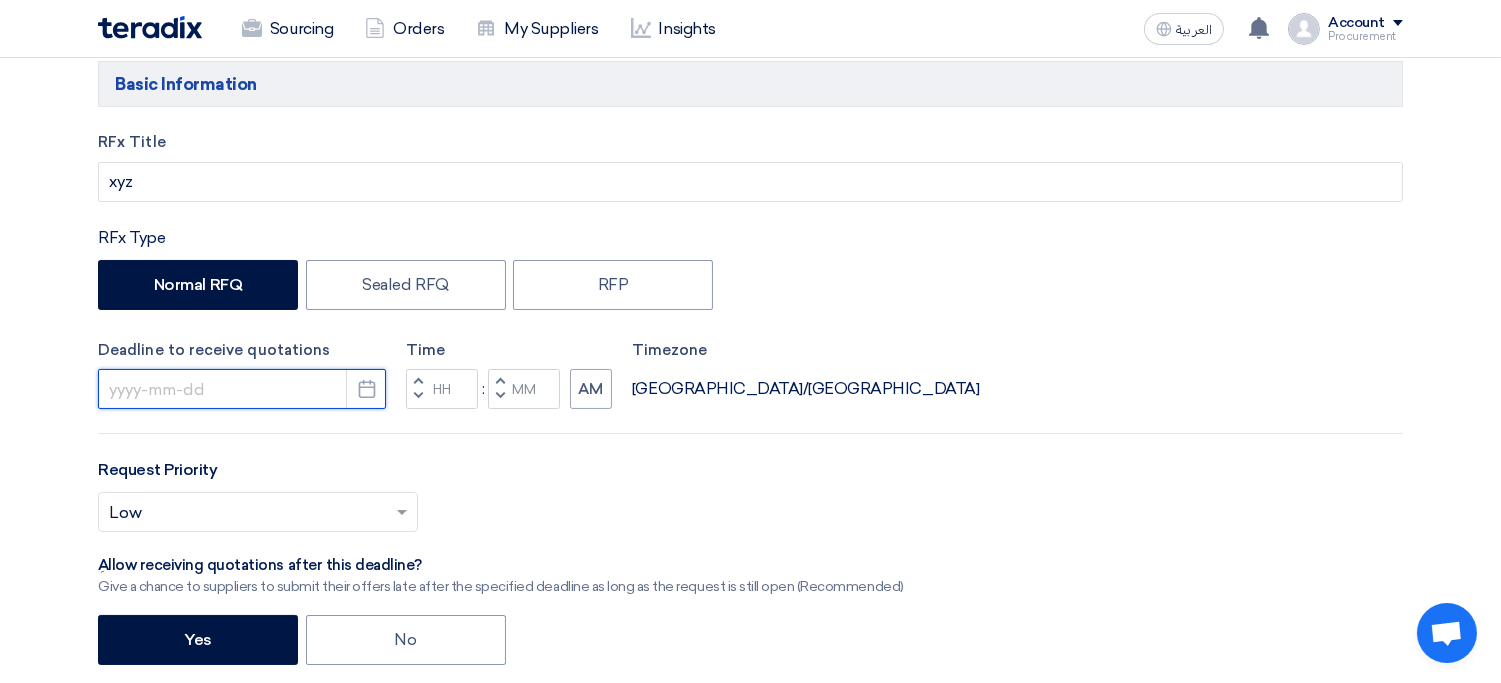 click 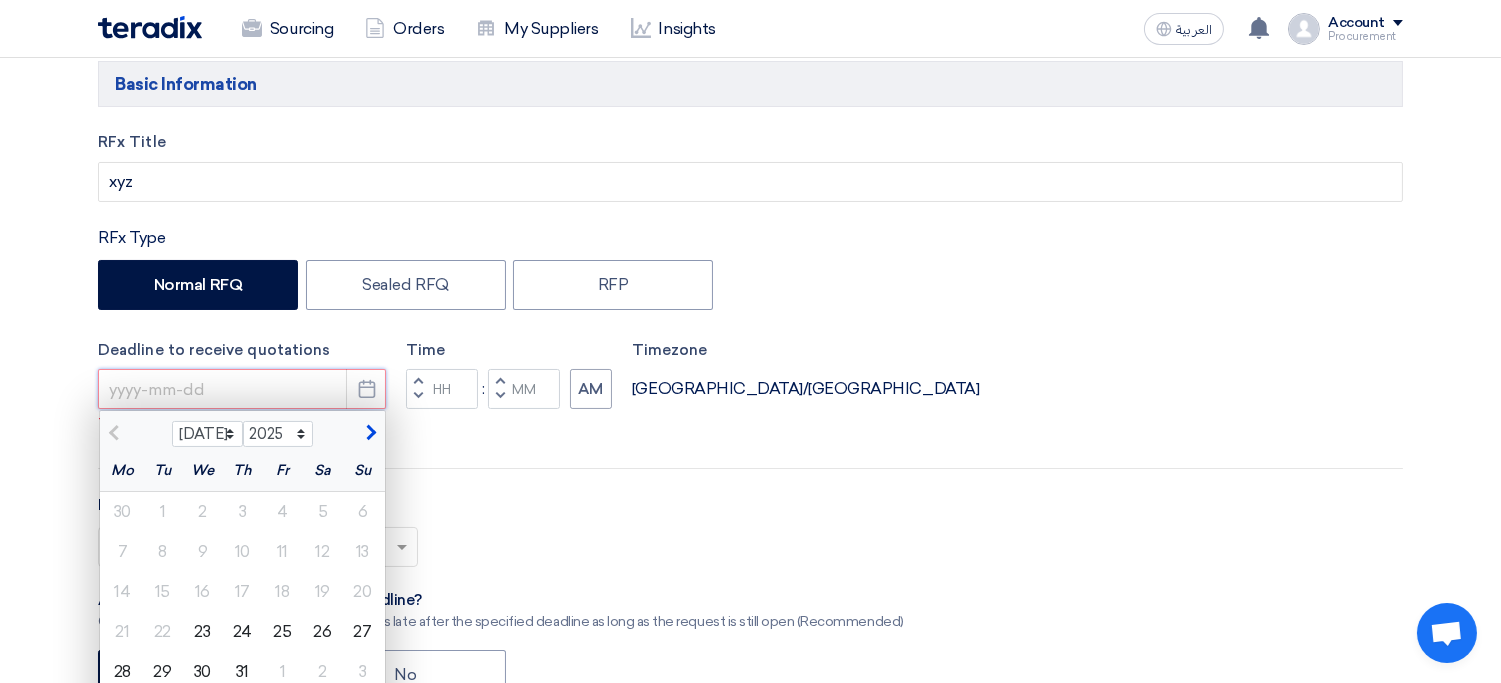 click 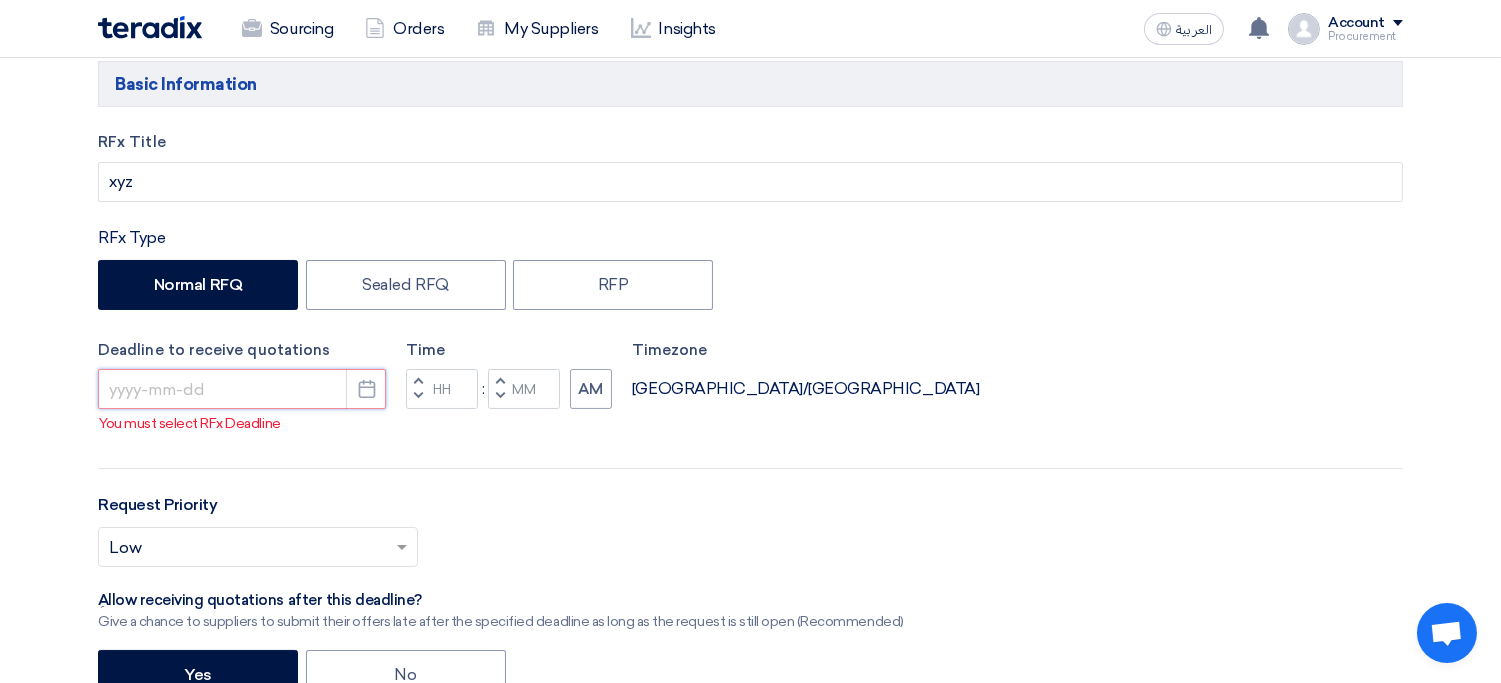 click 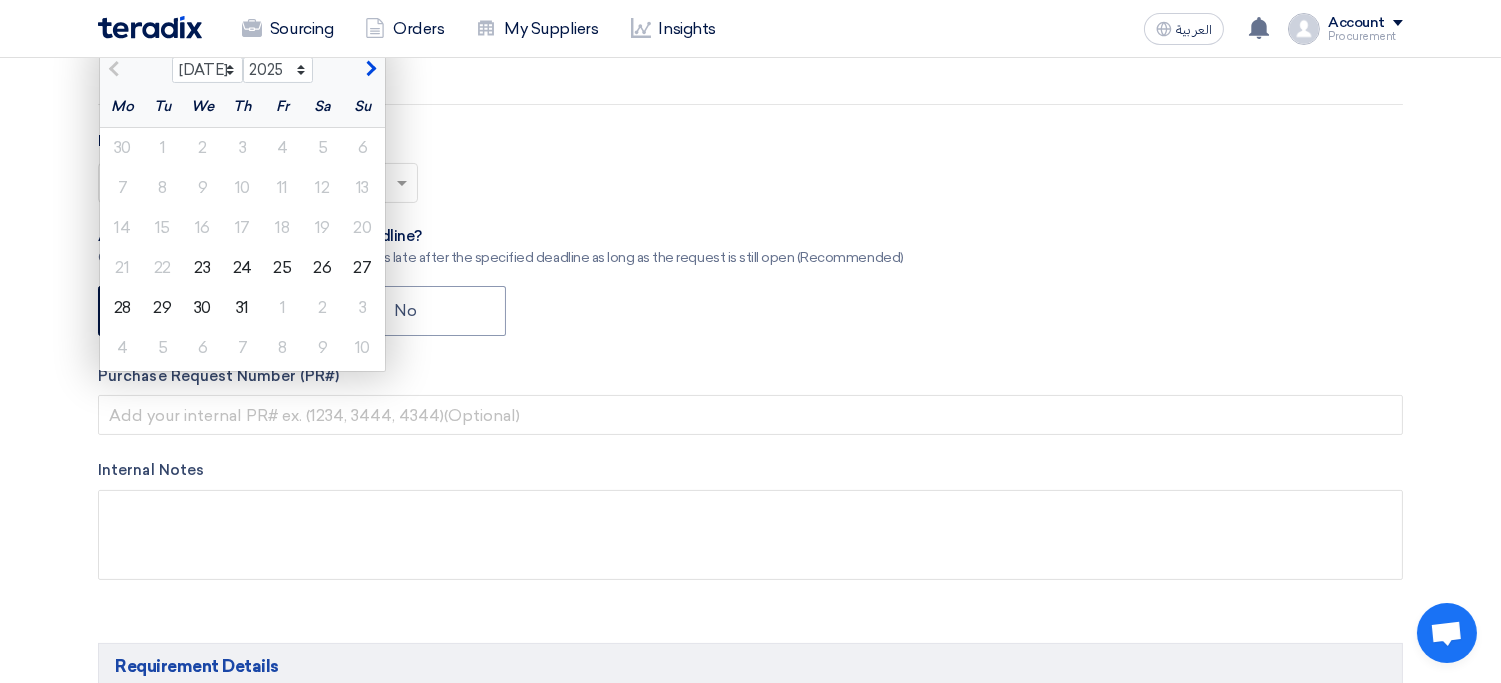 scroll, scrollTop: 605, scrollLeft: 0, axis: vertical 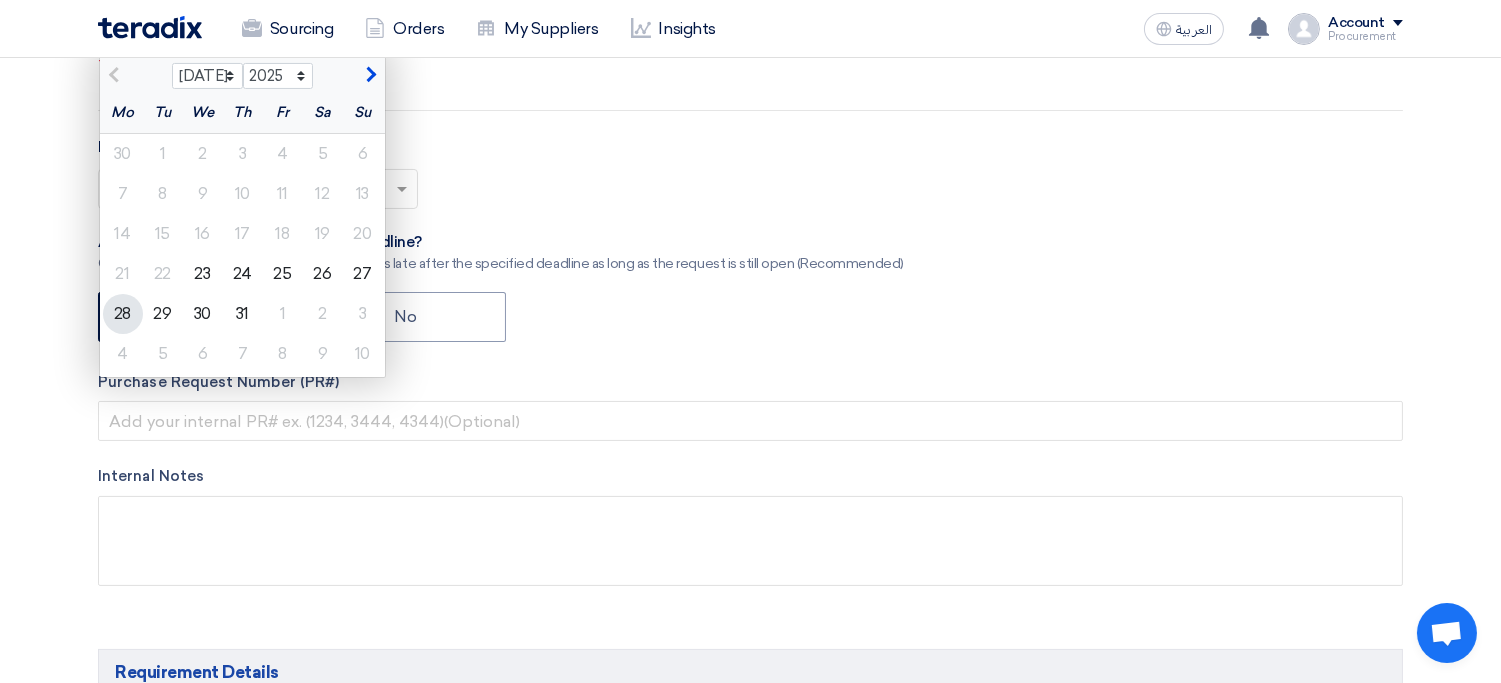 click on "28" 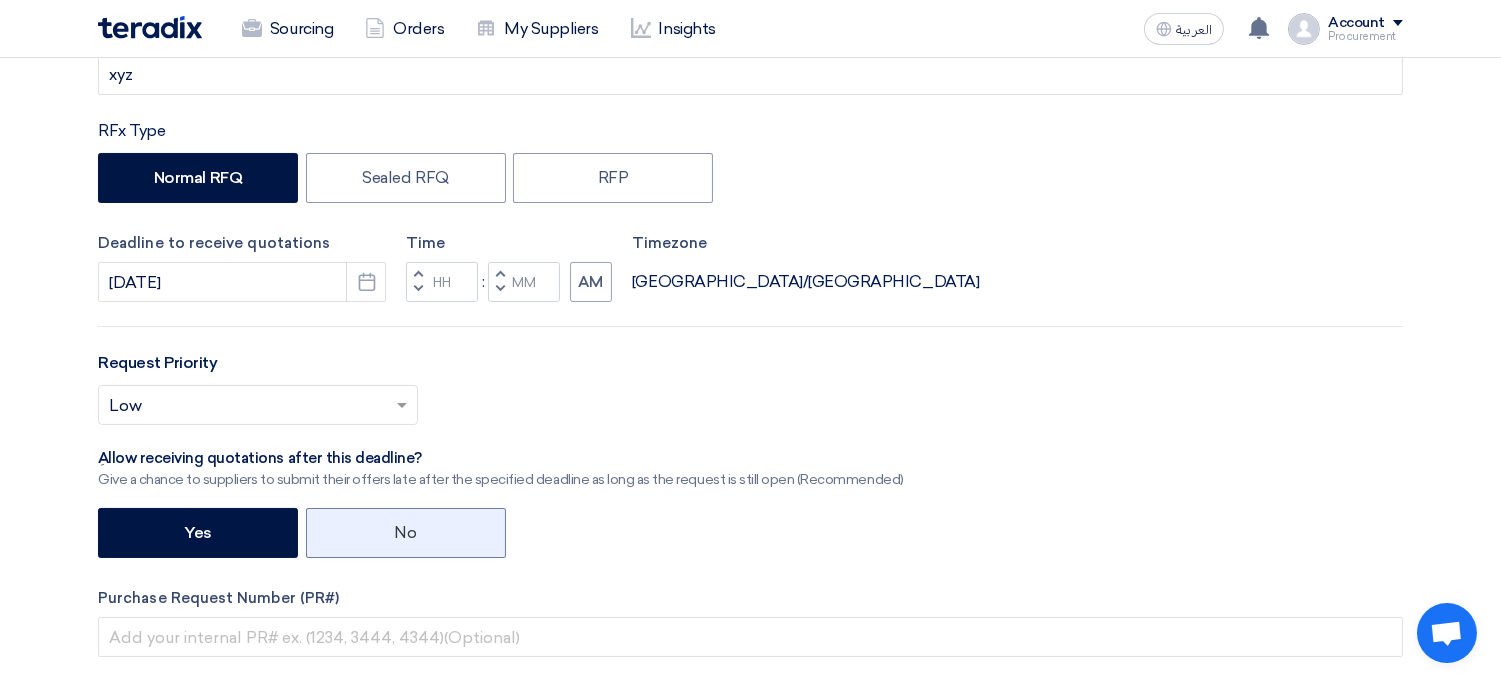 scroll, scrollTop: 358, scrollLeft: 0, axis: vertical 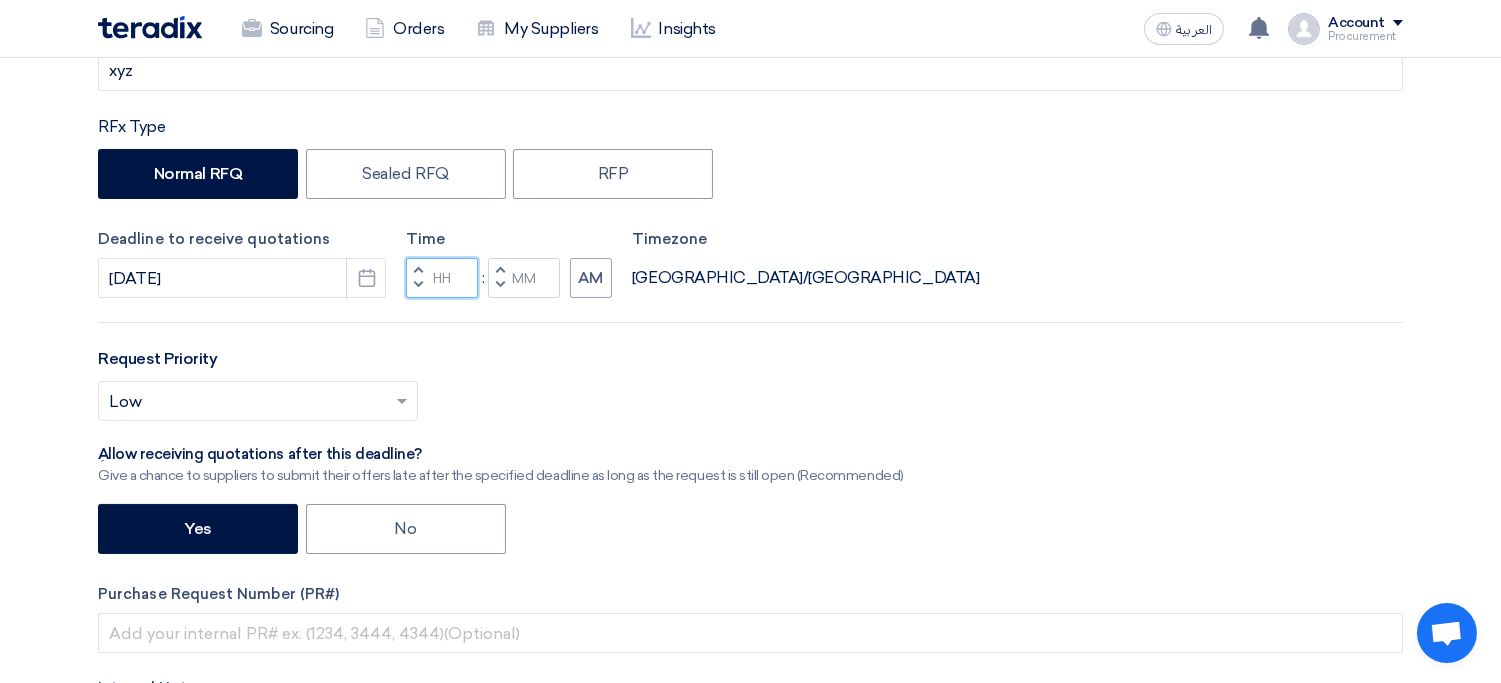 click 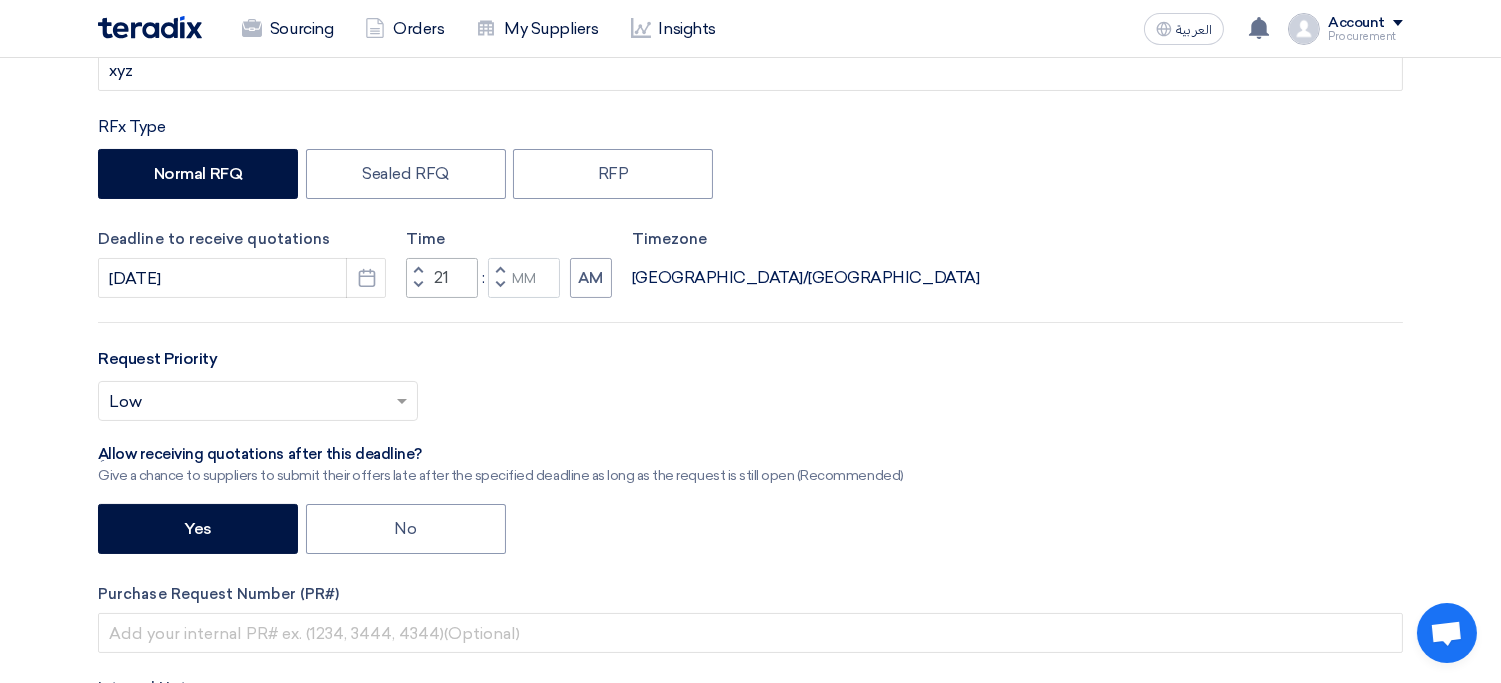 type on "09" 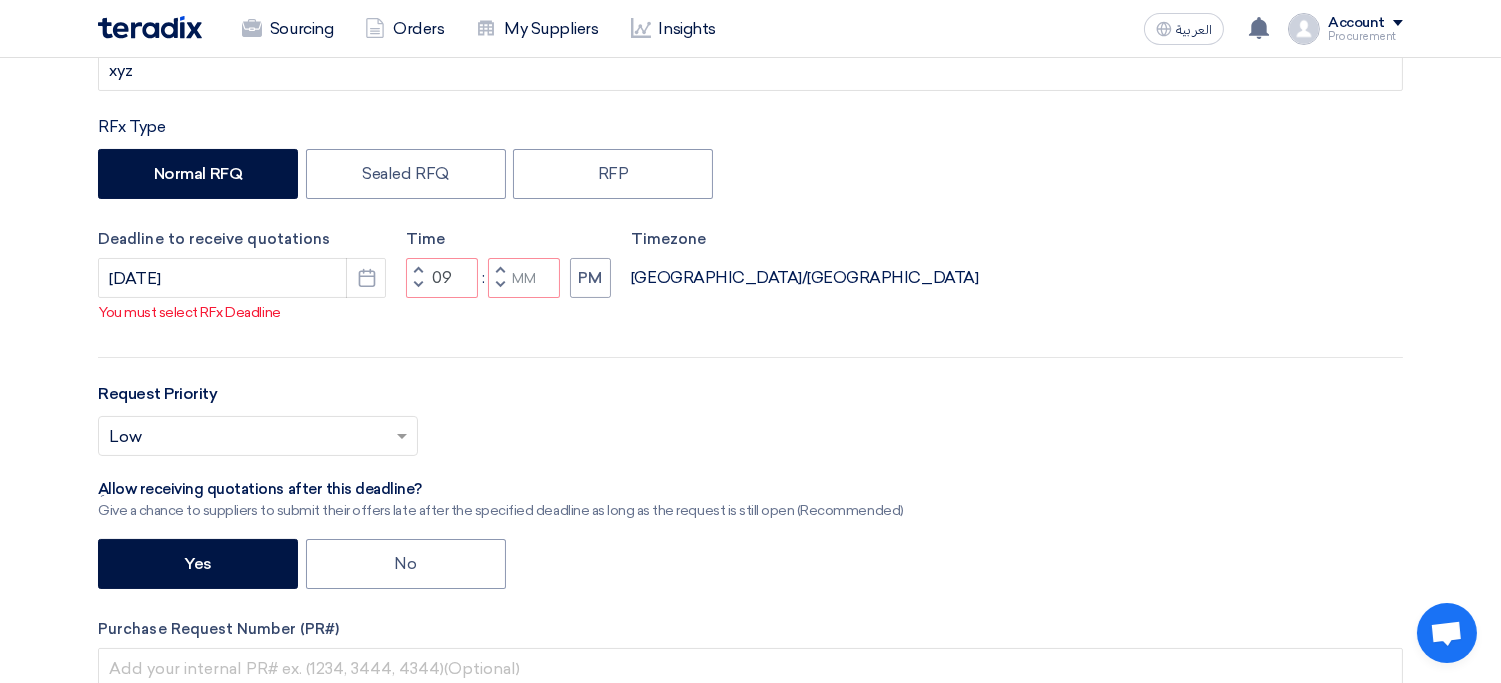 type 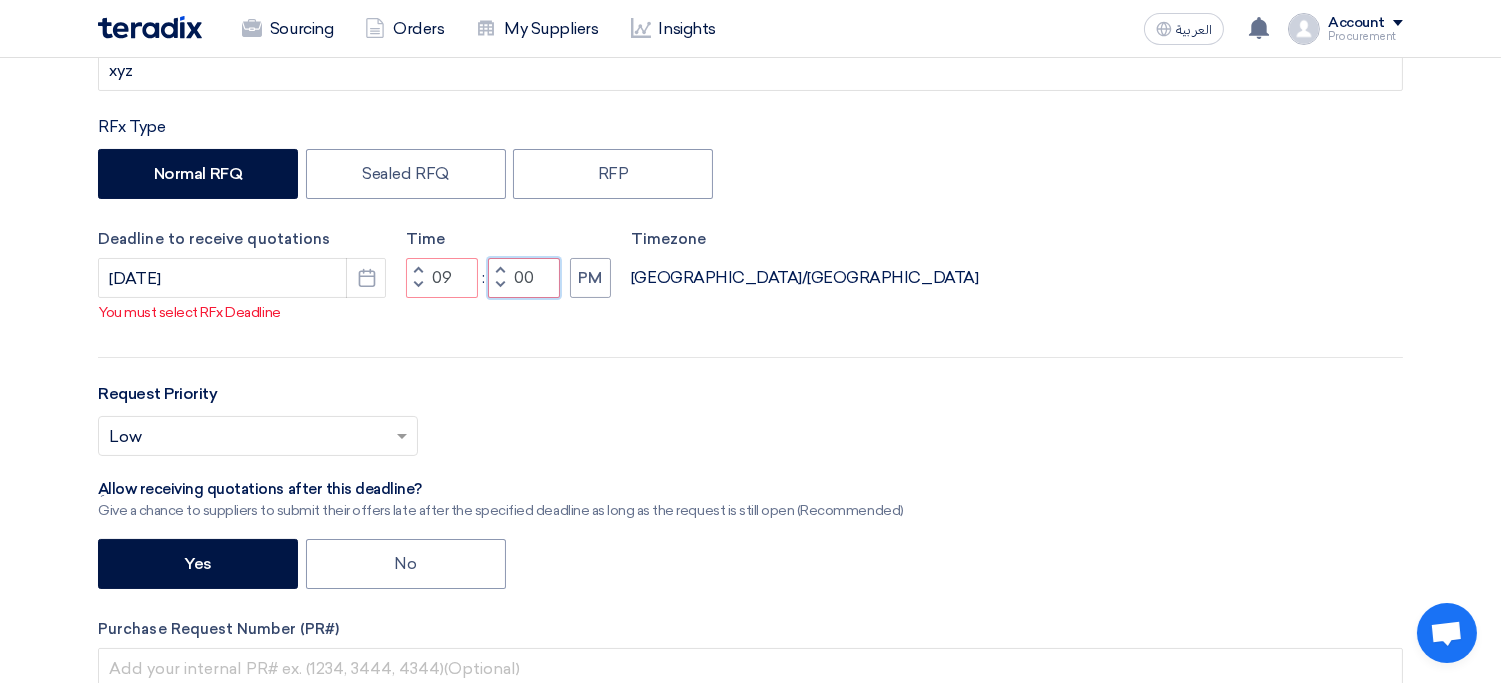 type on "00" 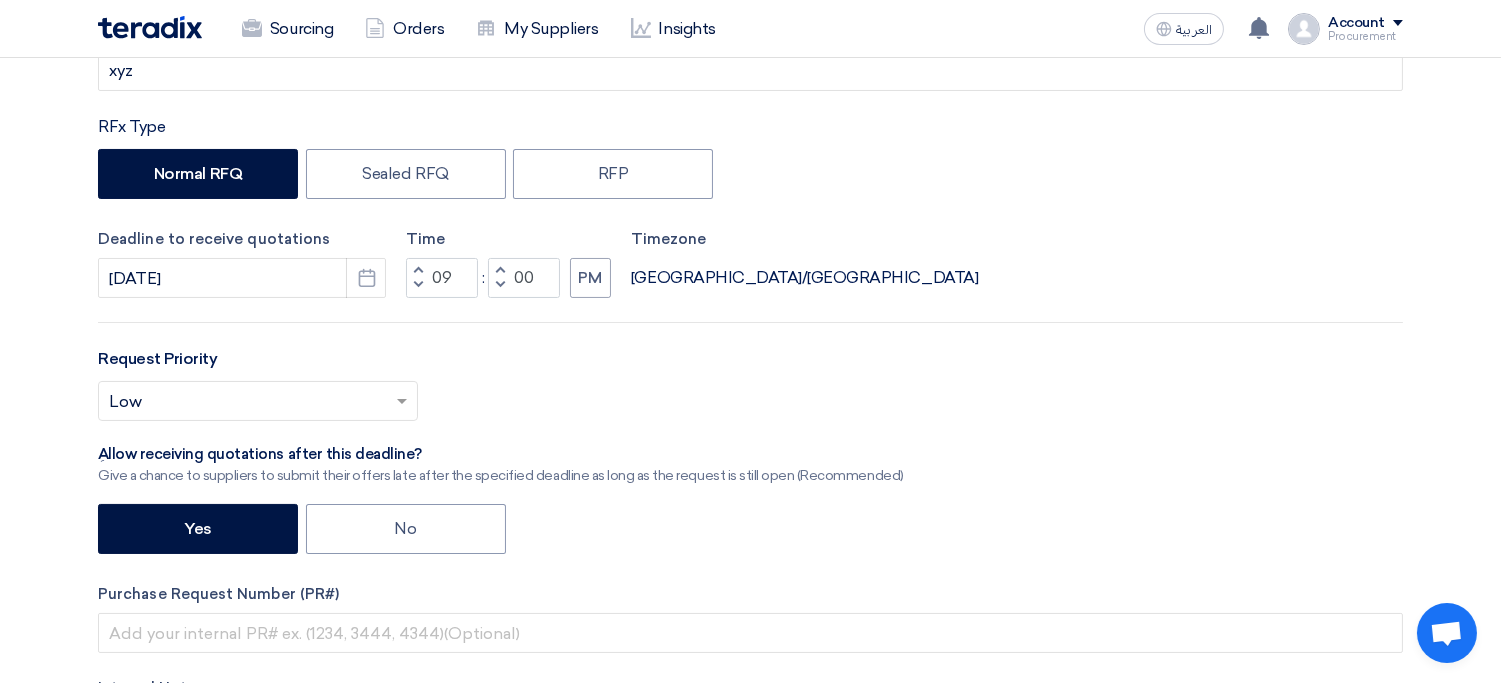 click on "RFx Title
xyz
RFx Type
Normal RFQ
Sealed RFQ
RFP
Deadline to receive quotations
7/28/2025
Pick a date
Time
Increment hours
09
Decrement hours
:
Increment minutes
00
PM" 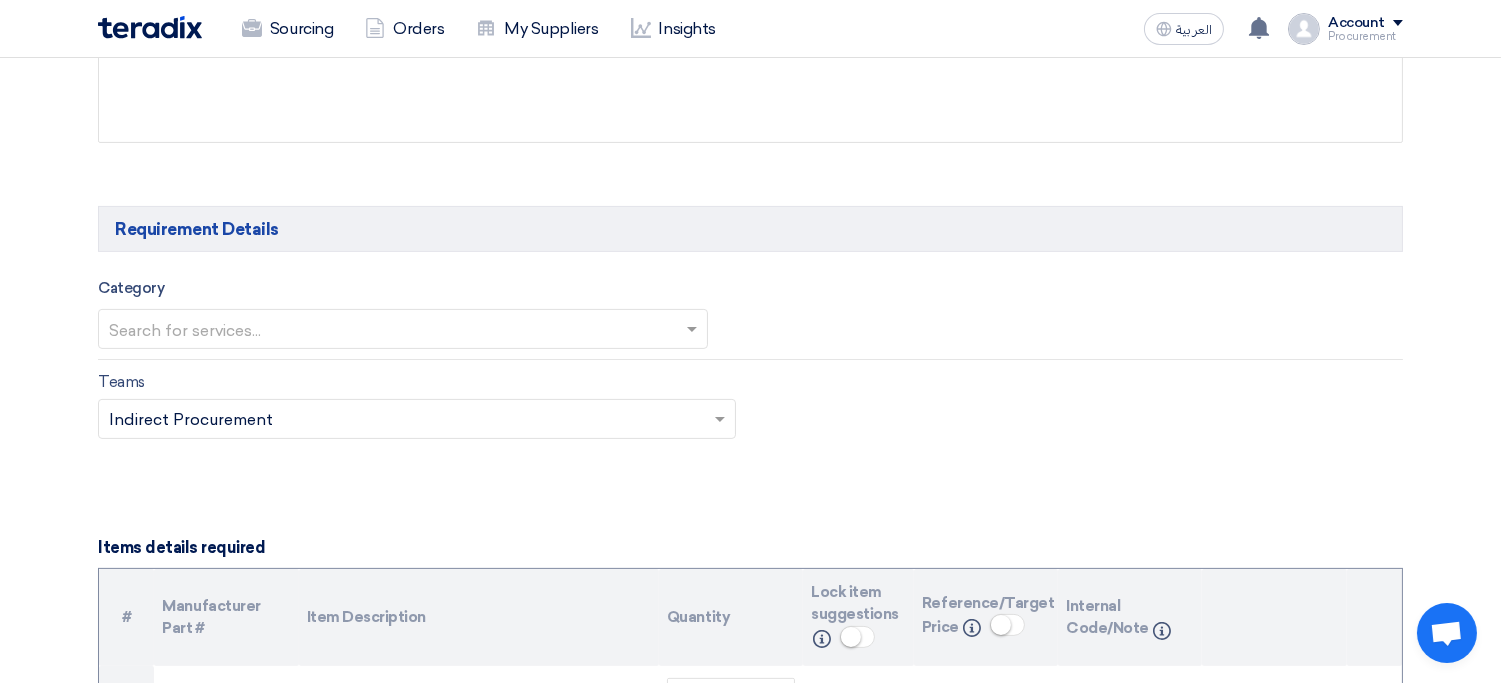 scroll, scrollTop: 1072, scrollLeft: 0, axis: vertical 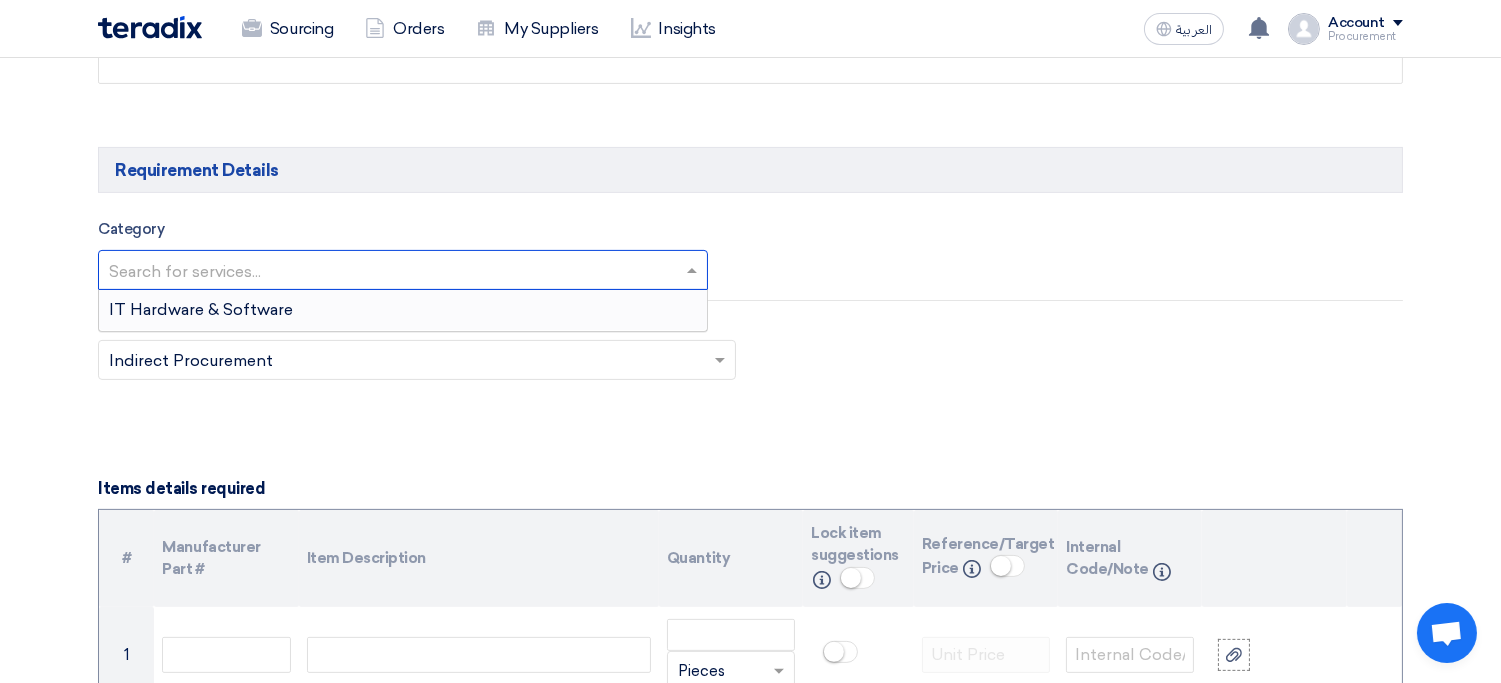 click at bounding box center (393, 272) 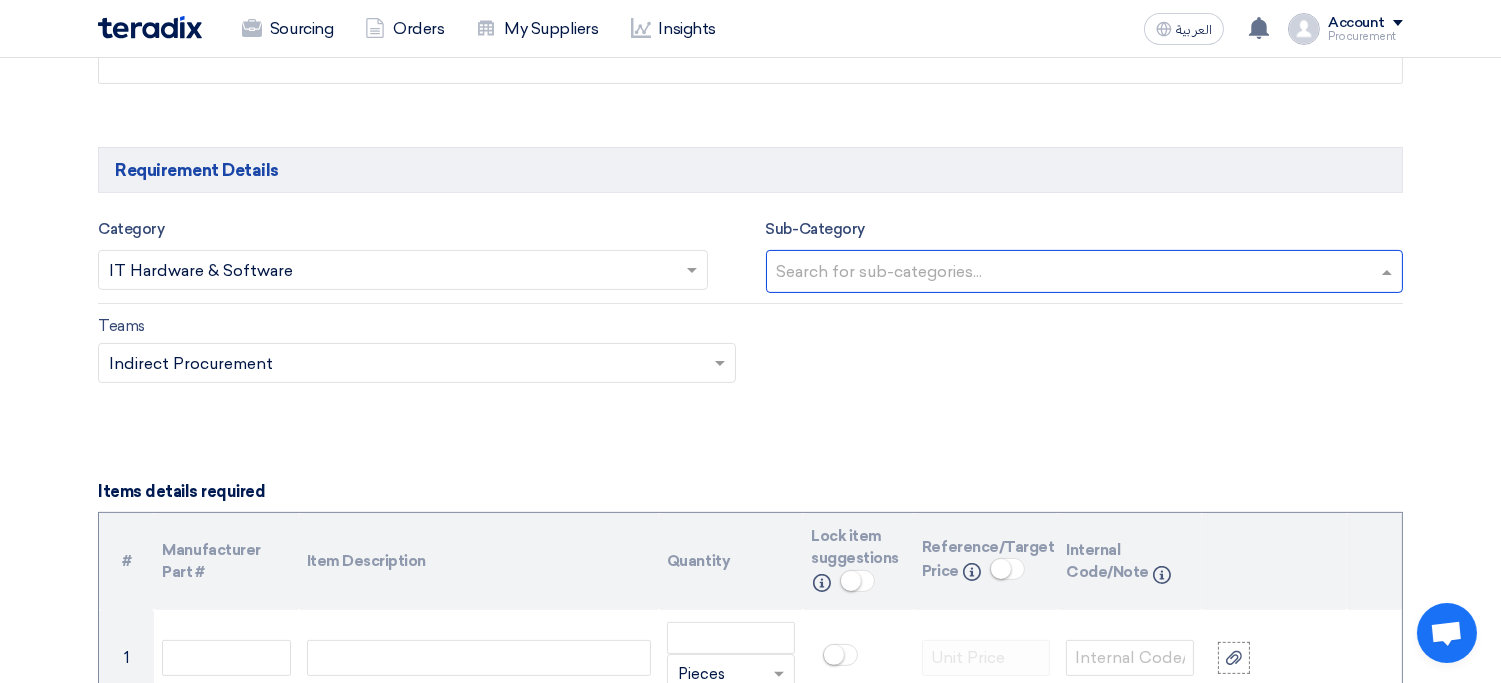 click at bounding box center [1087, 273] 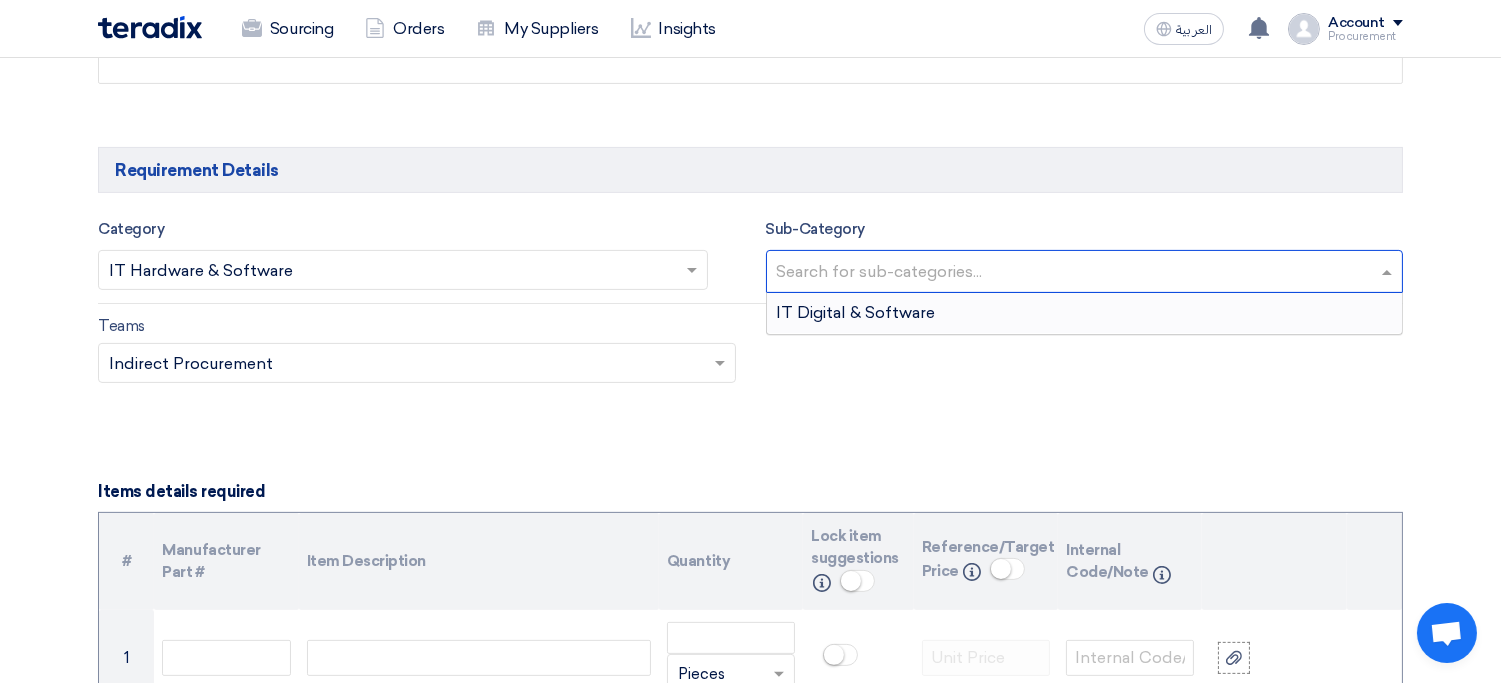 click on "IT Digital & Software" at bounding box center (1085, 313) 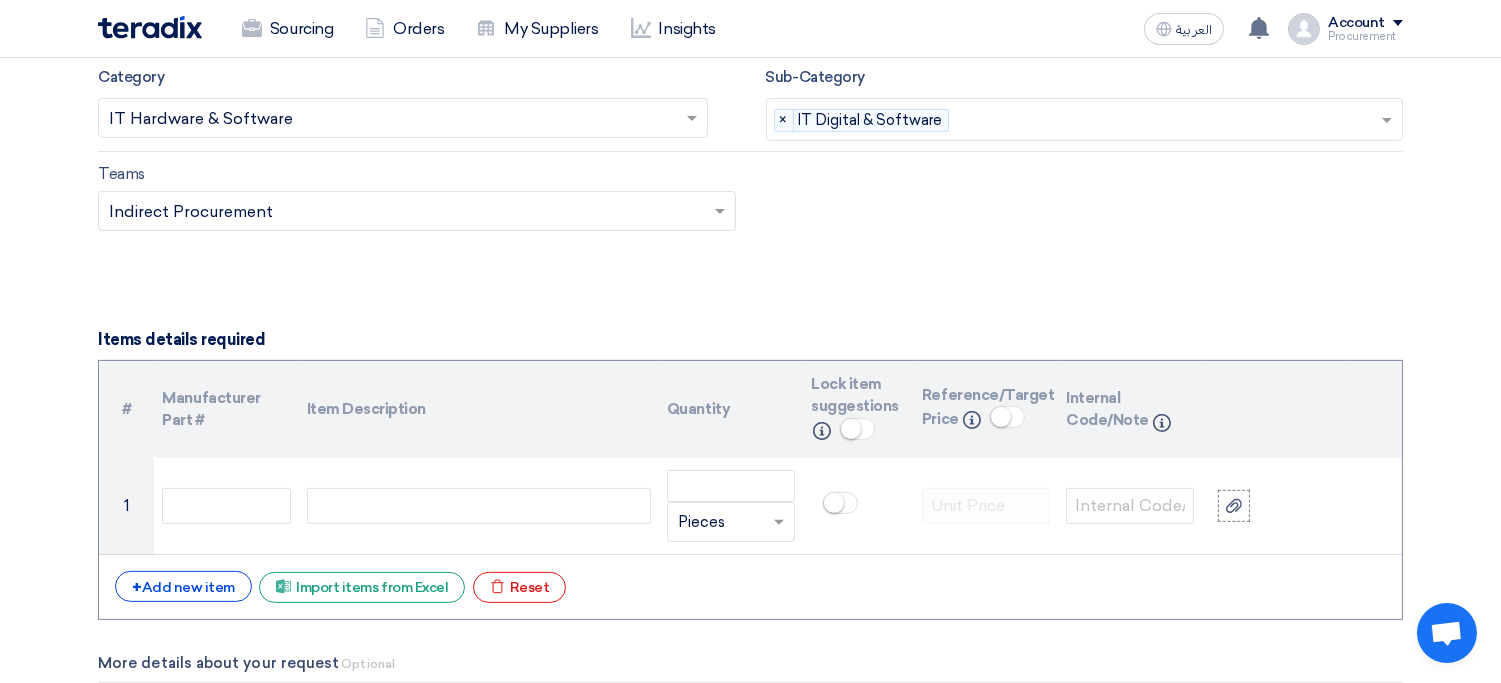 scroll, scrollTop: 1247, scrollLeft: 0, axis: vertical 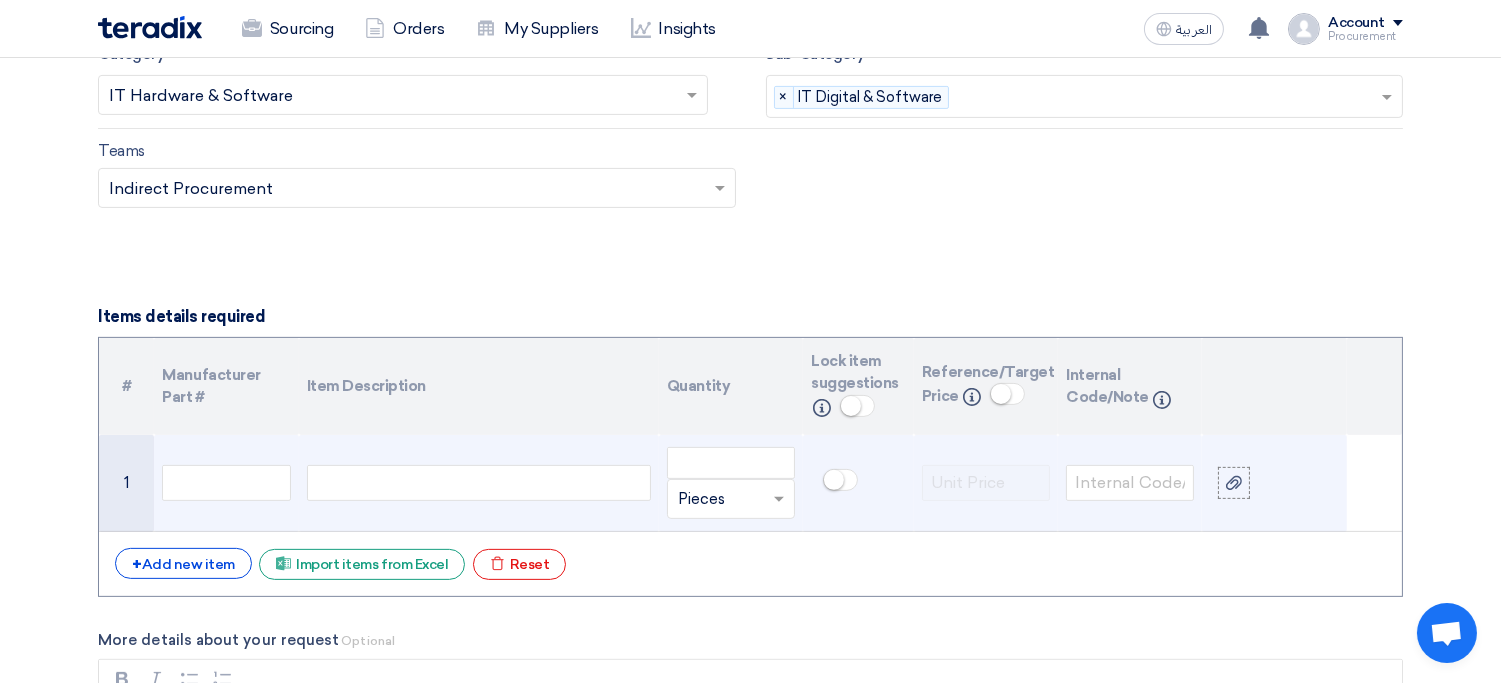 click 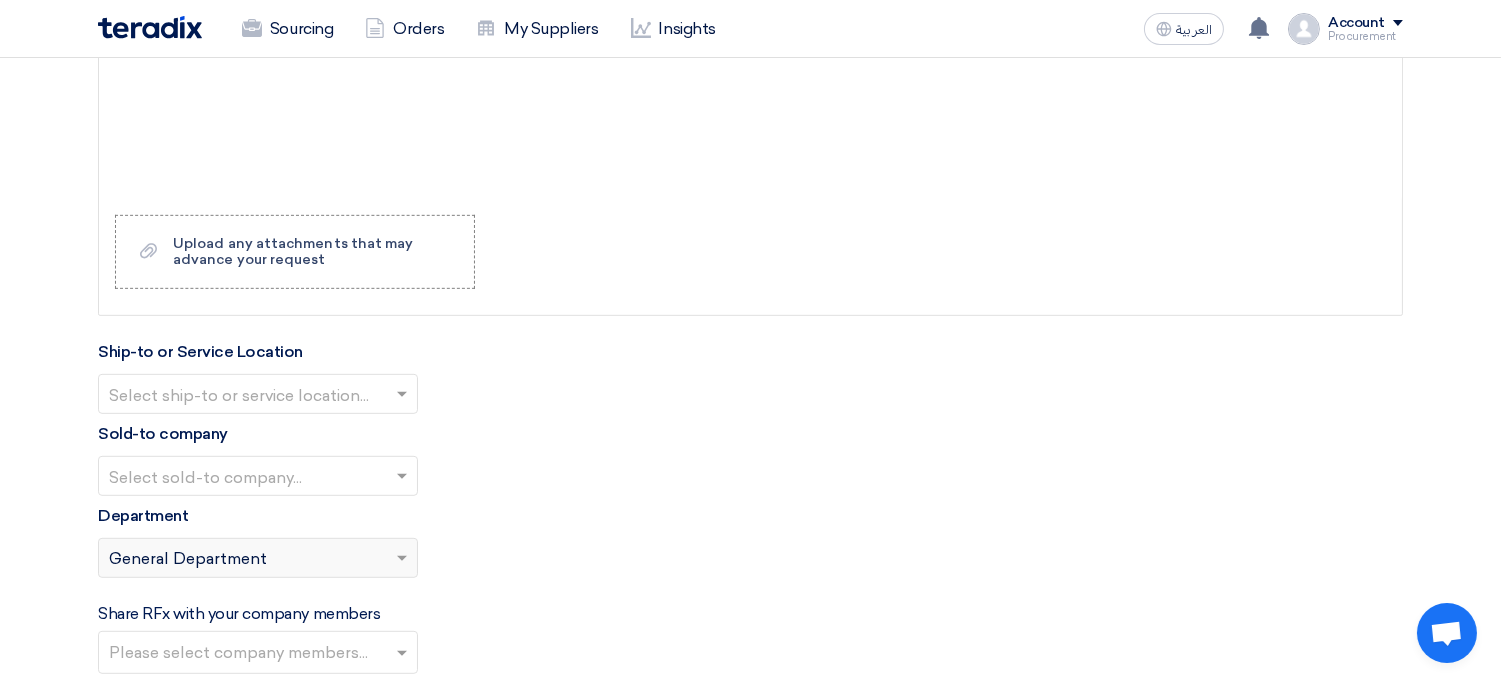 scroll, scrollTop: 1971, scrollLeft: 0, axis: vertical 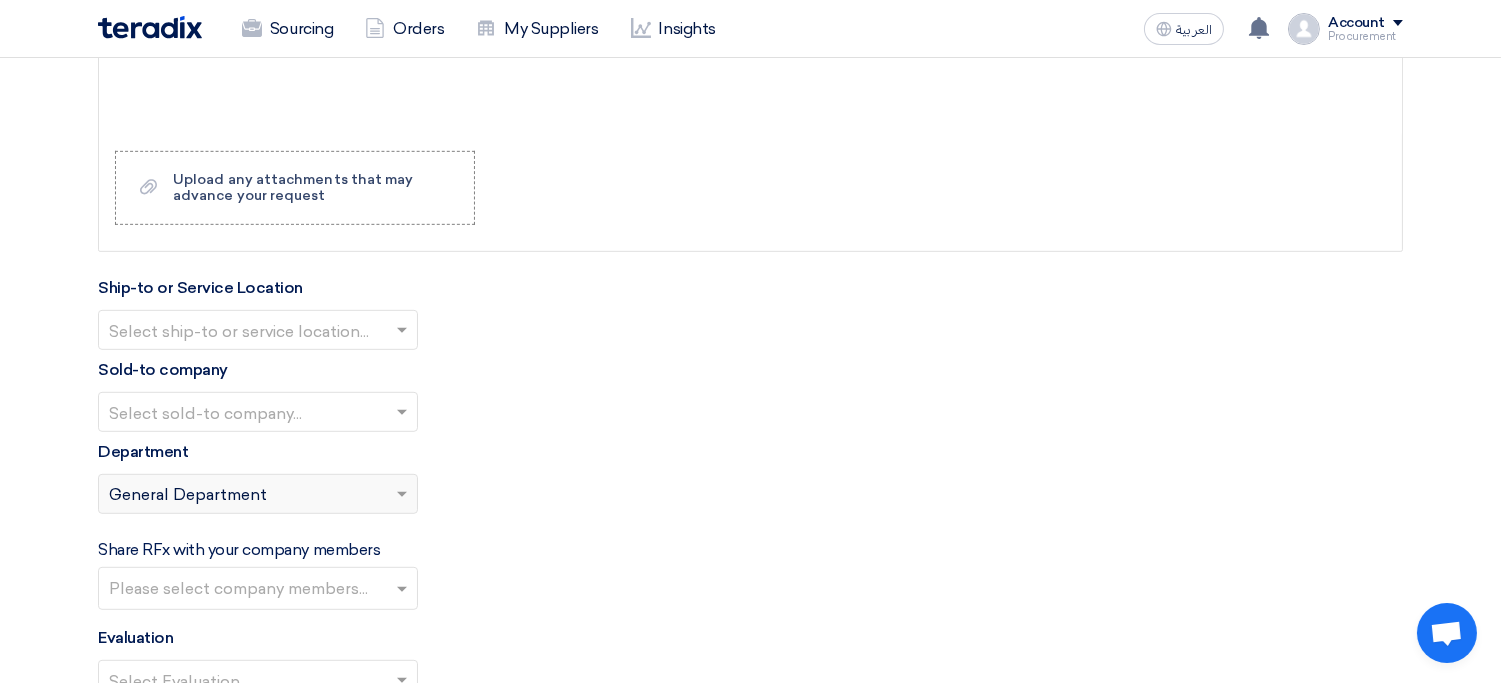 type on "1" 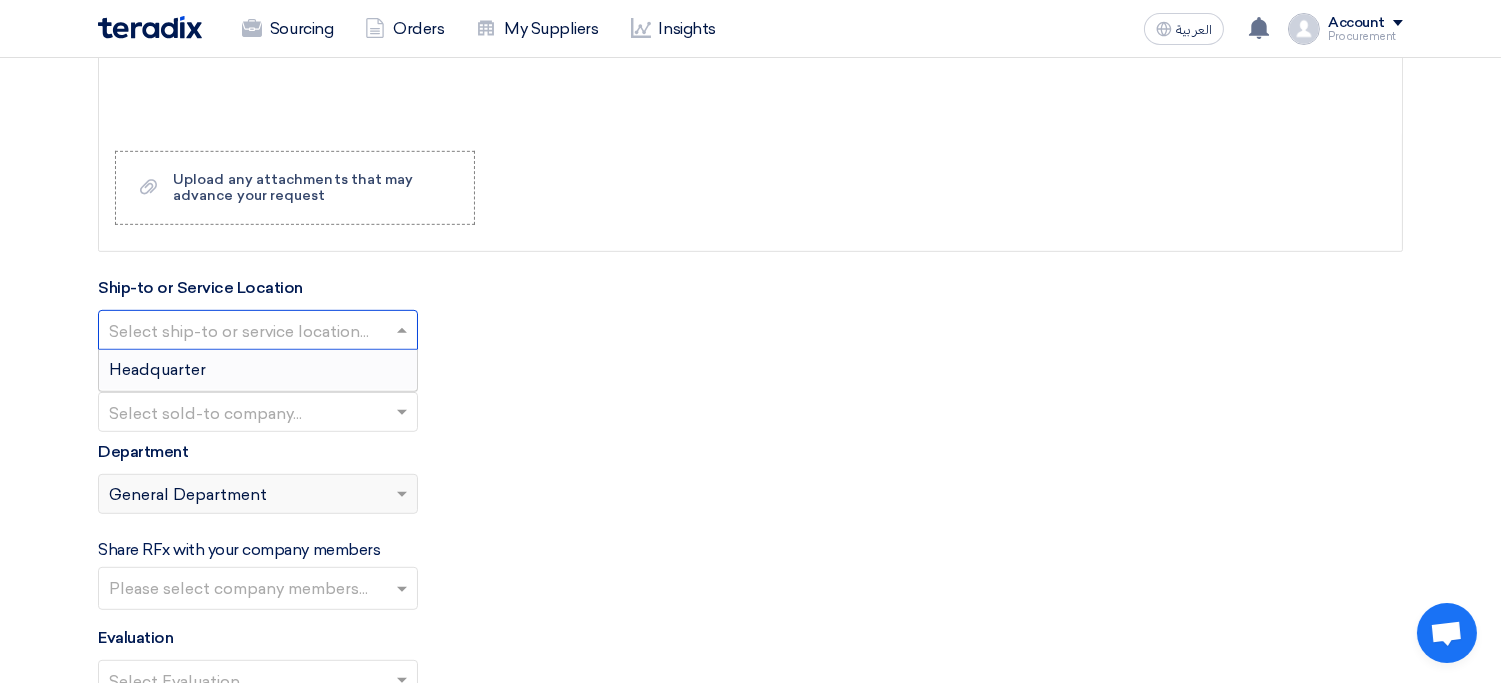 click 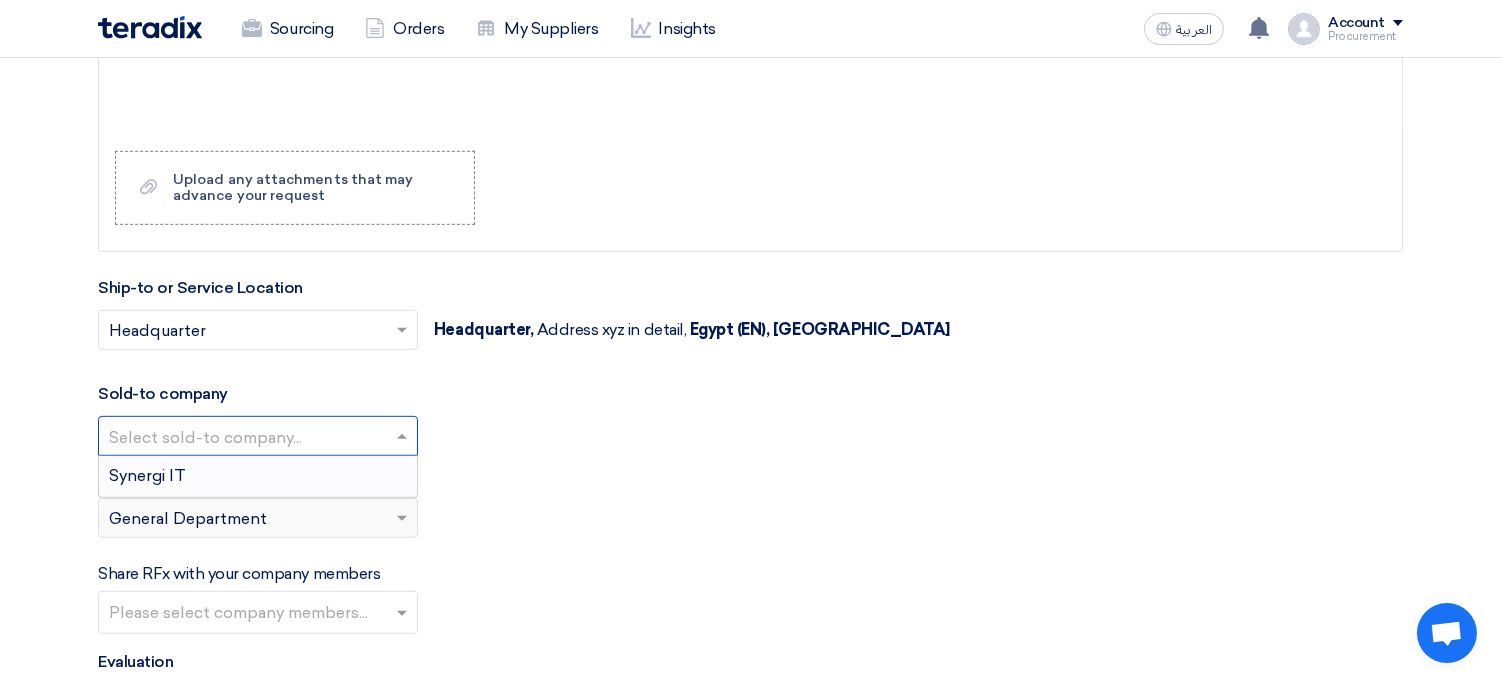 click 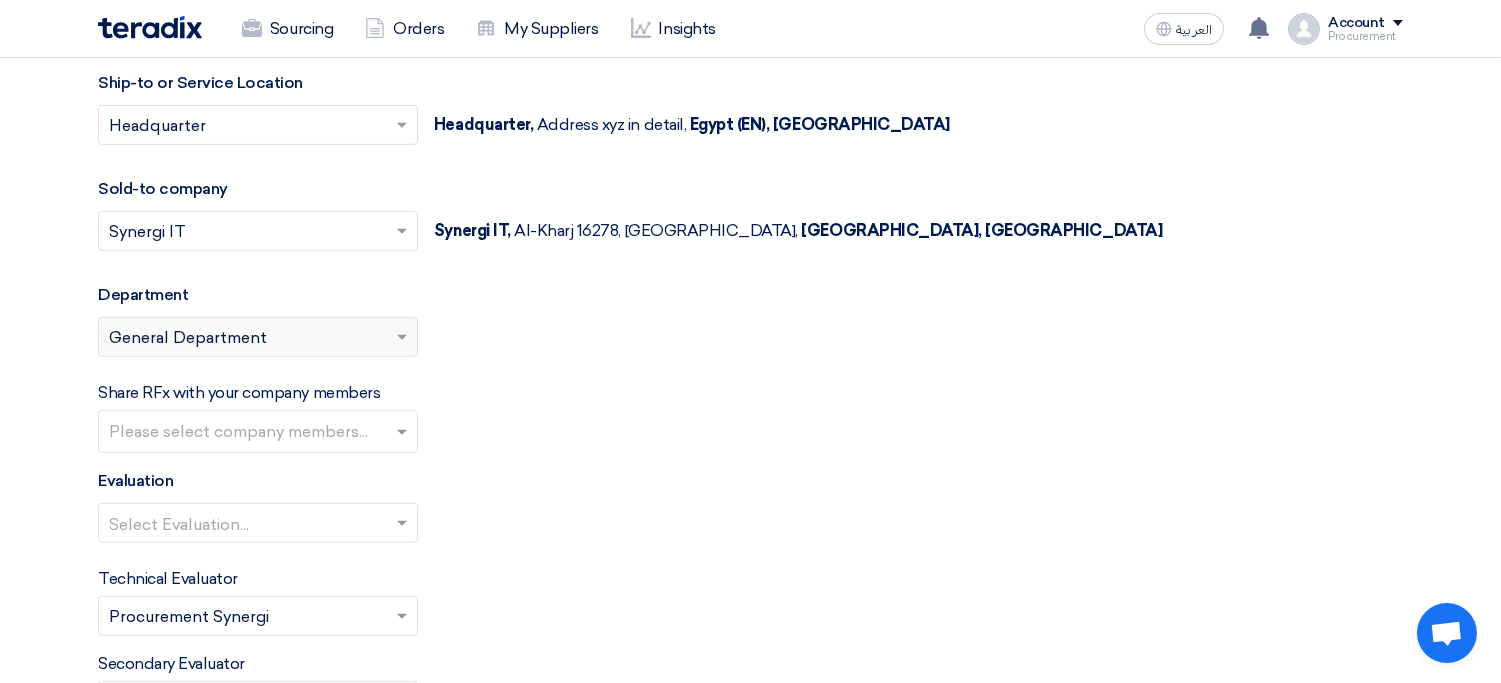 scroll, scrollTop: 2180, scrollLeft: 0, axis: vertical 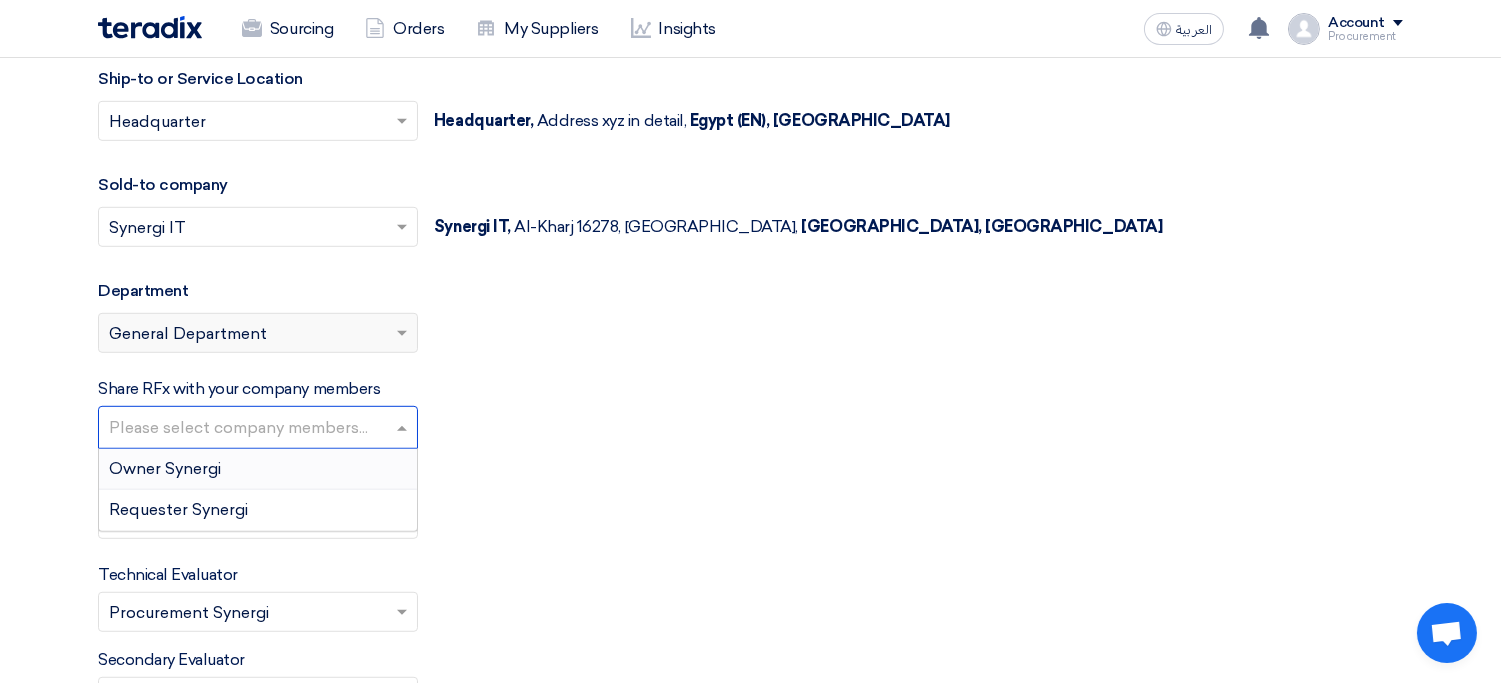click at bounding box center (260, 429) 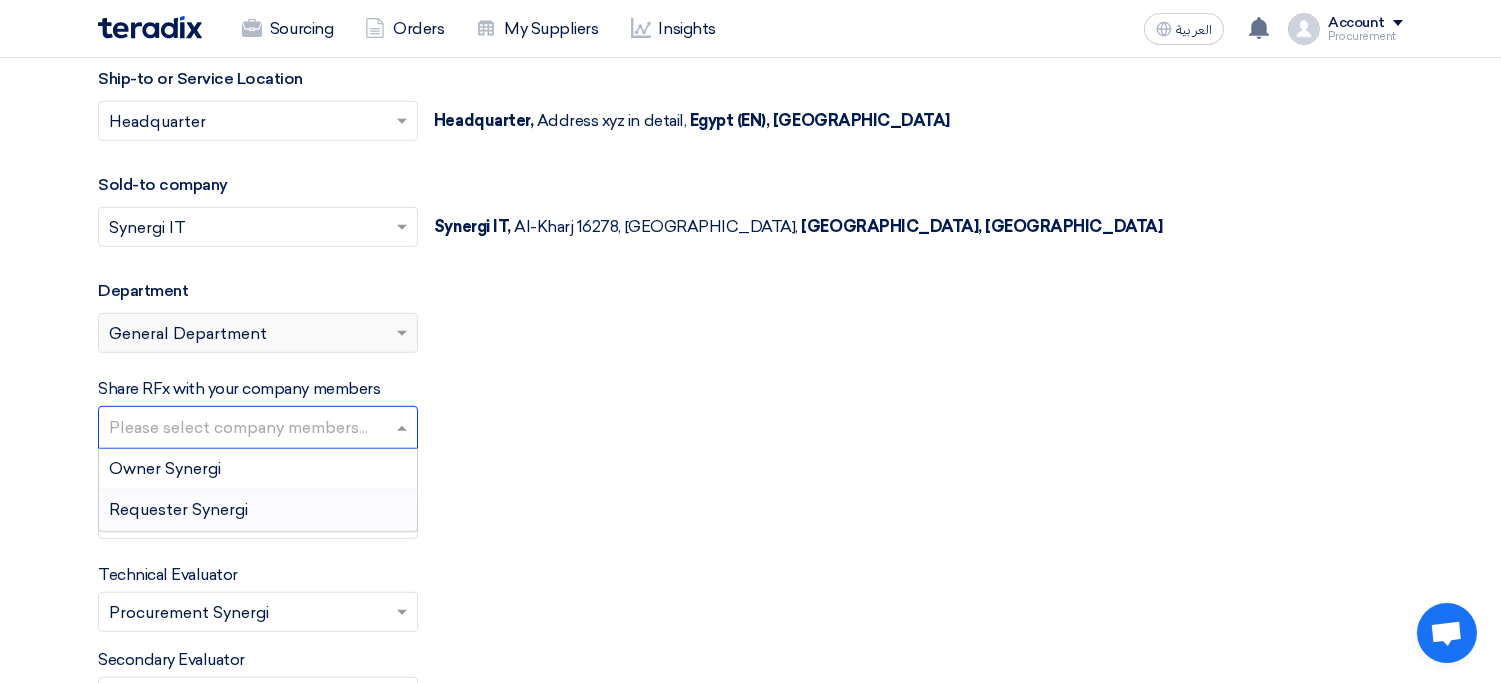 click on "Requester Synergi" at bounding box center [178, 509] 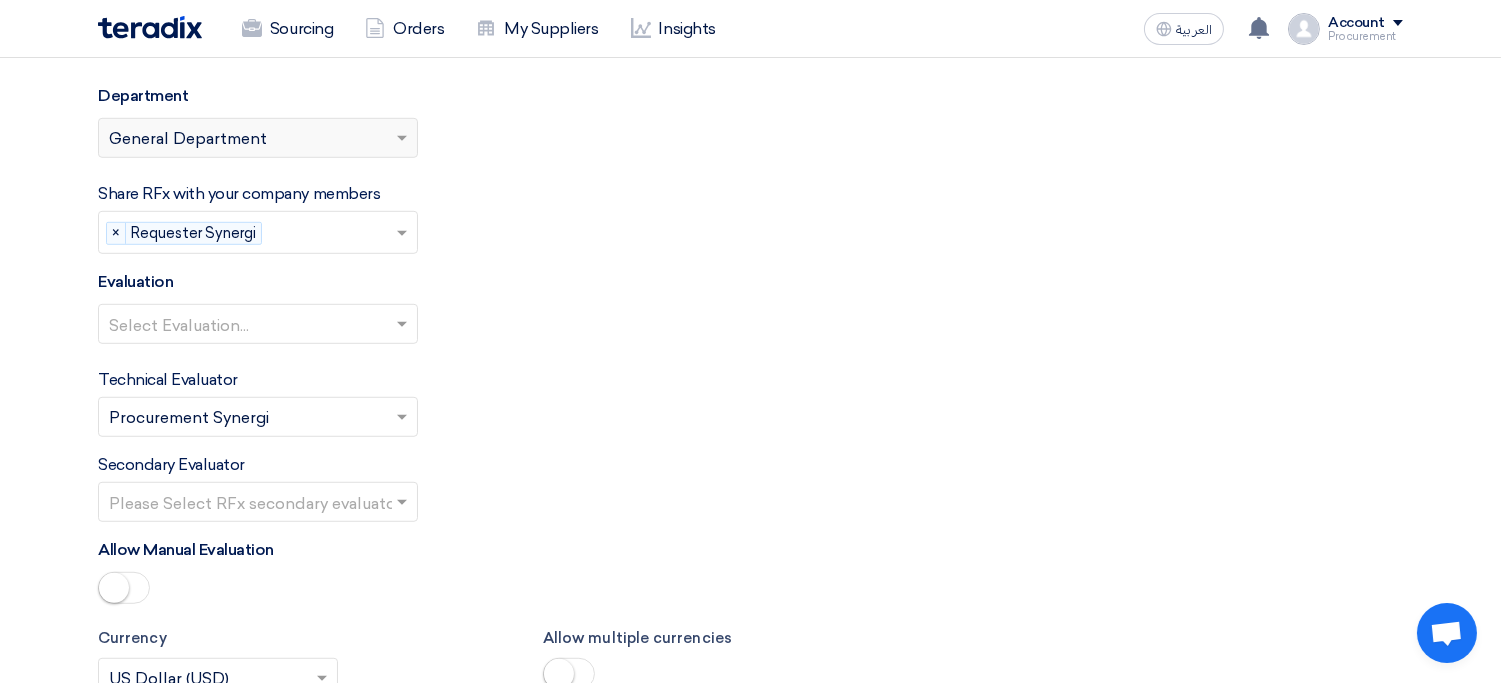 scroll, scrollTop: 2395, scrollLeft: 0, axis: vertical 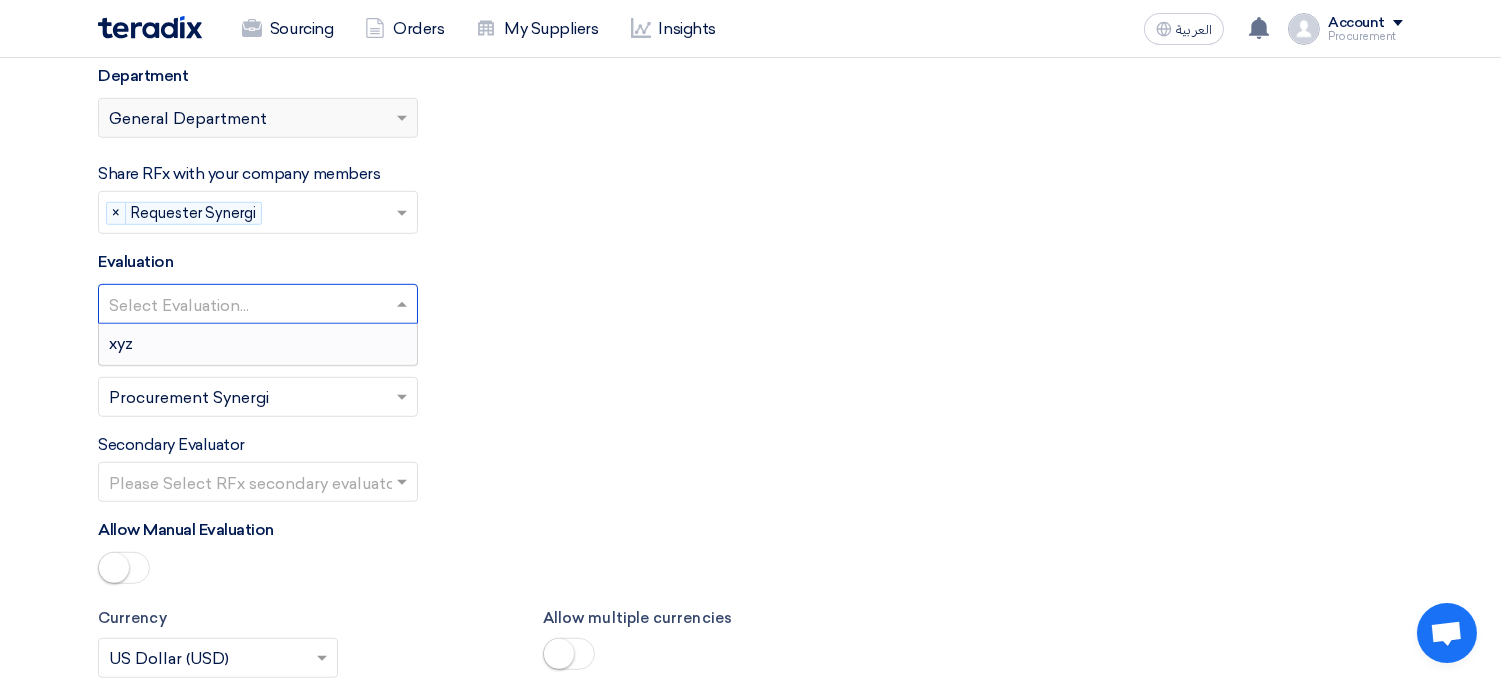 click 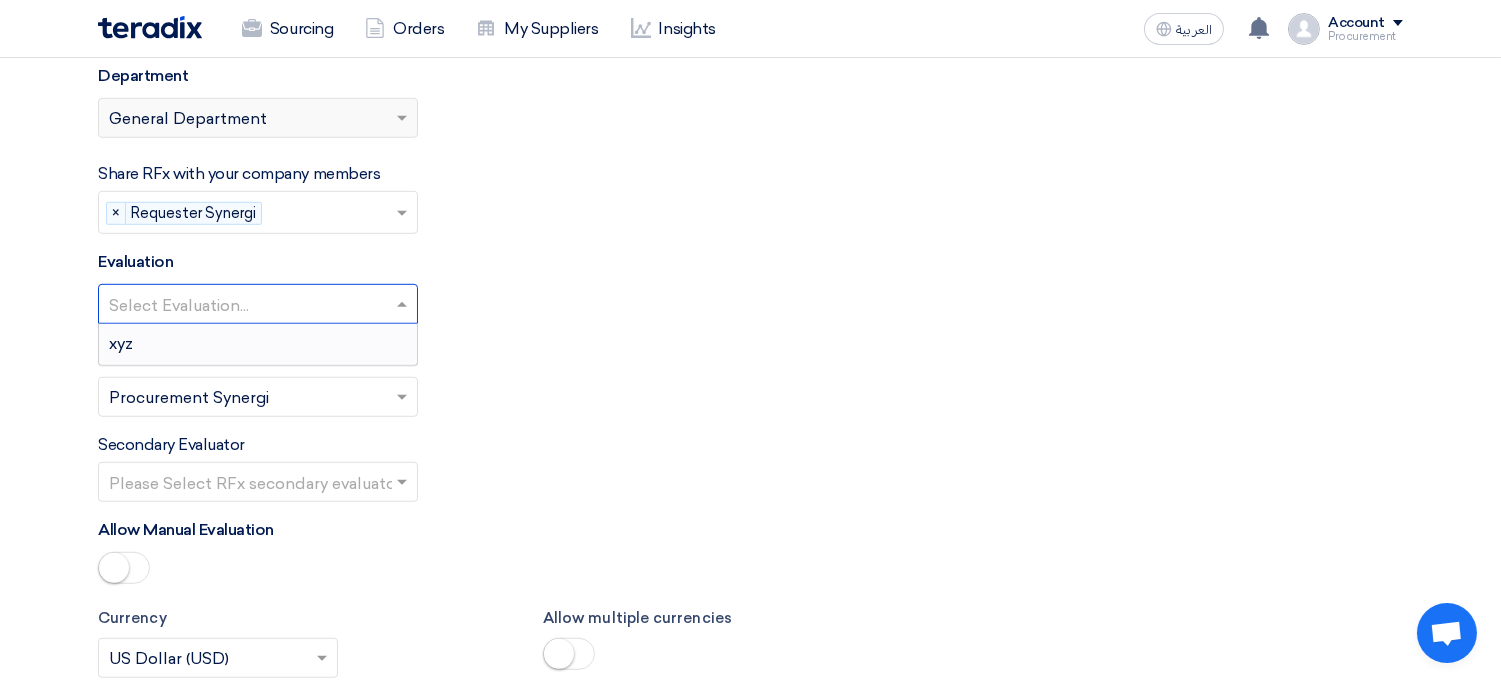 click on "xyz" at bounding box center [258, 344] 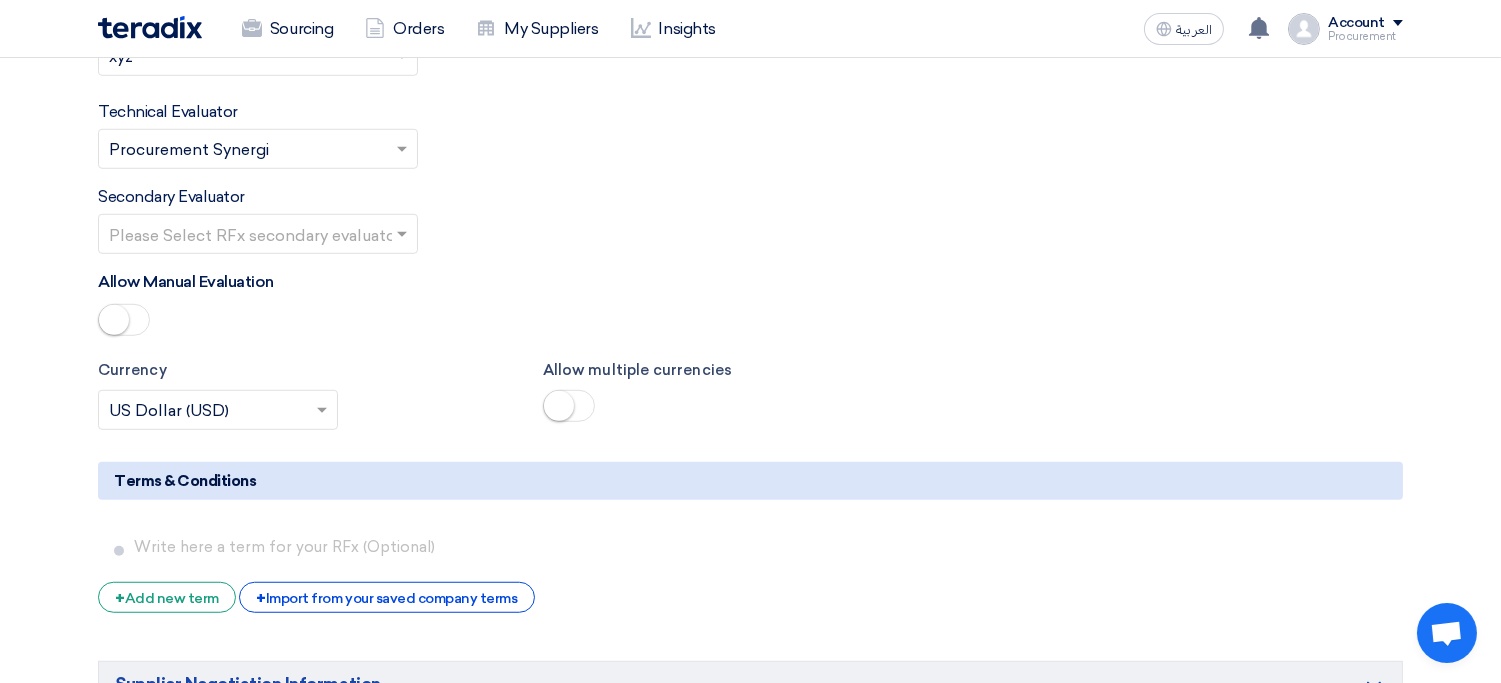 scroll, scrollTop: 2641, scrollLeft: 0, axis: vertical 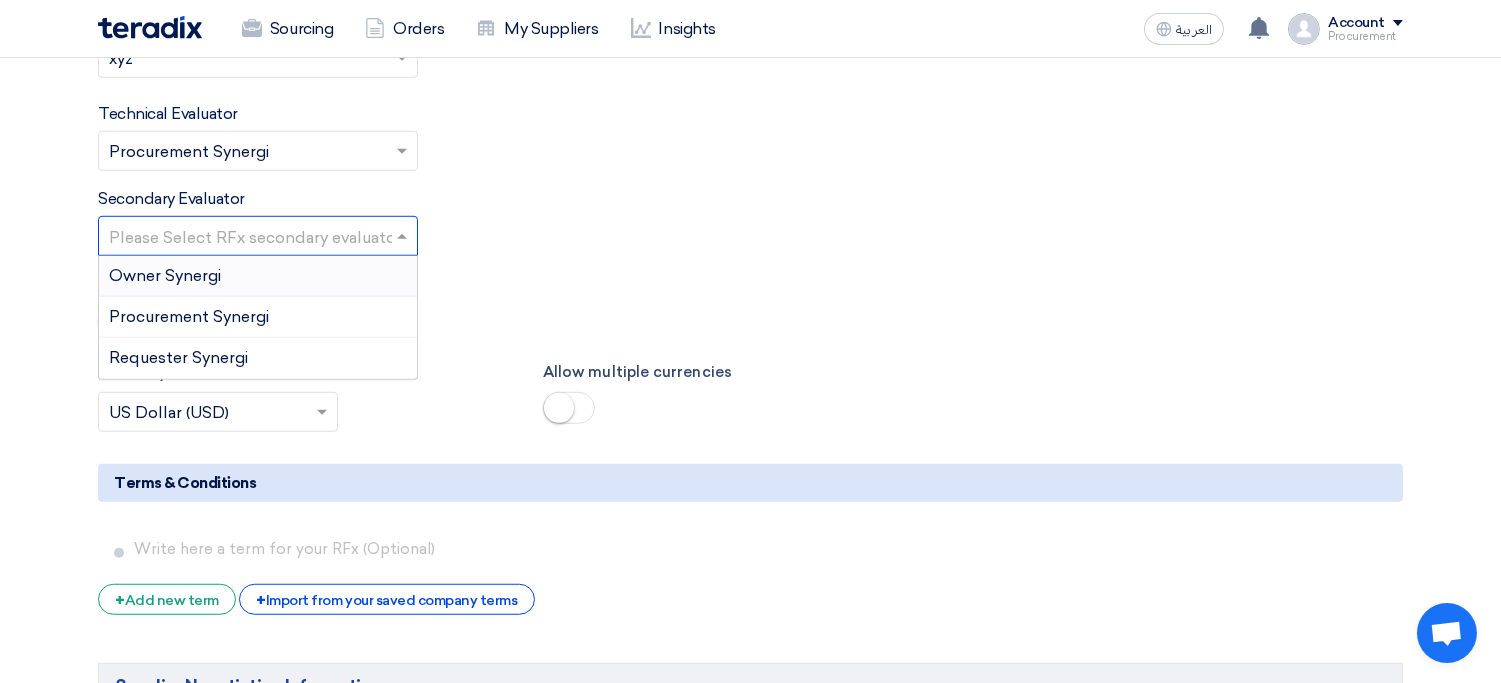 click at bounding box center (248, 238) 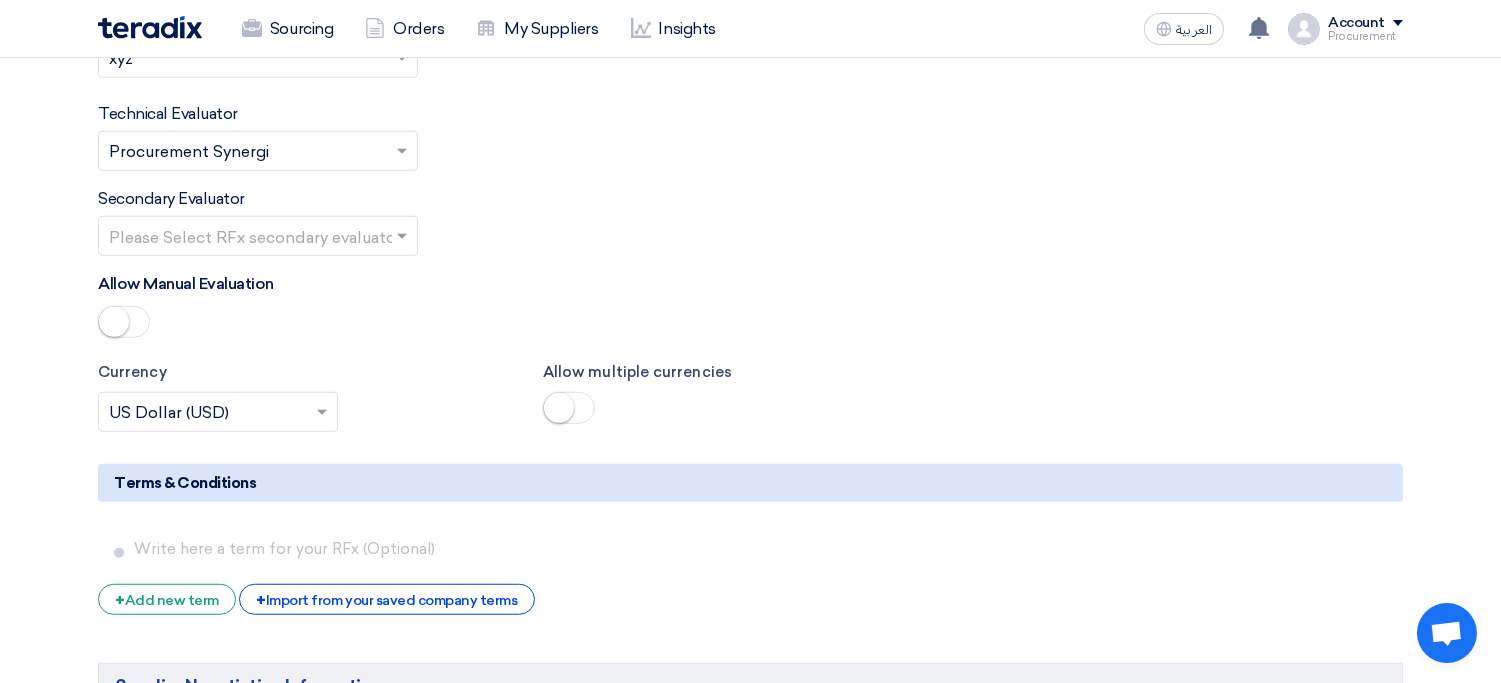 click on "Basic Information
RFx Title
xyz
RFx Type
Normal RFQ
Sealed RFQ
RFP
Deadline to receive quotations
7/28/2025
Pick a date
Time
Increment hours
09
Decrement hours
:
00 PM" 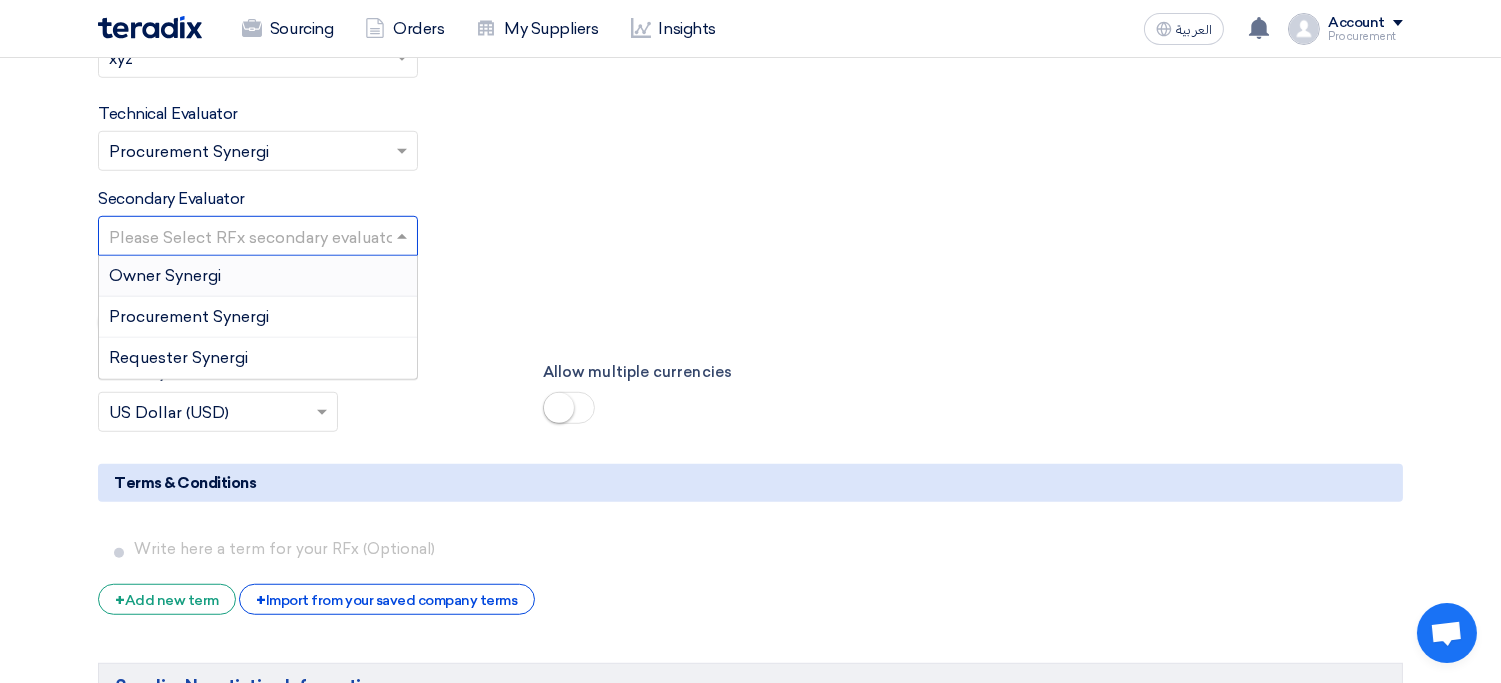 click at bounding box center (248, 238) 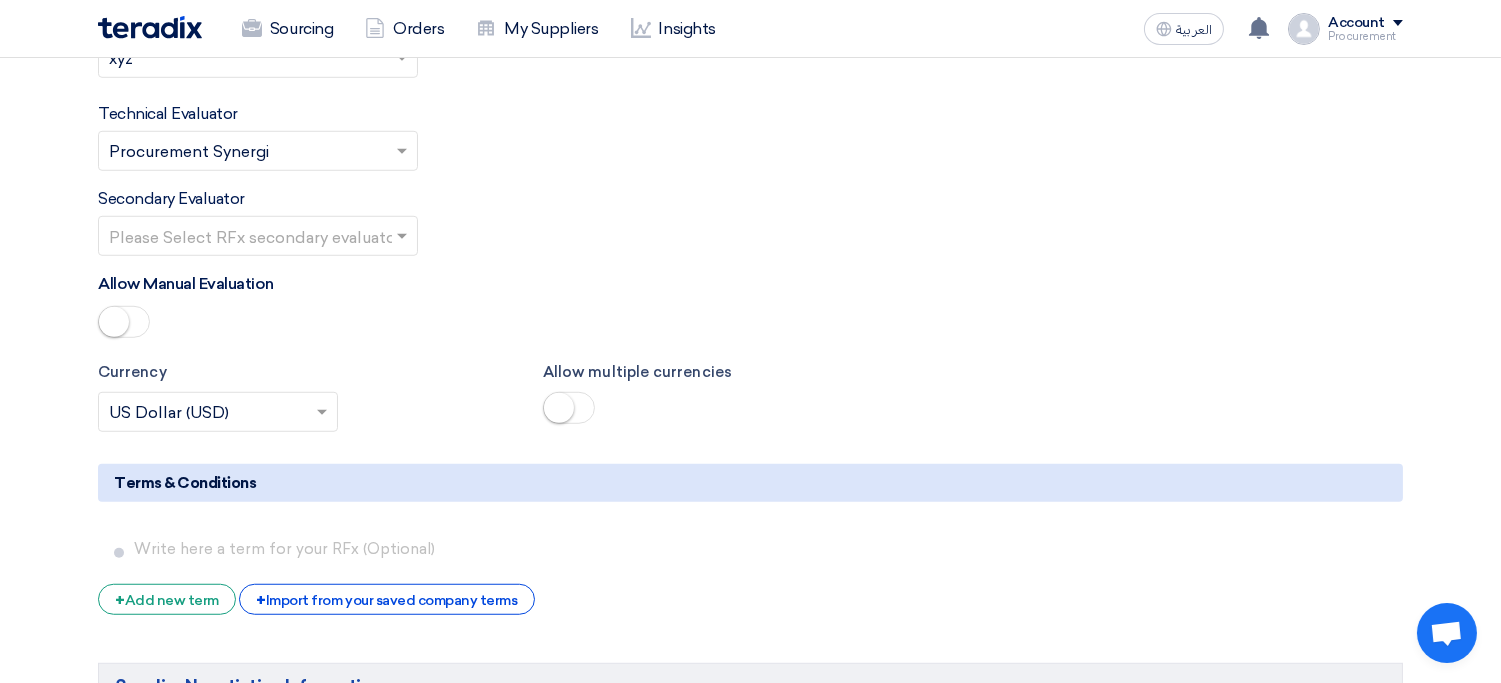 click on "Basic Information
RFx Title
xyz
RFx Type
Normal RFQ
Sealed RFQ
RFP
Deadline to receive quotations
7/28/2025
Pick a date
Time
Increment hours
09
Decrement hours
:
00 PM" 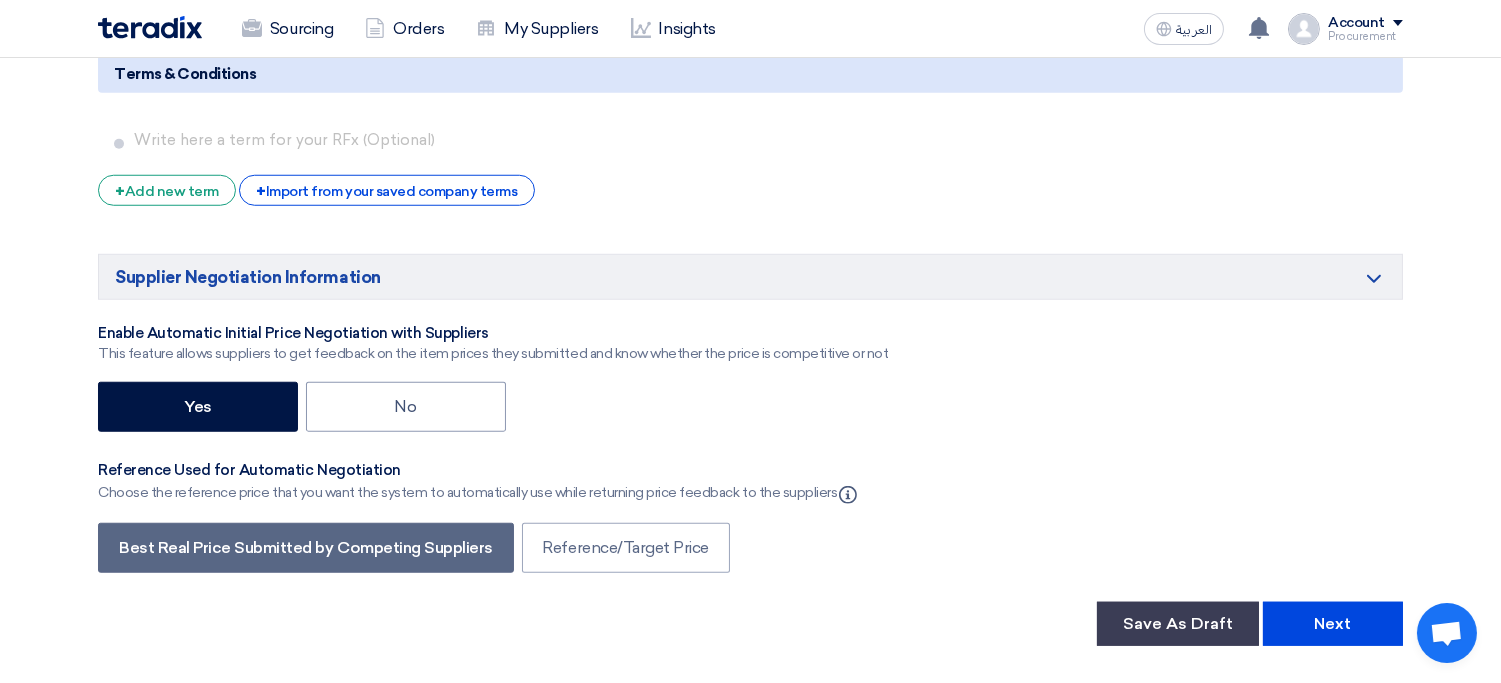 scroll, scrollTop: 3052, scrollLeft: 0, axis: vertical 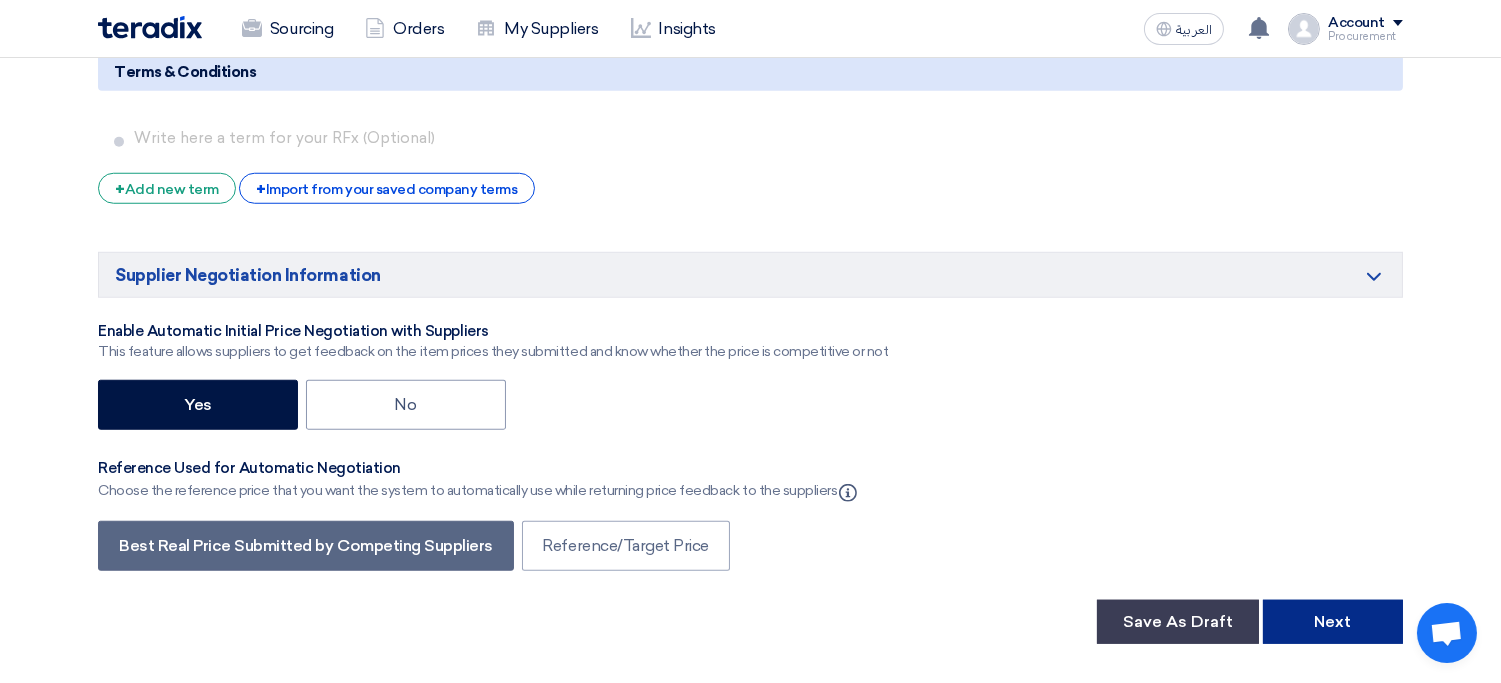 click on "Next" 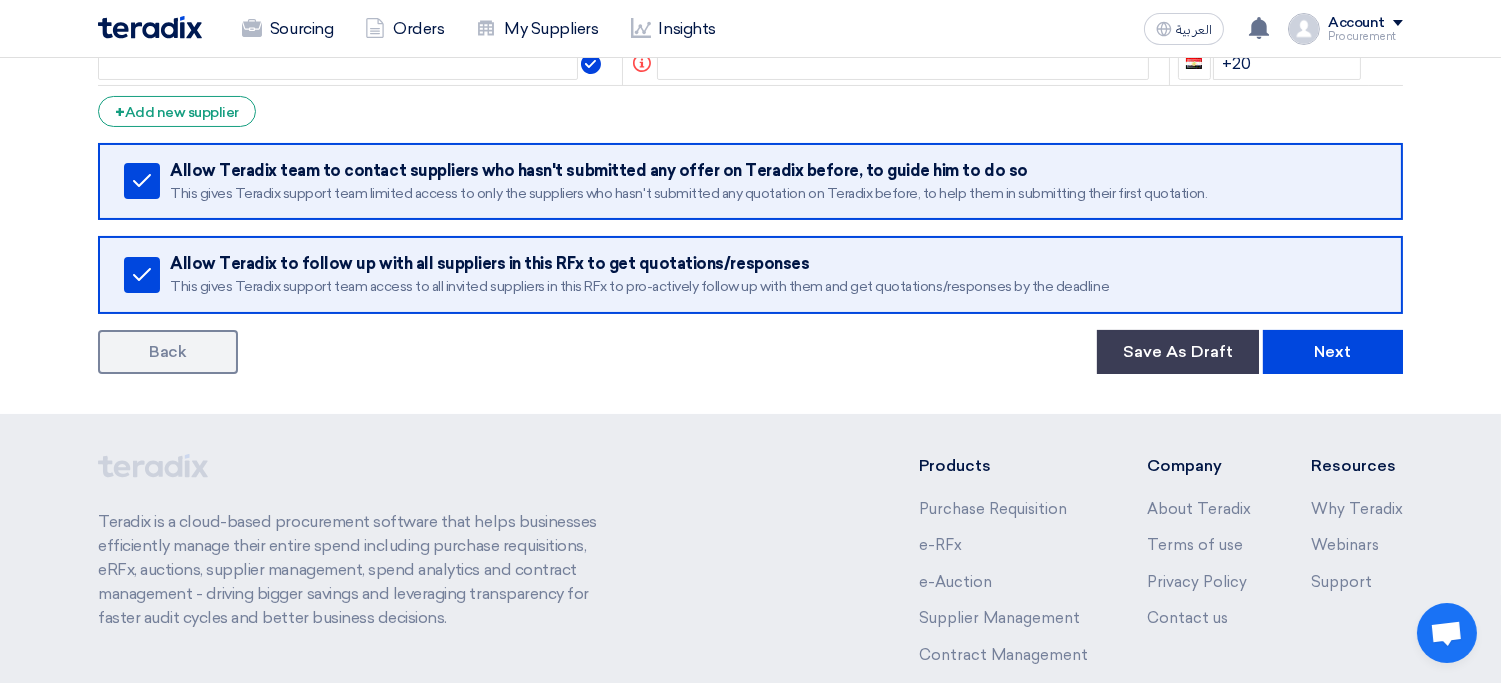 scroll, scrollTop: 421, scrollLeft: 0, axis: vertical 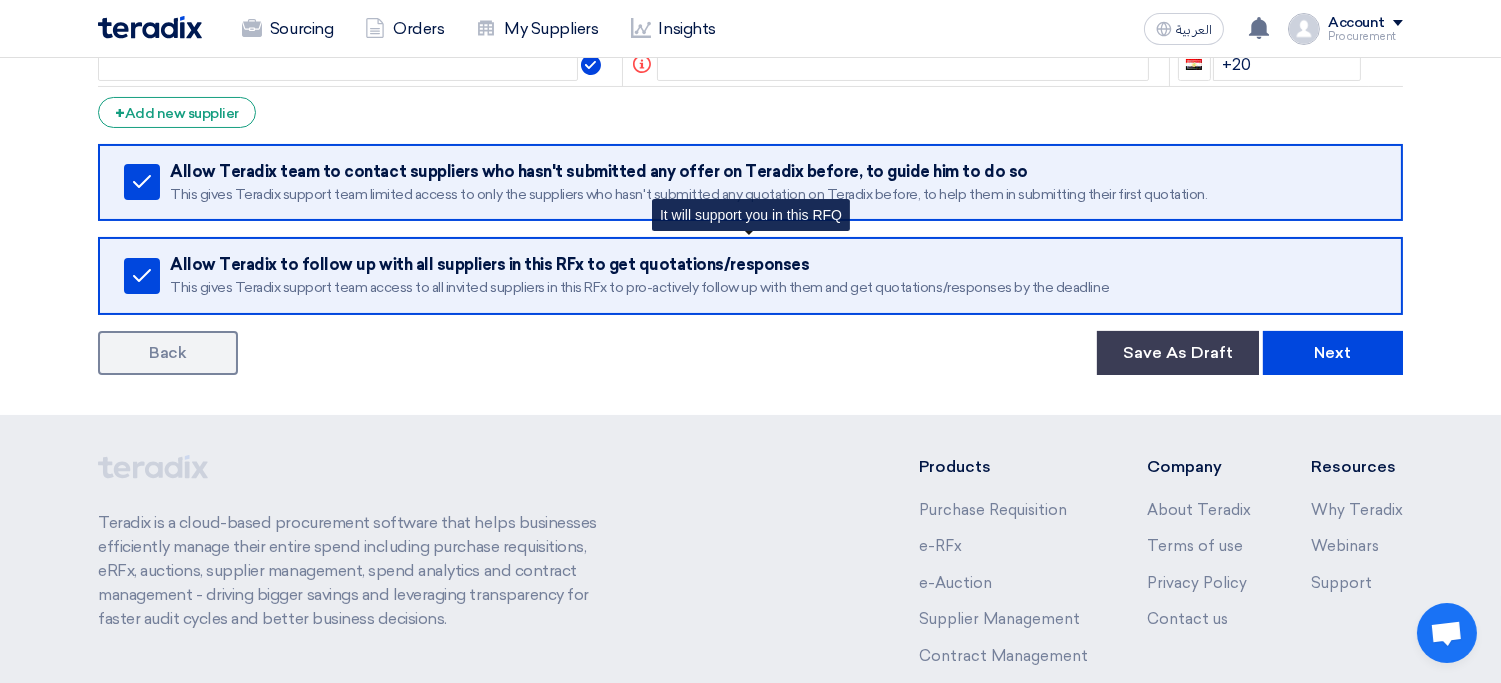click 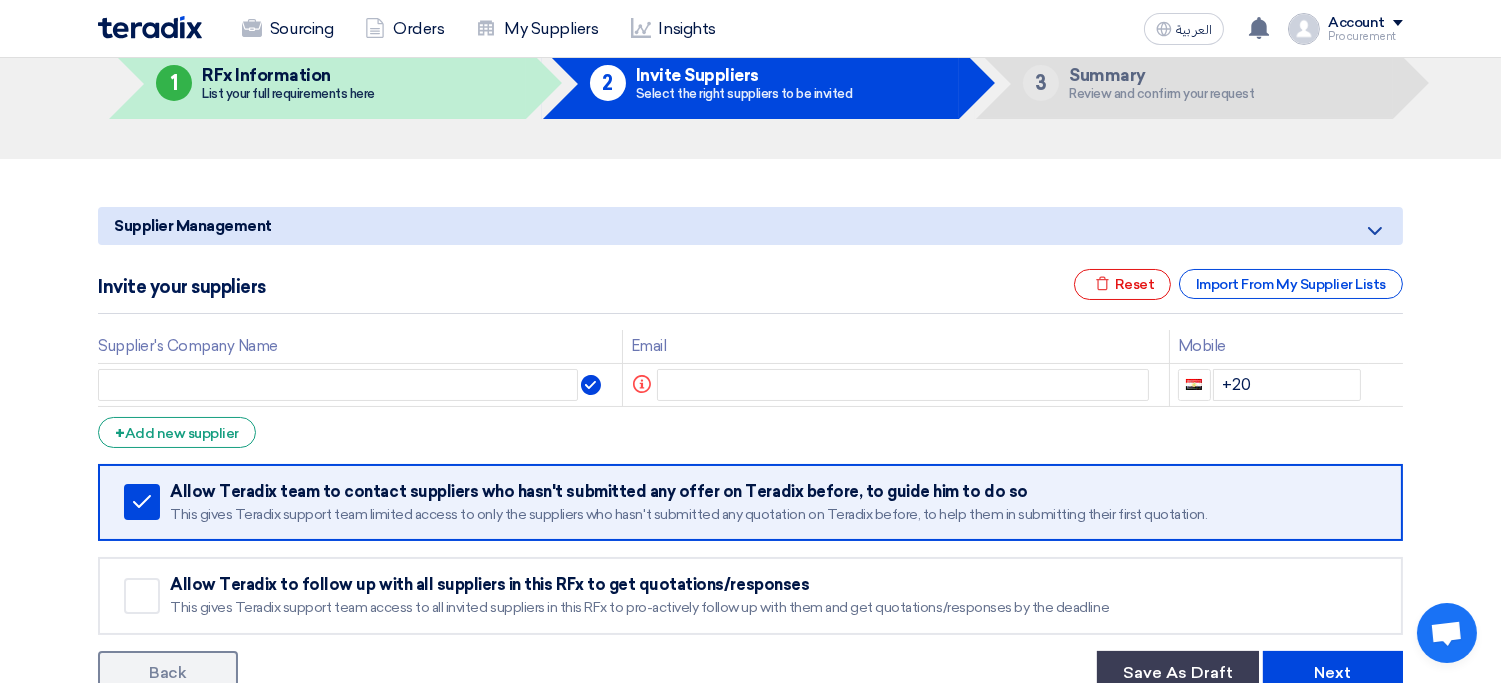 scroll, scrollTop: 100, scrollLeft: 0, axis: vertical 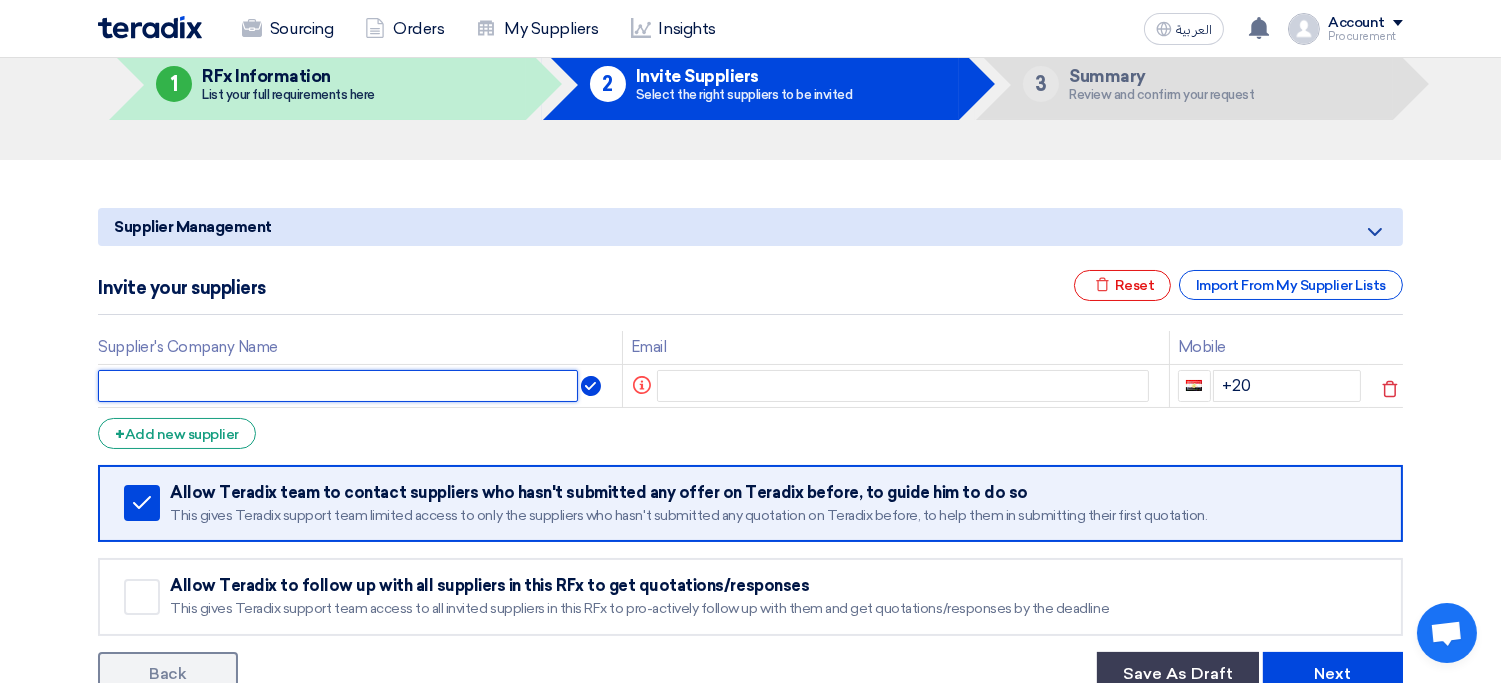 click 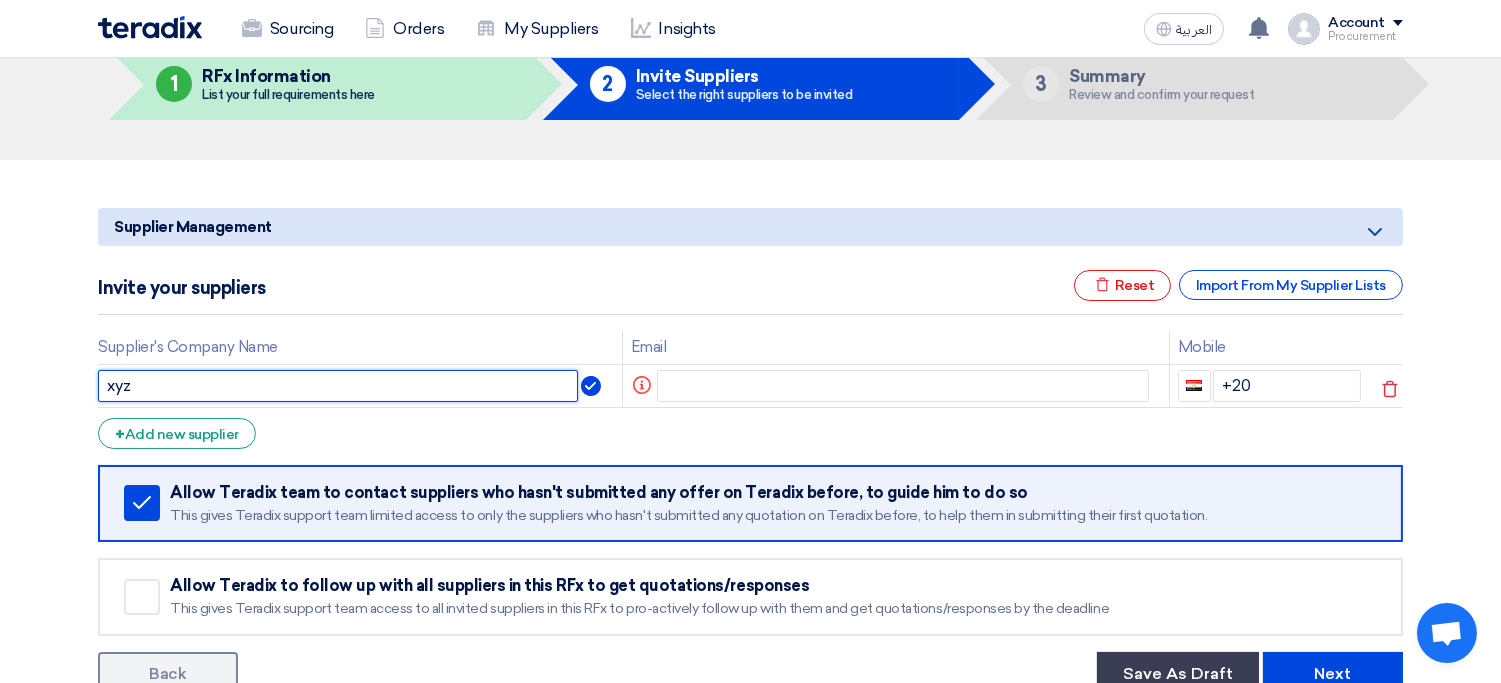 type on "xyz" 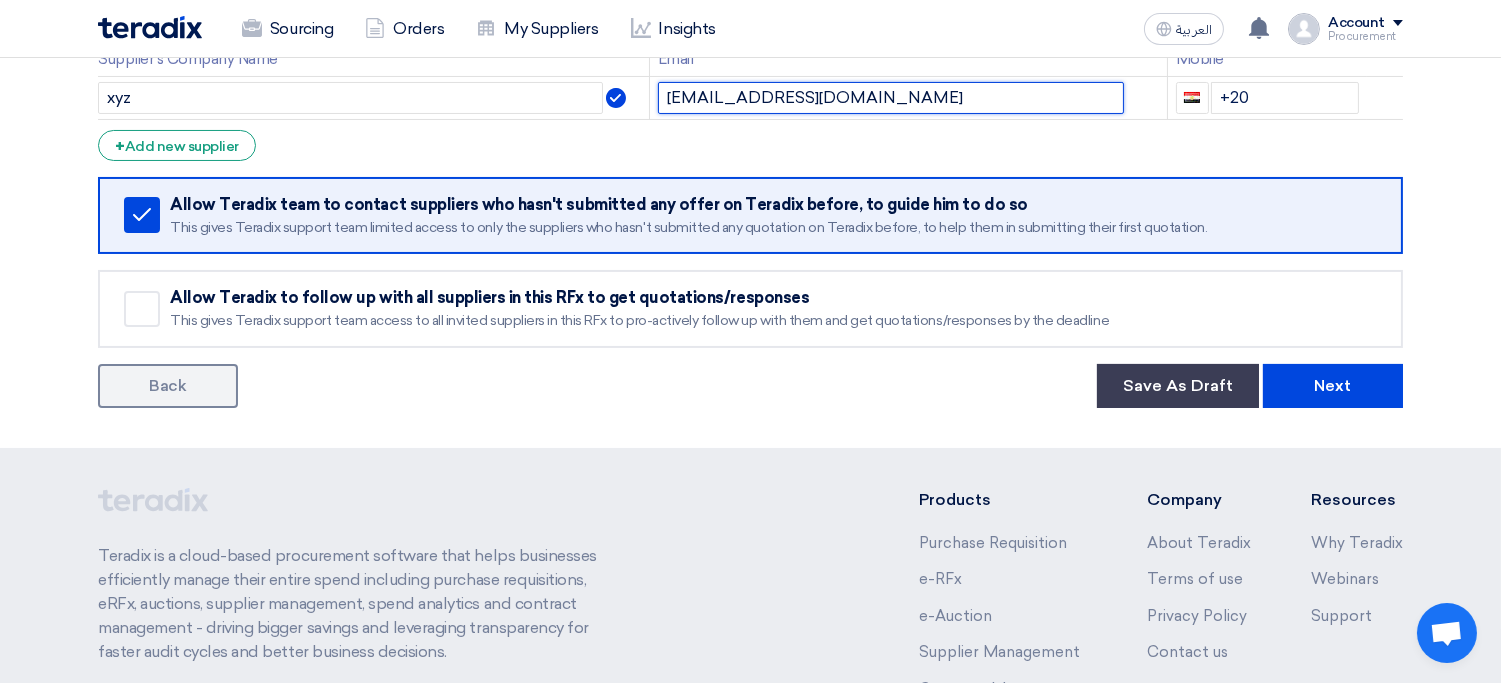 scroll, scrollTop: 392, scrollLeft: 0, axis: vertical 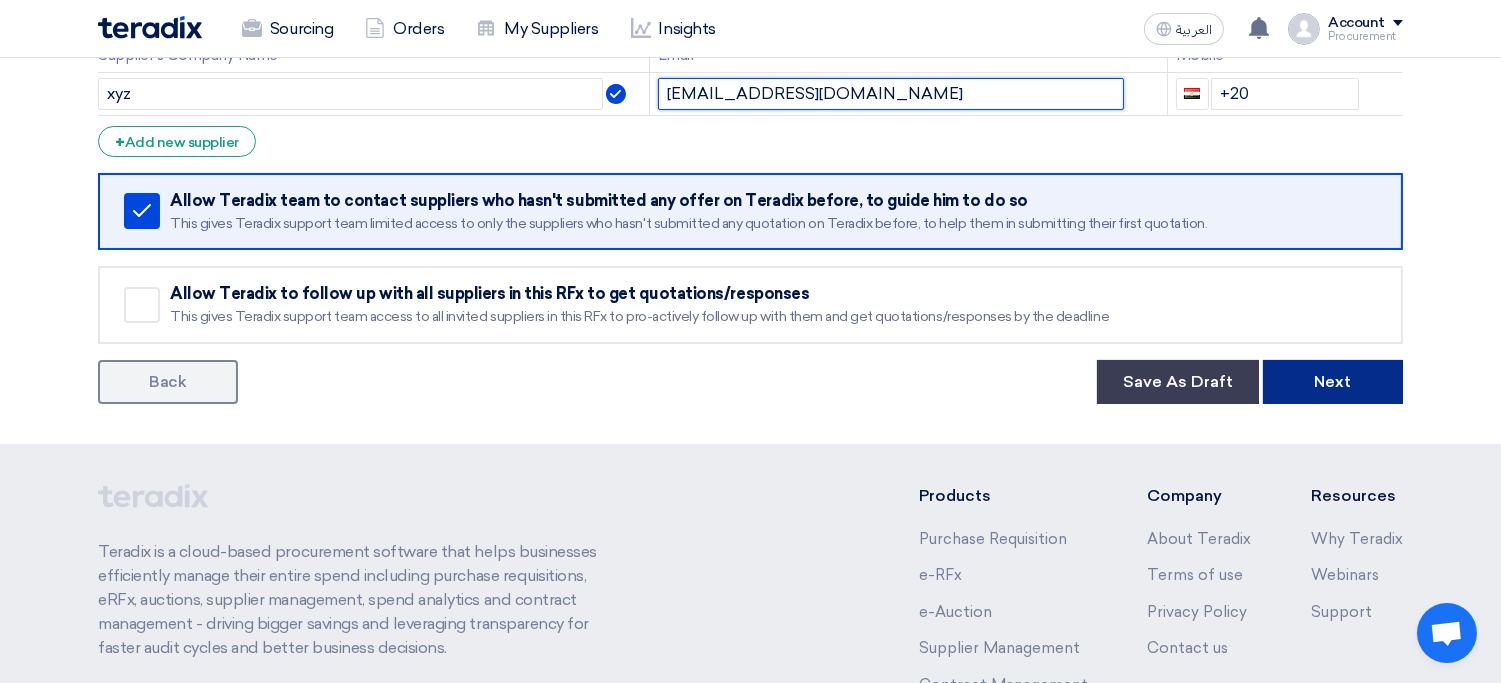 type on "xyz@xyz.com" 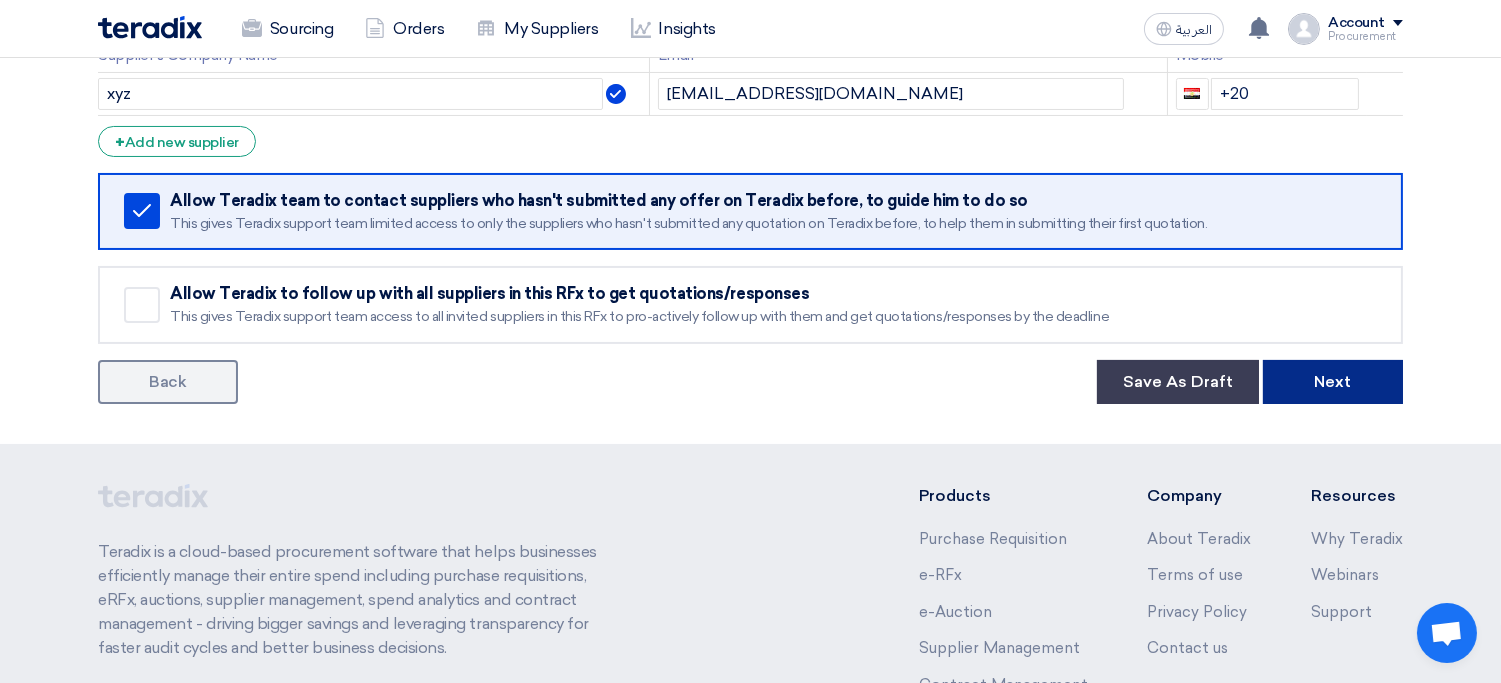 click on "Next" 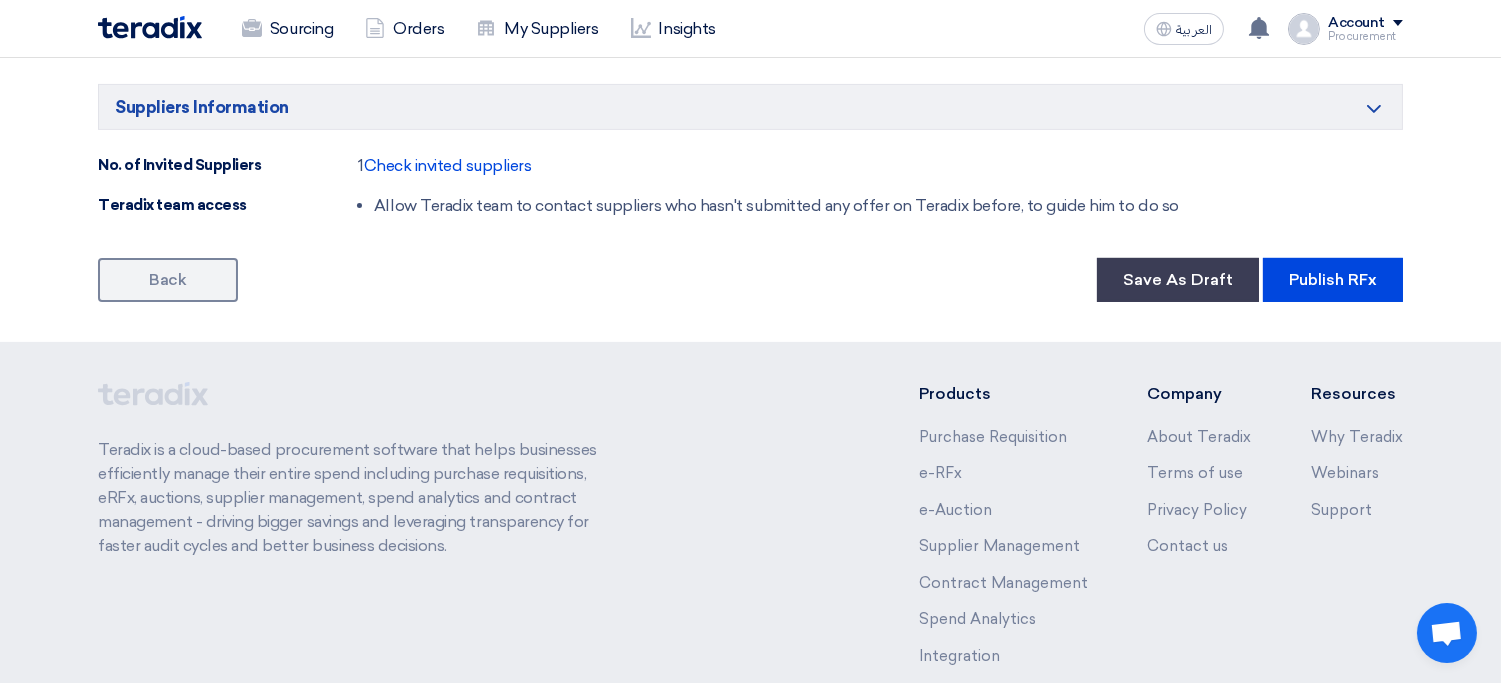 scroll, scrollTop: 1267, scrollLeft: 0, axis: vertical 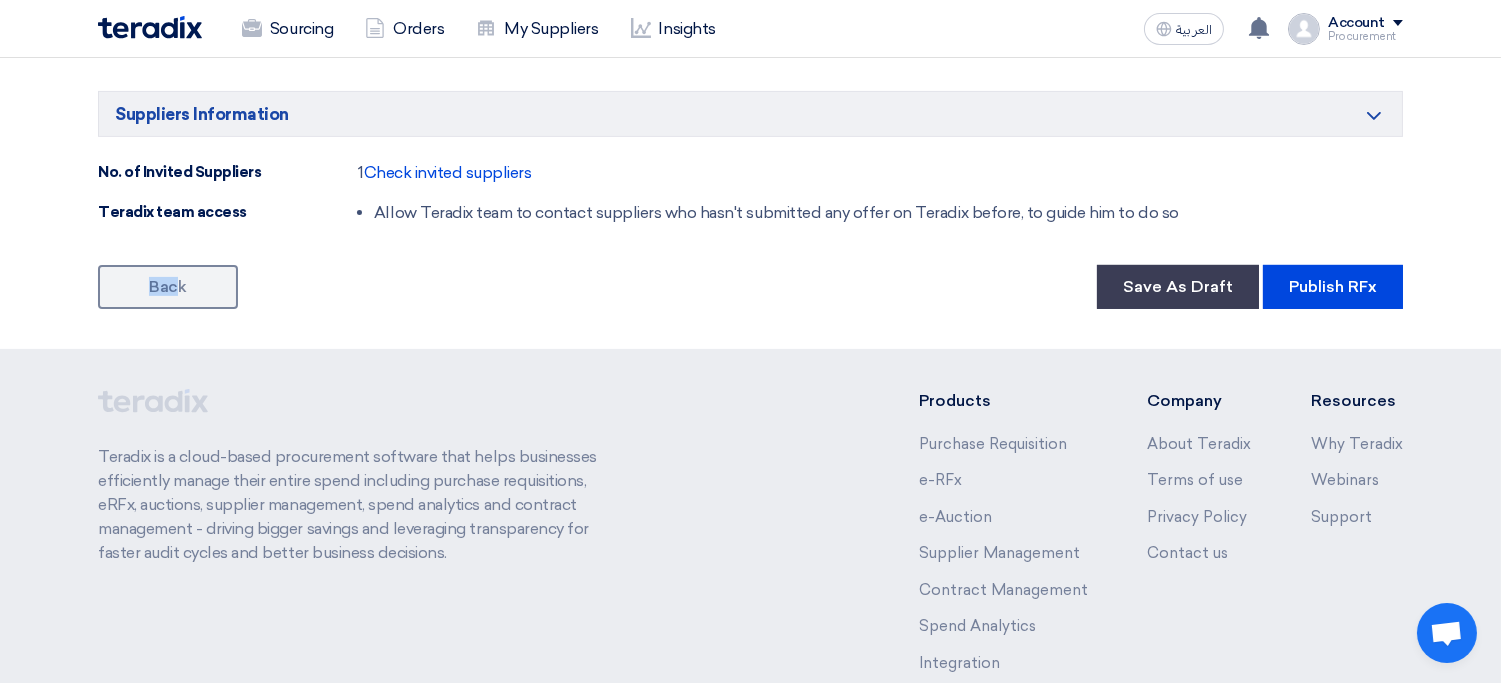 drag, startPoint x: 173, startPoint y: 288, endPoint x: 594, endPoint y: 361, distance: 427.2821 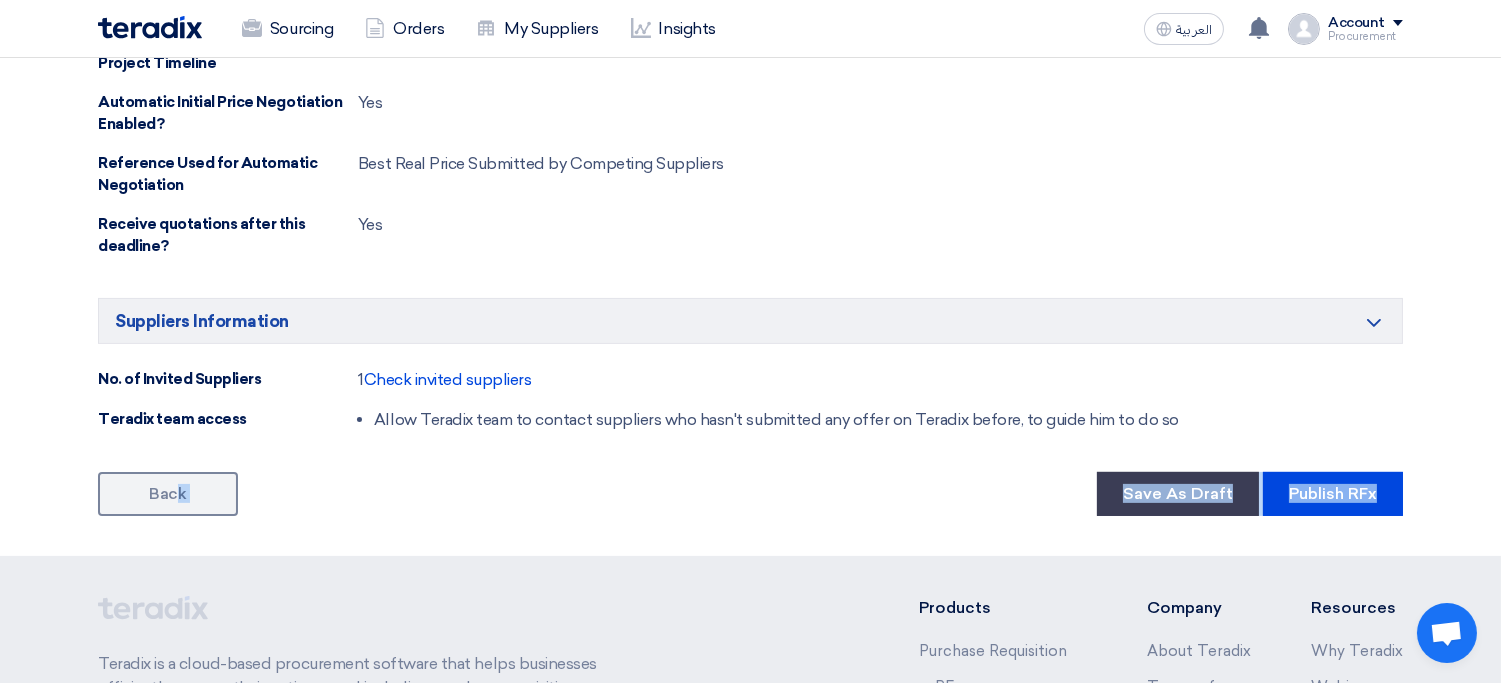 scroll, scrollTop: 1052, scrollLeft: 0, axis: vertical 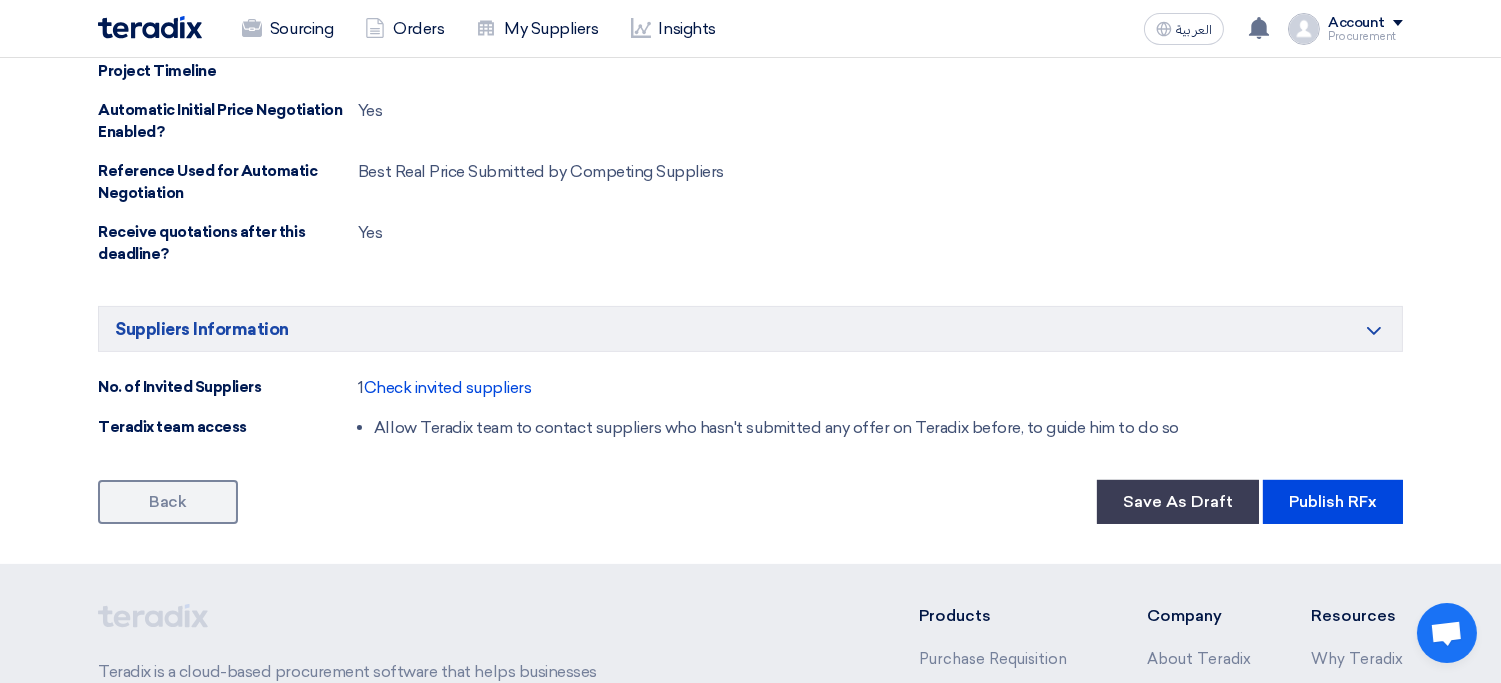 click on "Basic Information
Minimize/Maximize Category
Request title
xyz
Service / Product Category
IT Hardware & Software
IT Digital & Software
Request Deadline
28 Jul, 2025 09:00 PM GMT+3
Product / Service Information
Minimize/Maximize Category
#
Manufacturer Part #
Item Description
Quantity
Attachments
Internal Code/Note
1
xyz
1 Pieces" 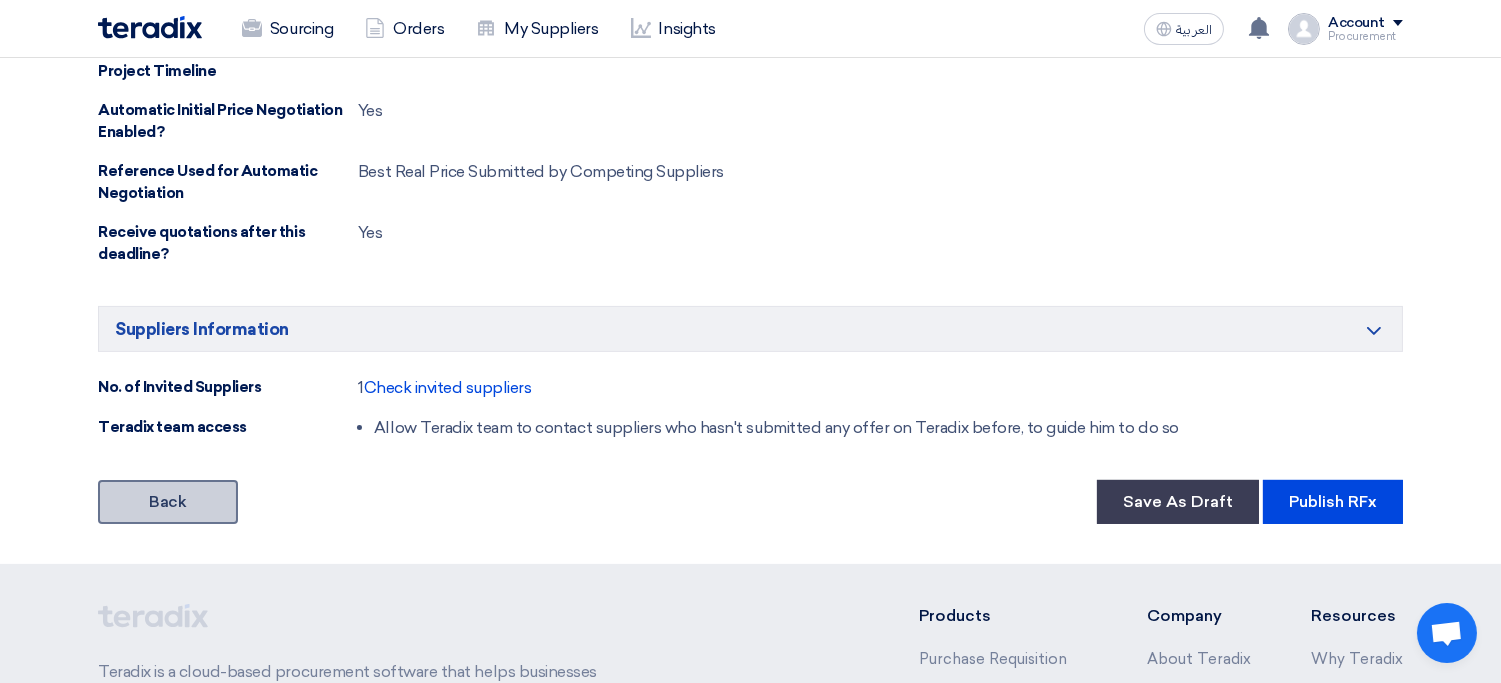 click on "Back" 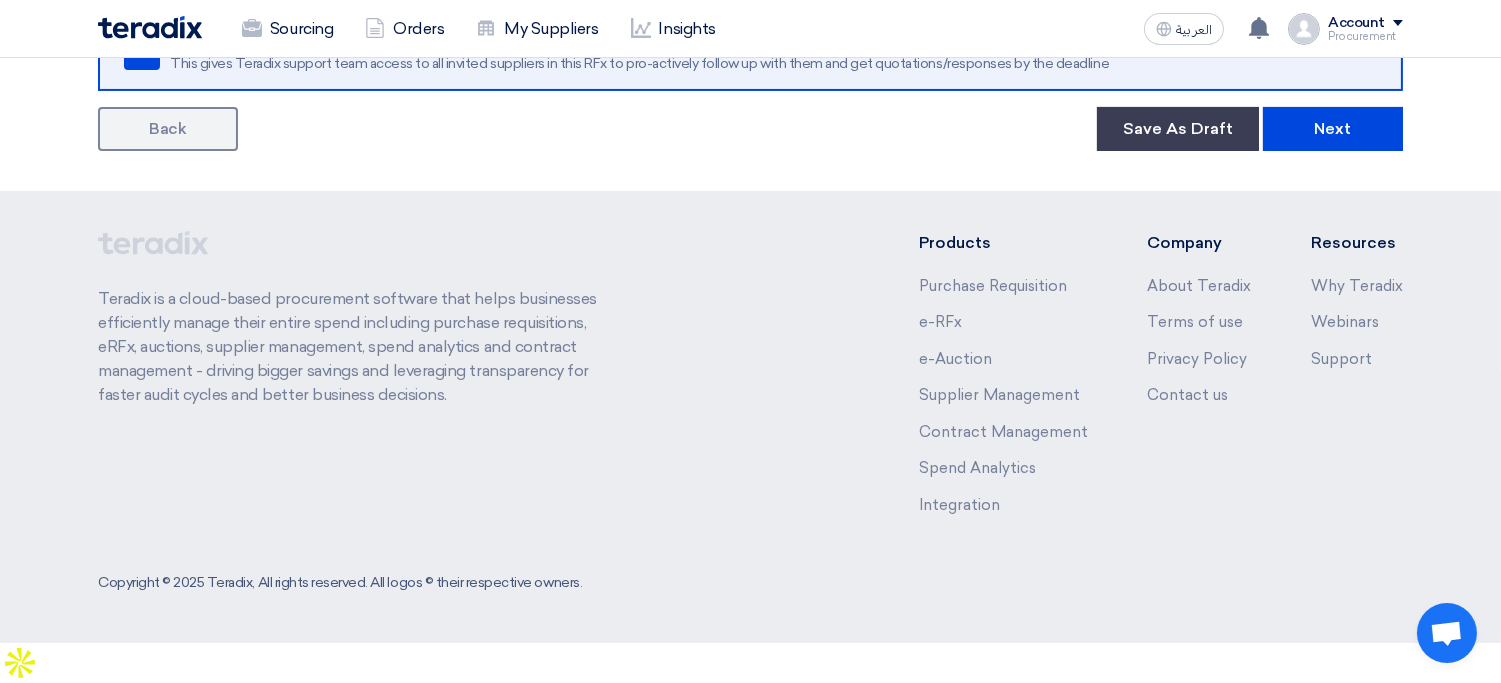 scroll, scrollTop: 0, scrollLeft: 0, axis: both 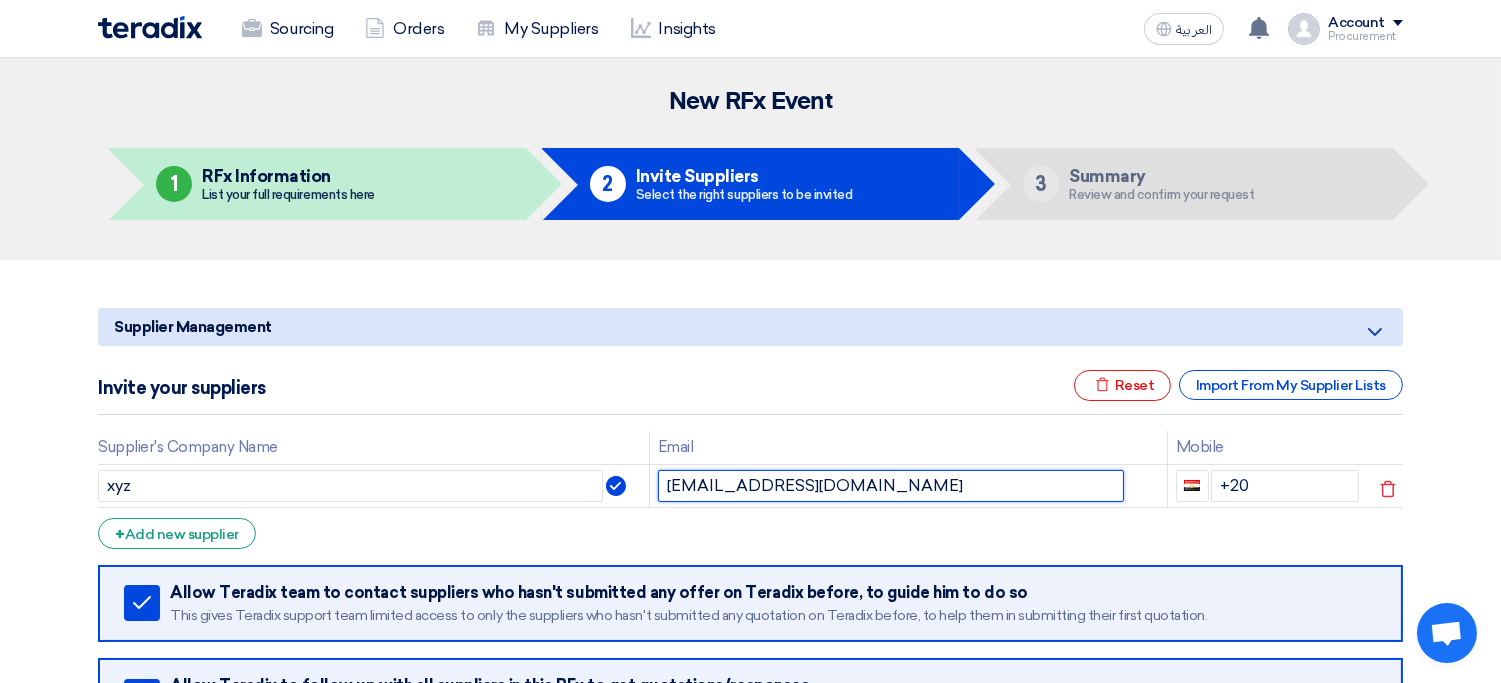 click on "xyz@xyz.com" 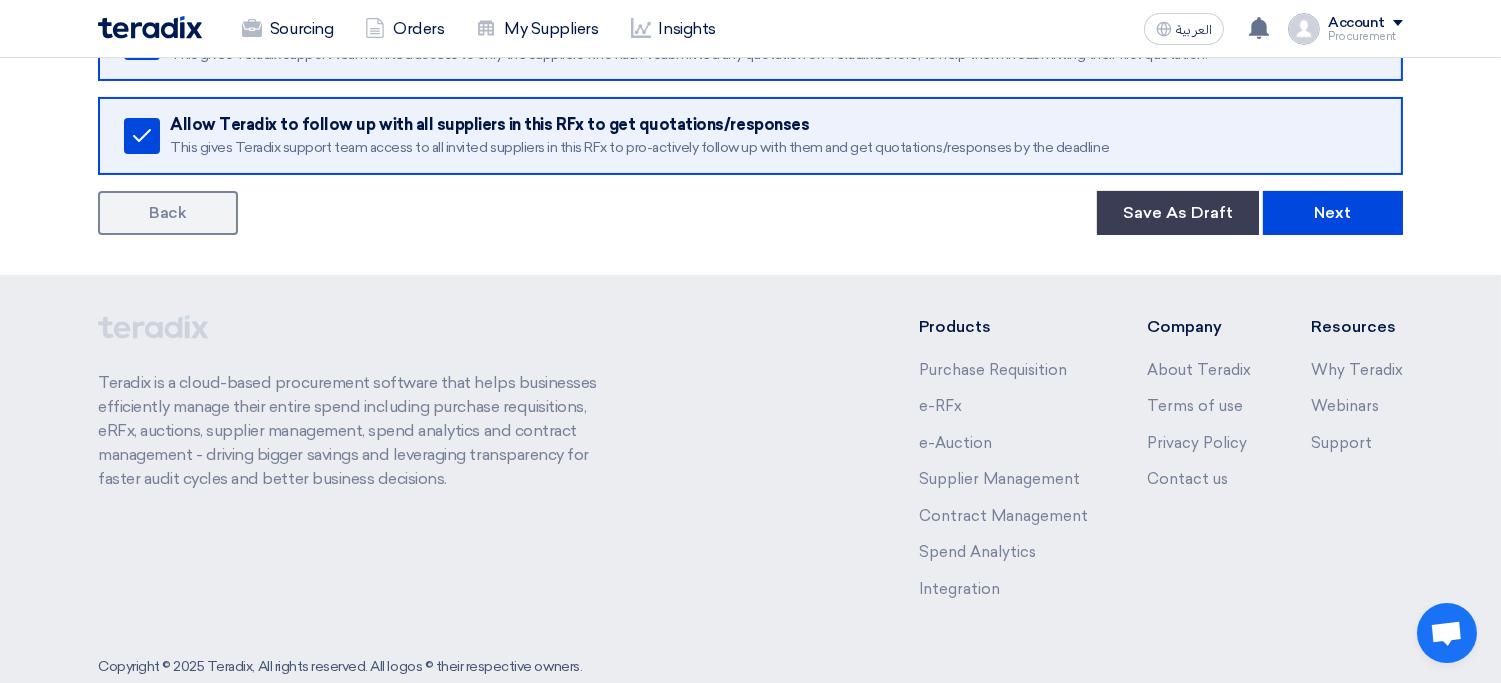scroll, scrollTop: 576, scrollLeft: 0, axis: vertical 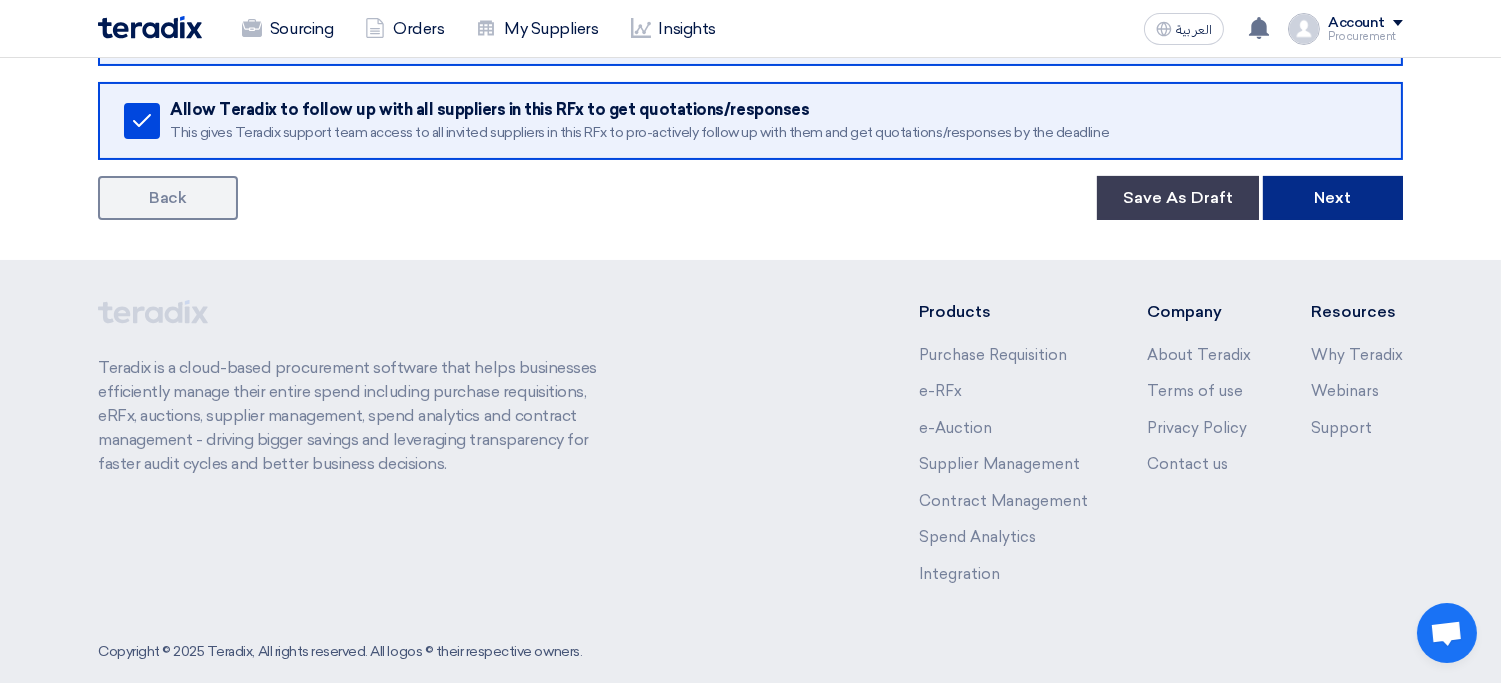 type on "hsnbnjml@gmail.com" 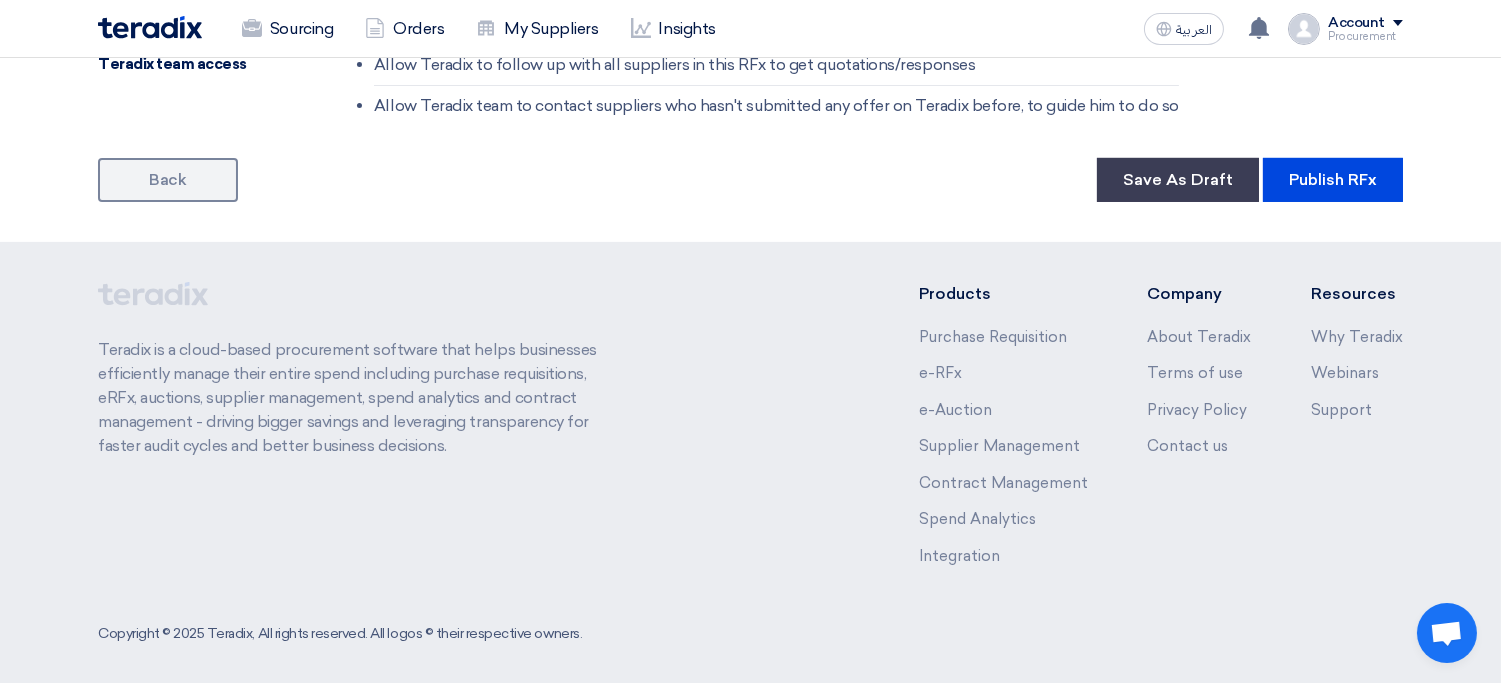 scroll, scrollTop: 1414, scrollLeft: 0, axis: vertical 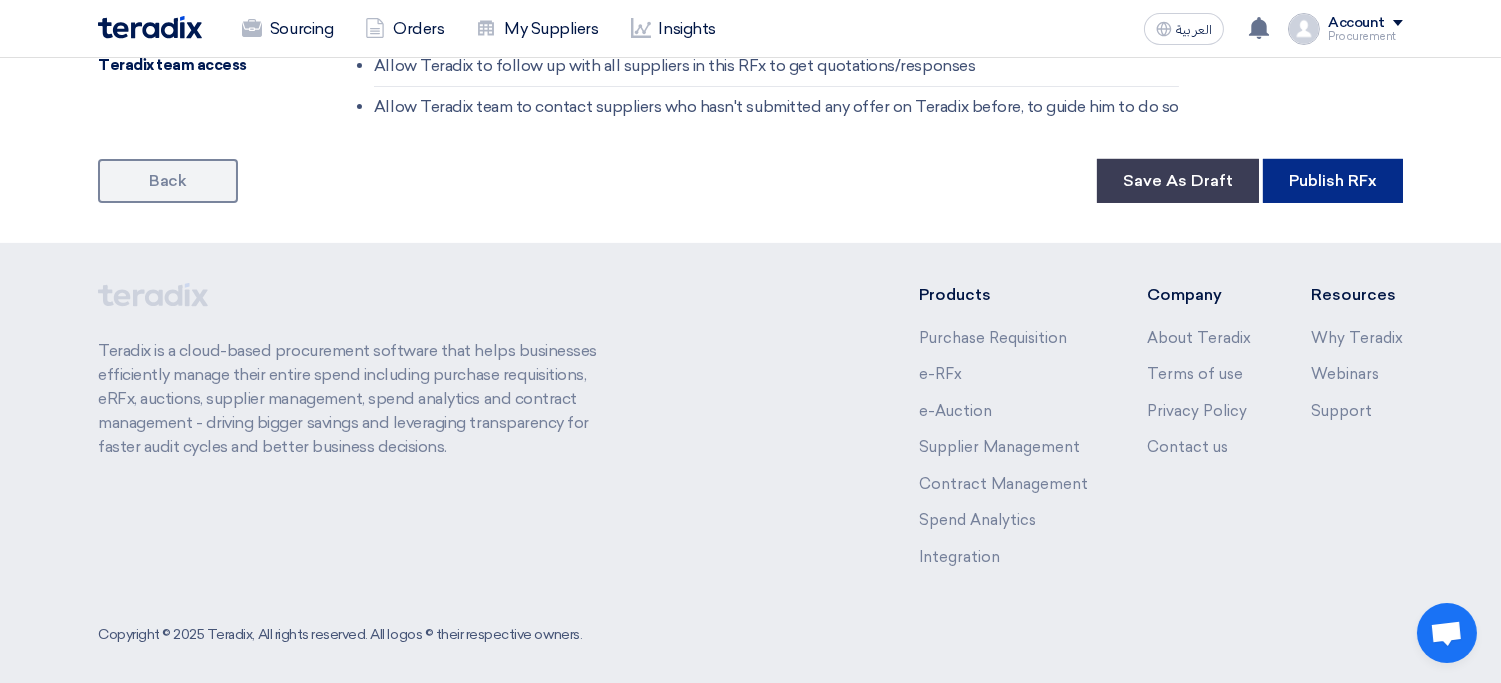 click on "Publish RFx" 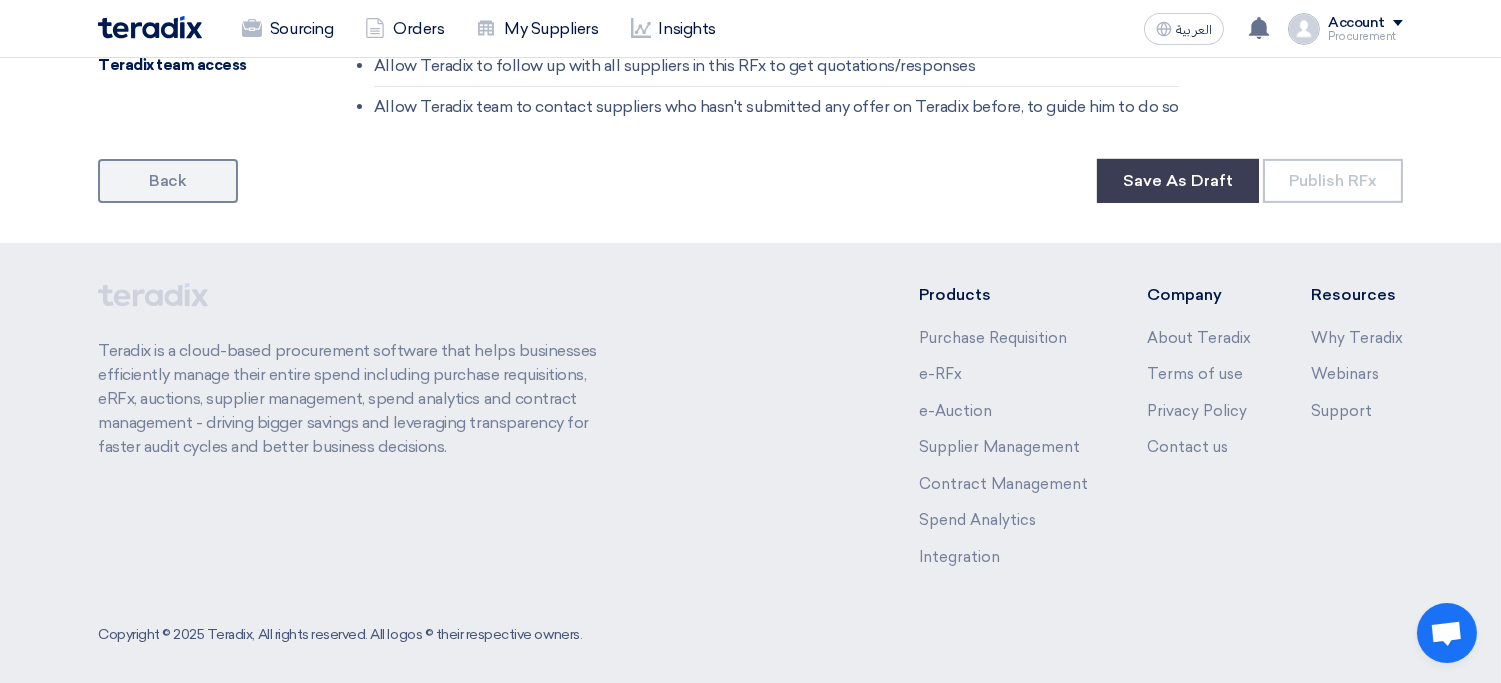 scroll, scrollTop: 0, scrollLeft: 0, axis: both 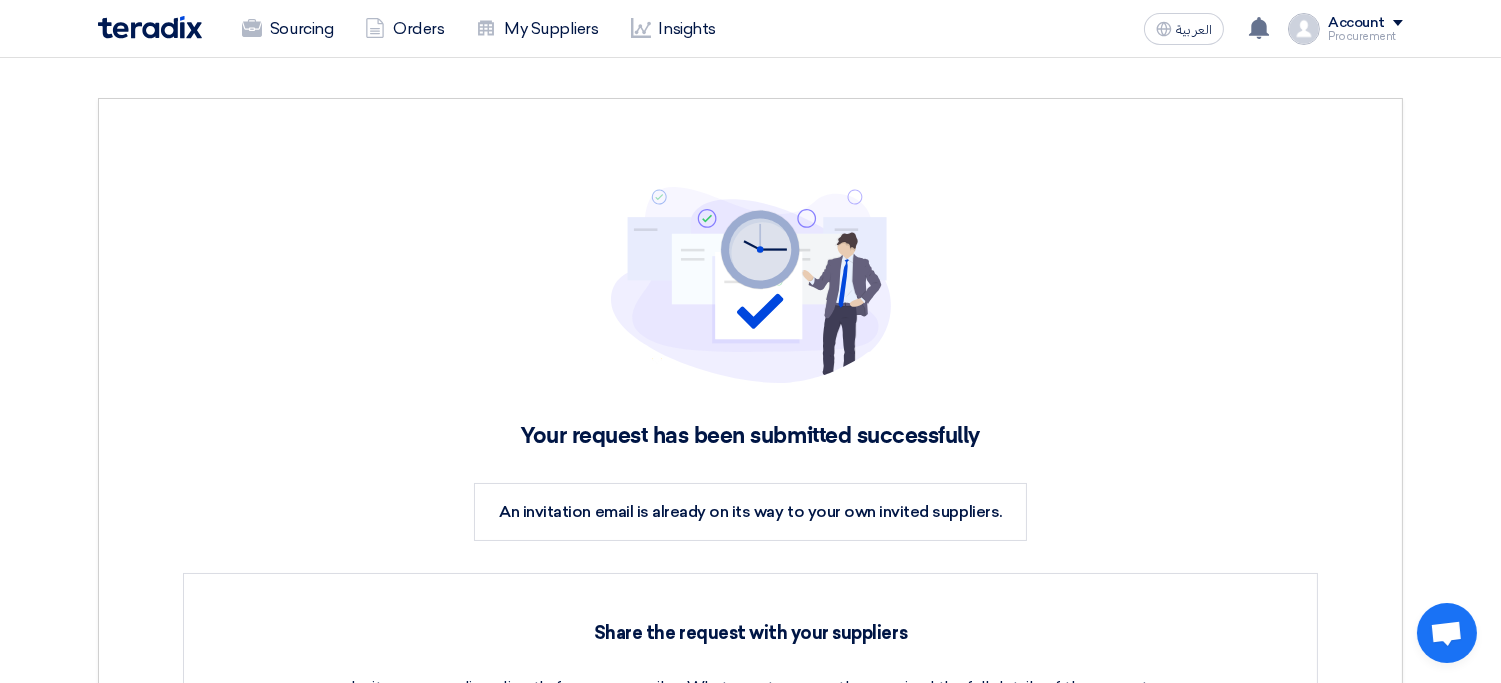 click on "Procurement" 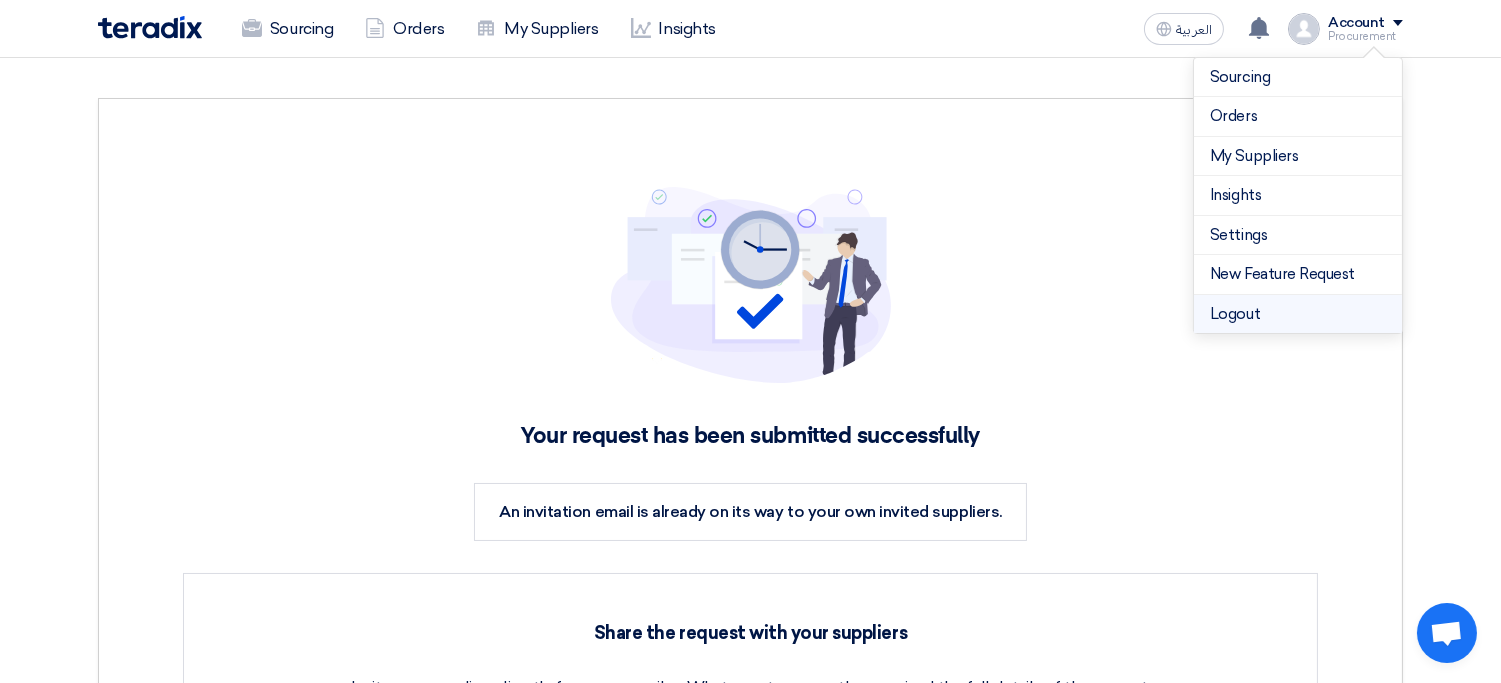 click on "Logout" 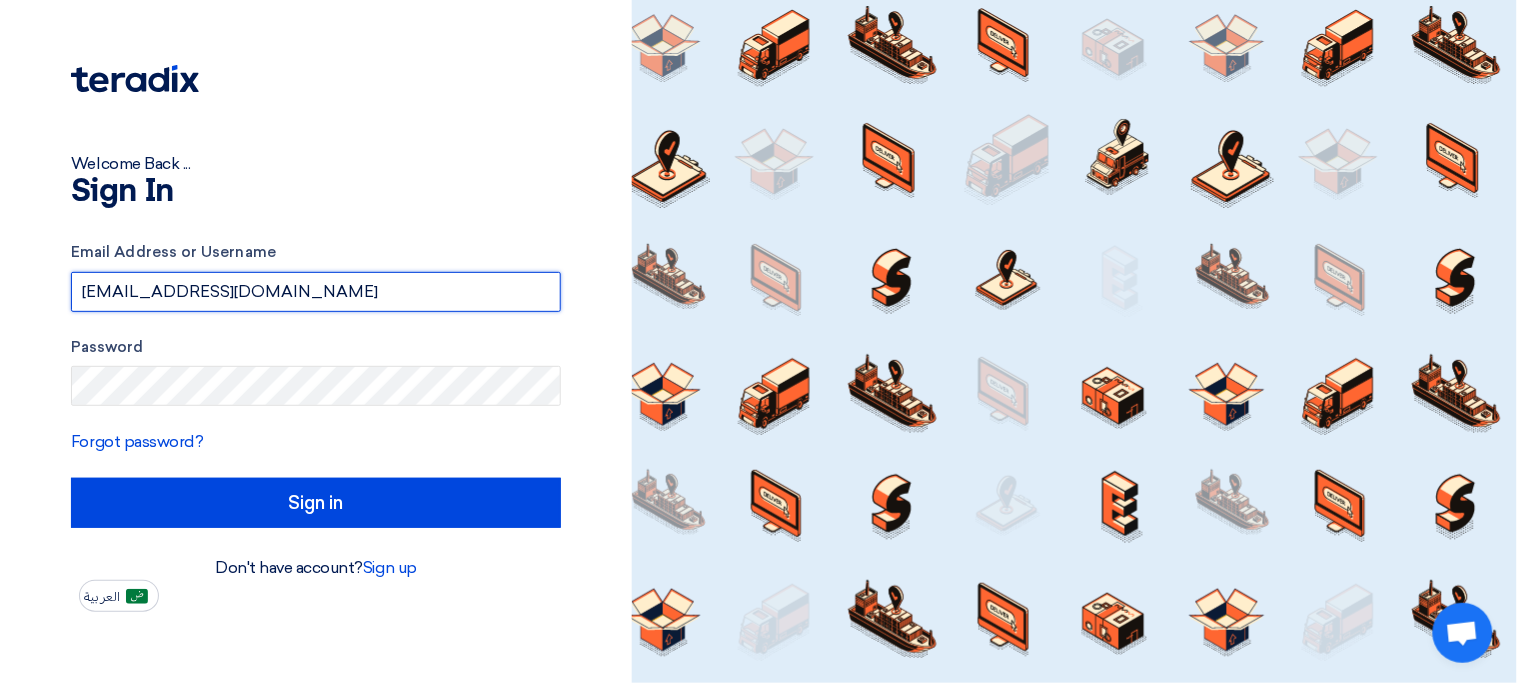click on "procurement.synergi@testing.com" at bounding box center (316, 292) 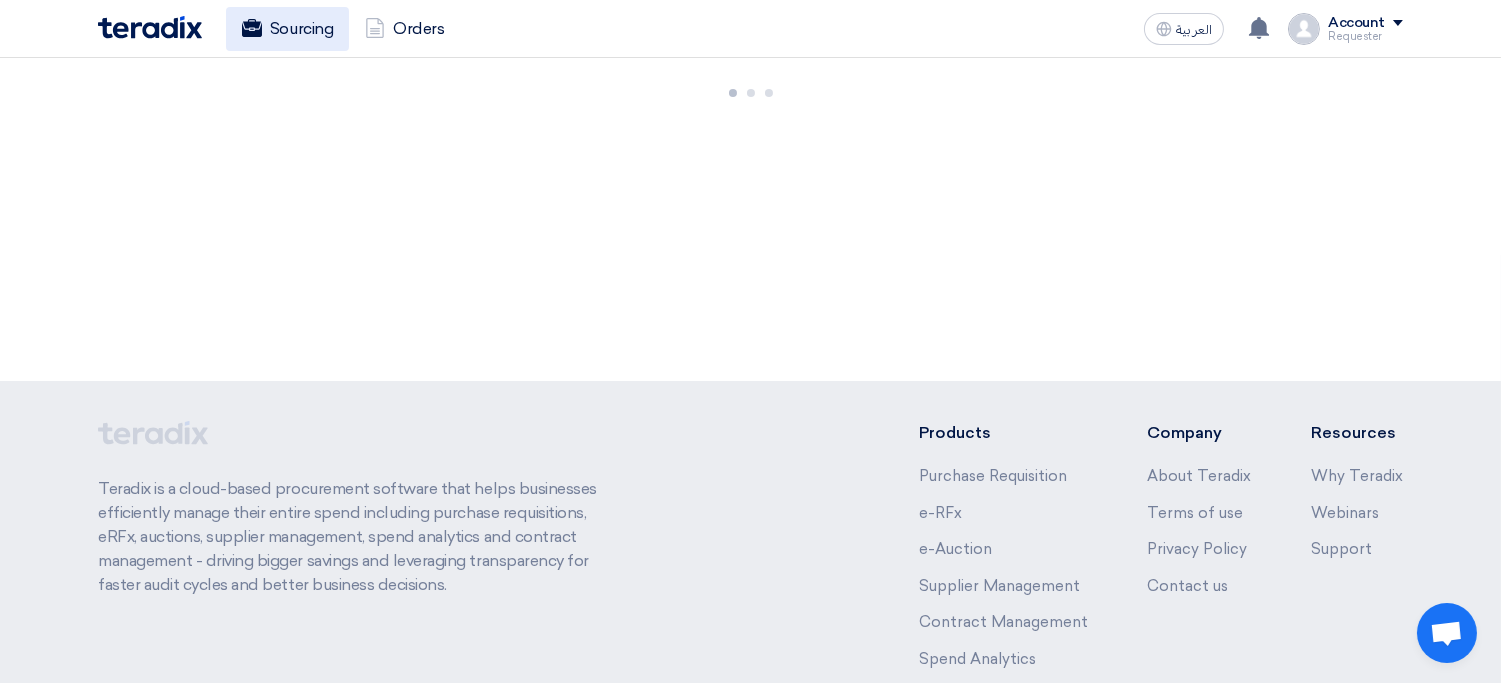 click on "Sourcing" 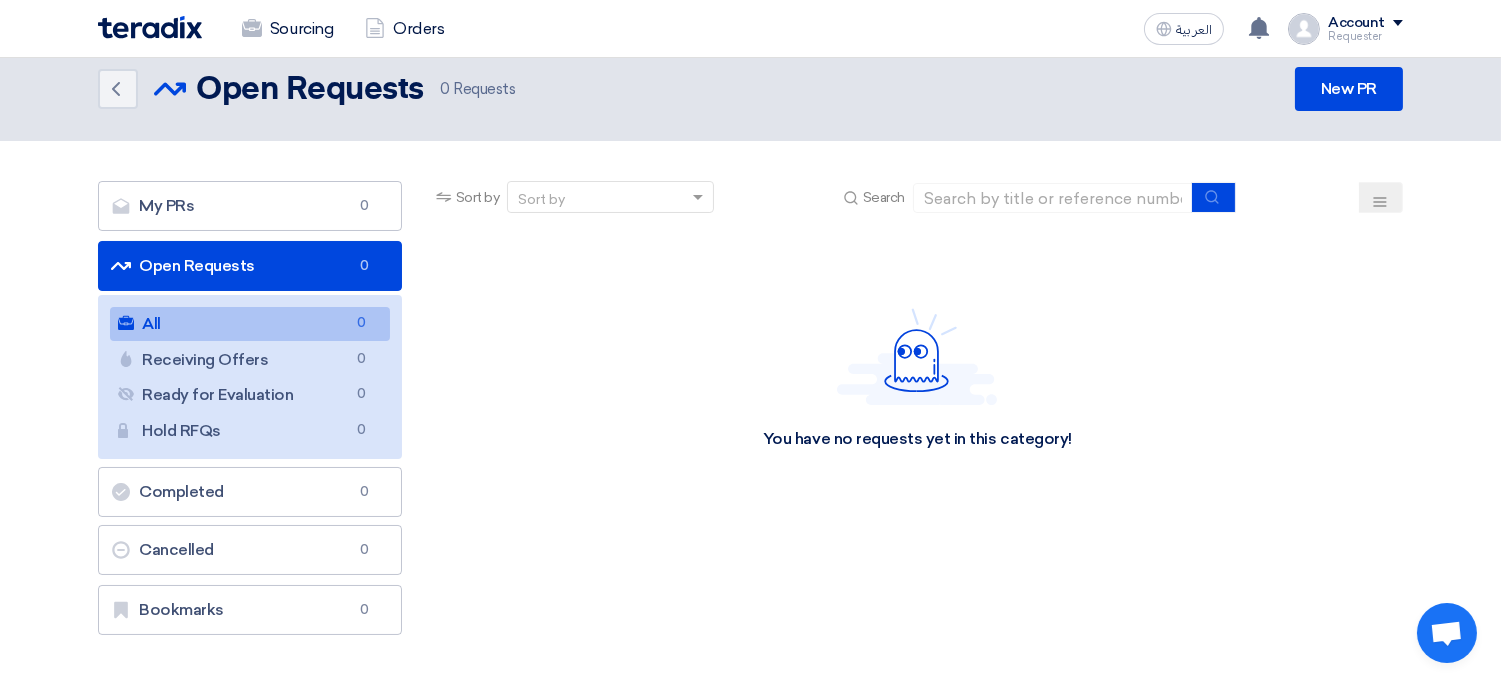 scroll, scrollTop: 0, scrollLeft: 0, axis: both 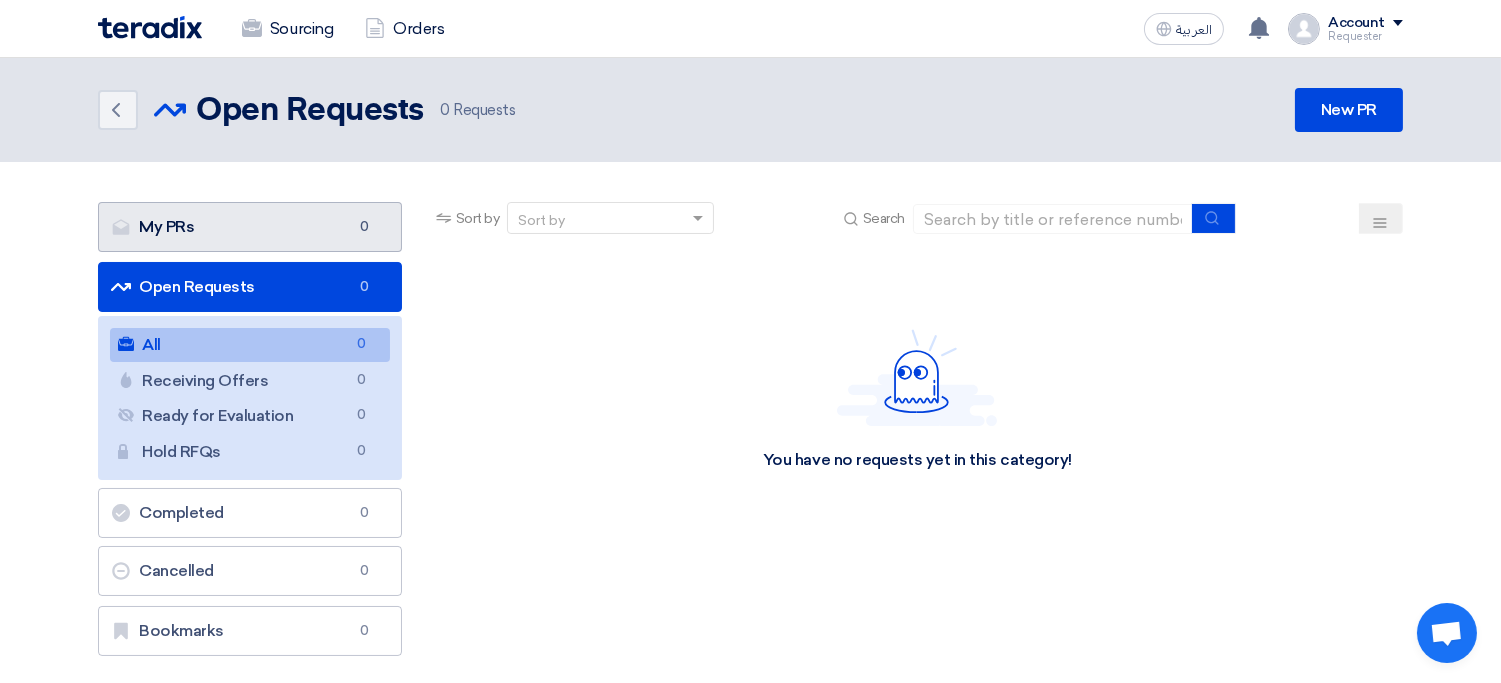 click on "My PRs
My PRs
0" 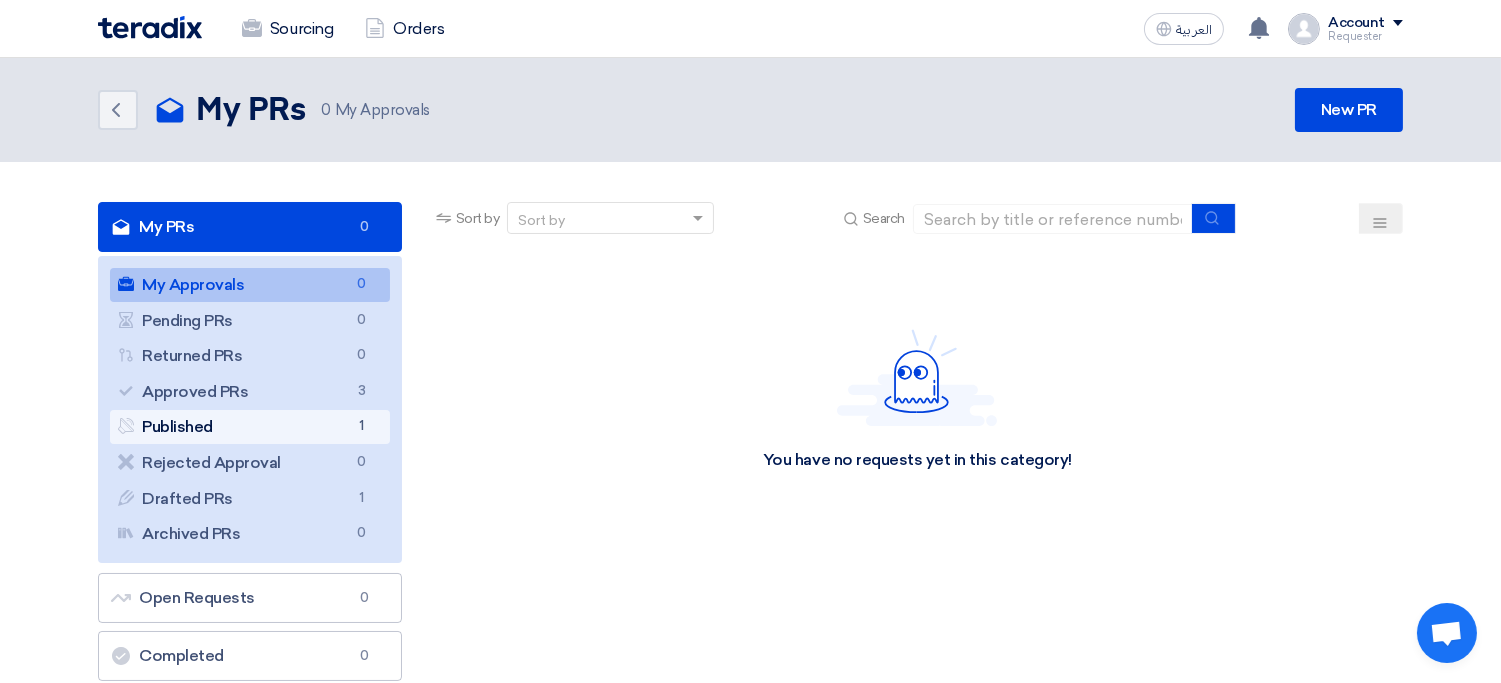 click on "Published
Published
1" 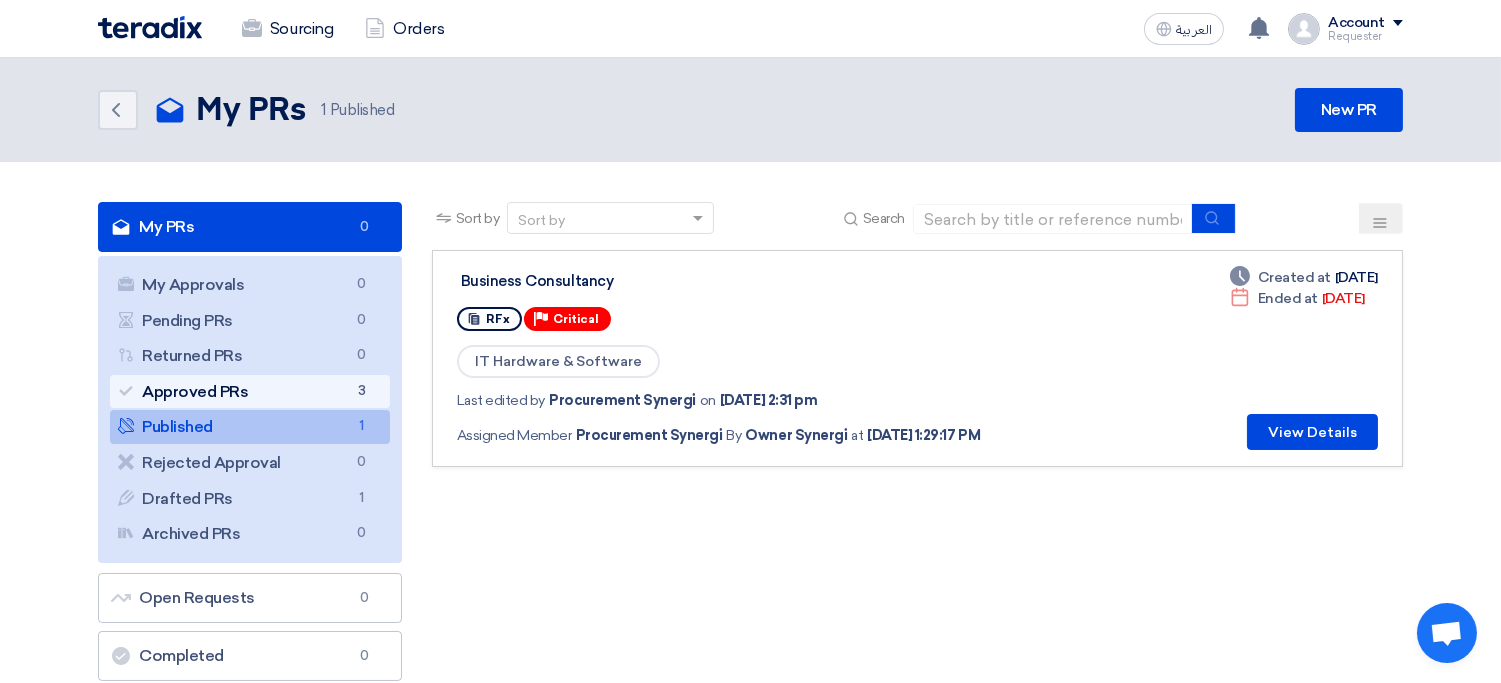 click on "Approved PRs
Approved PRs
3" 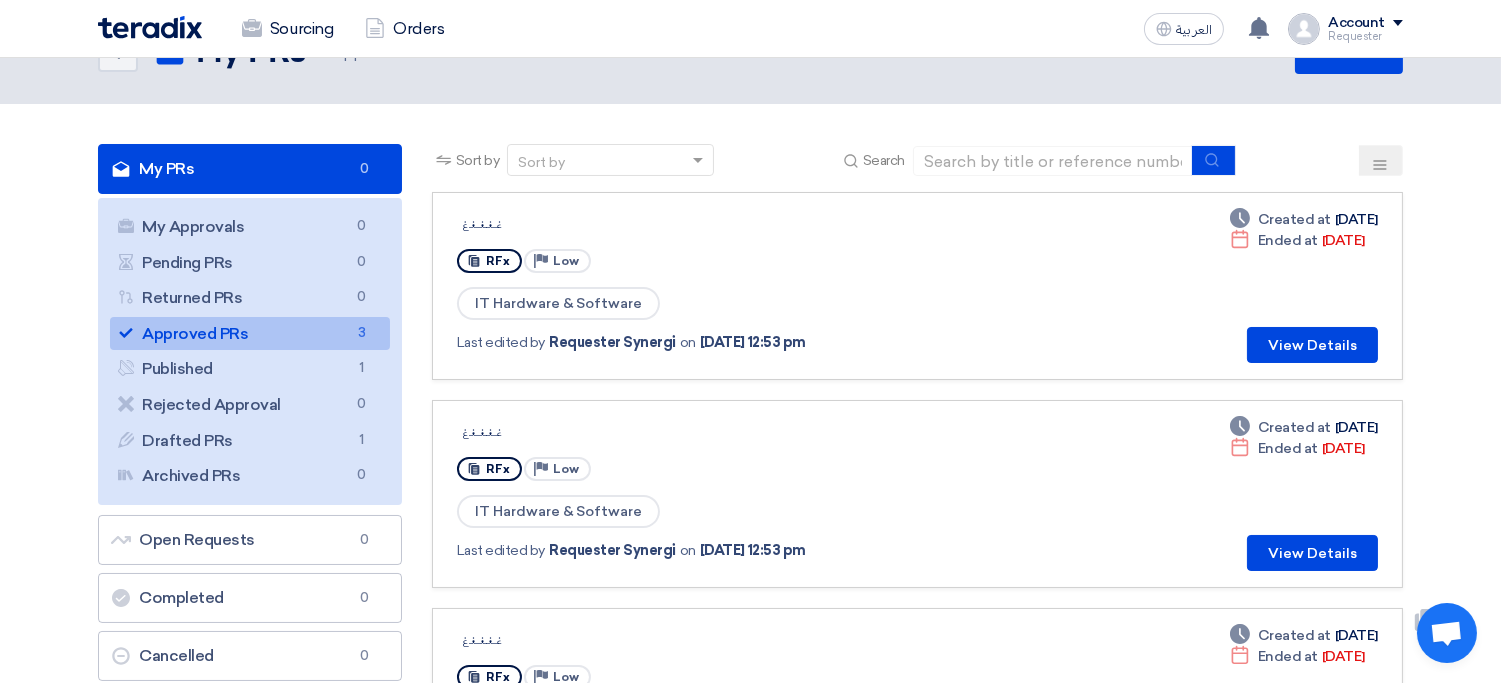 scroll, scrollTop: 30, scrollLeft: 0, axis: vertical 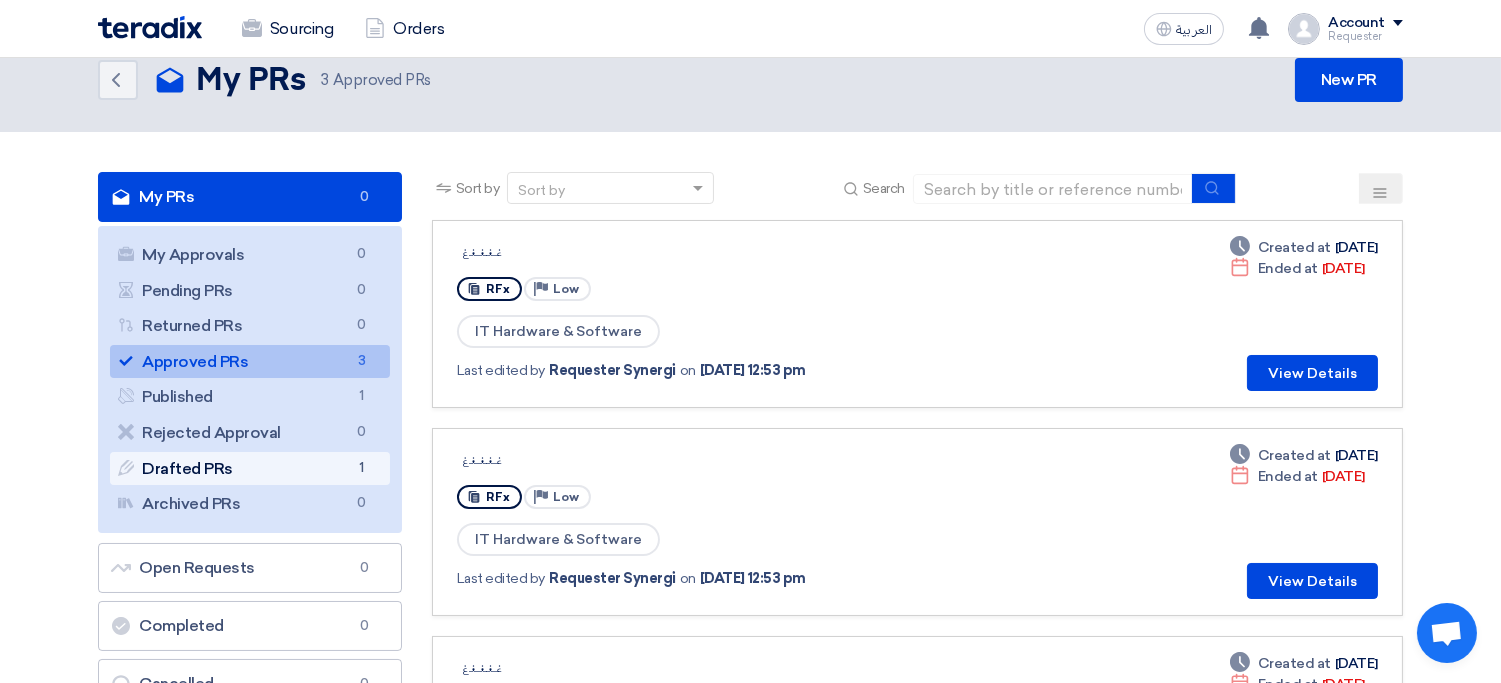 click on "Drafted PRs
Drafted PRs
1" 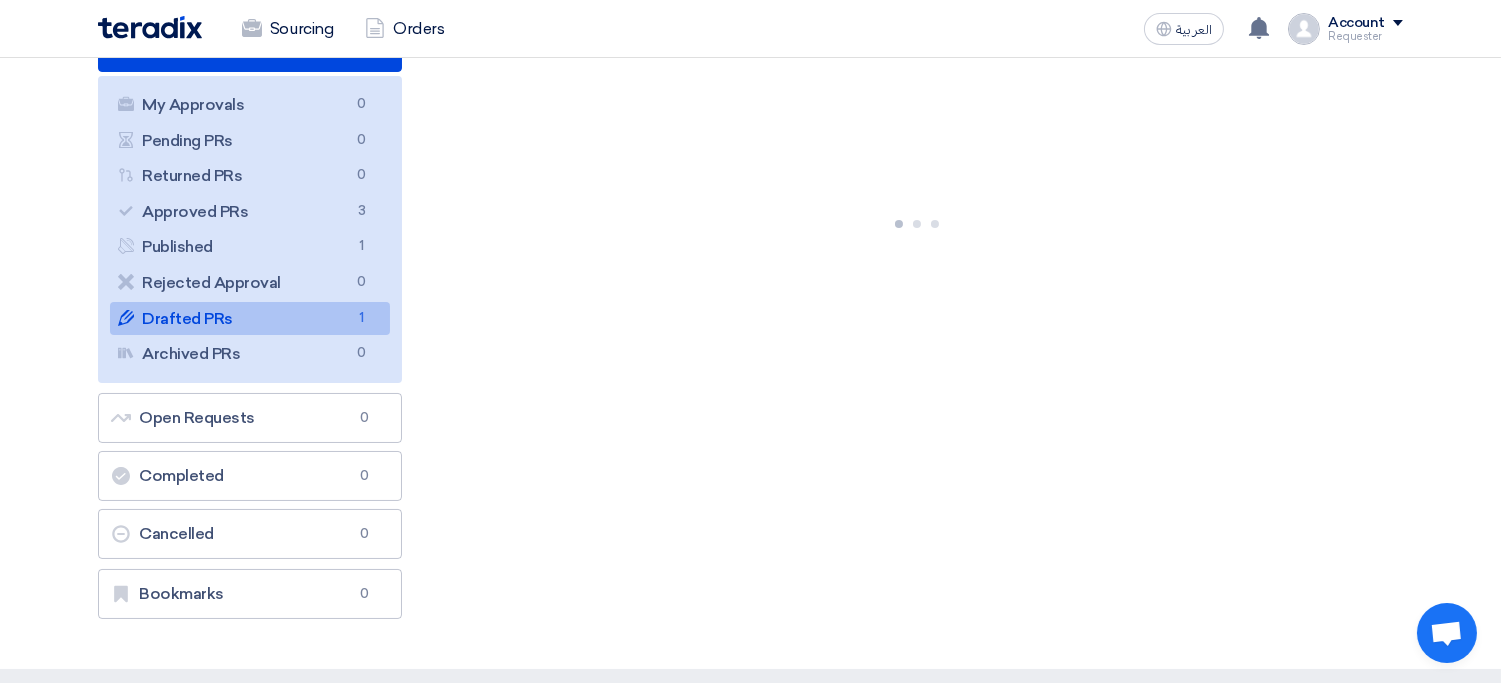 scroll, scrollTop: 181, scrollLeft: 0, axis: vertical 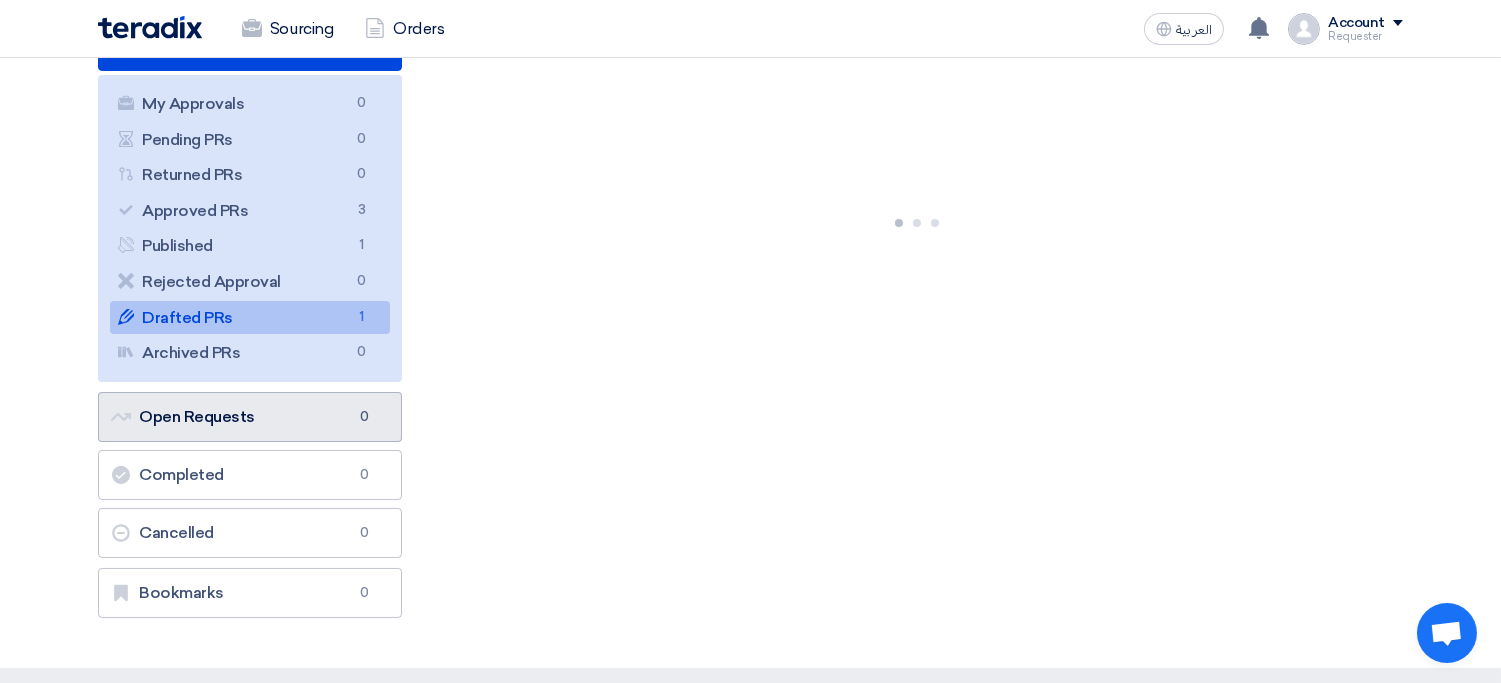 click on "Open Requests
Open Requests
0" 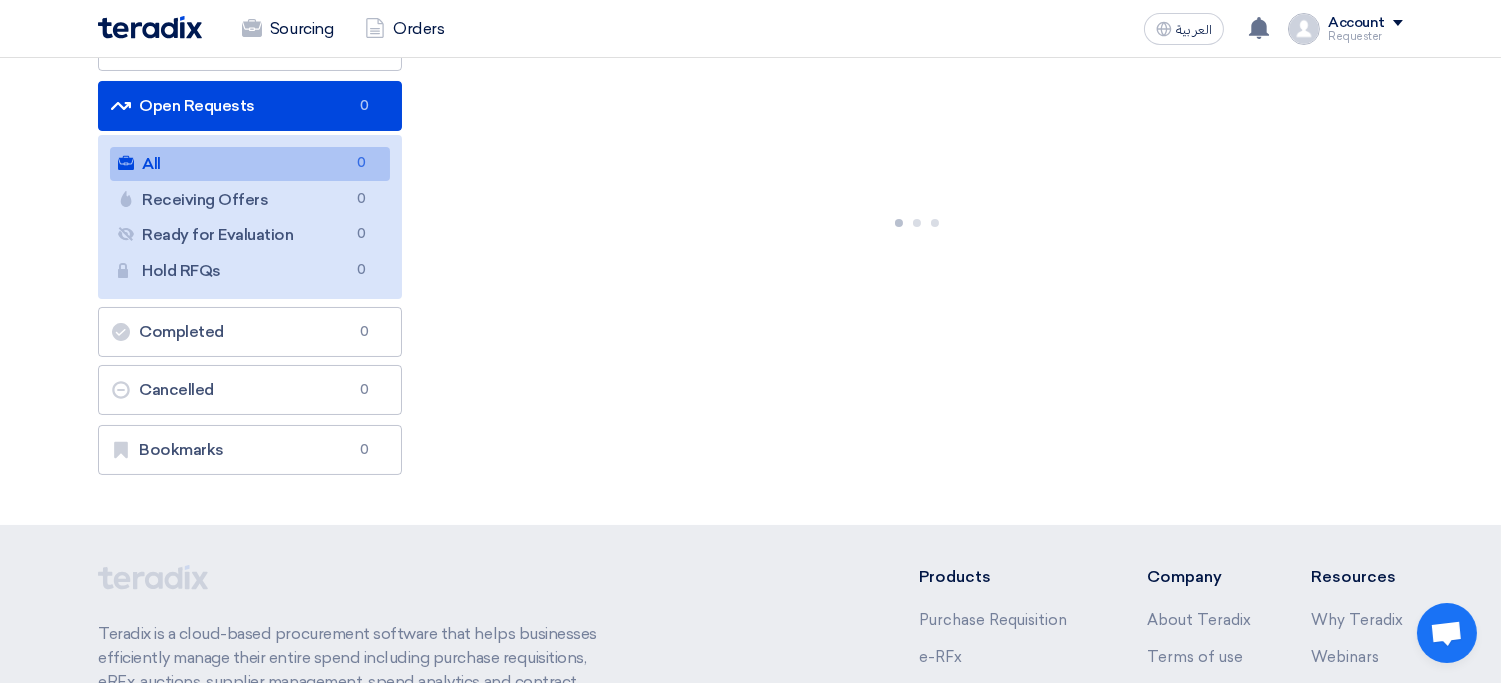 scroll, scrollTop: 0, scrollLeft: 0, axis: both 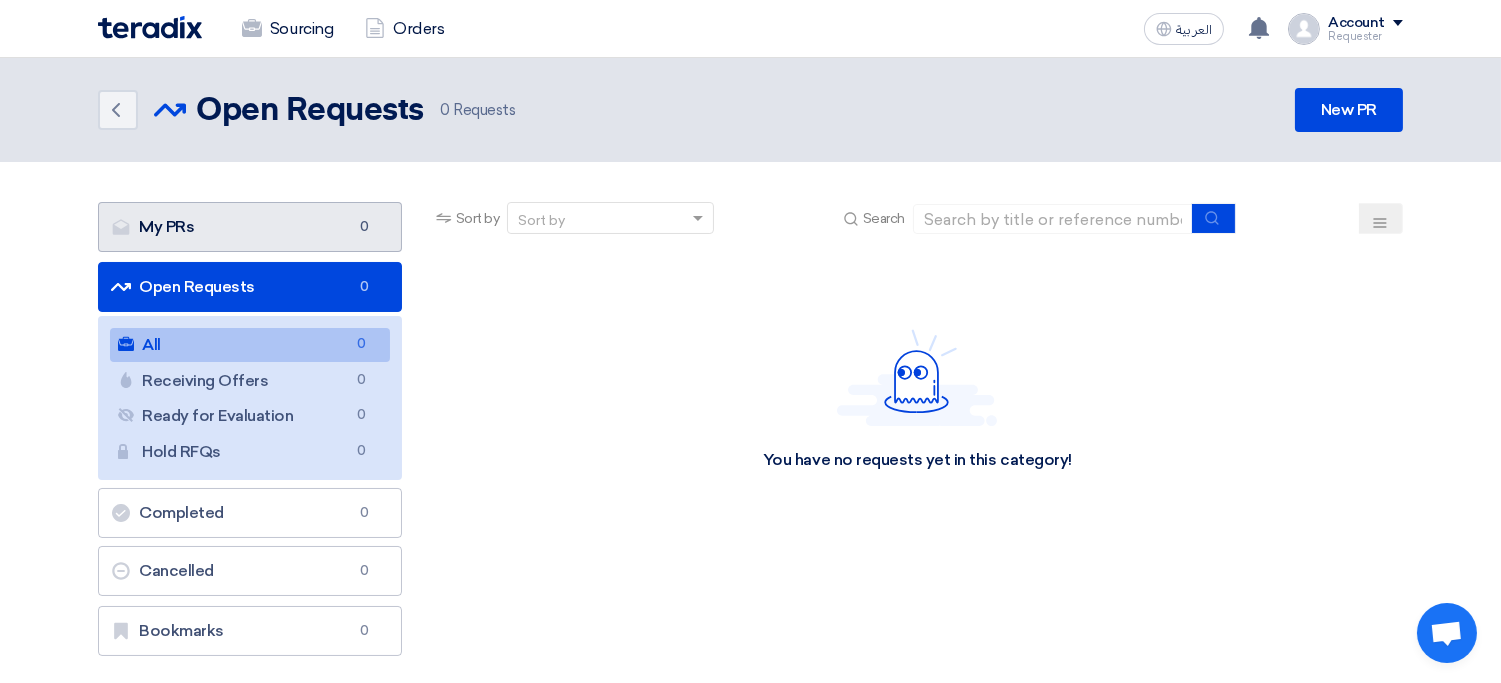 click on "My PRs
My PRs
0" 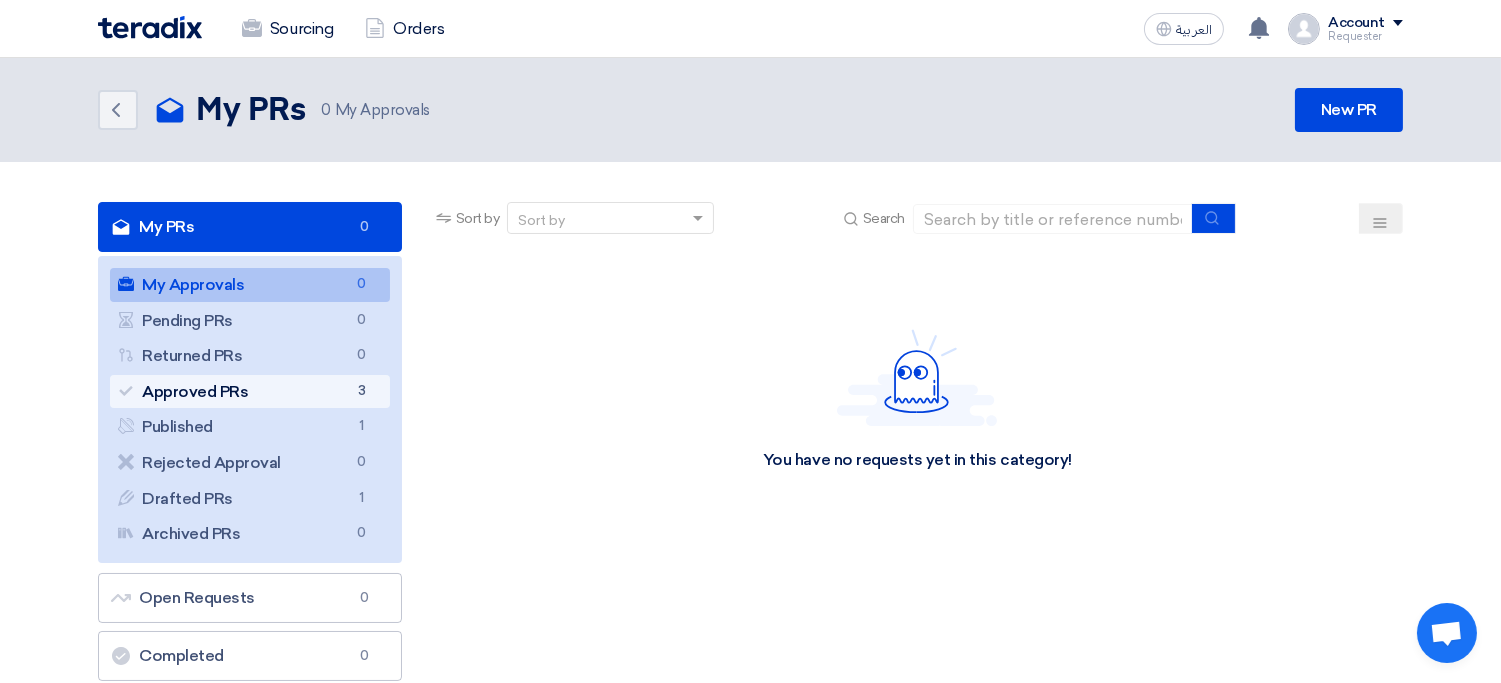 click on "Approved PRs
Approved PRs
3" 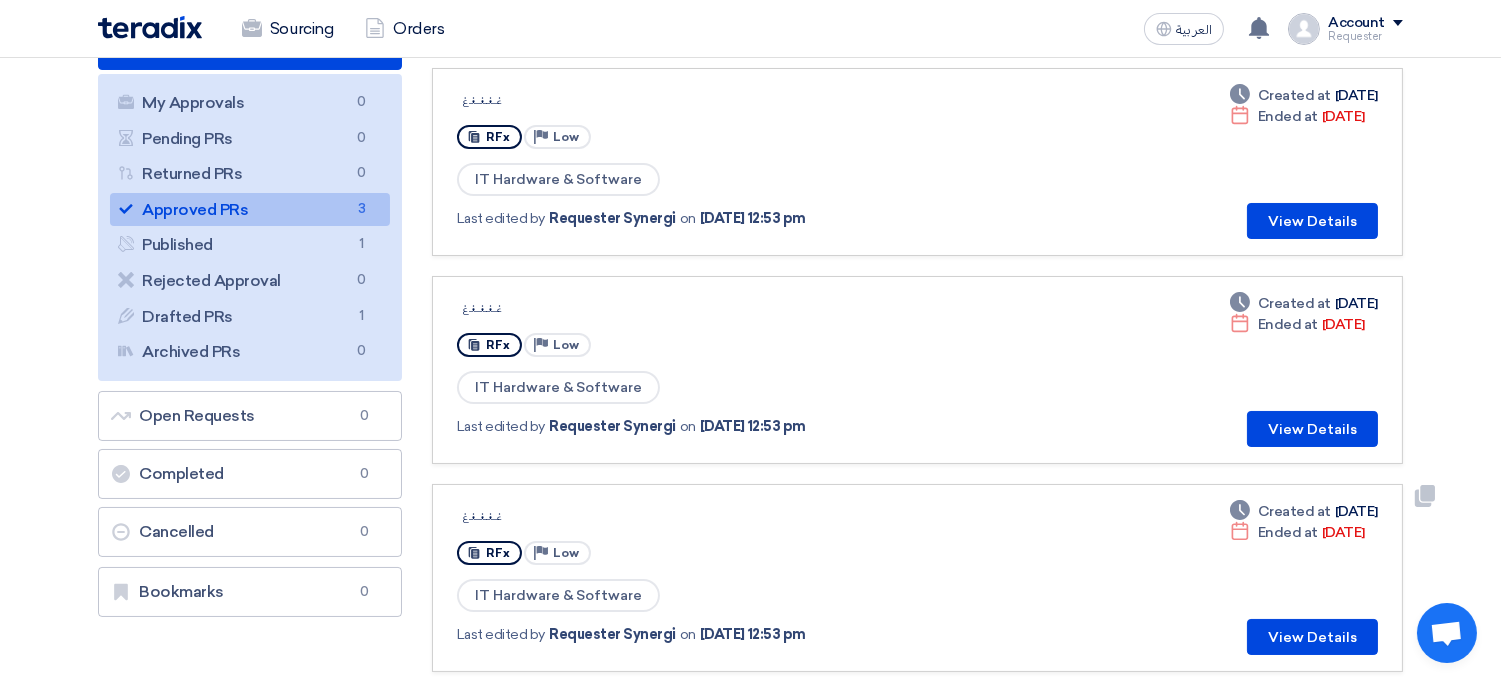 scroll, scrollTop: 181, scrollLeft: 0, axis: vertical 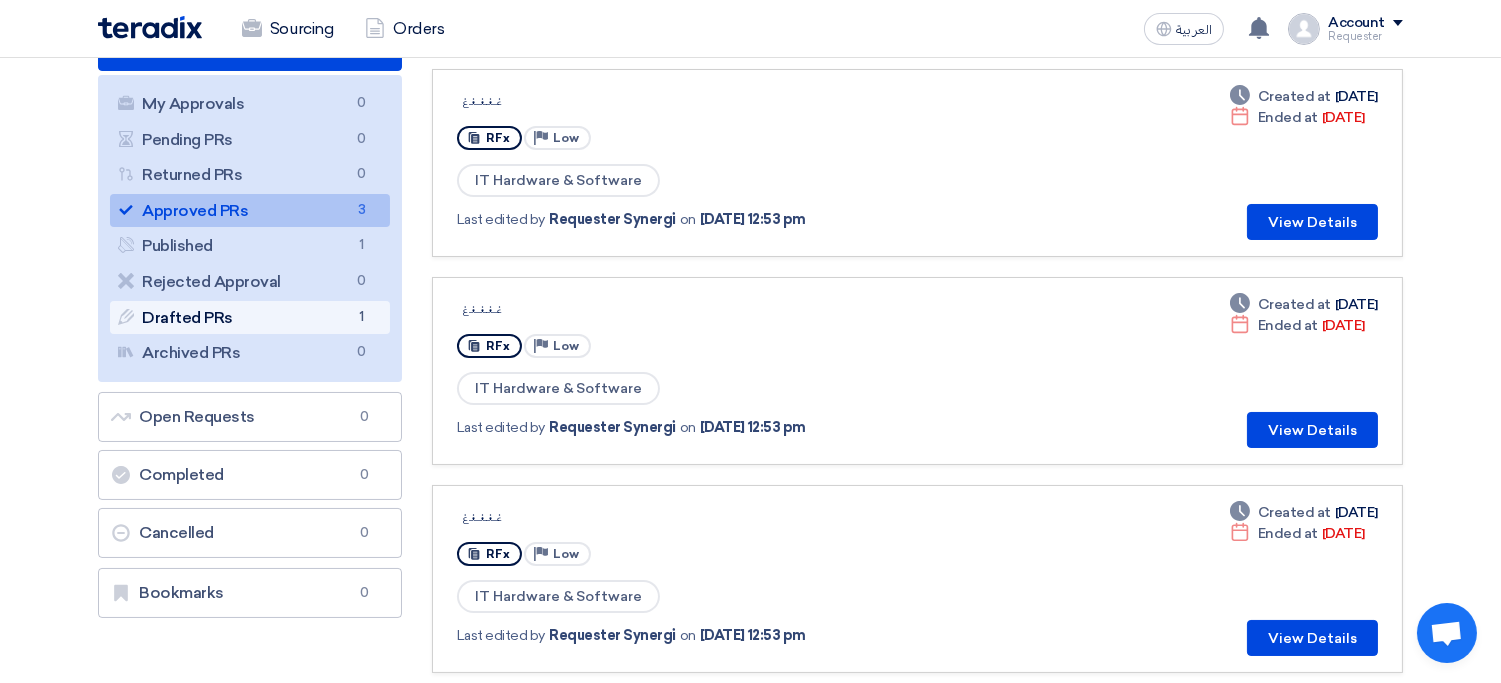 click on "Drafted PRs
Drafted PRs
1" 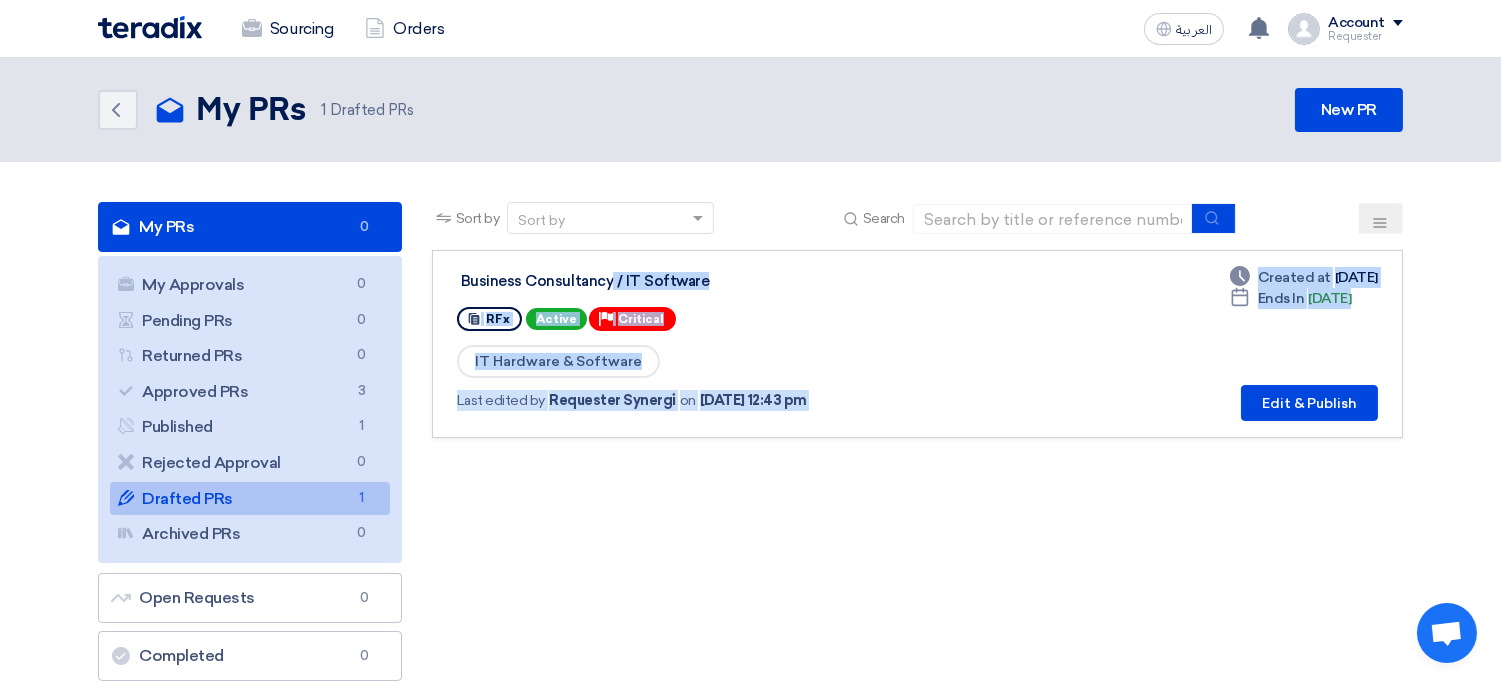 drag, startPoint x: 527, startPoint y: 271, endPoint x: 1132, endPoint y: 410, distance: 620.76245 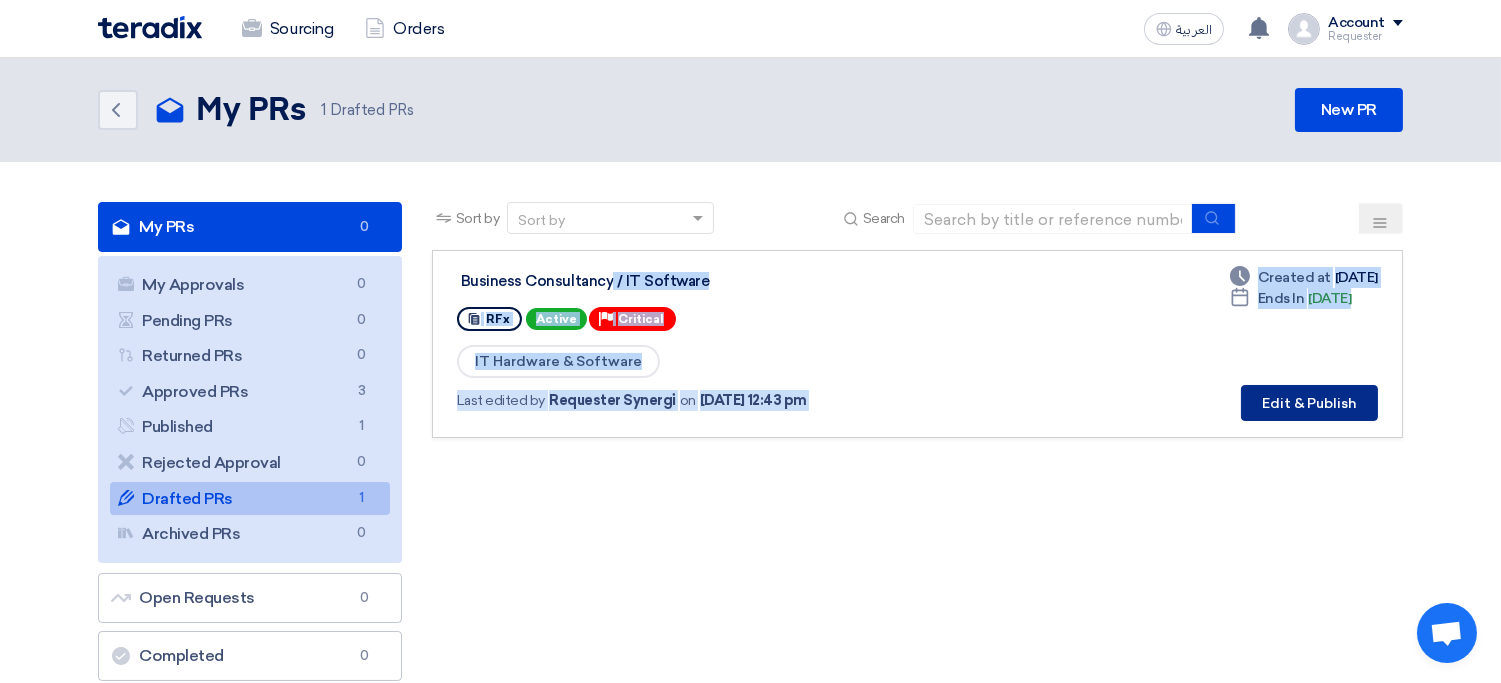 click on "Edit & Publish" 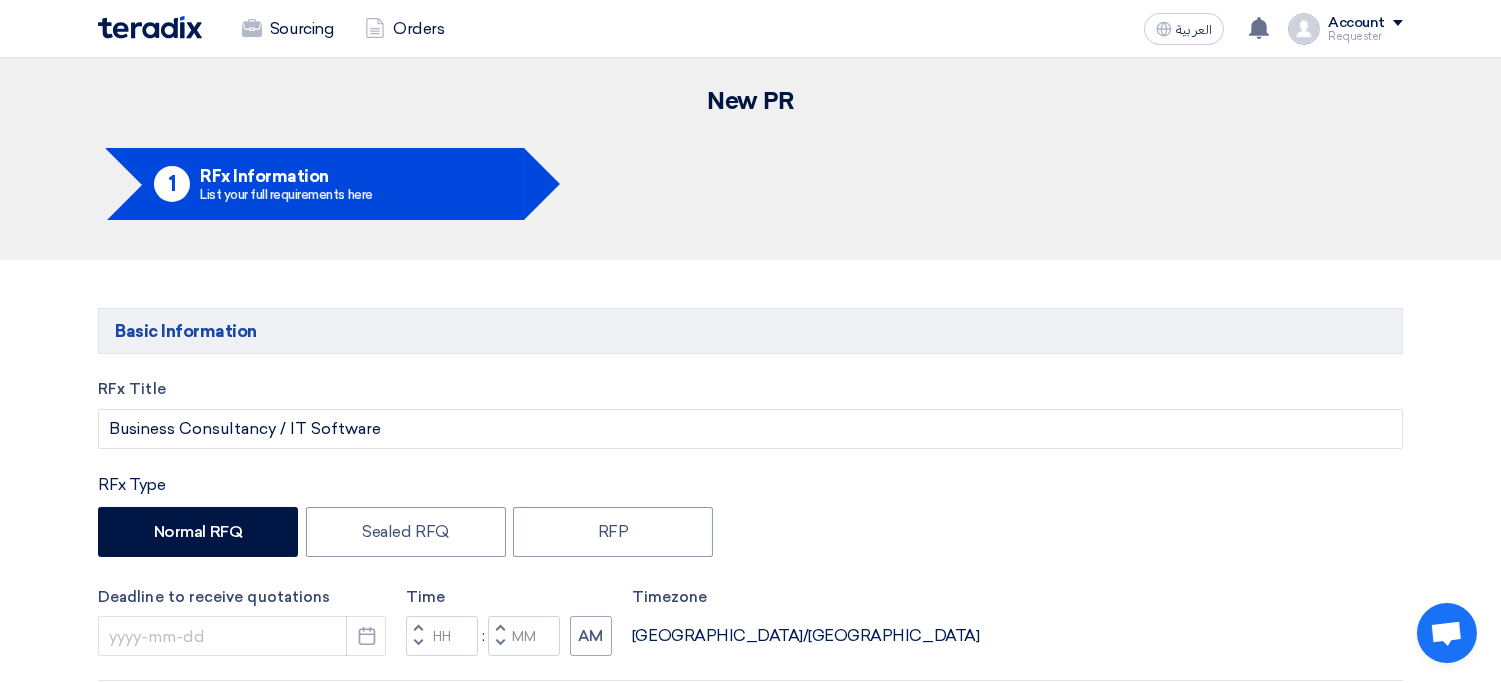 type on "7/31/2025" 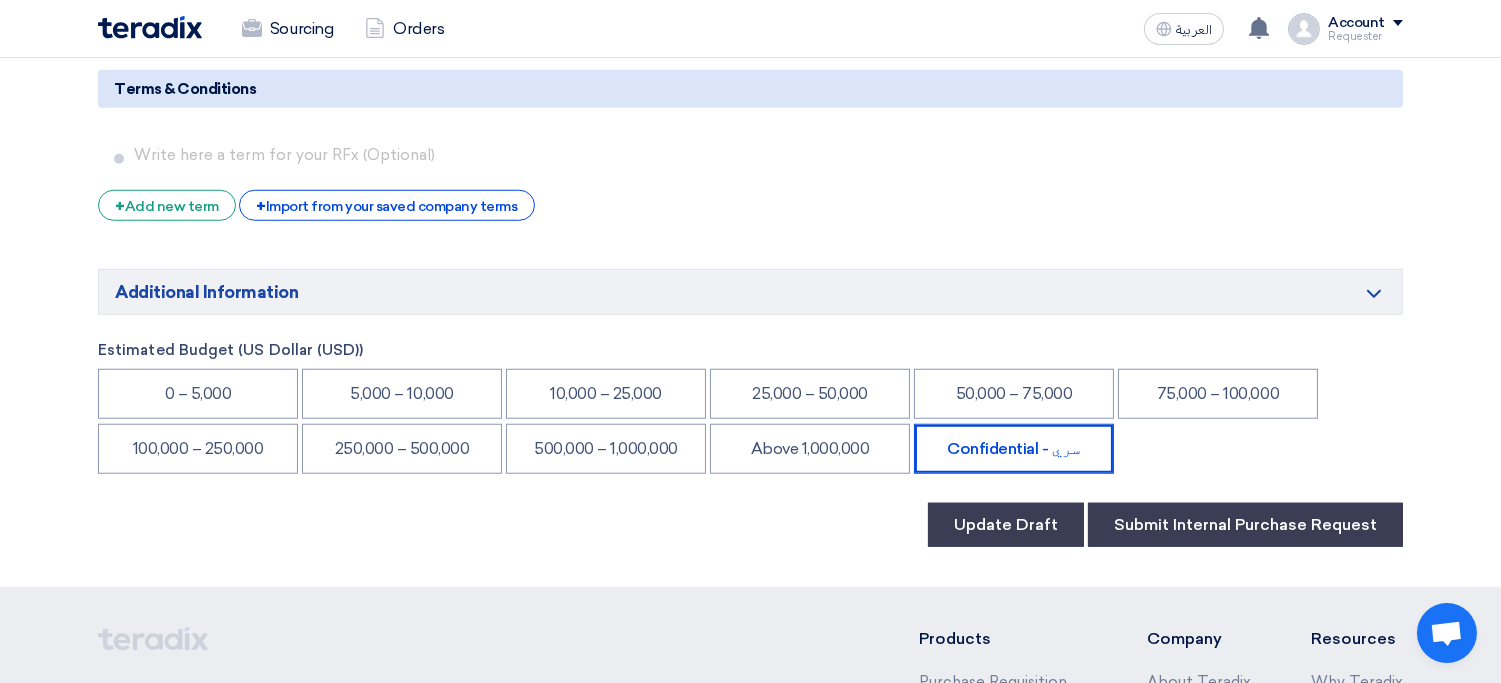 scroll, scrollTop: 3093, scrollLeft: 0, axis: vertical 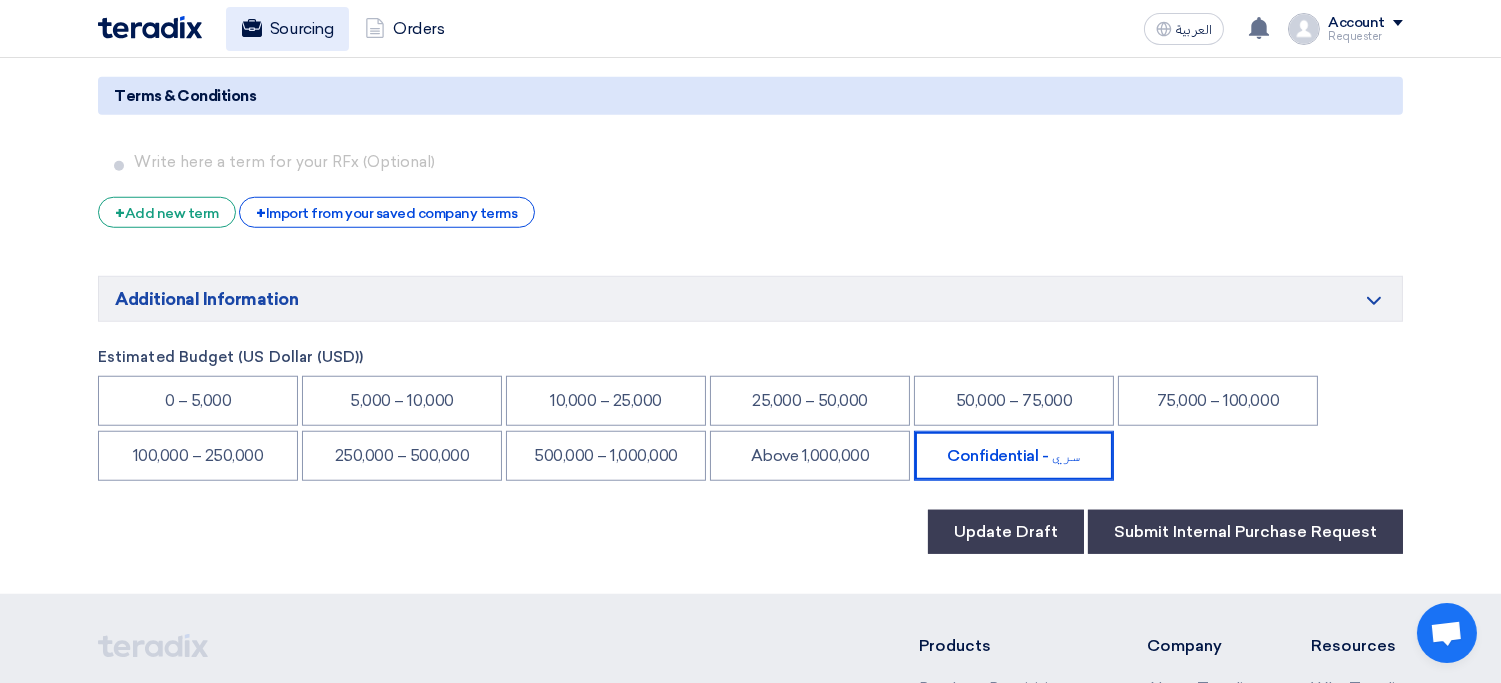 click on "Sourcing" 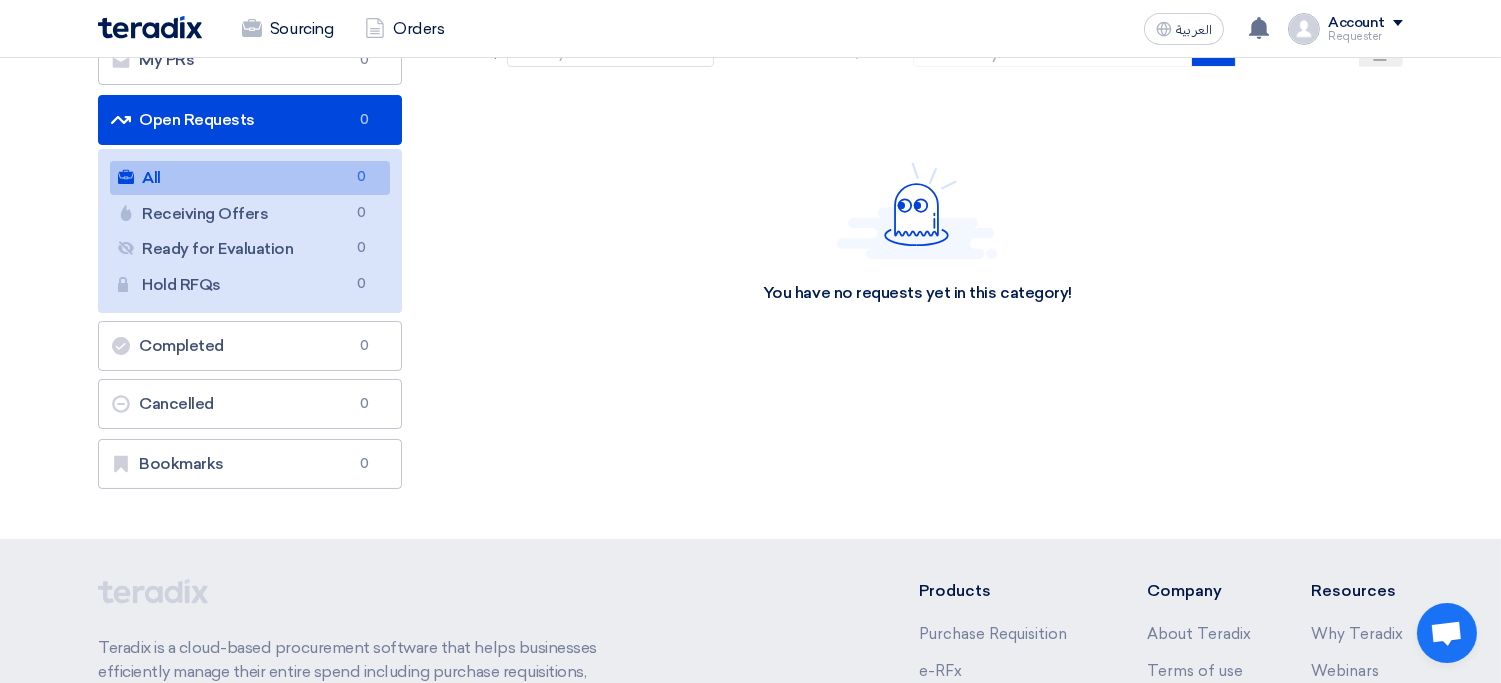 scroll, scrollTop: 0, scrollLeft: 0, axis: both 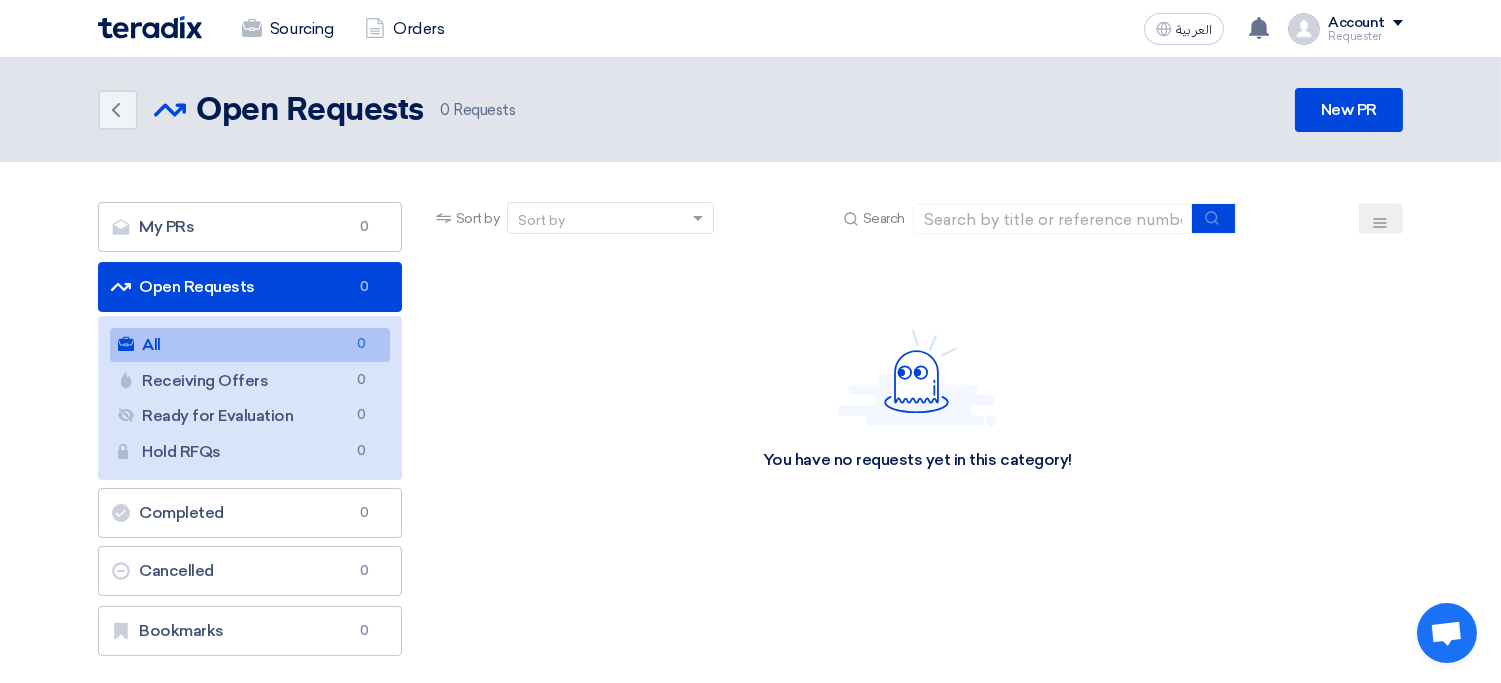 click on "Account" 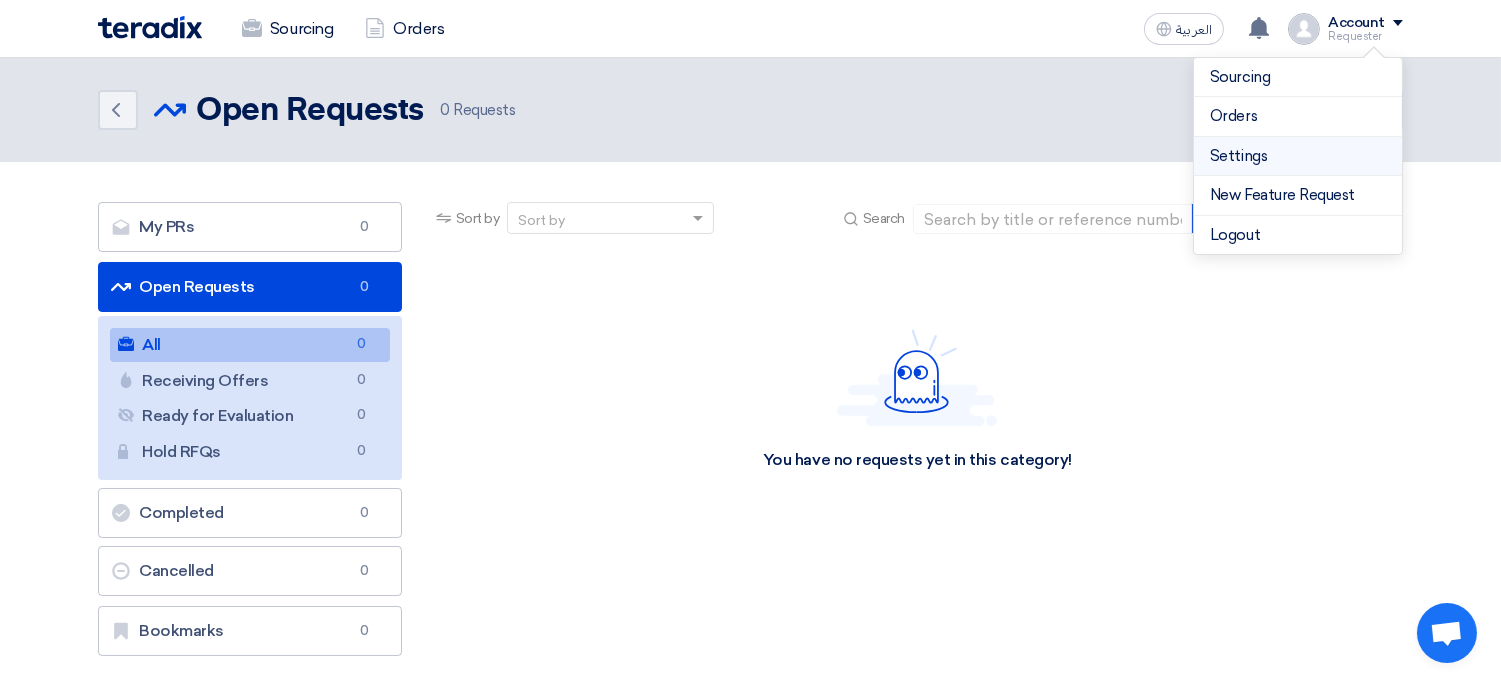 click on "Settings" 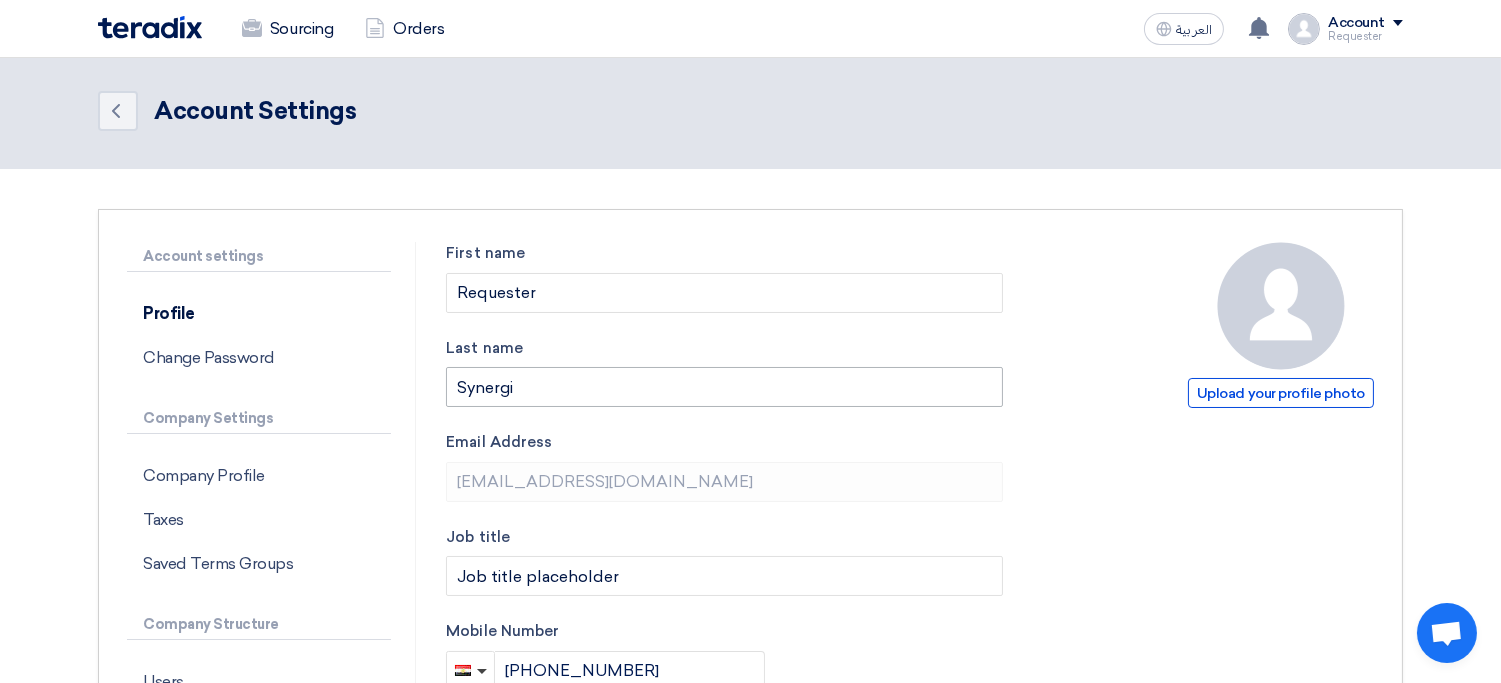 scroll, scrollTop: 0, scrollLeft: 0, axis: both 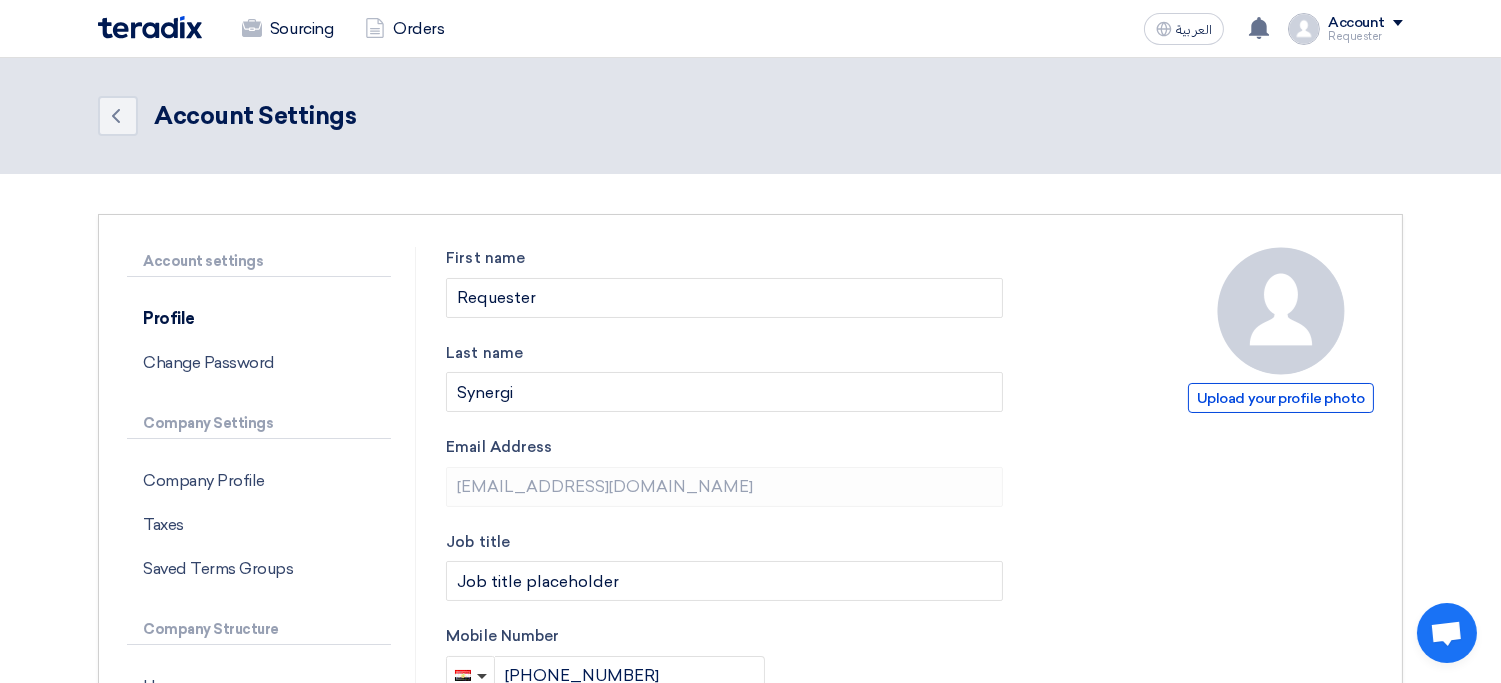 click 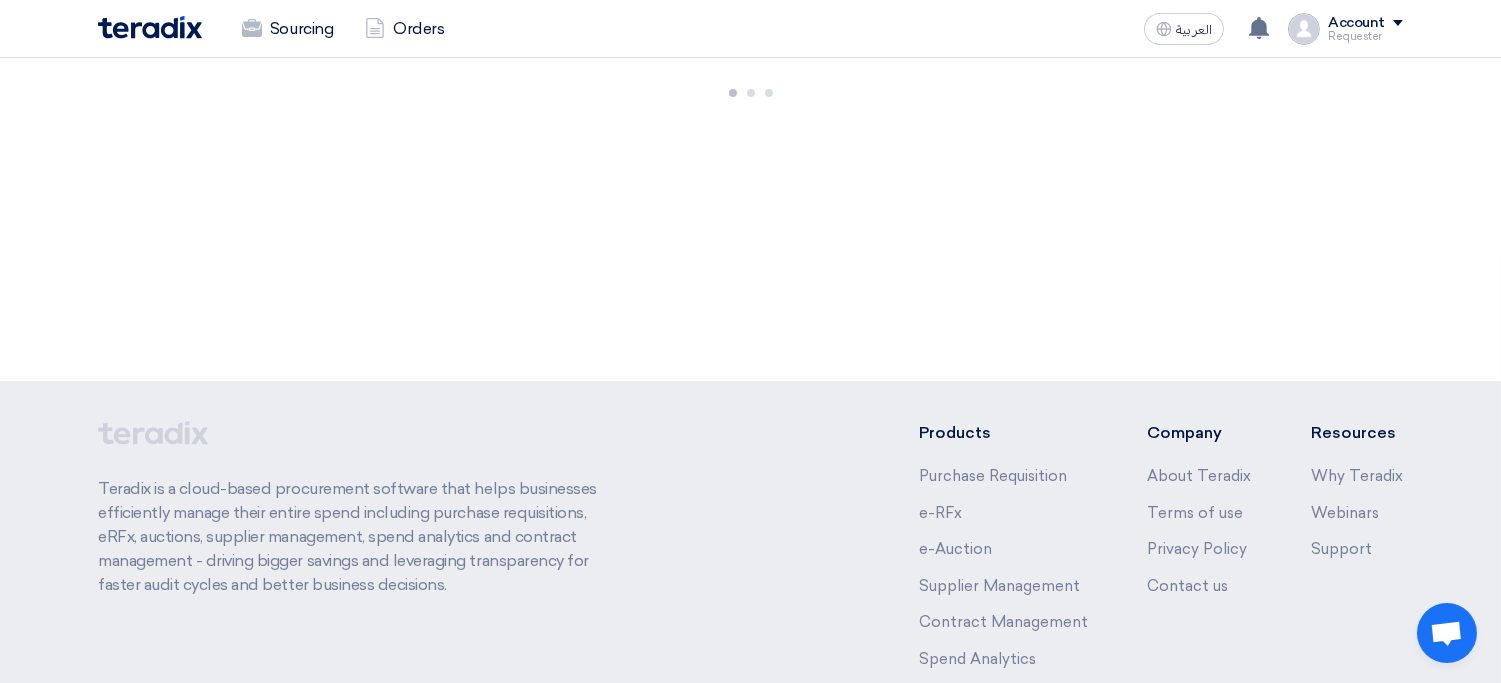 click 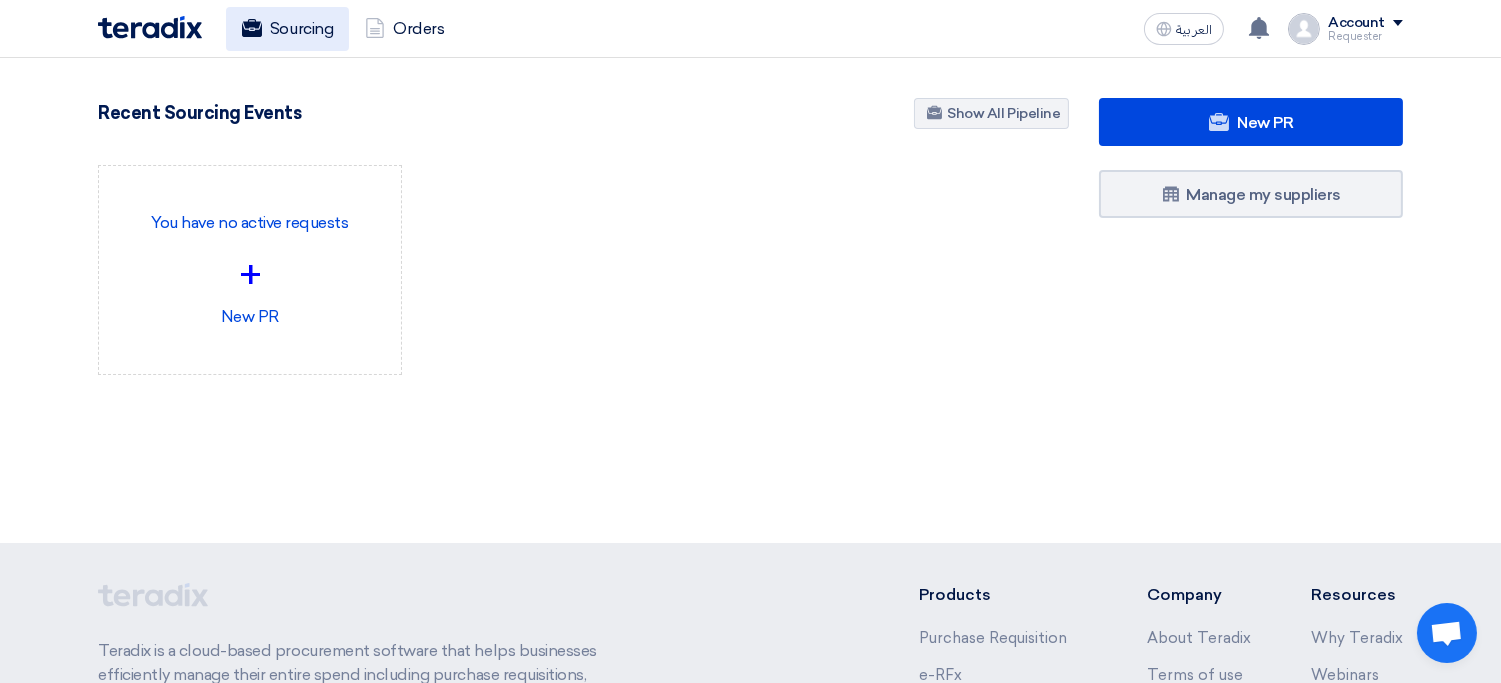 click on "Sourcing" 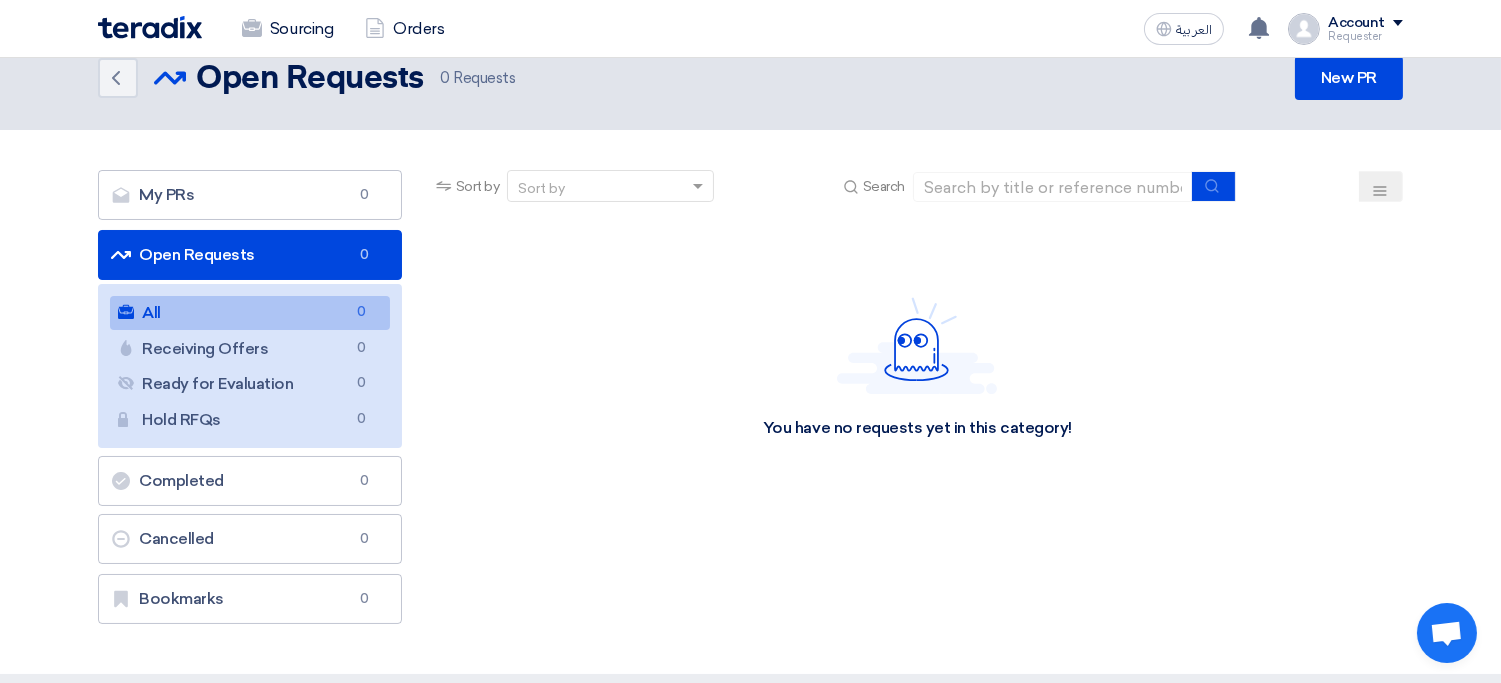 scroll, scrollTop: 0, scrollLeft: 0, axis: both 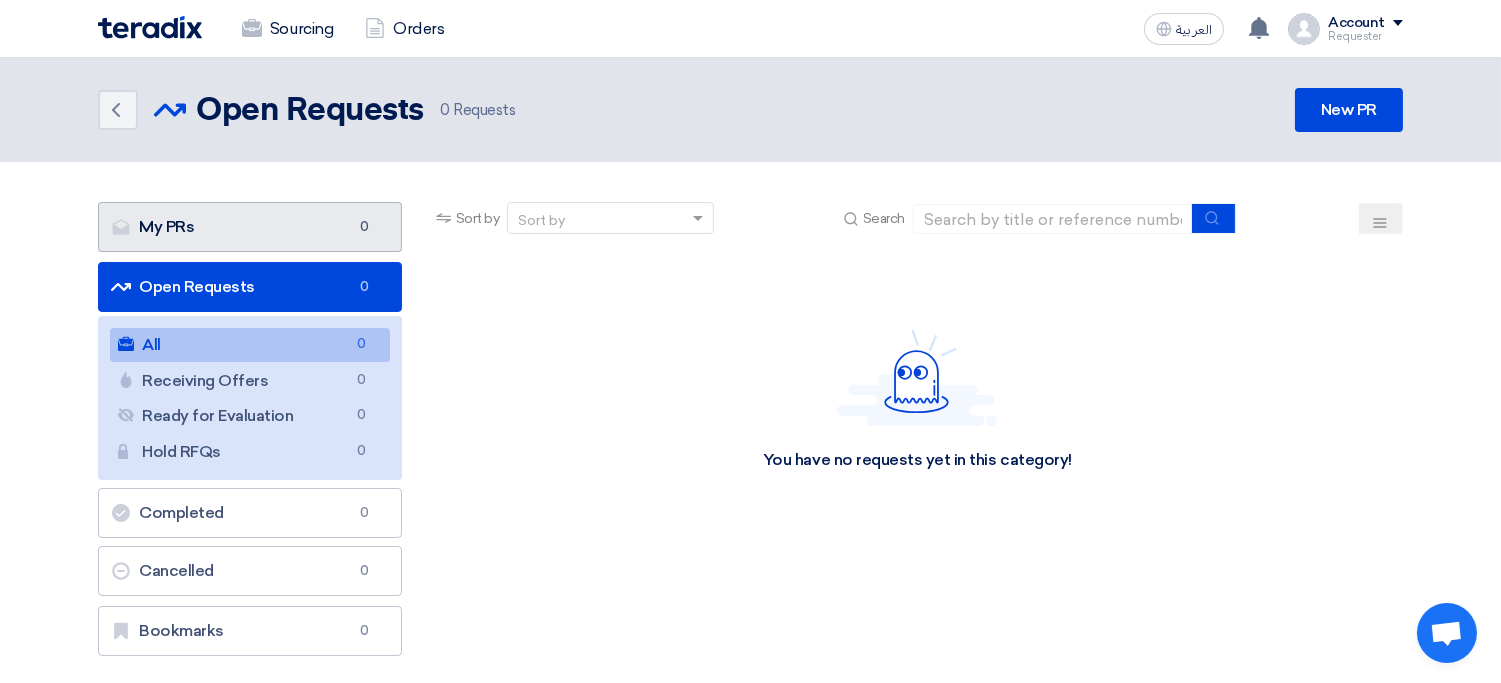 click on "My PRs
My PRs
0" 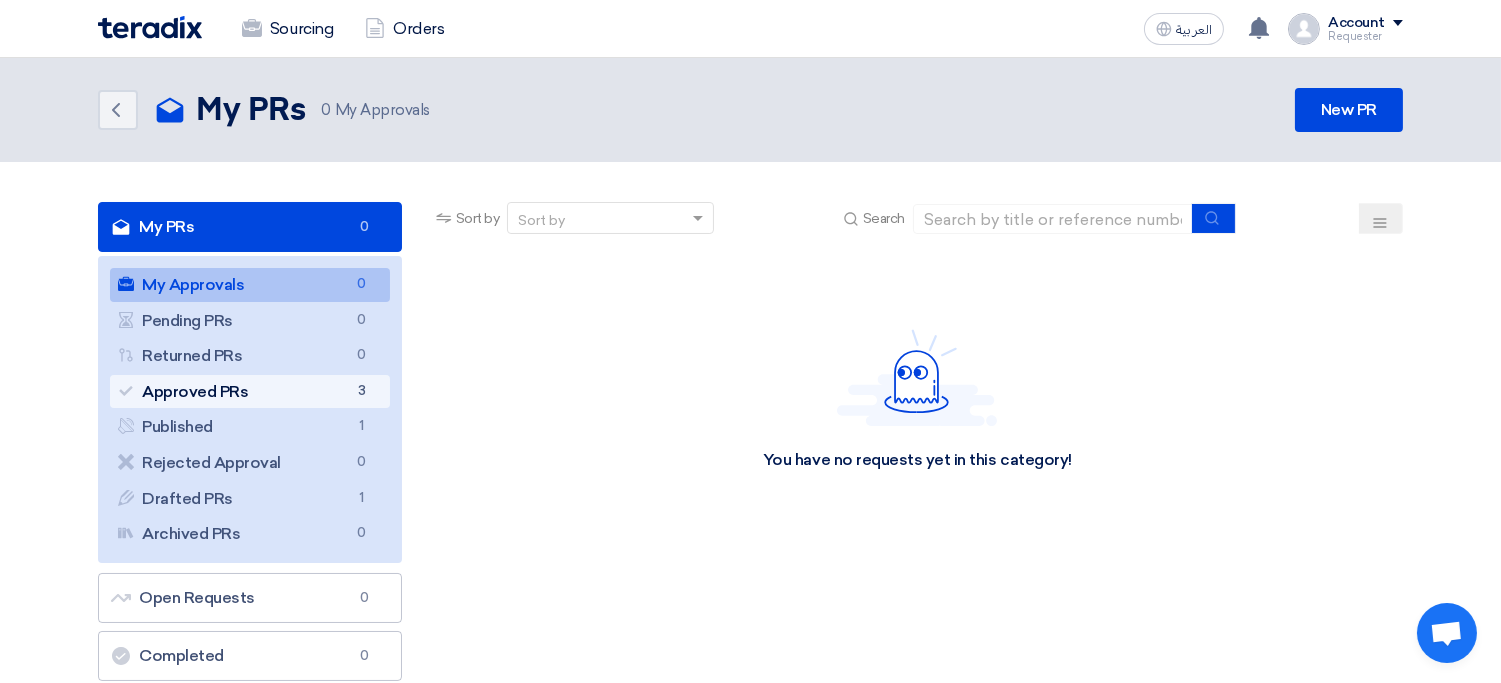 click on "Approved PRs
Approved PRs
3" 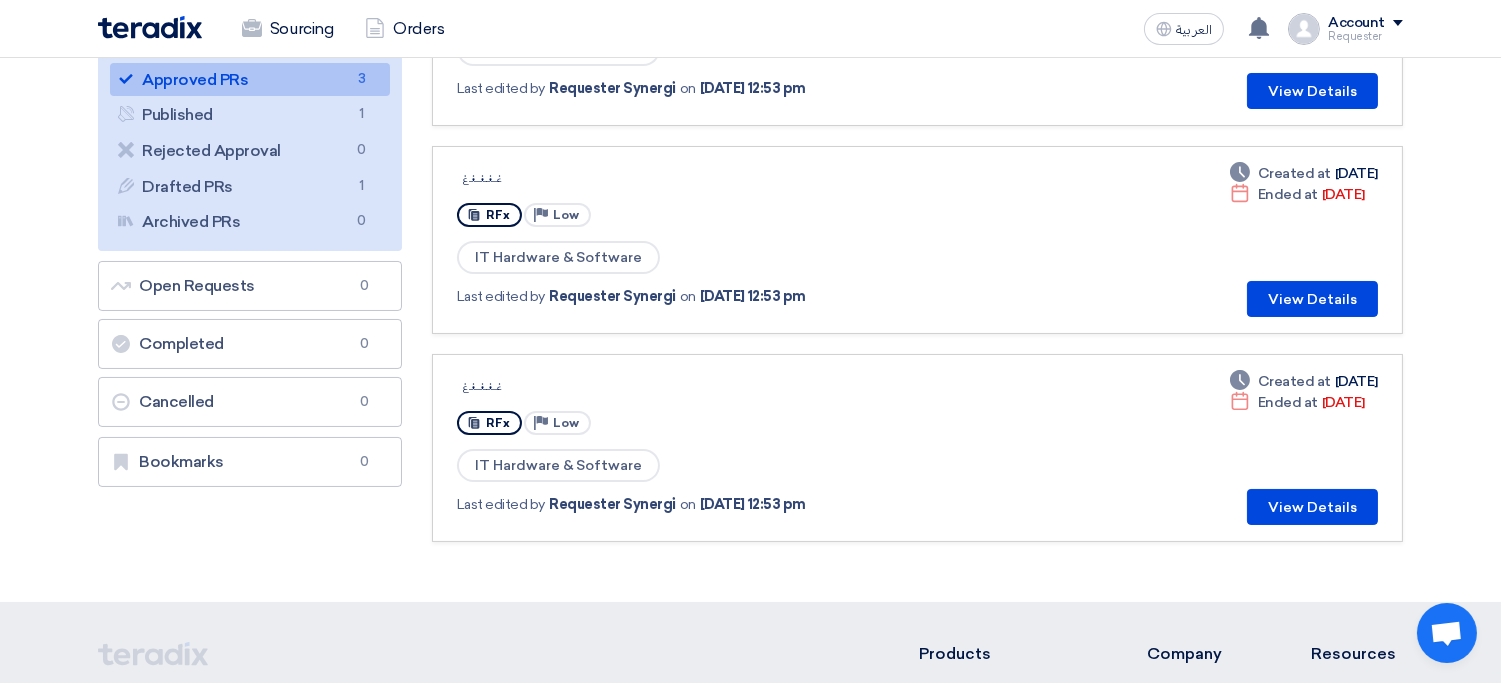 scroll, scrollTop: 0, scrollLeft: 0, axis: both 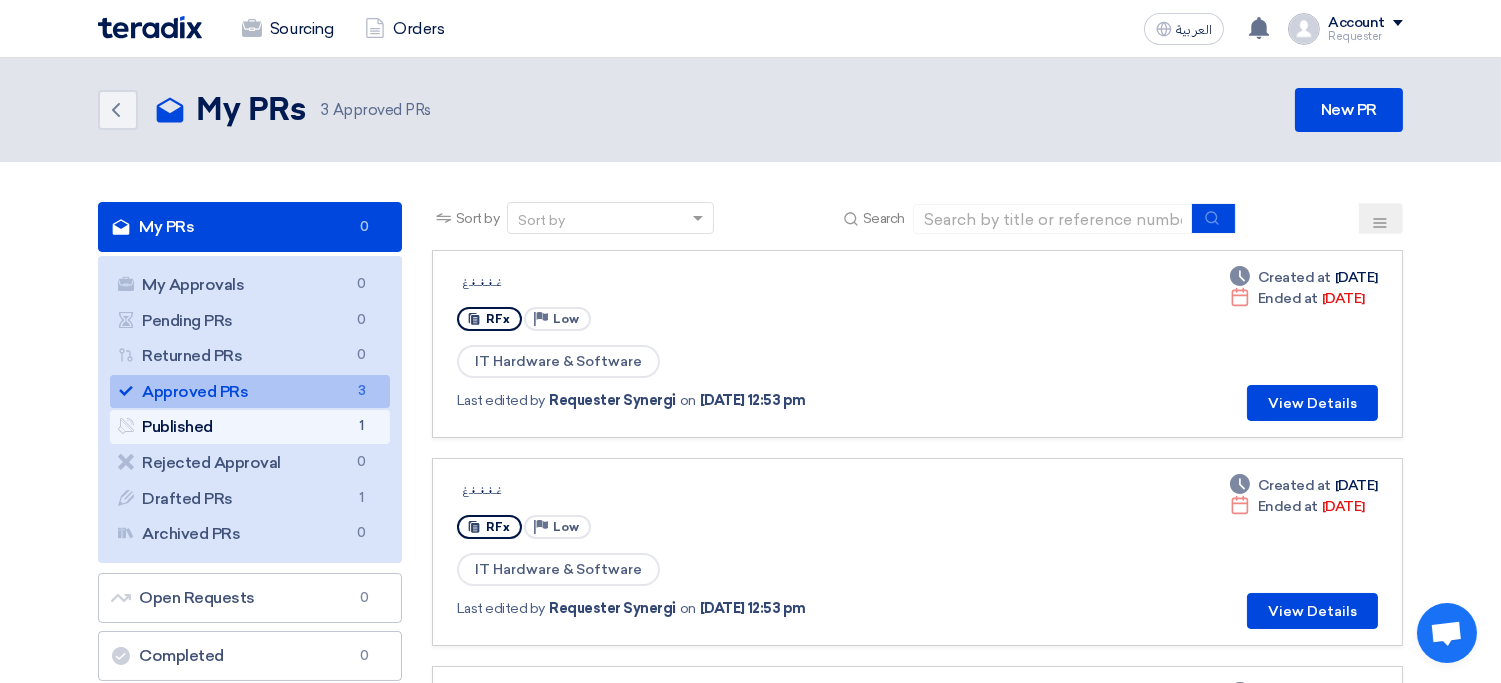 click on "Published
Published
1" 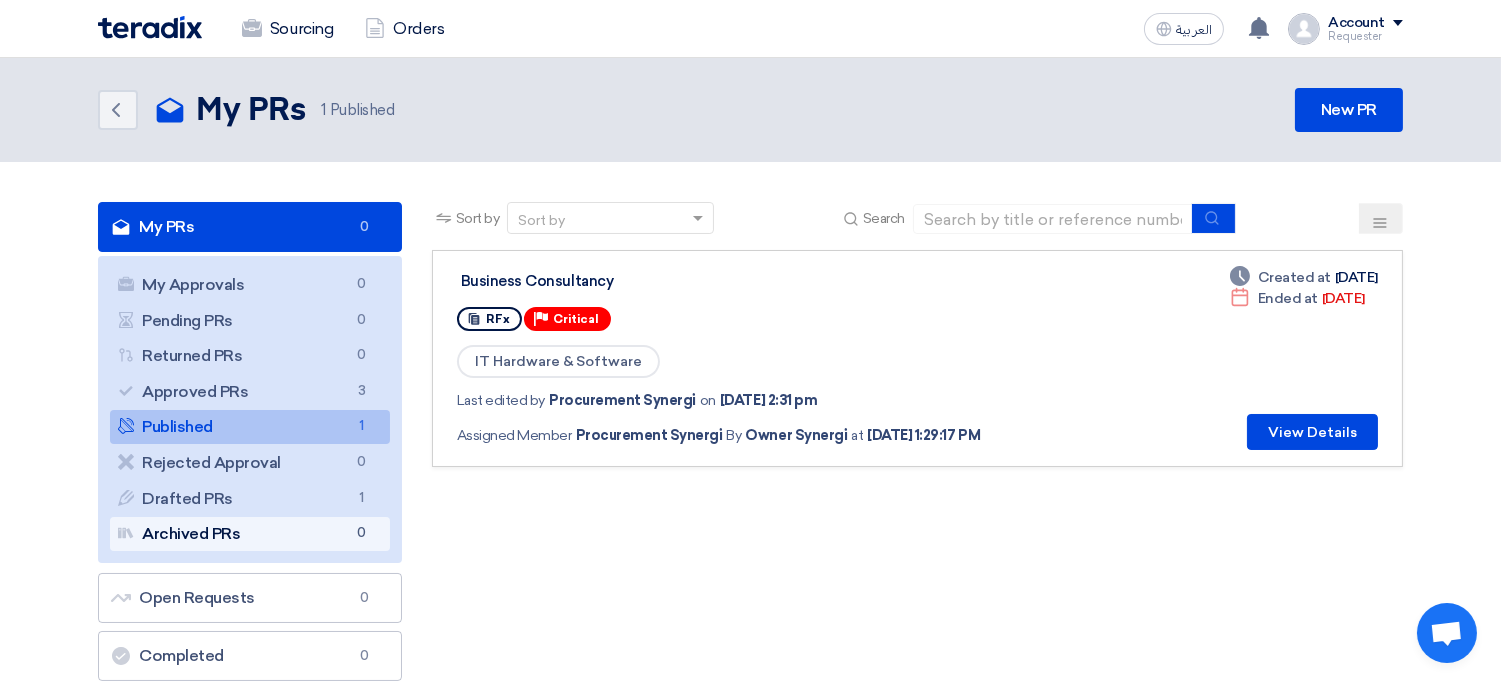 click on "Archived PRs
Archived PRs
0" 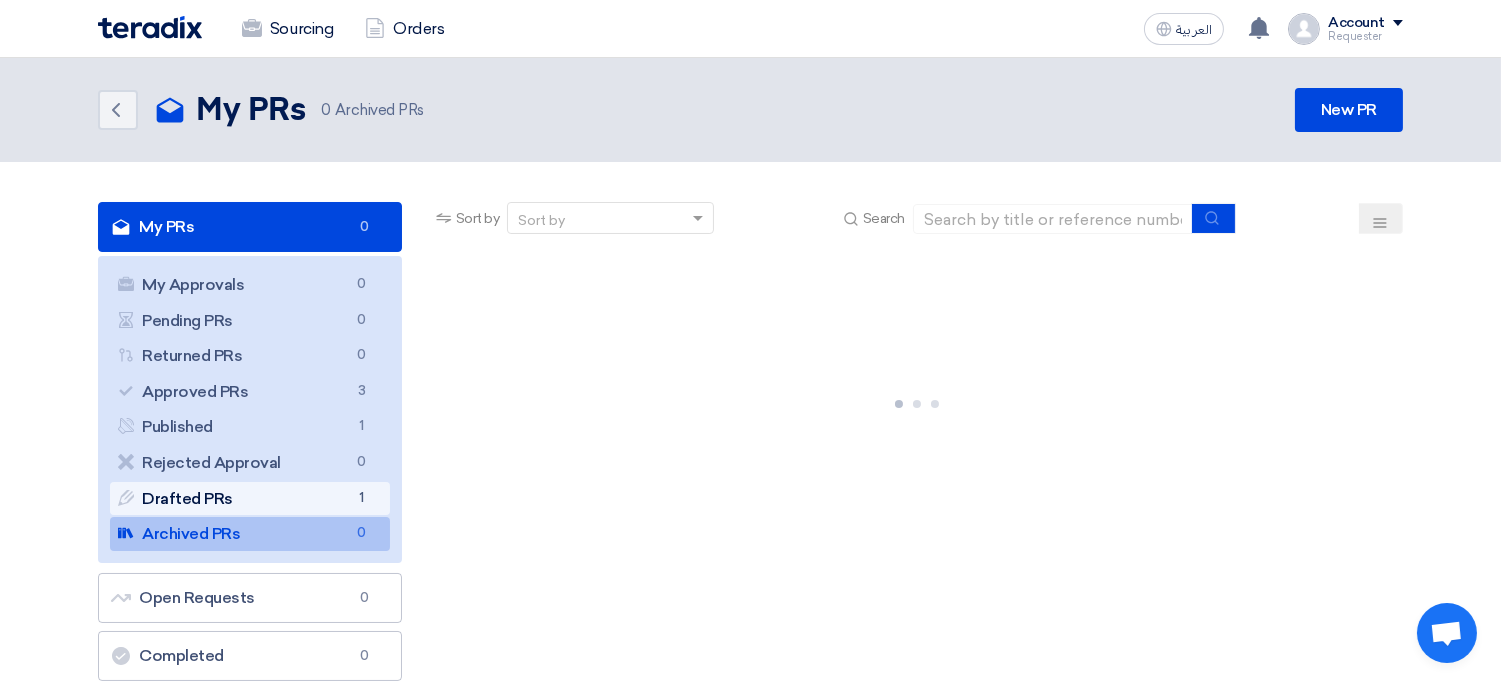 click on "Drafted PRs
Drafted PRs
1" 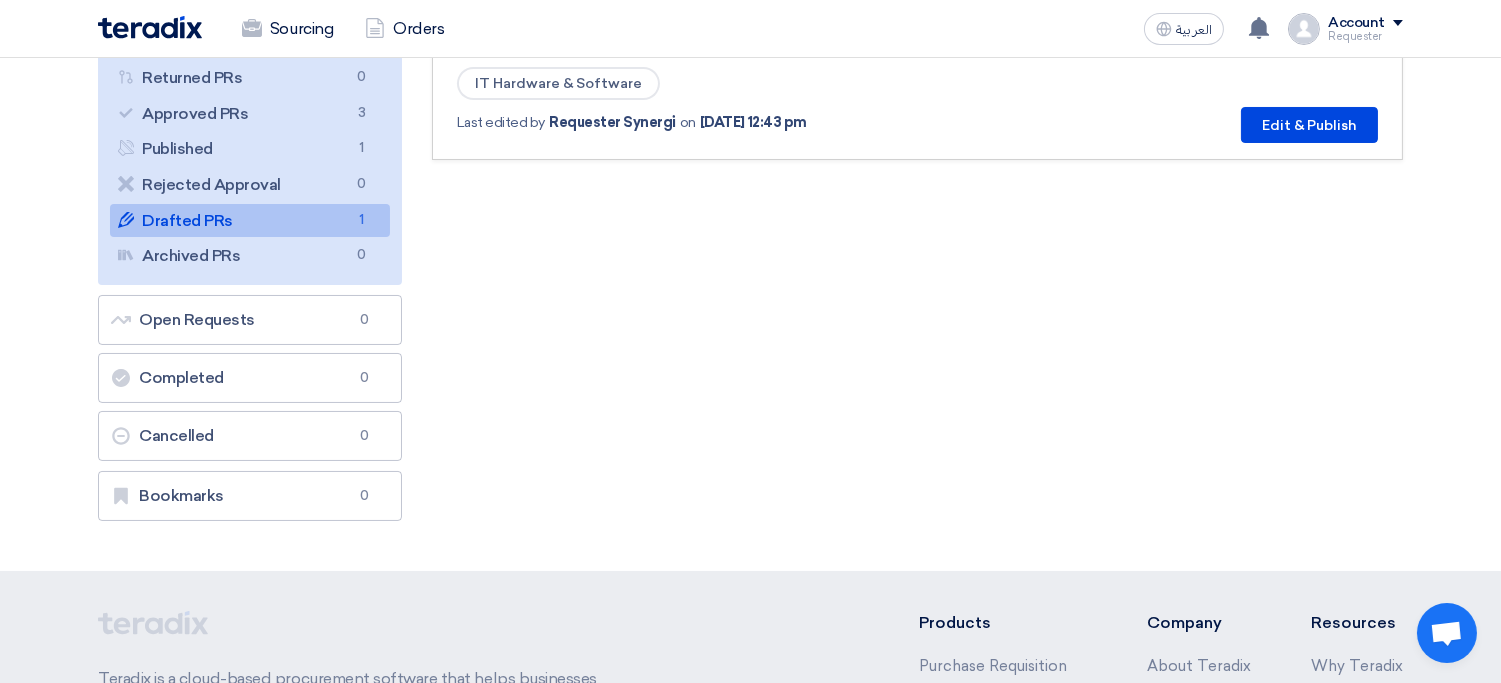 scroll, scrollTop: 314, scrollLeft: 0, axis: vertical 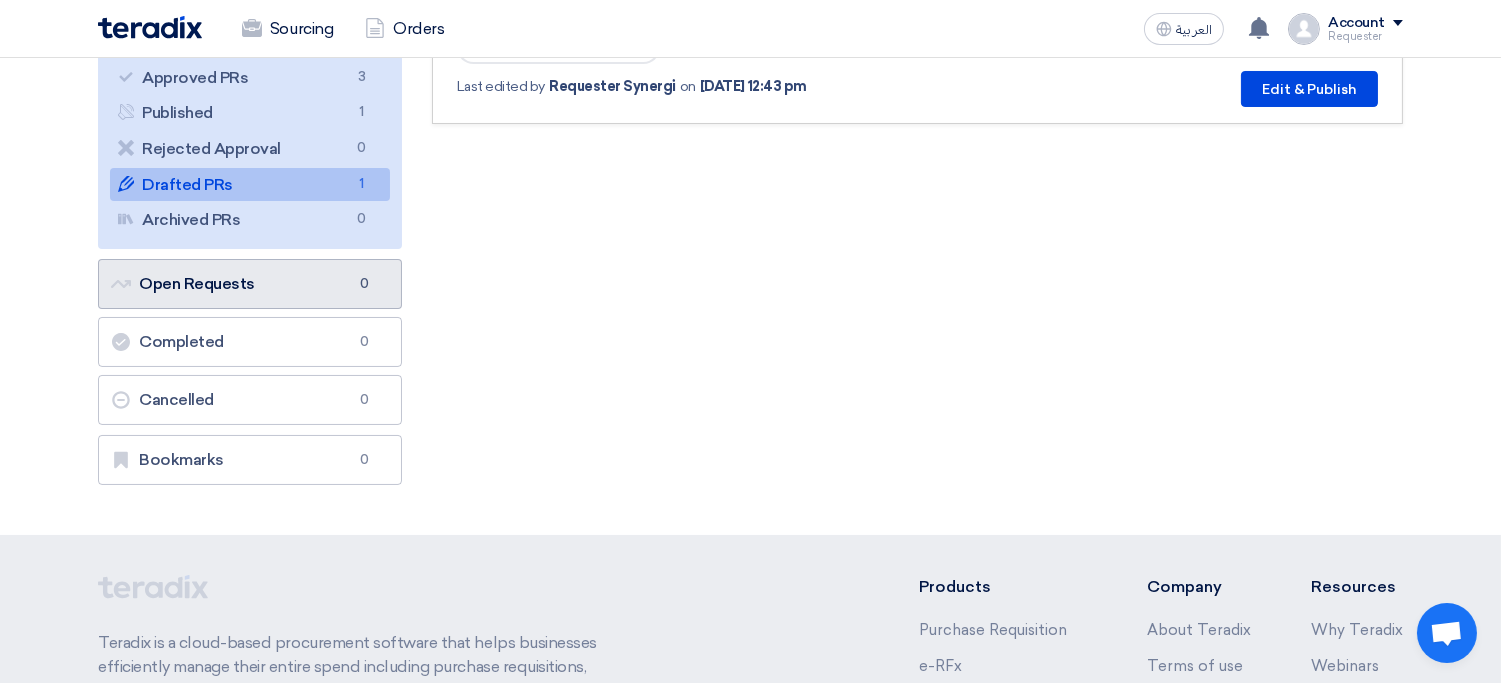 click on "Open Requests
Open Requests
0" 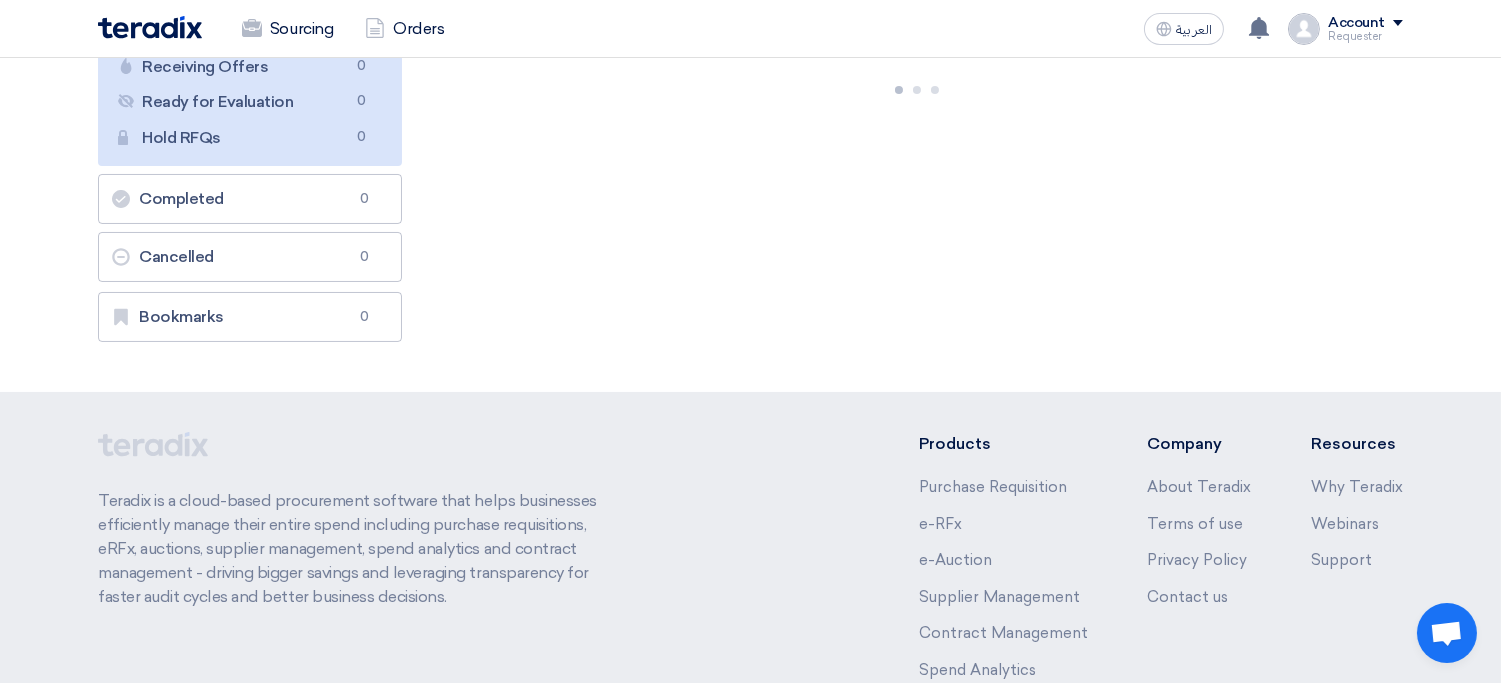 scroll, scrollTop: 0, scrollLeft: 0, axis: both 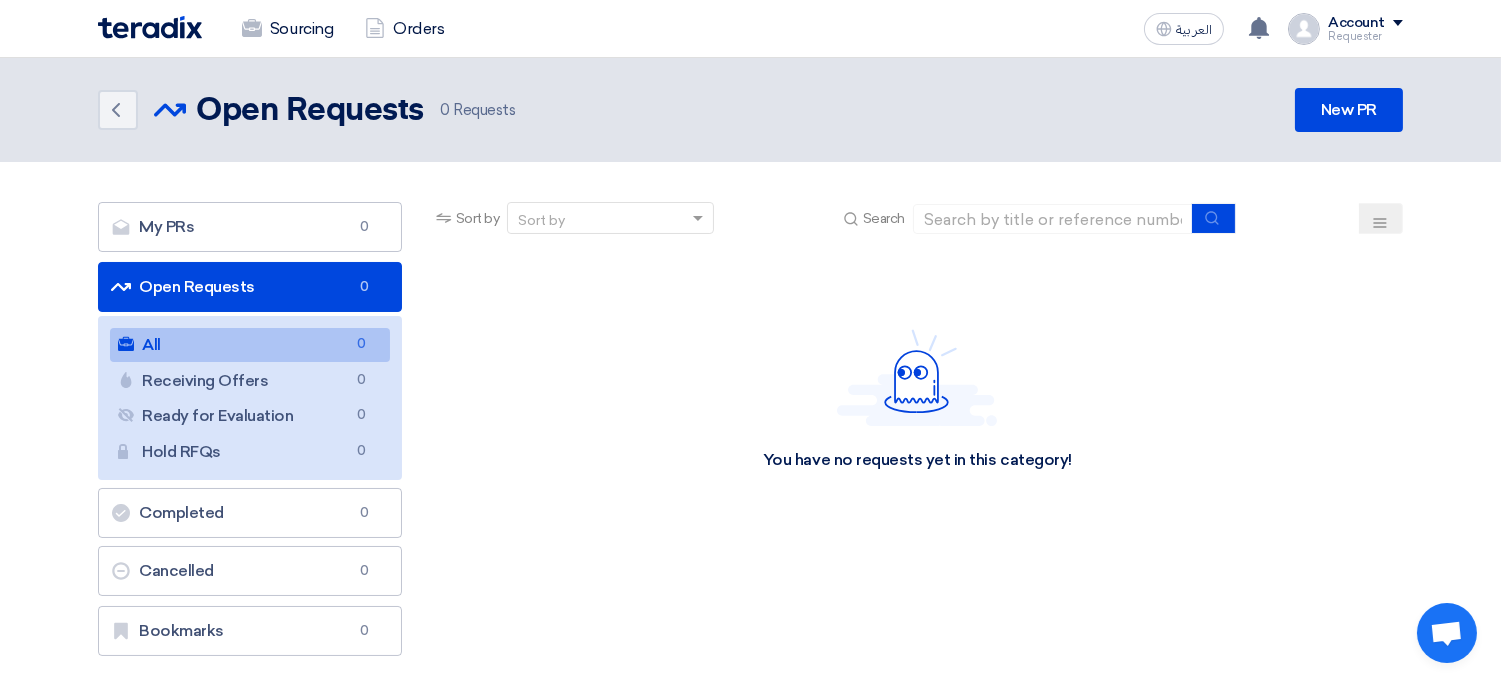 click on "Account" 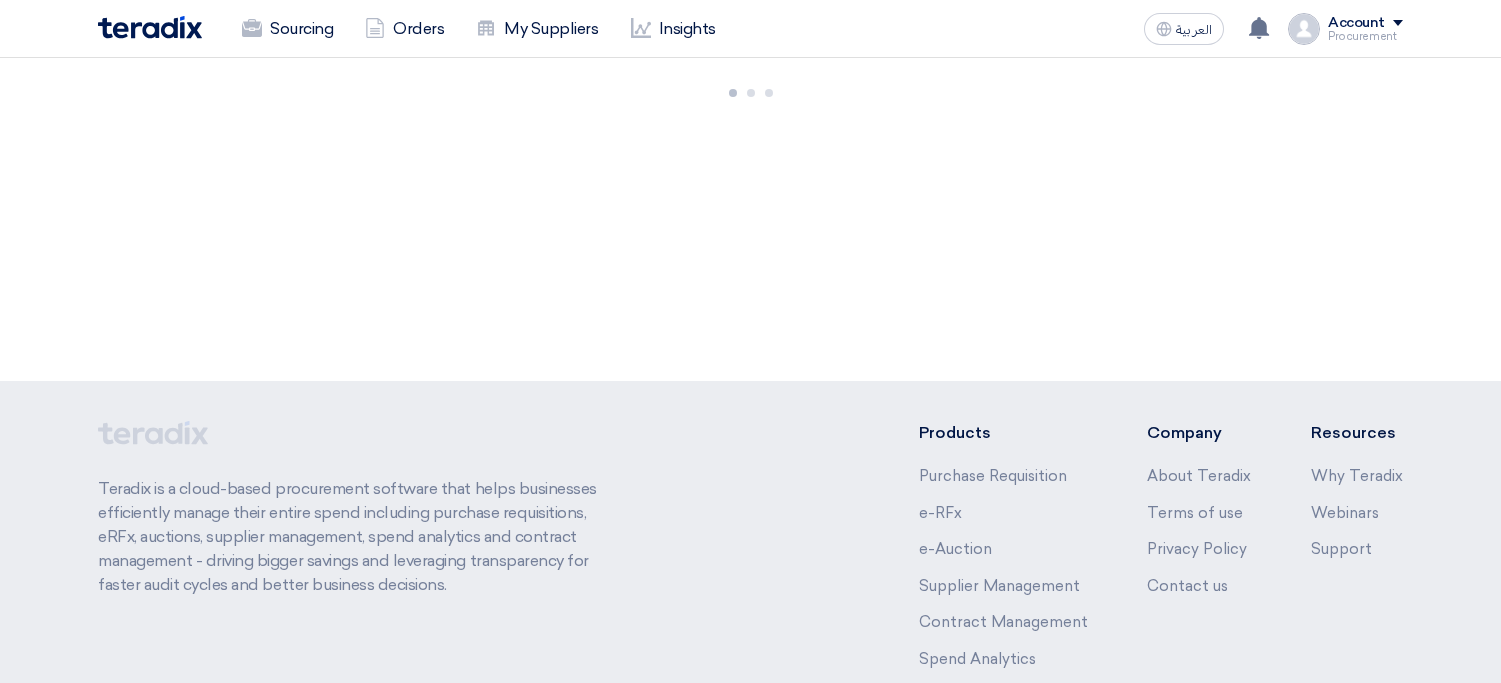 scroll, scrollTop: 0, scrollLeft: 0, axis: both 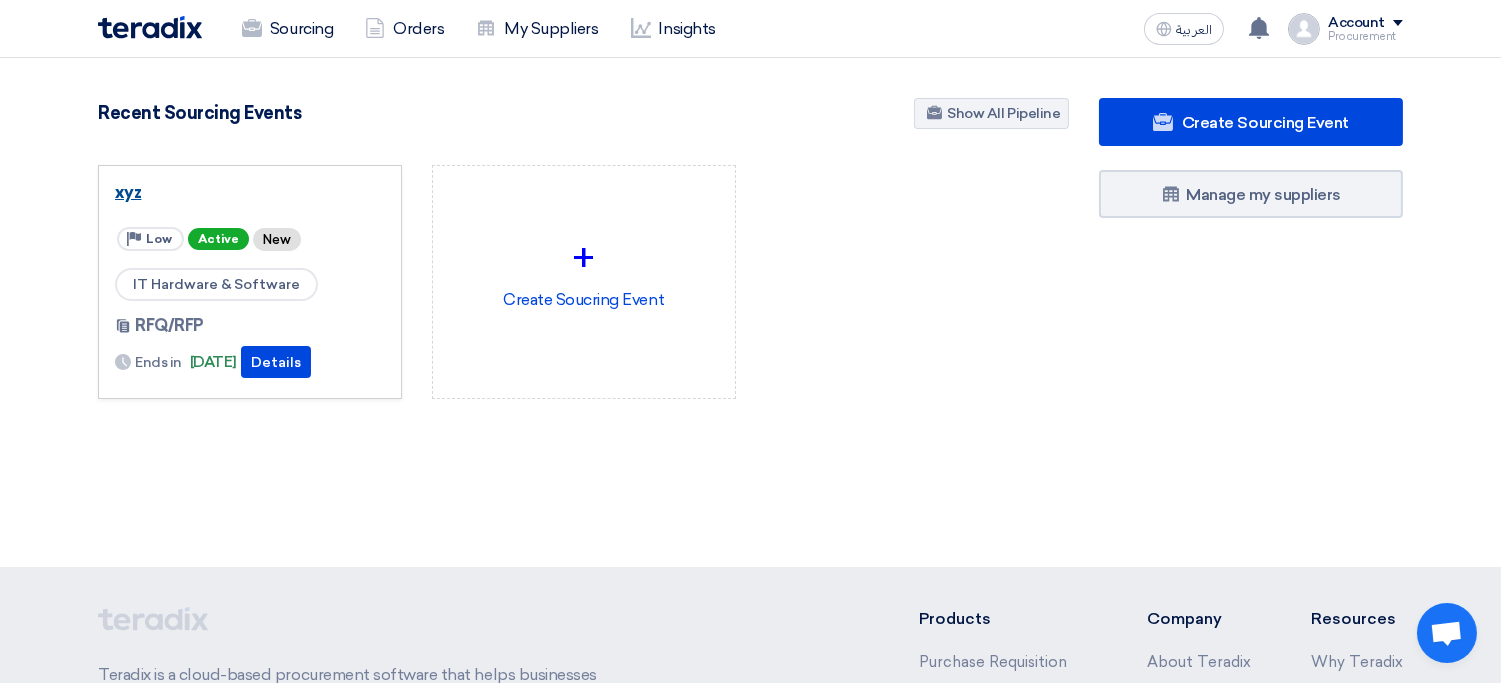 click on "xyz" 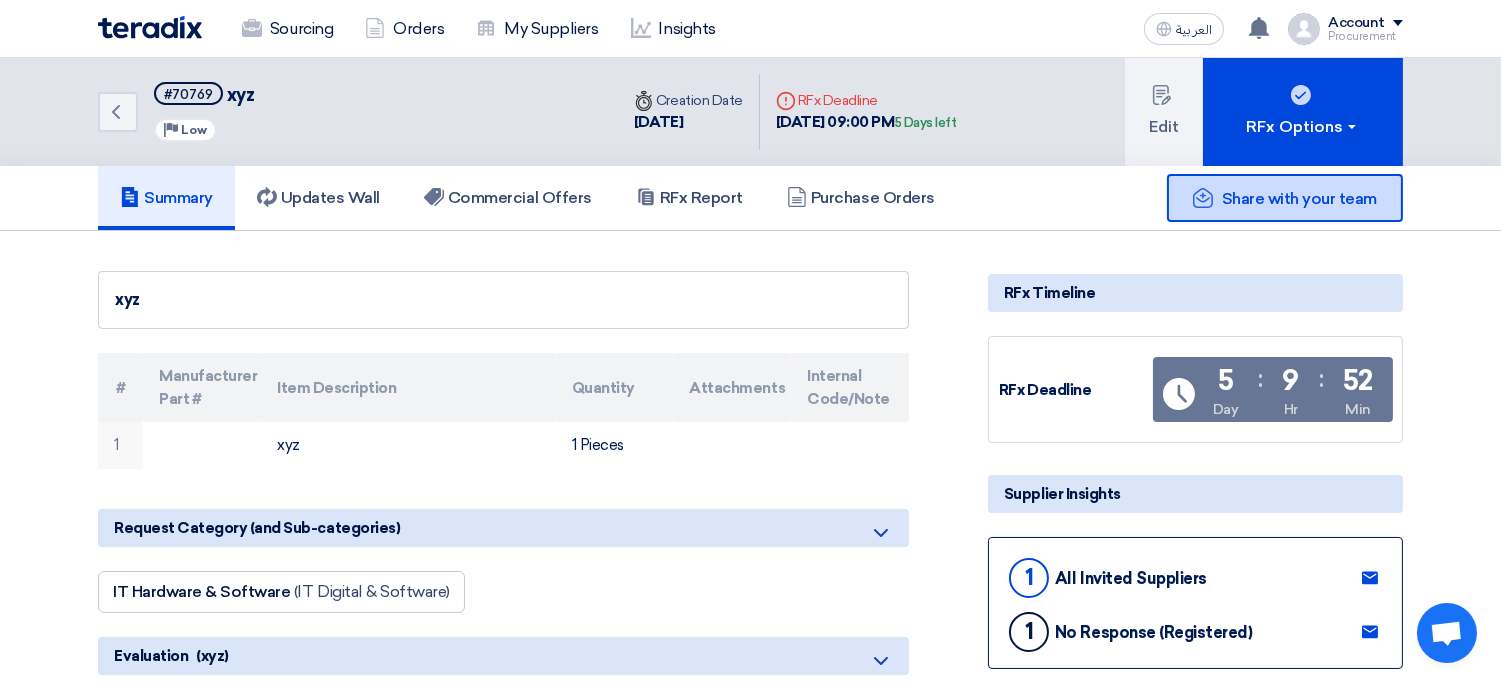 click on "Share with your team" 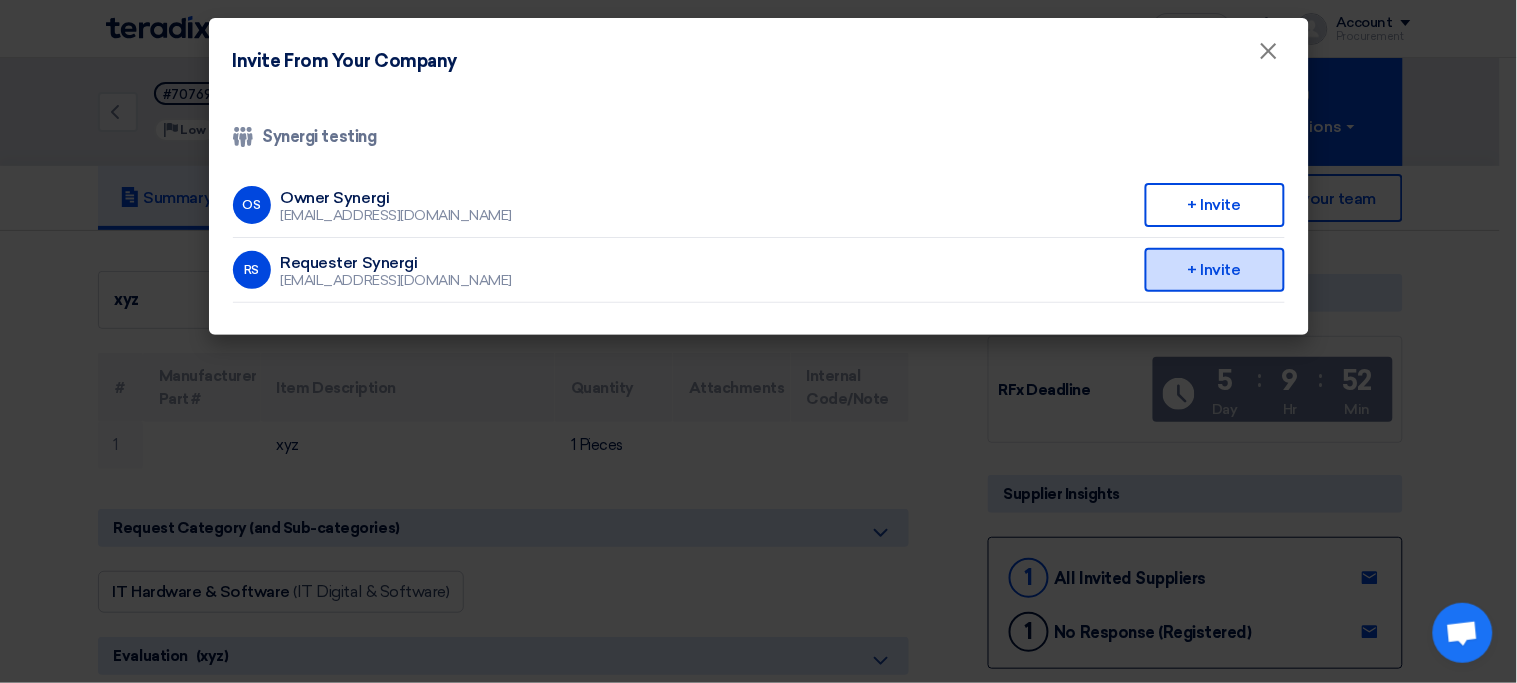 click on "+ Invite" 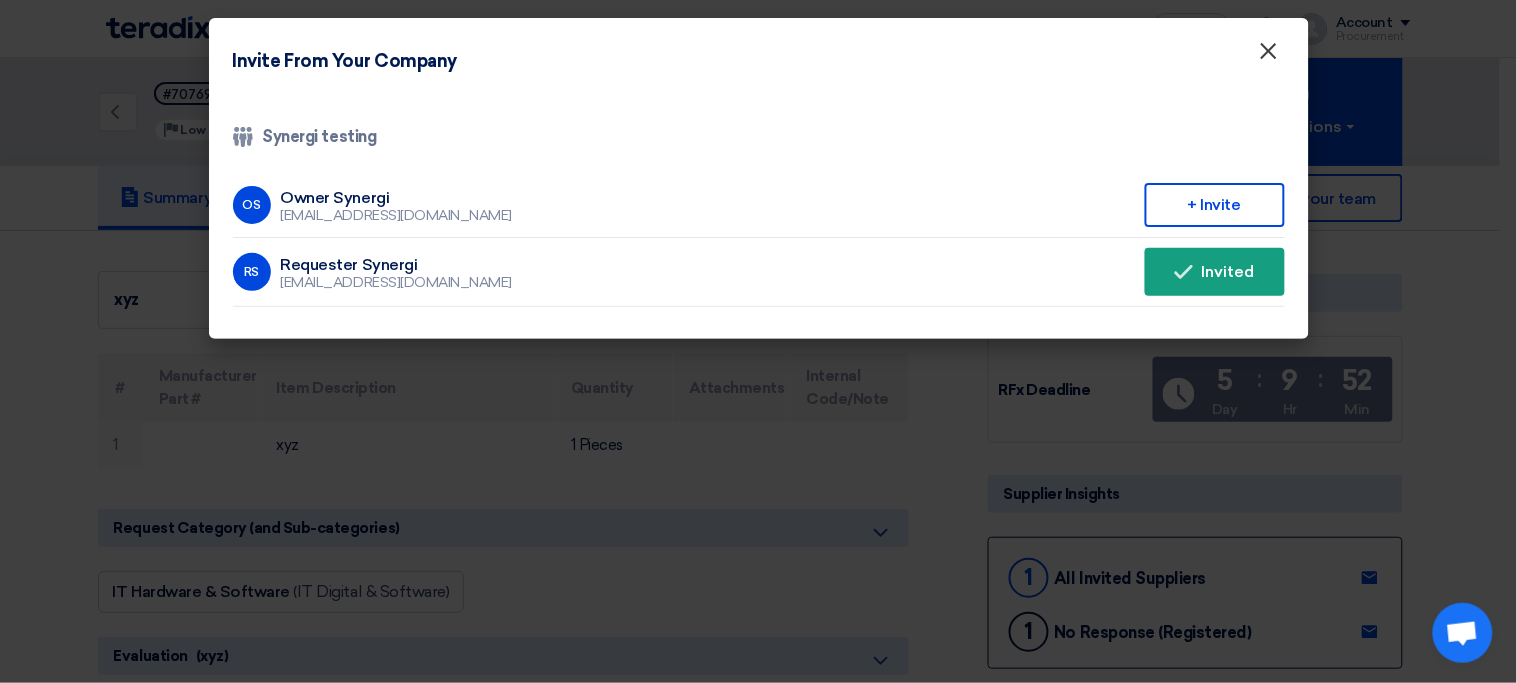 click on "×" 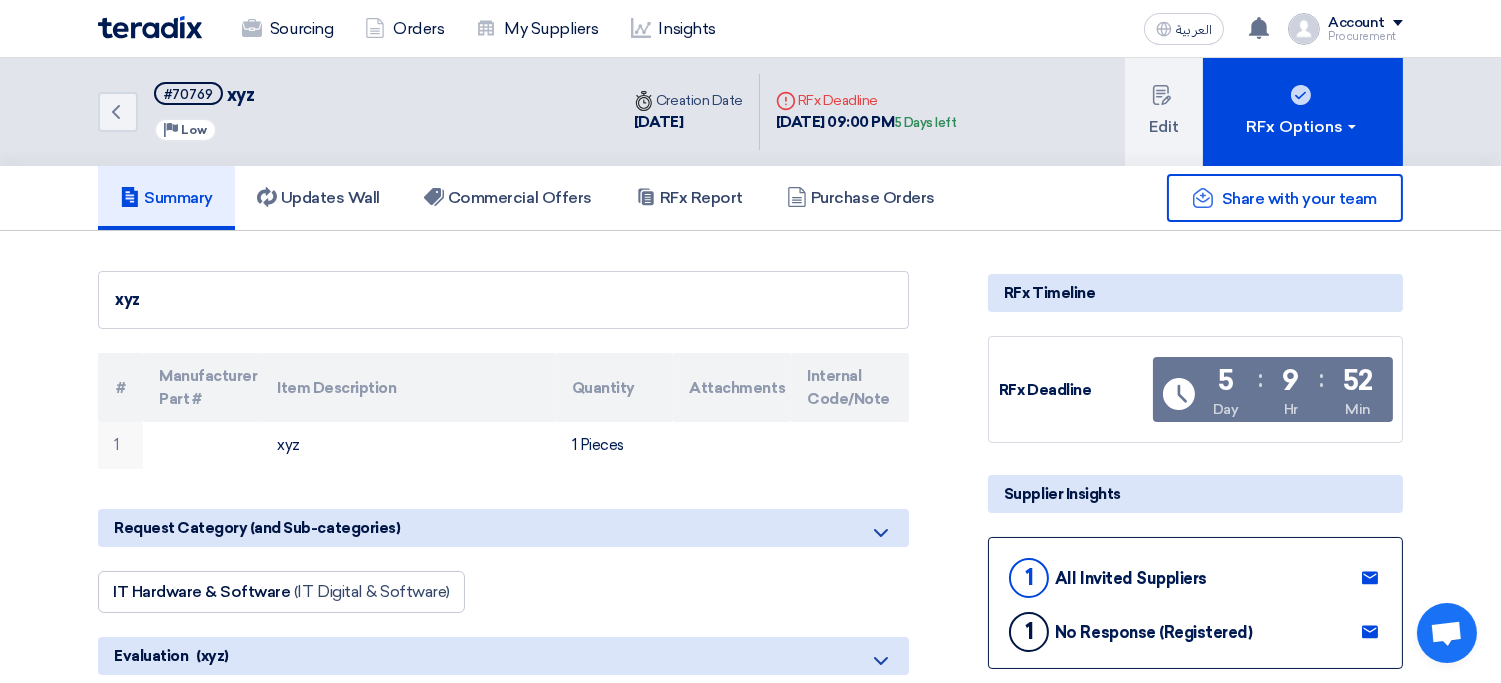 click on "Account" 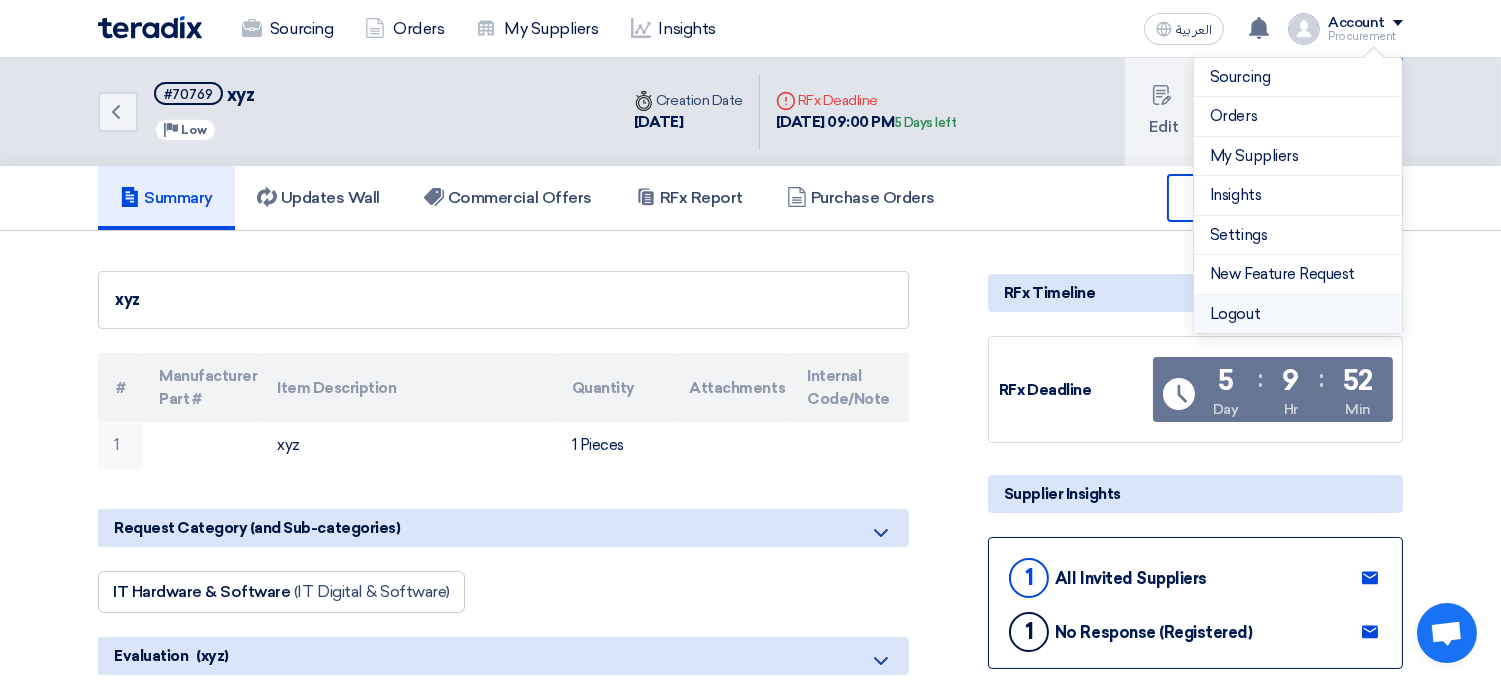 click on "Logout" 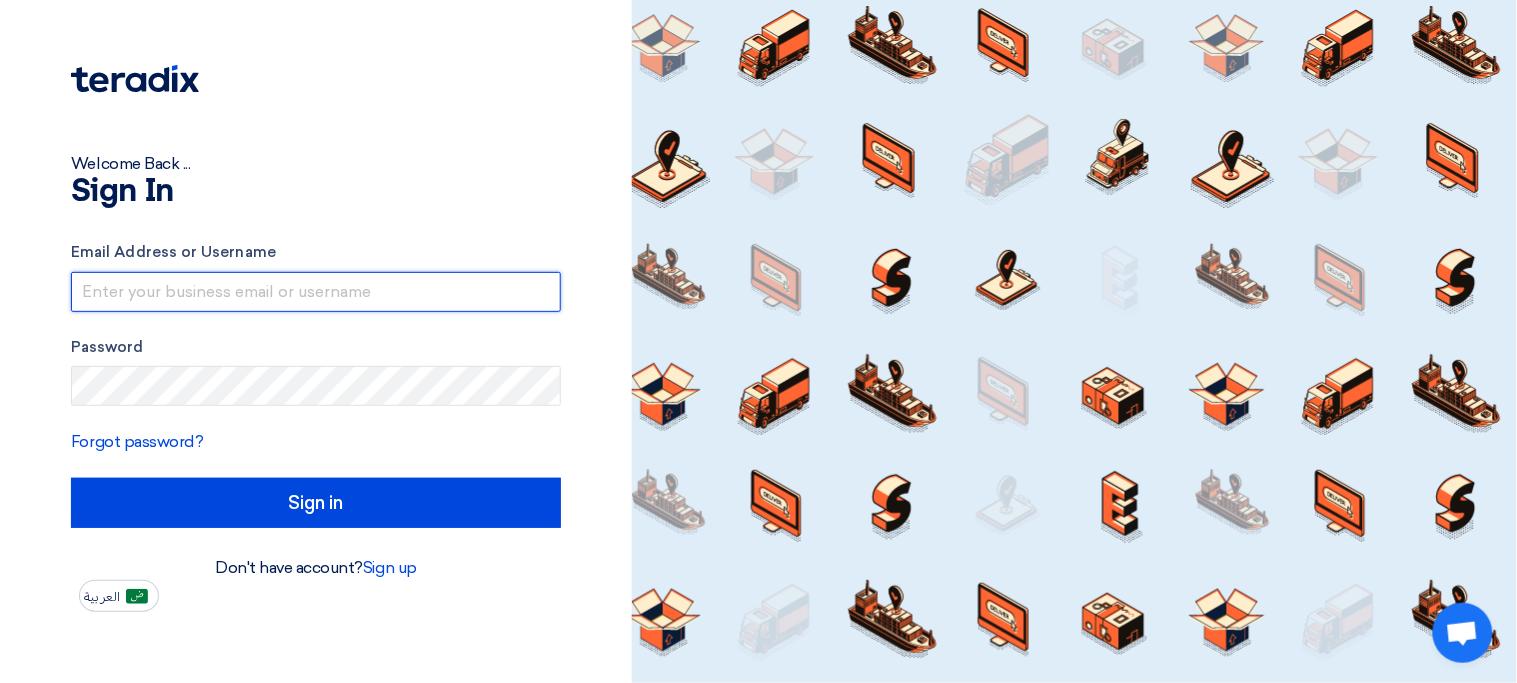 type on "[EMAIL_ADDRESS][DOMAIN_NAME]" 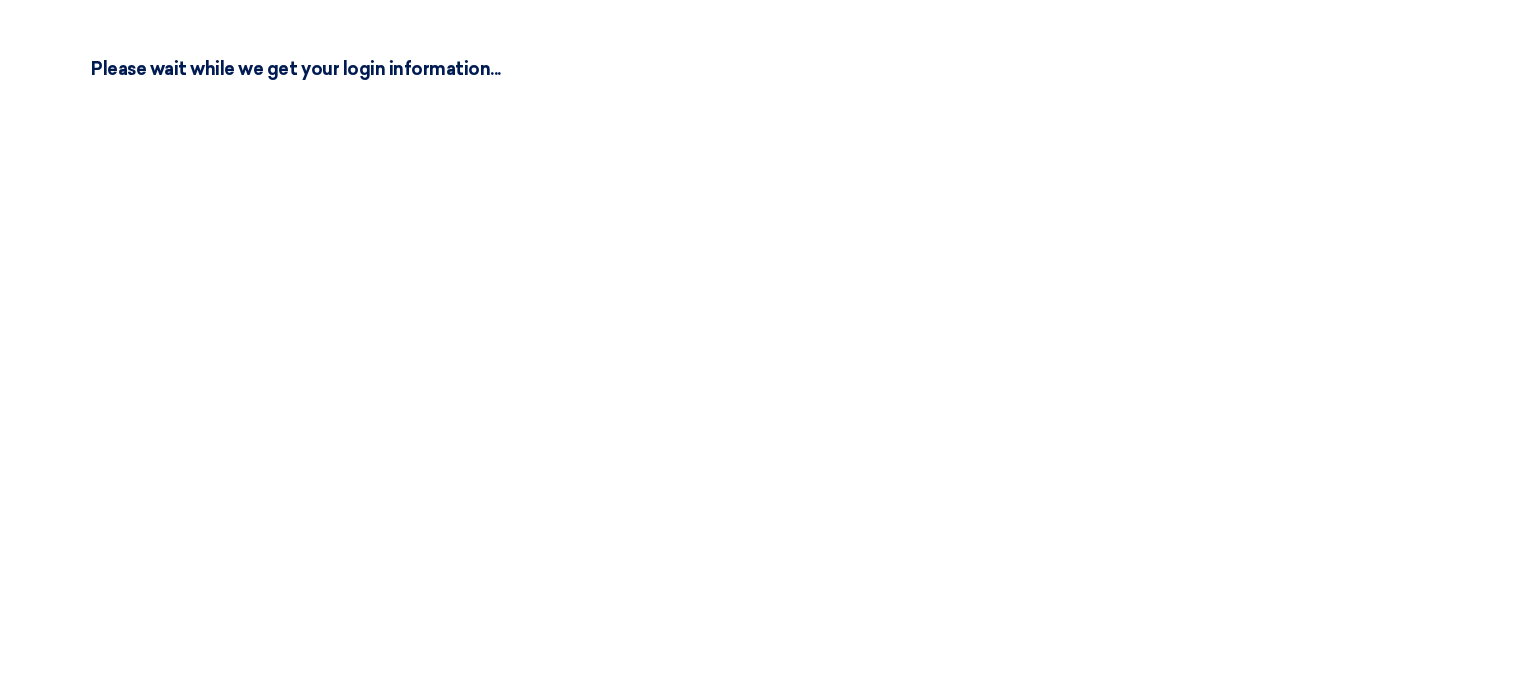 scroll, scrollTop: 0, scrollLeft: 0, axis: both 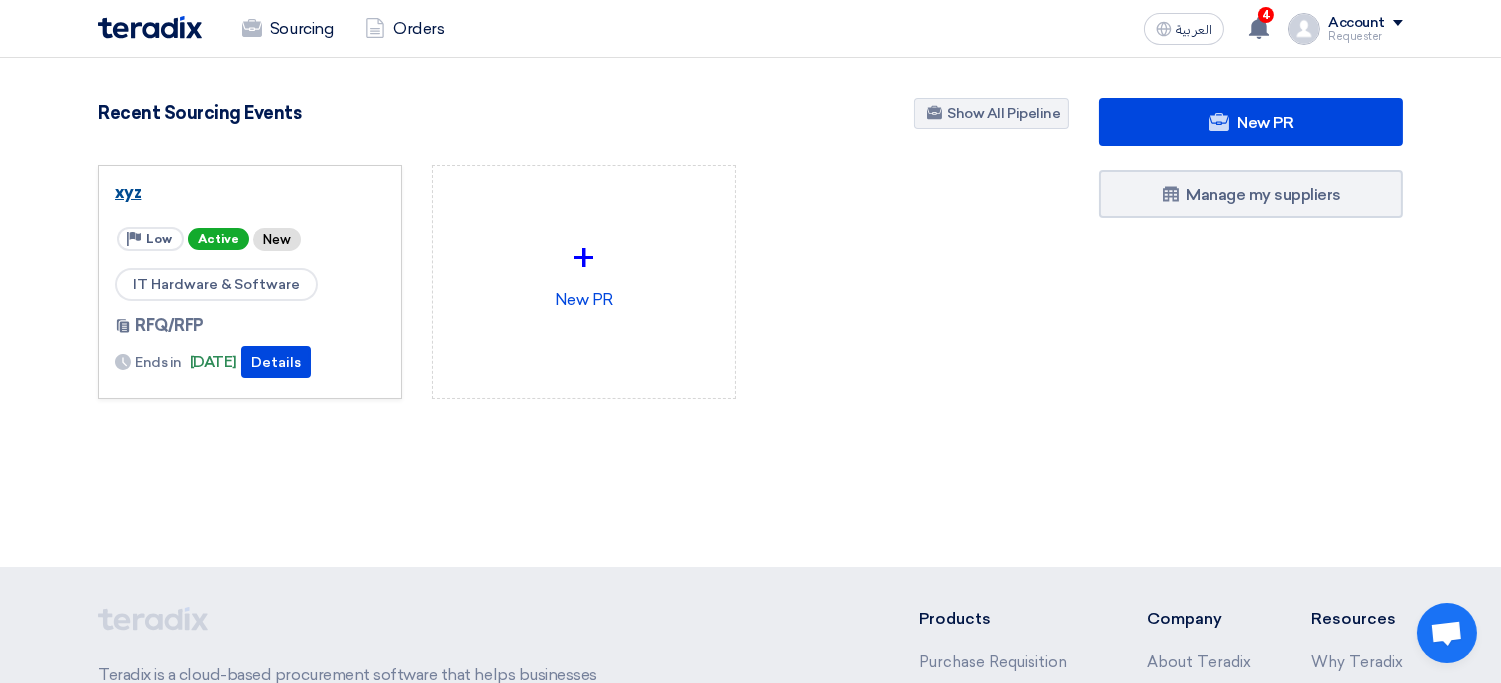 click on "xyz" 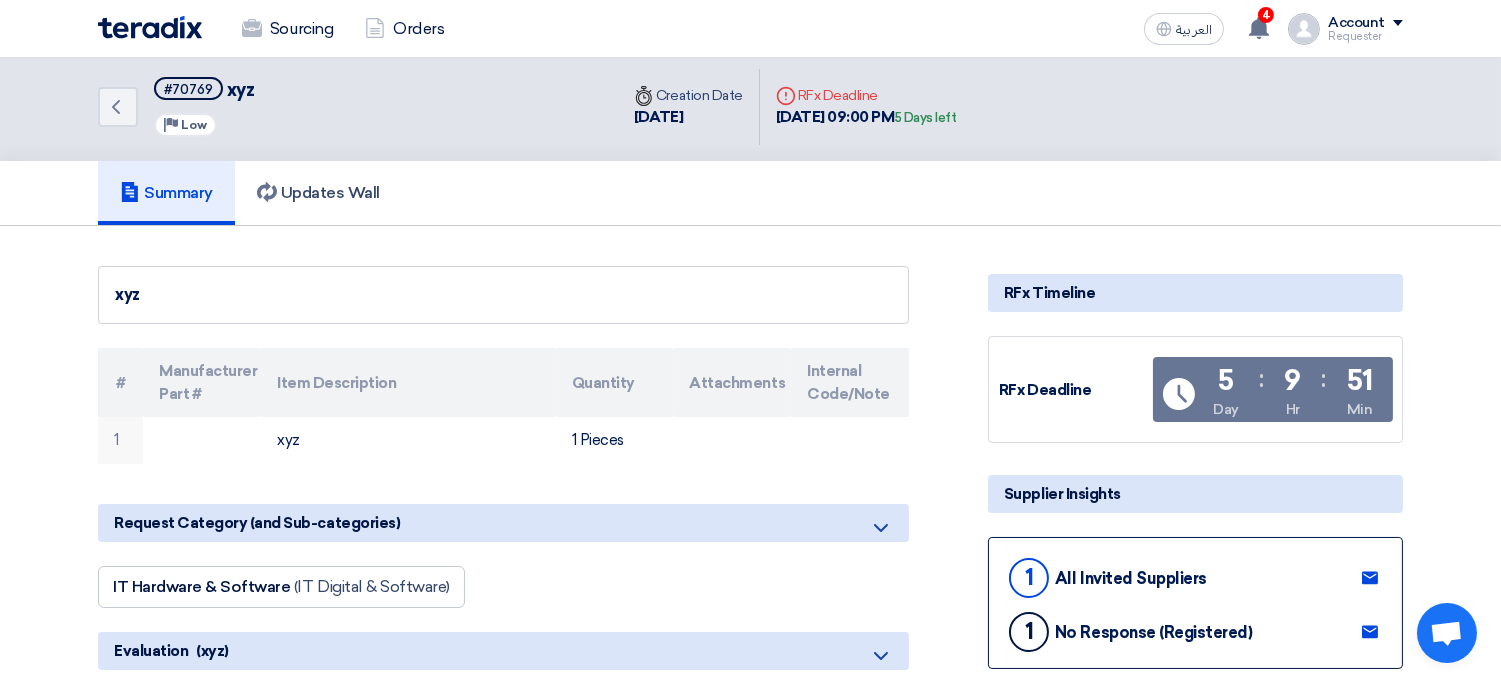 scroll, scrollTop: 6, scrollLeft: 0, axis: vertical 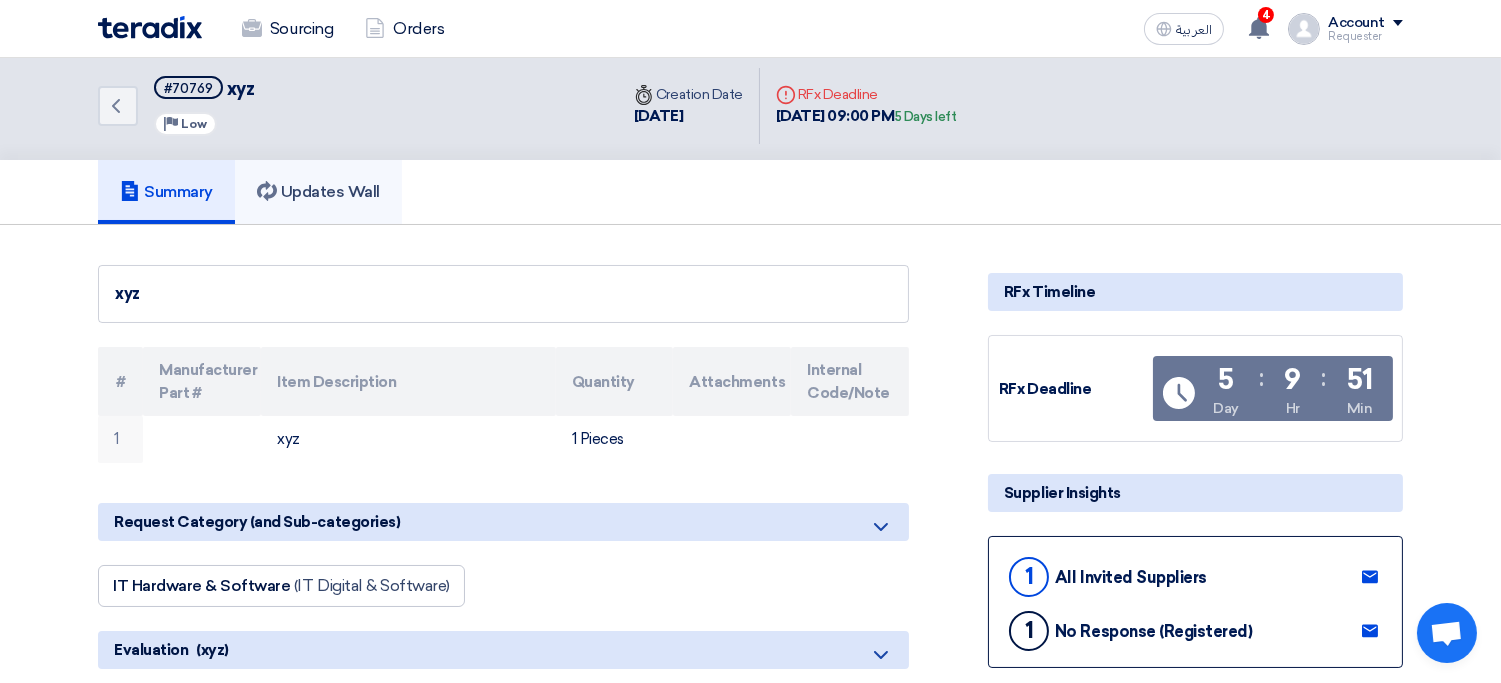 click on "Updates Wall" 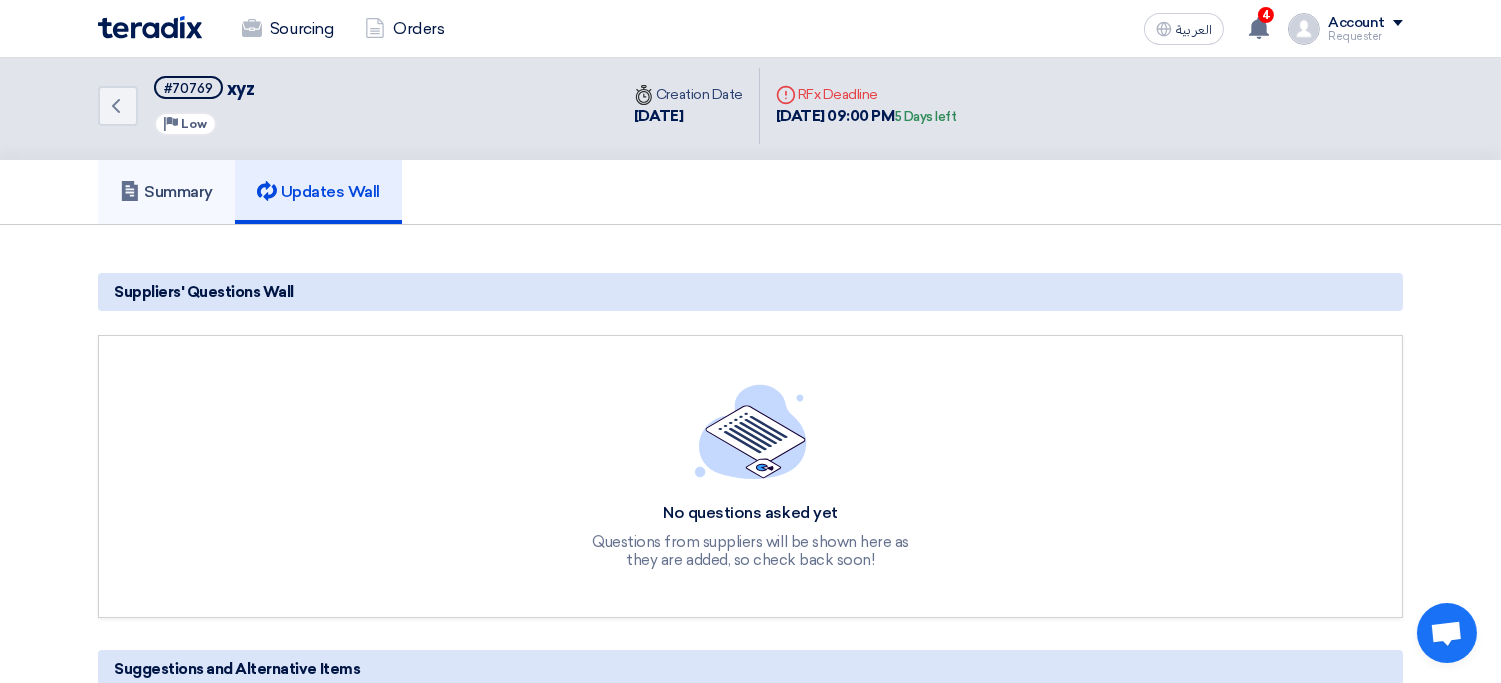click on "Summary" 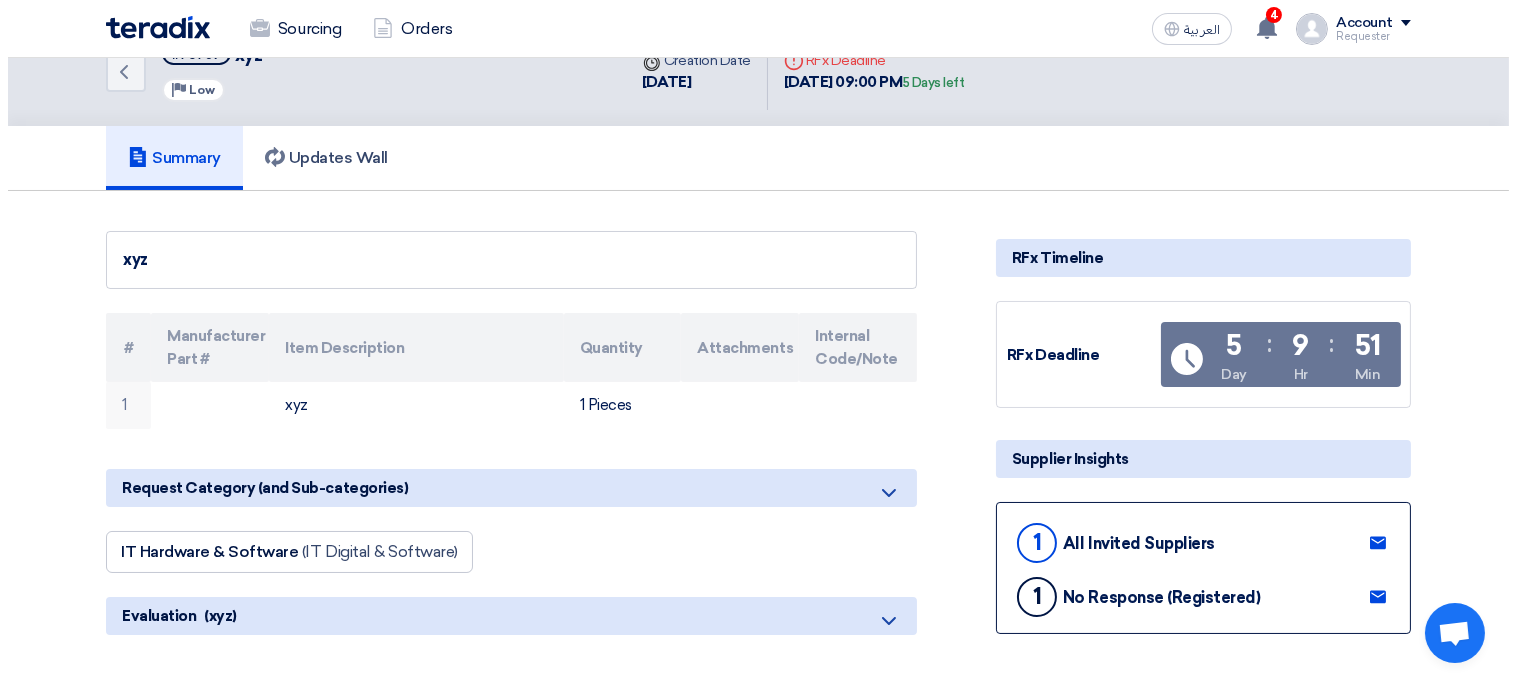 scroll, scrollTop: 0, scrollLeft: 0, axis: both 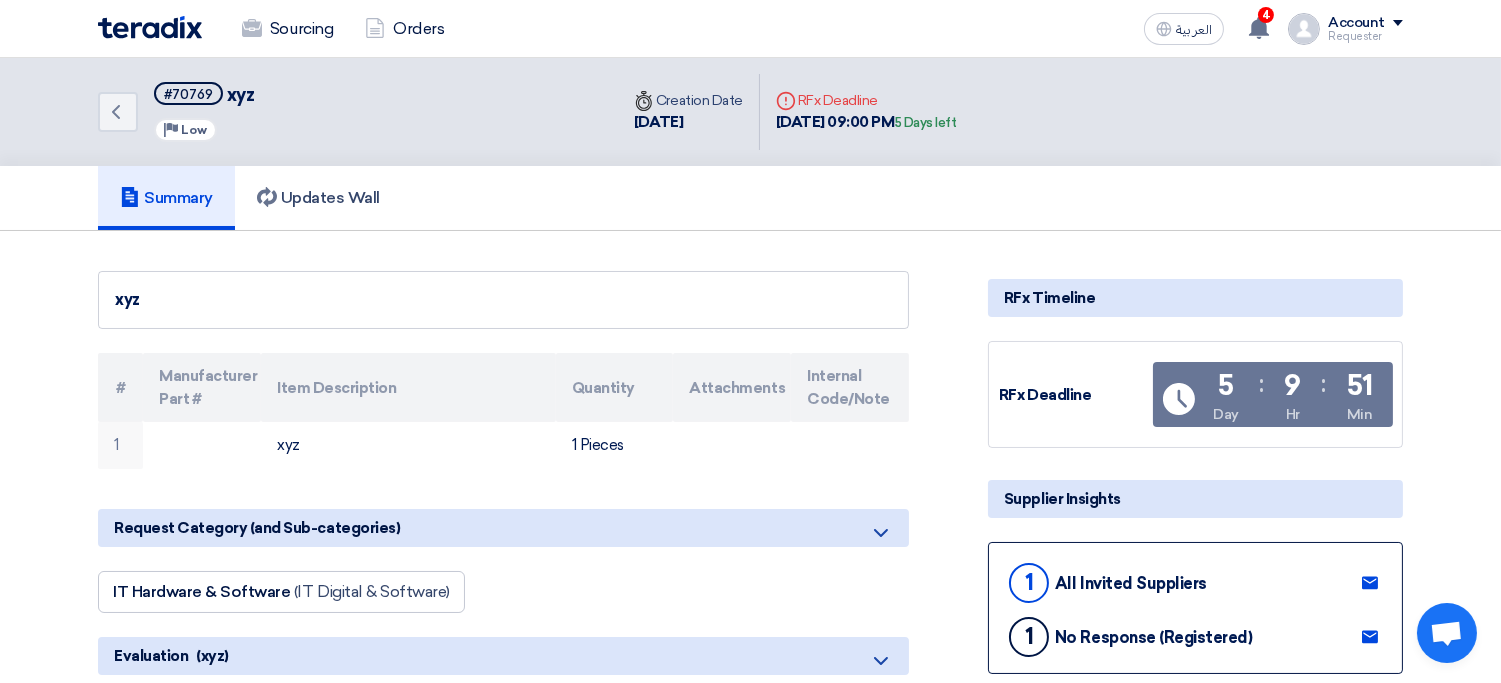 click on "Requester" 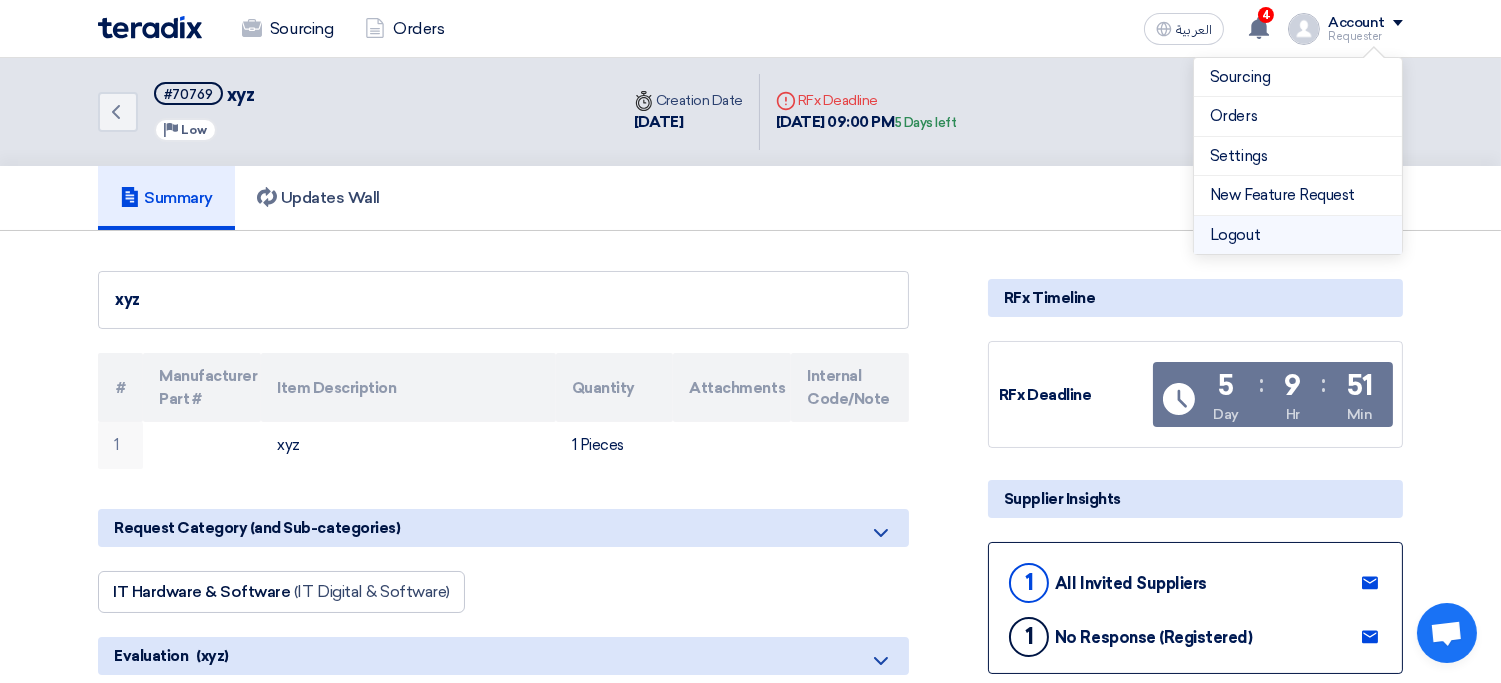 click on "Logout" 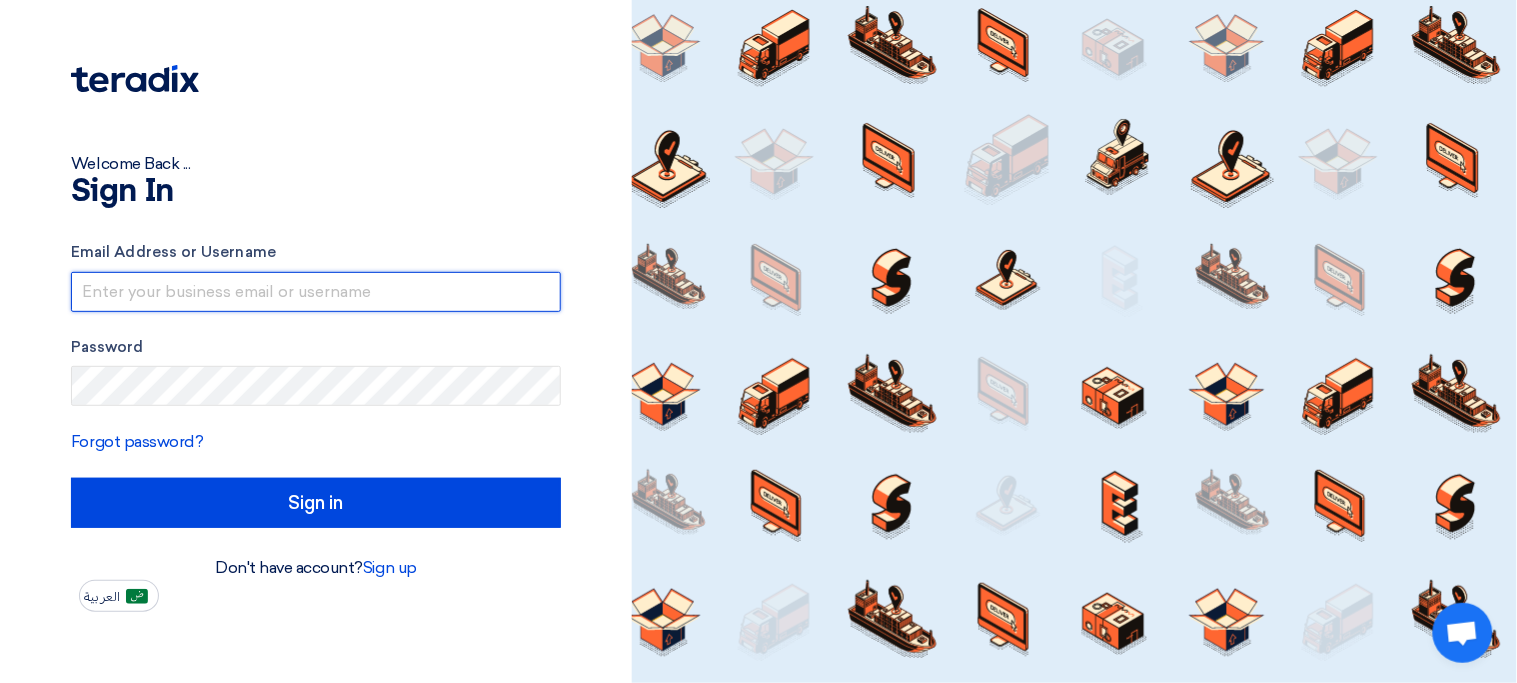 type on "procurement.synergi@testing.com" 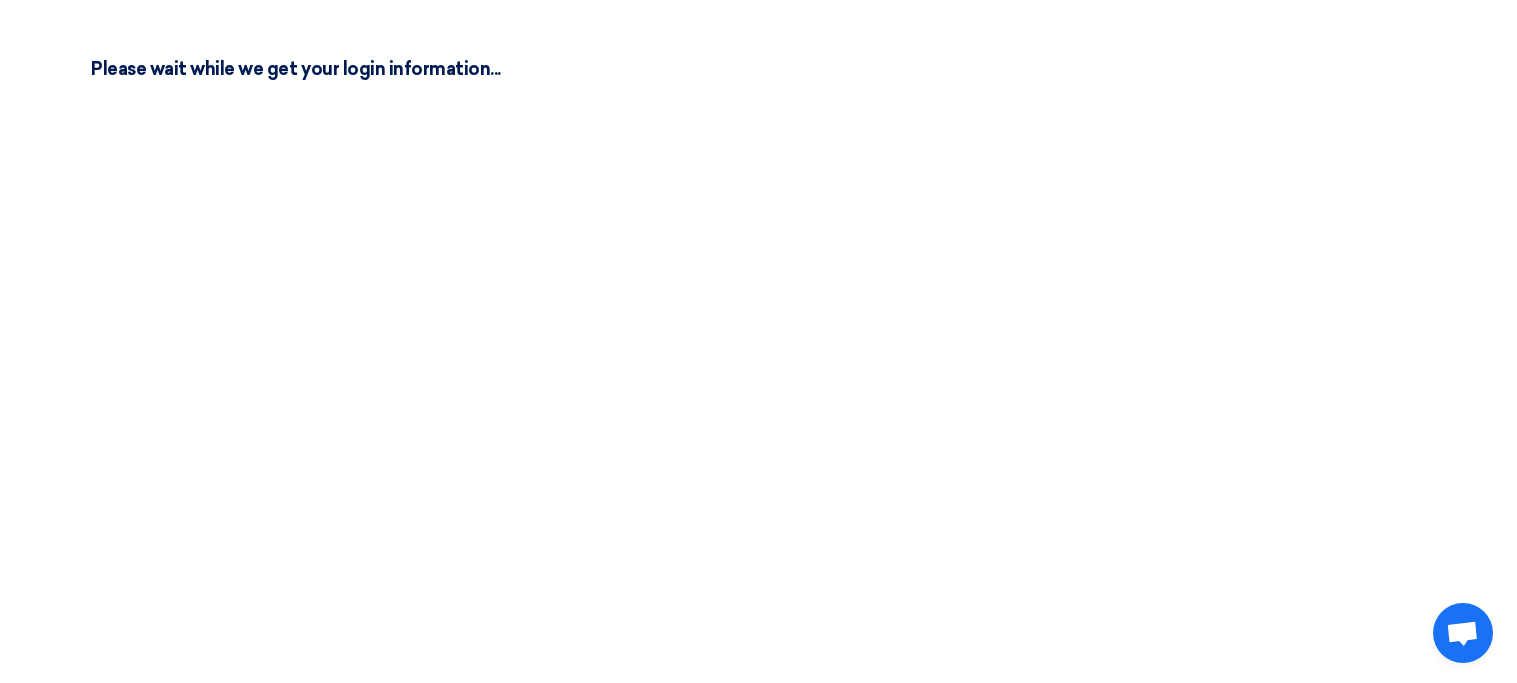 scroll, scrollTop: 0, scrollLeft: 0, axis: both 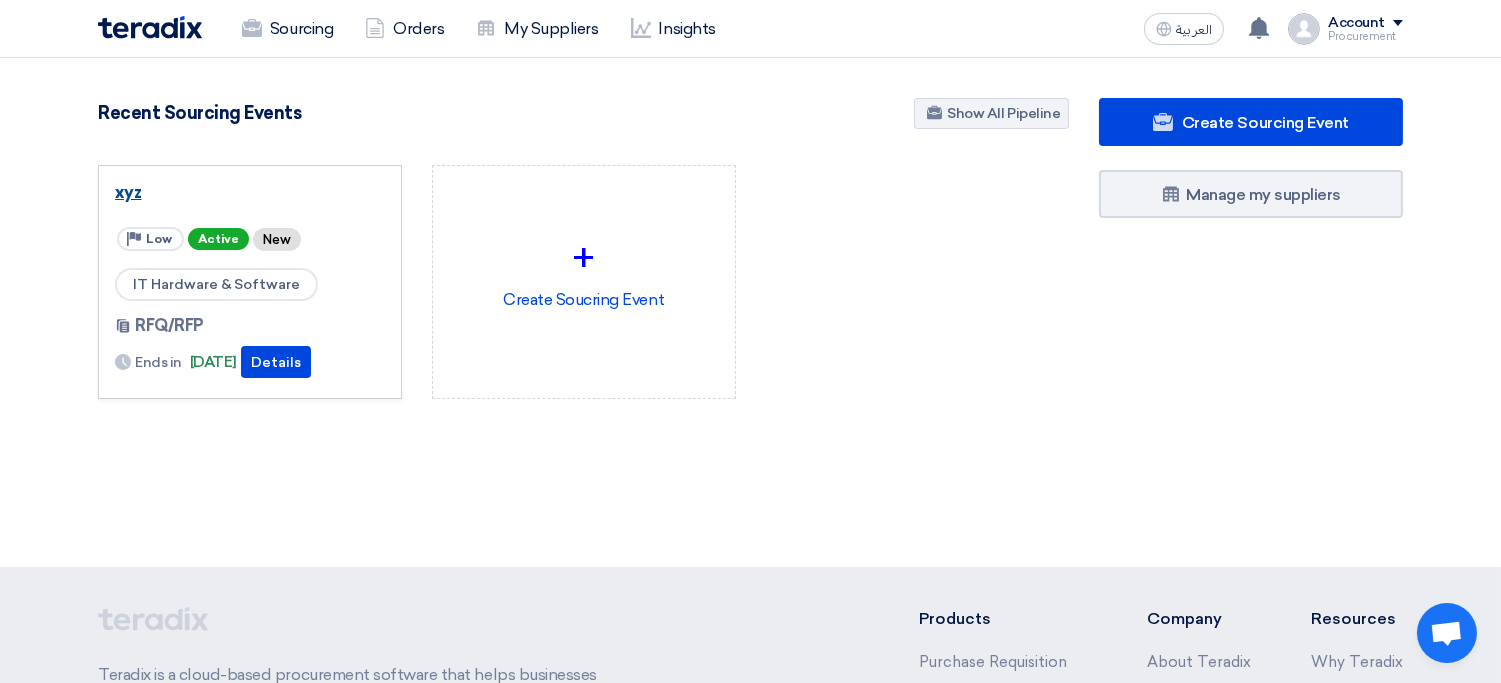 click on "xyz" 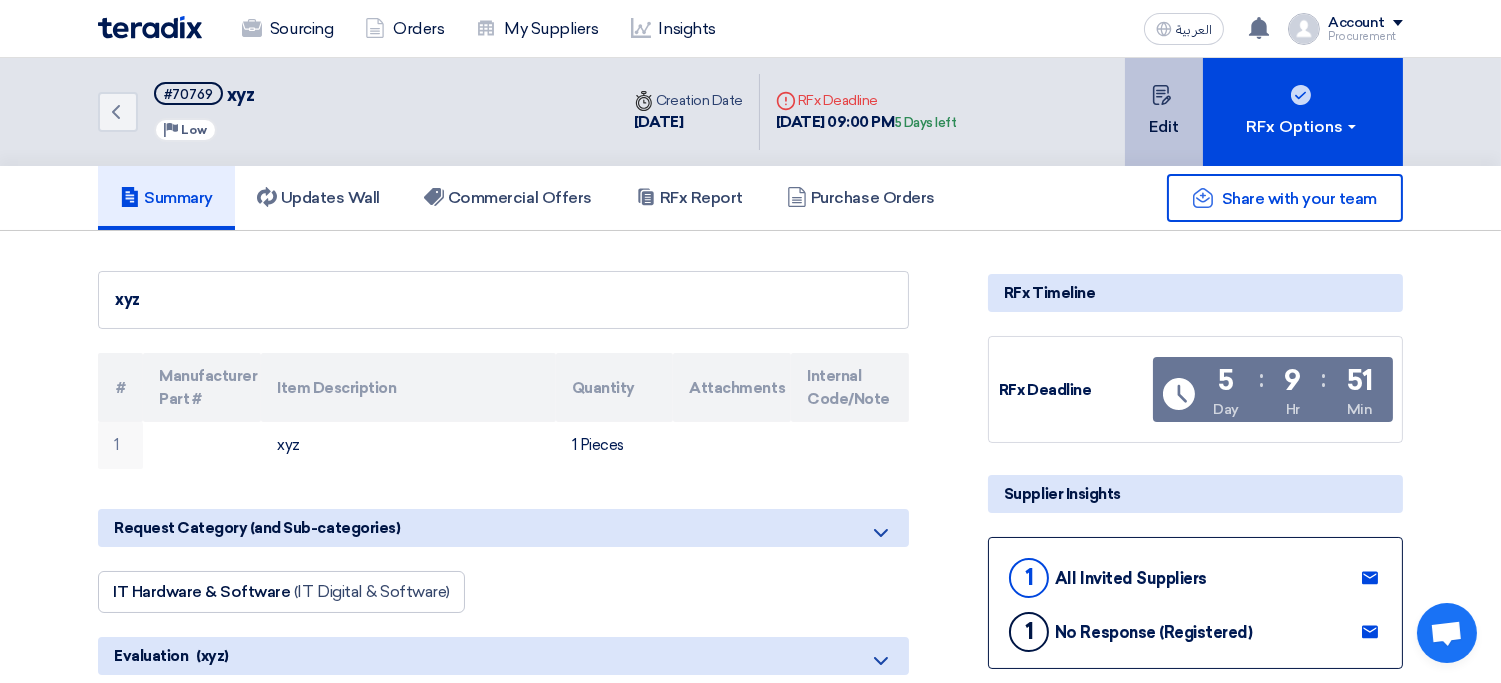 click on "Edit" 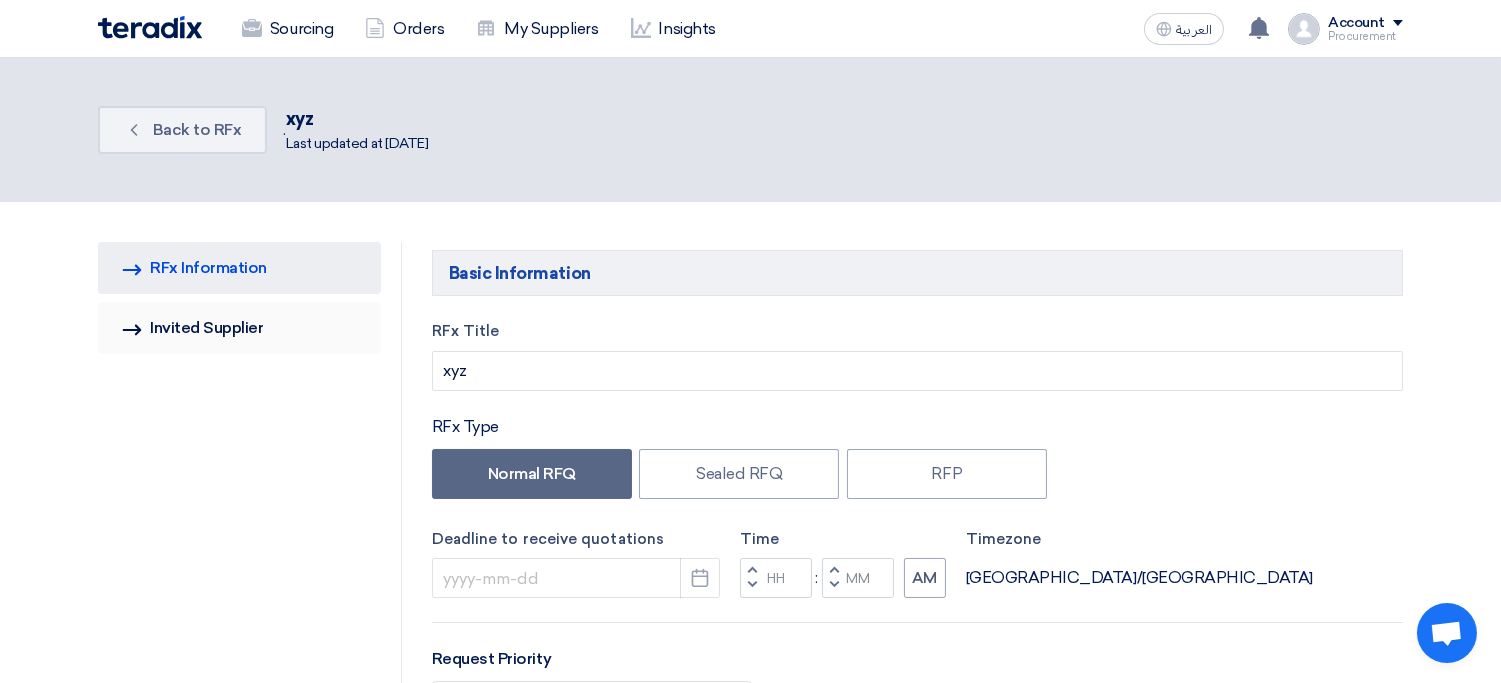type on "[DATE]" 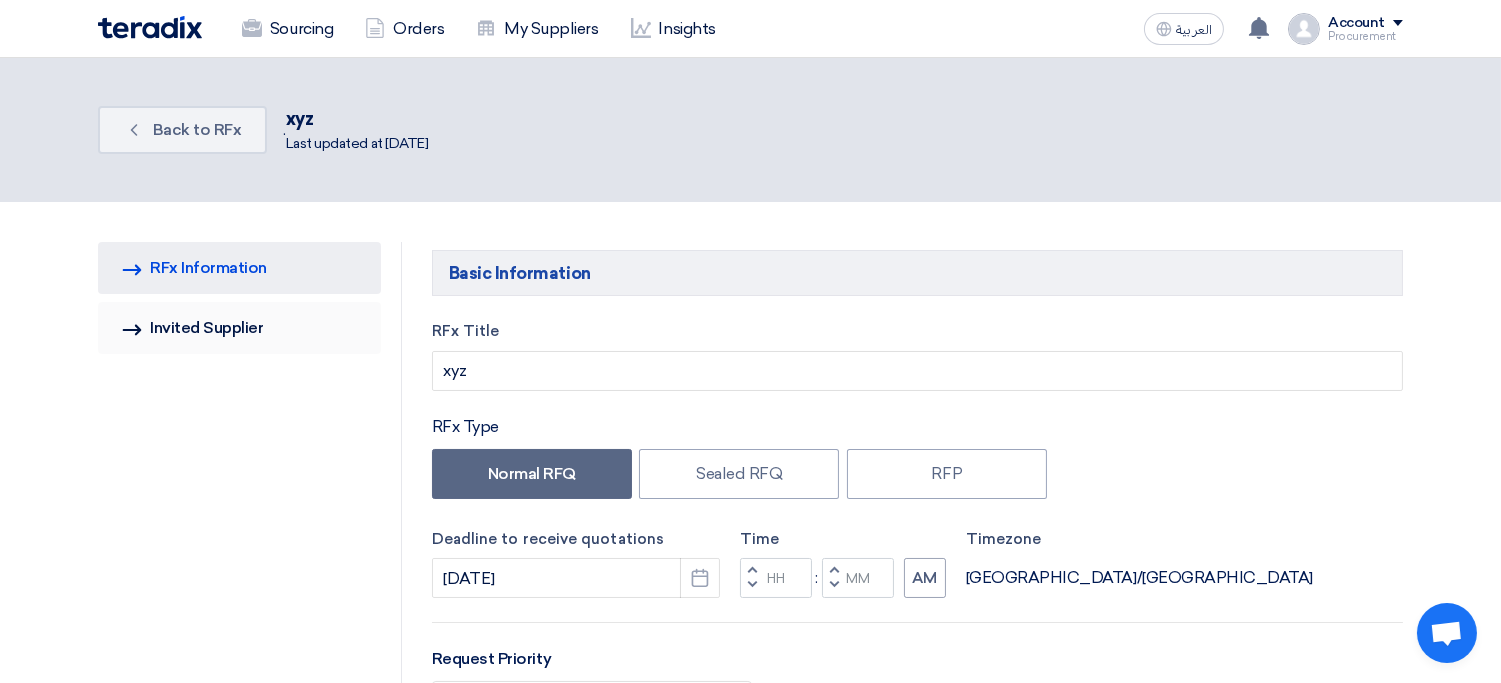 type on "09" 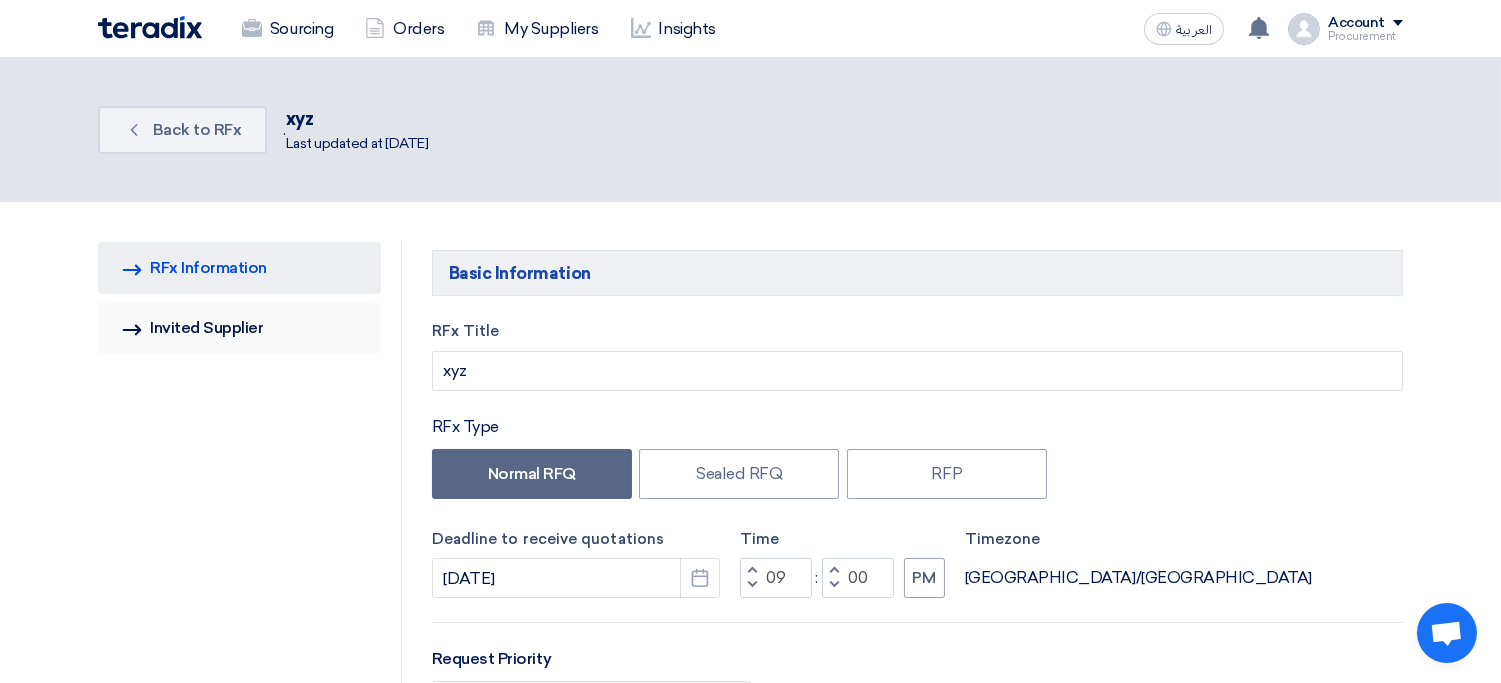 click on "Invited Suppliers
Invited Supplier" 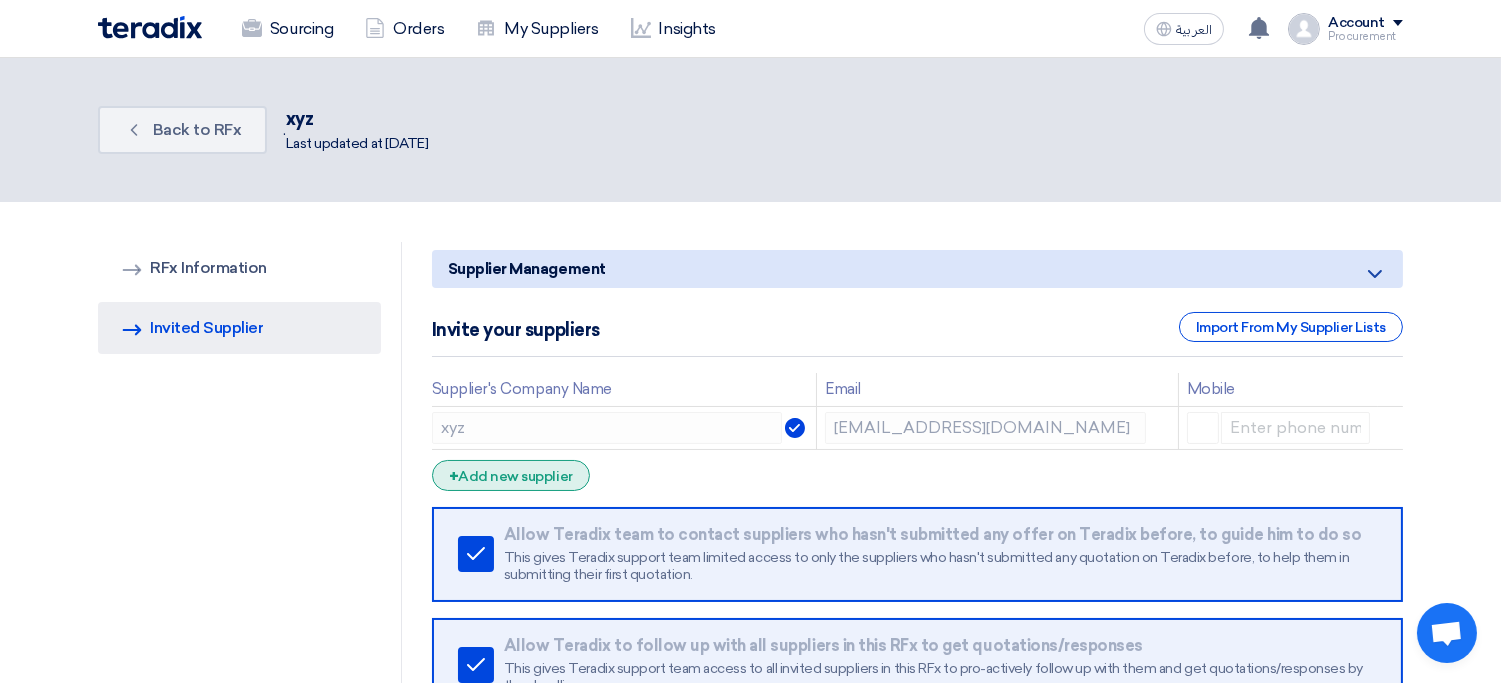 click on "+
Add new supplier" 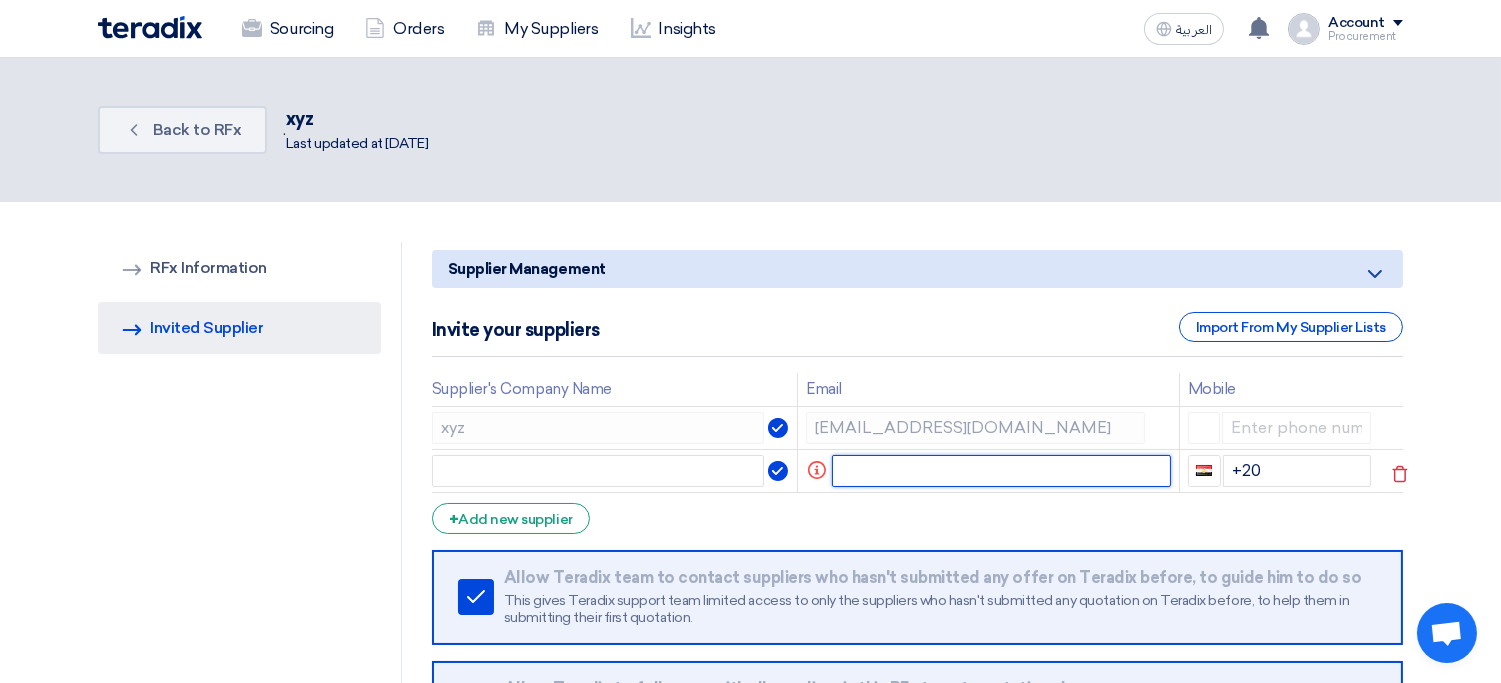 paste on "[EMAIL_ADDRESS][DOMAIN_NAME]" 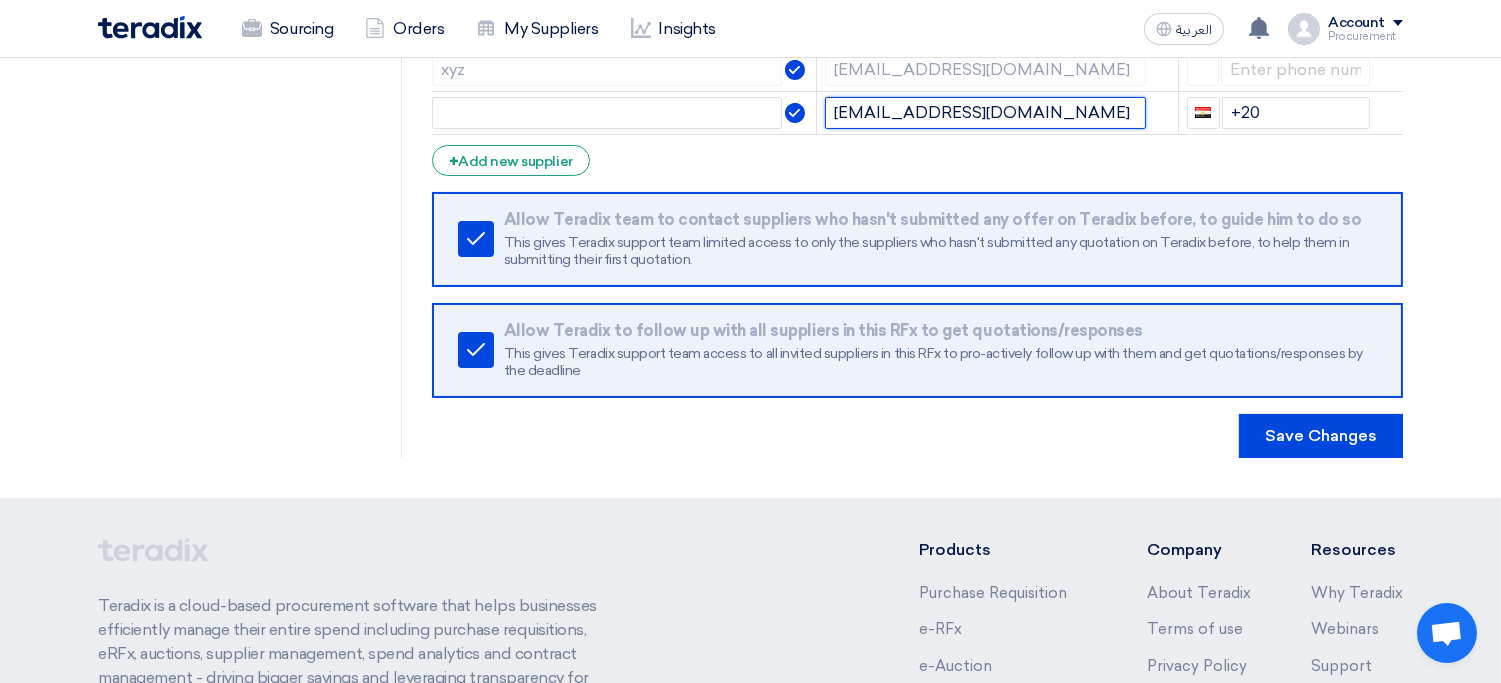 scroll, scrollTop: 357, scrollLeft: 0, axis: vertical 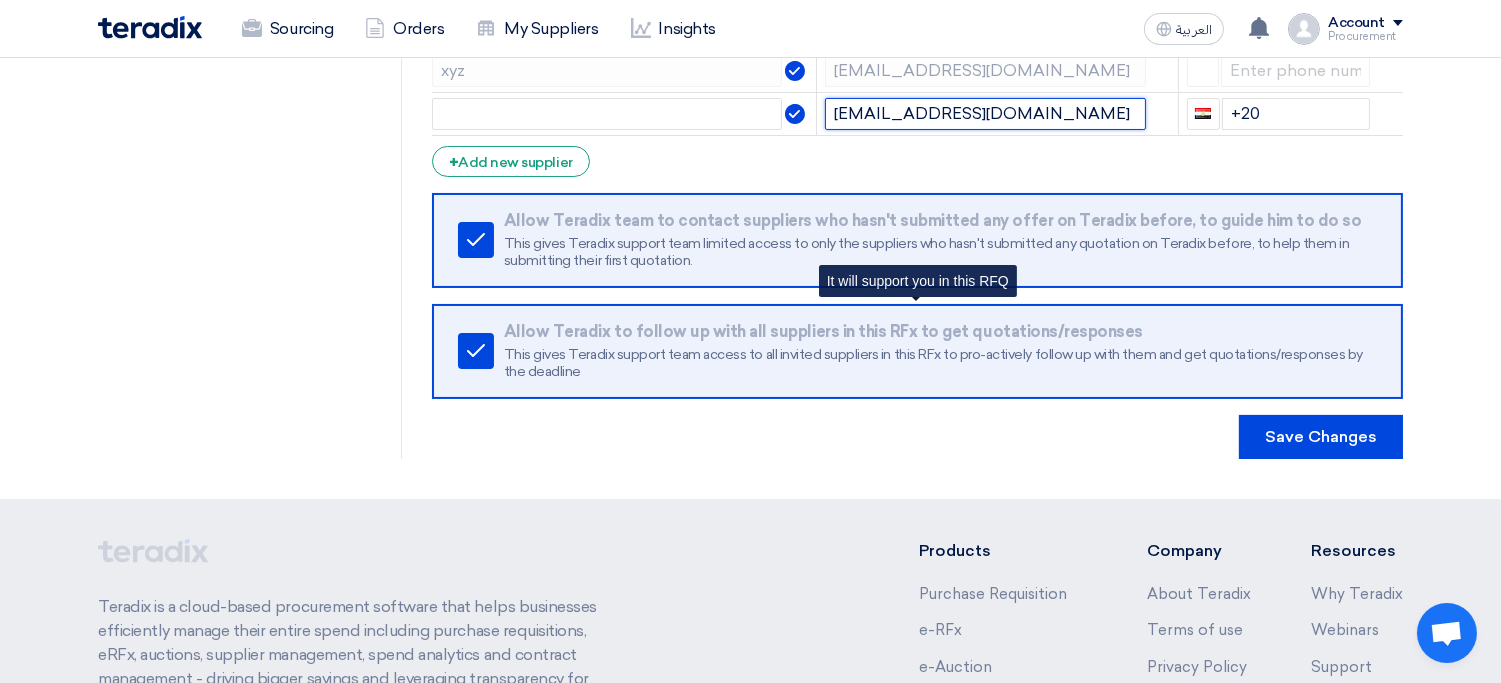 type on "[EMAIL_ADDRESS][DOMAIN_NAME]" 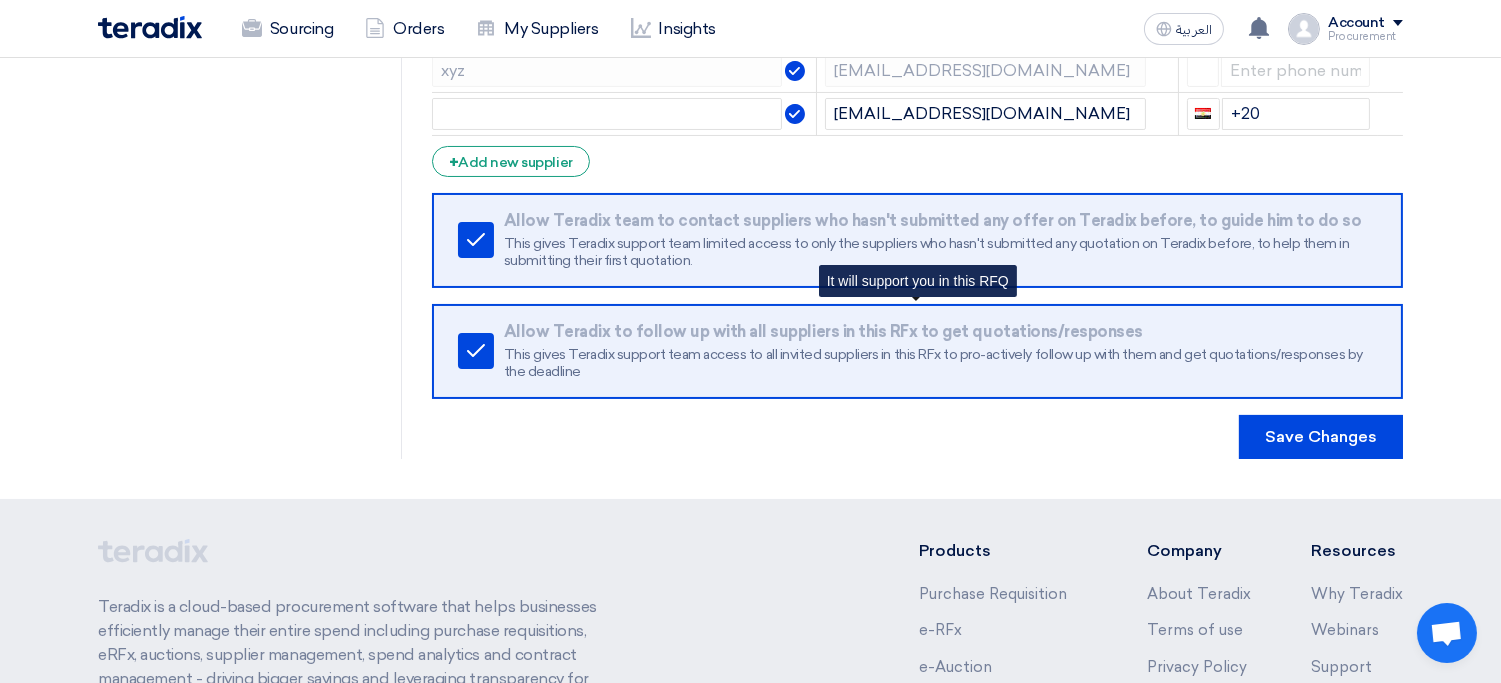 click on "Allow Teradix to follow up with all suppliers in this RFx to get quotations/responses" 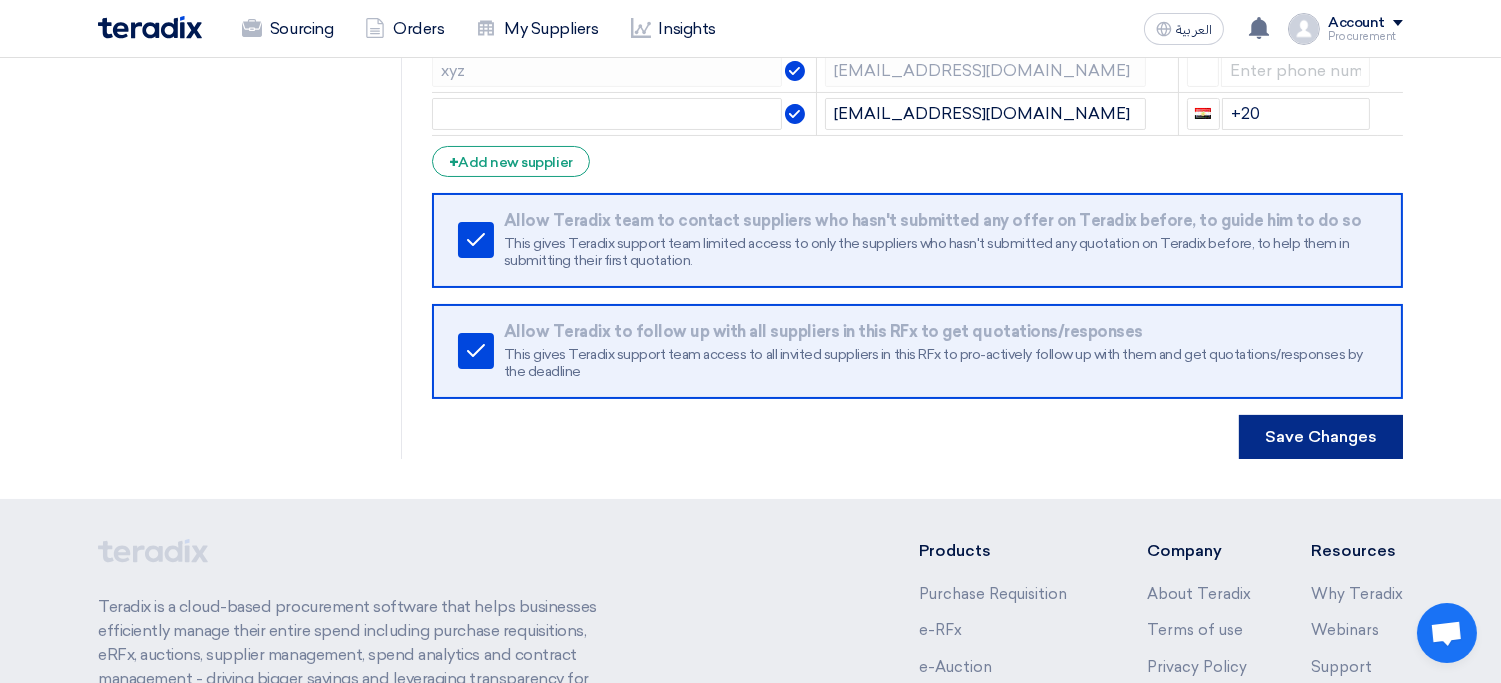 click on "Save Changes" 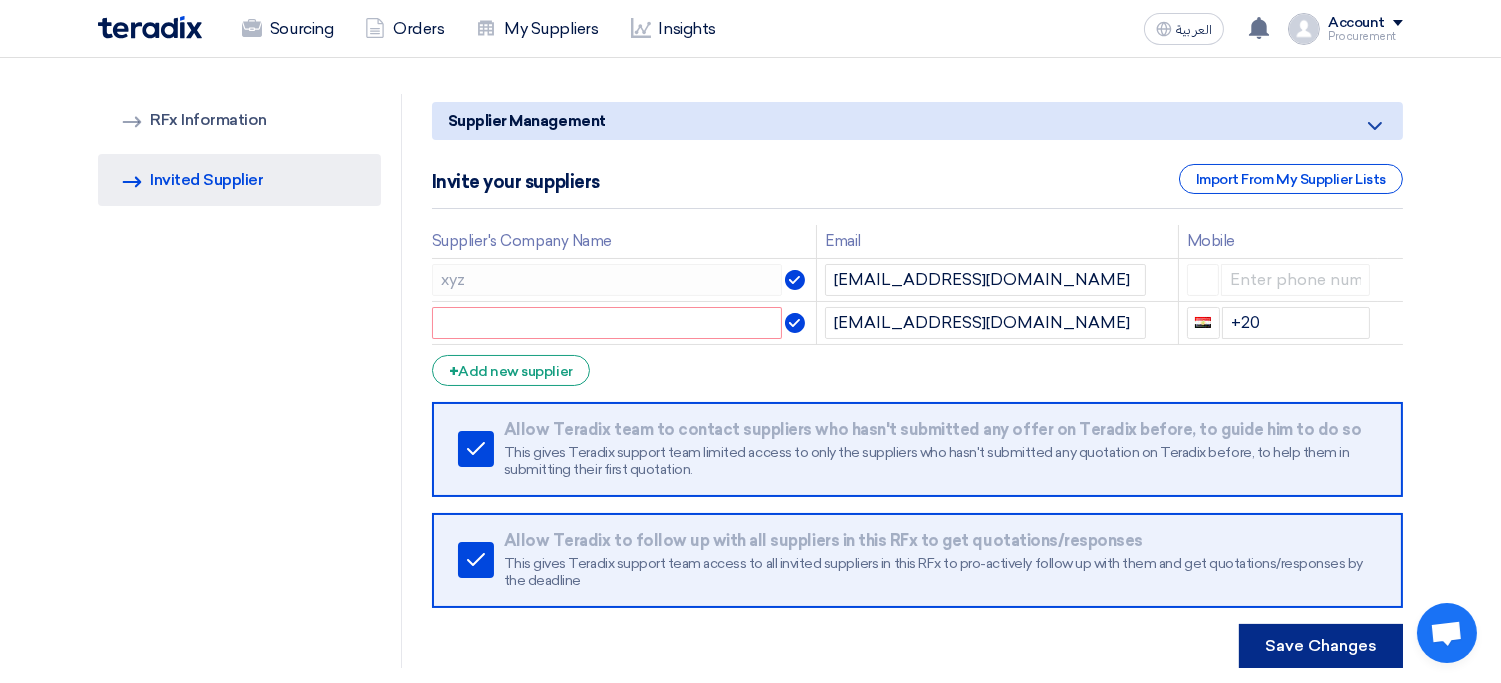 scroll, scrollTop: 146, scrollLeft: 0, axis: vertical 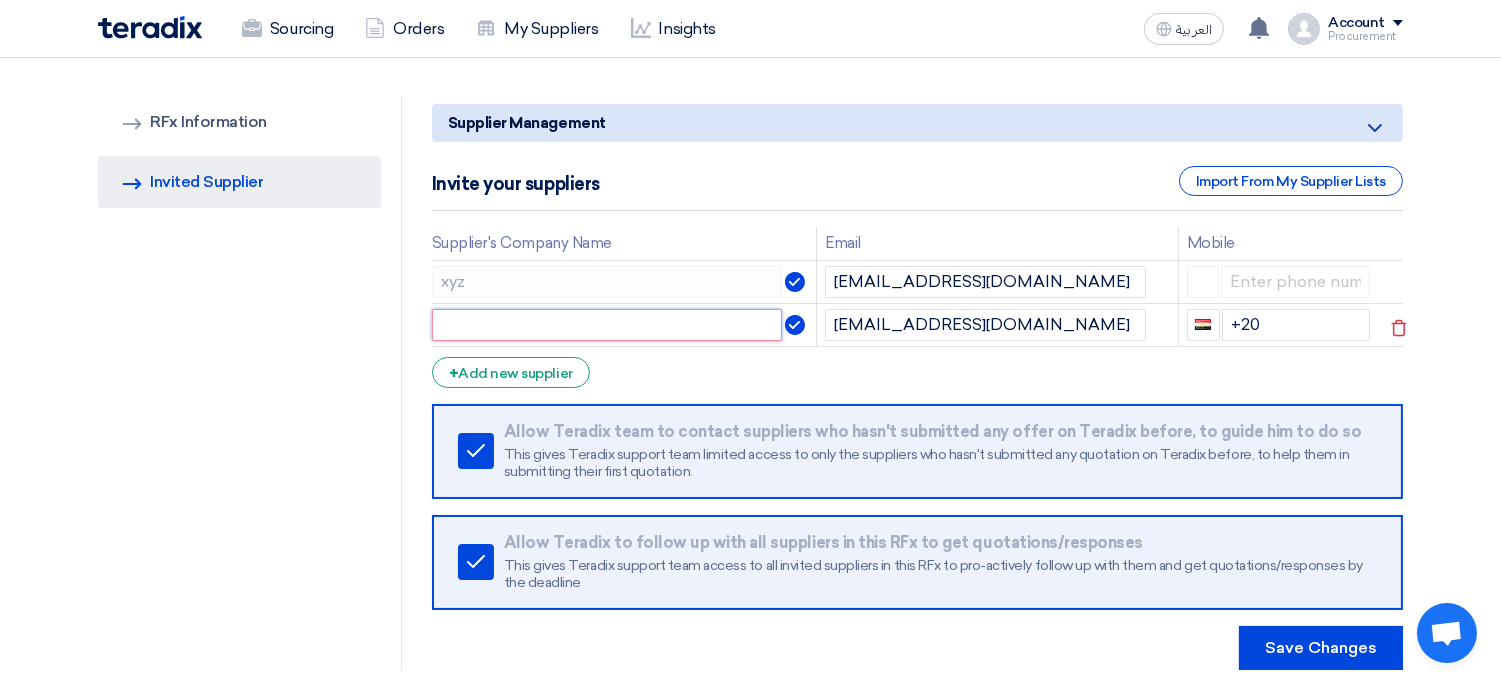 click 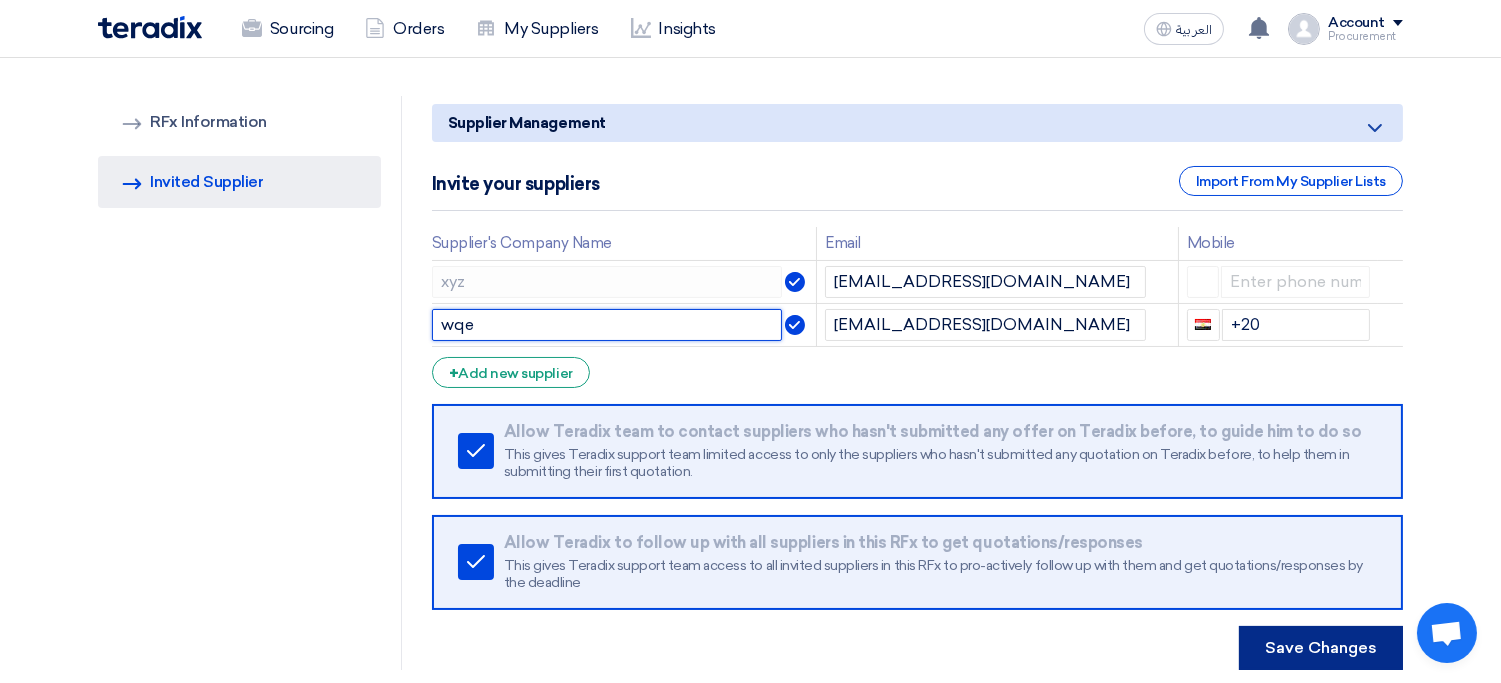 type on "wqe" 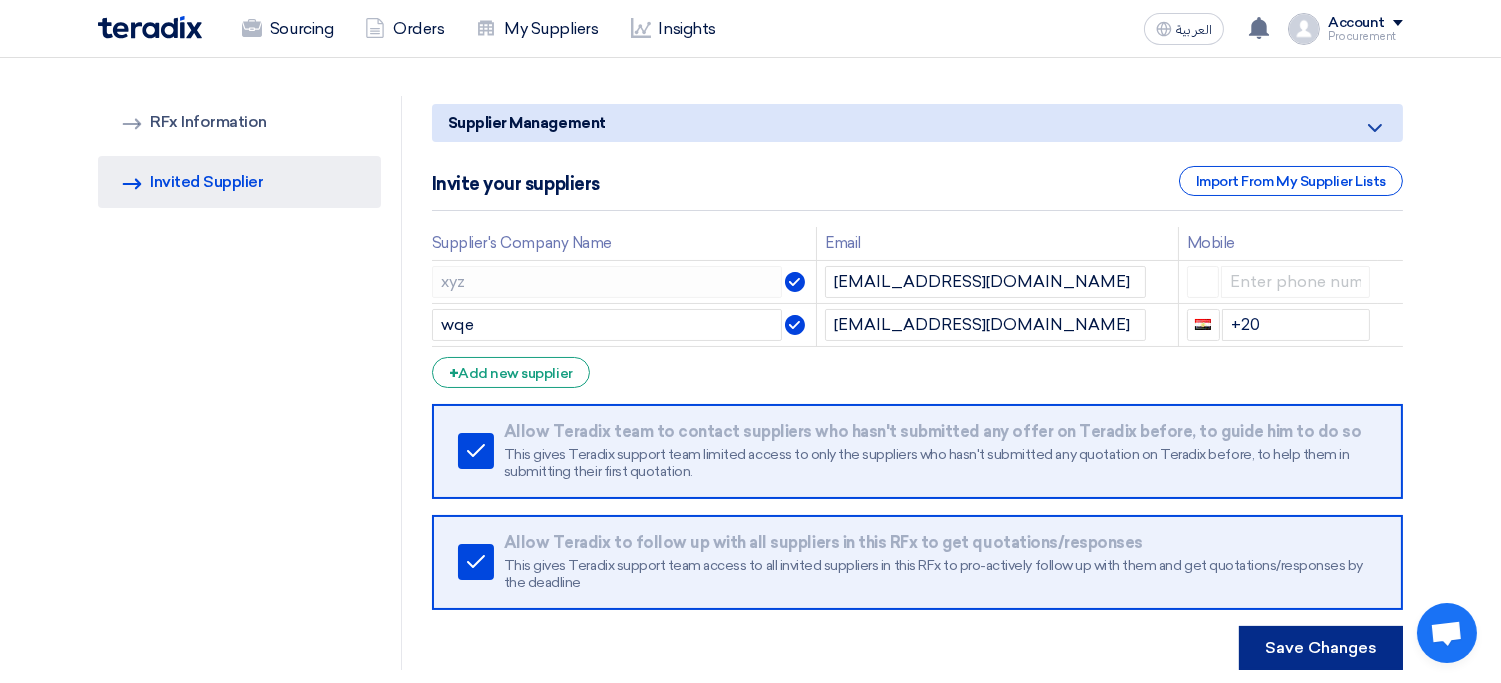 click on "Save Changes" 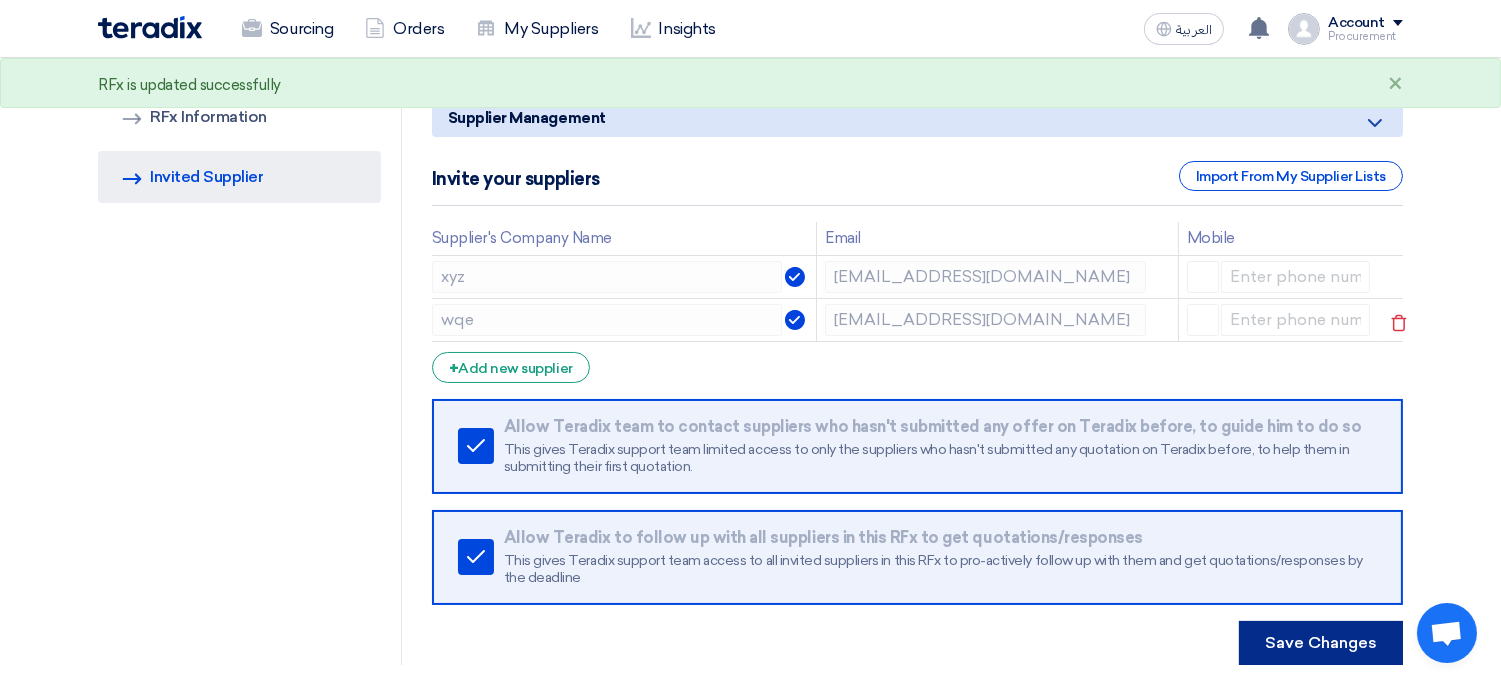 scroll, scrollTop: 538, scrollLeft: 0, axis: vertical 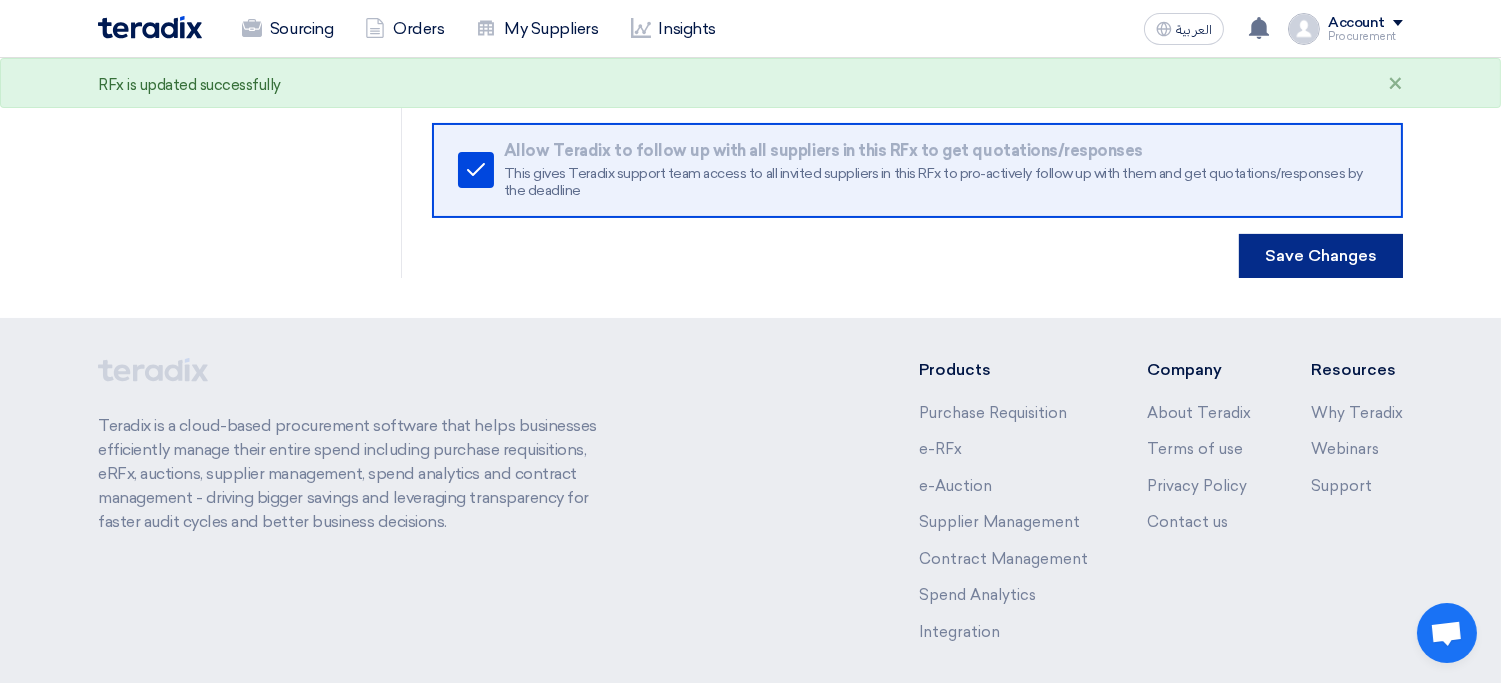 click on "Save Changes" 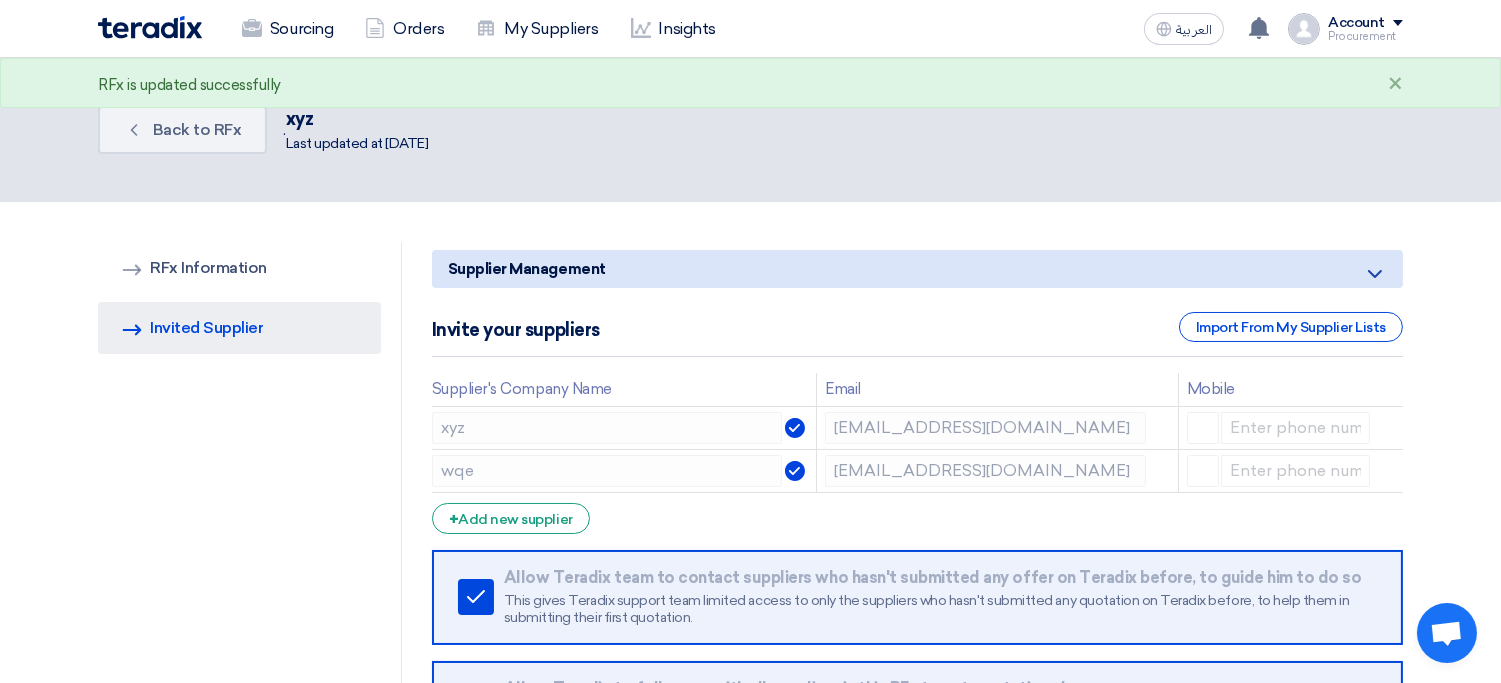 type 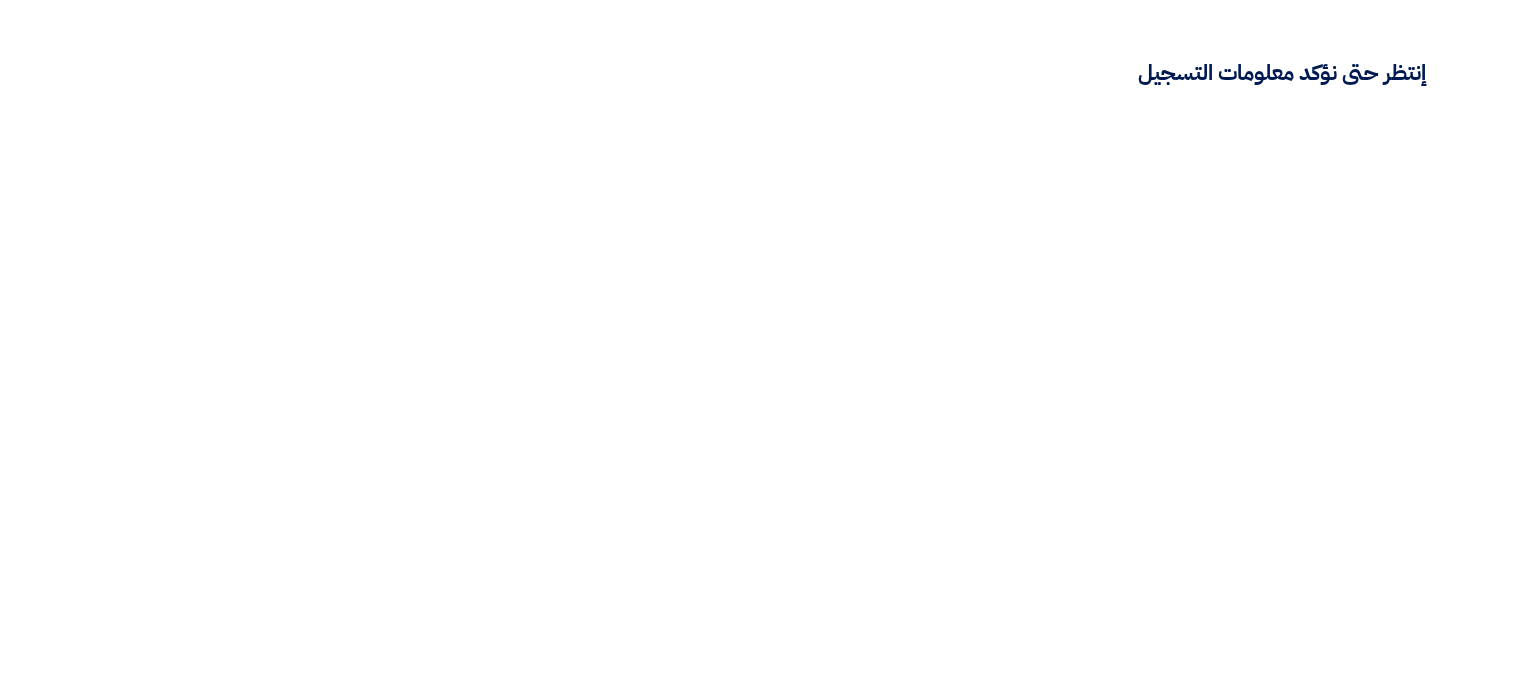 scroll, scrollTop: 0, scrollLeft: 0, axis: both 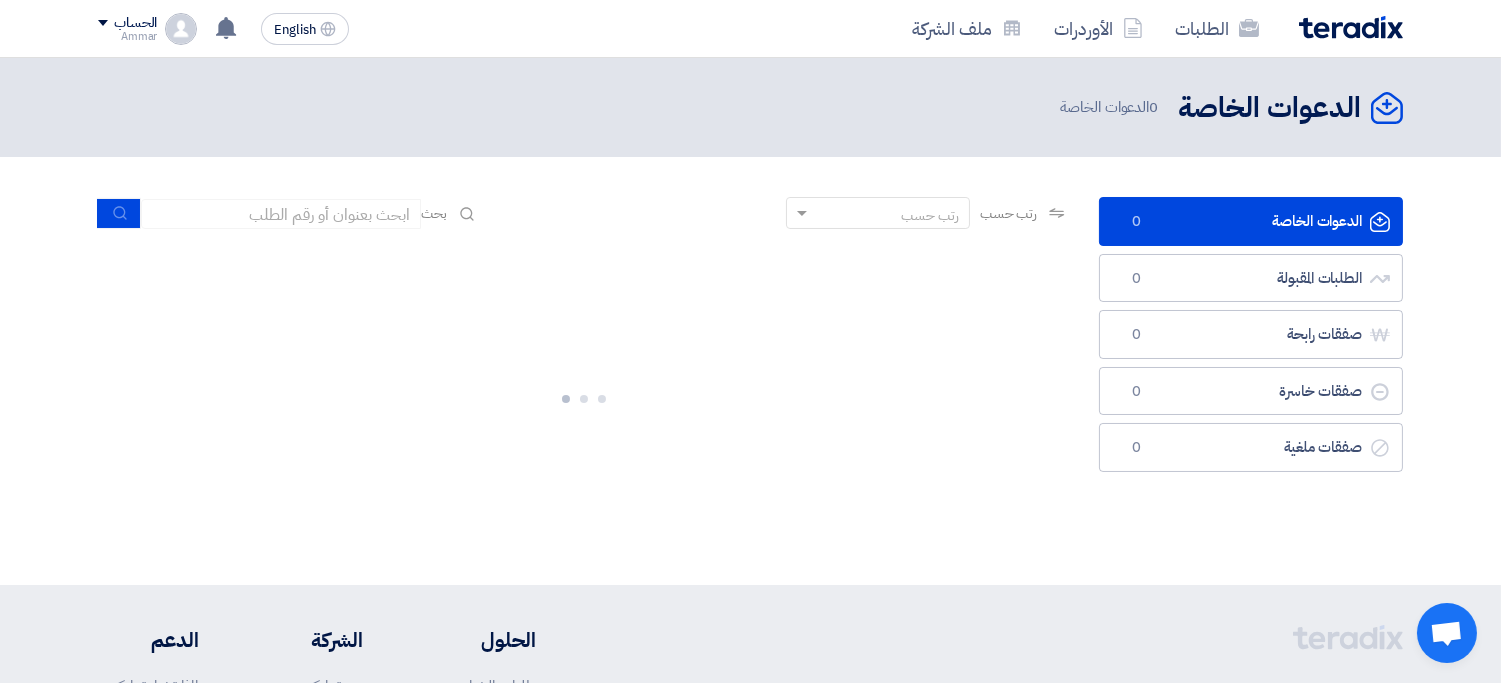click on "الحساب" 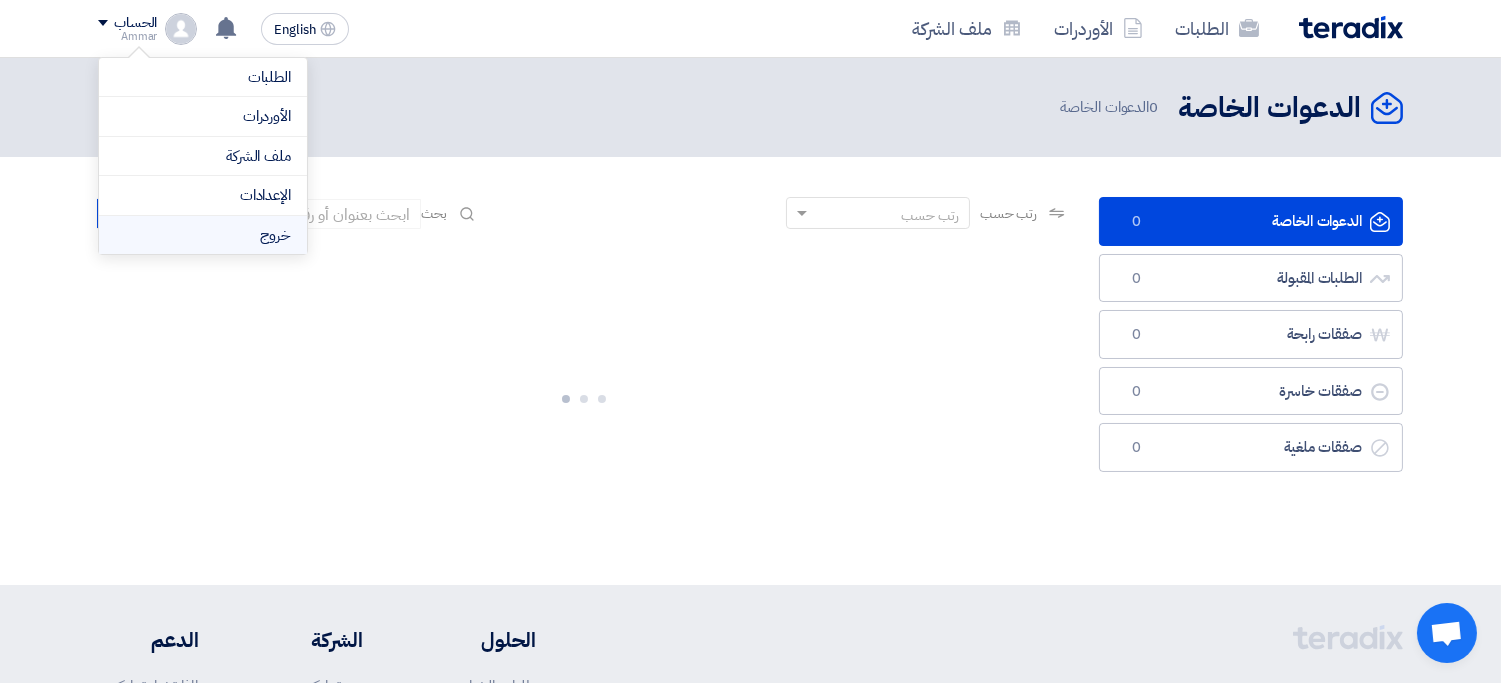 click on "خروج" 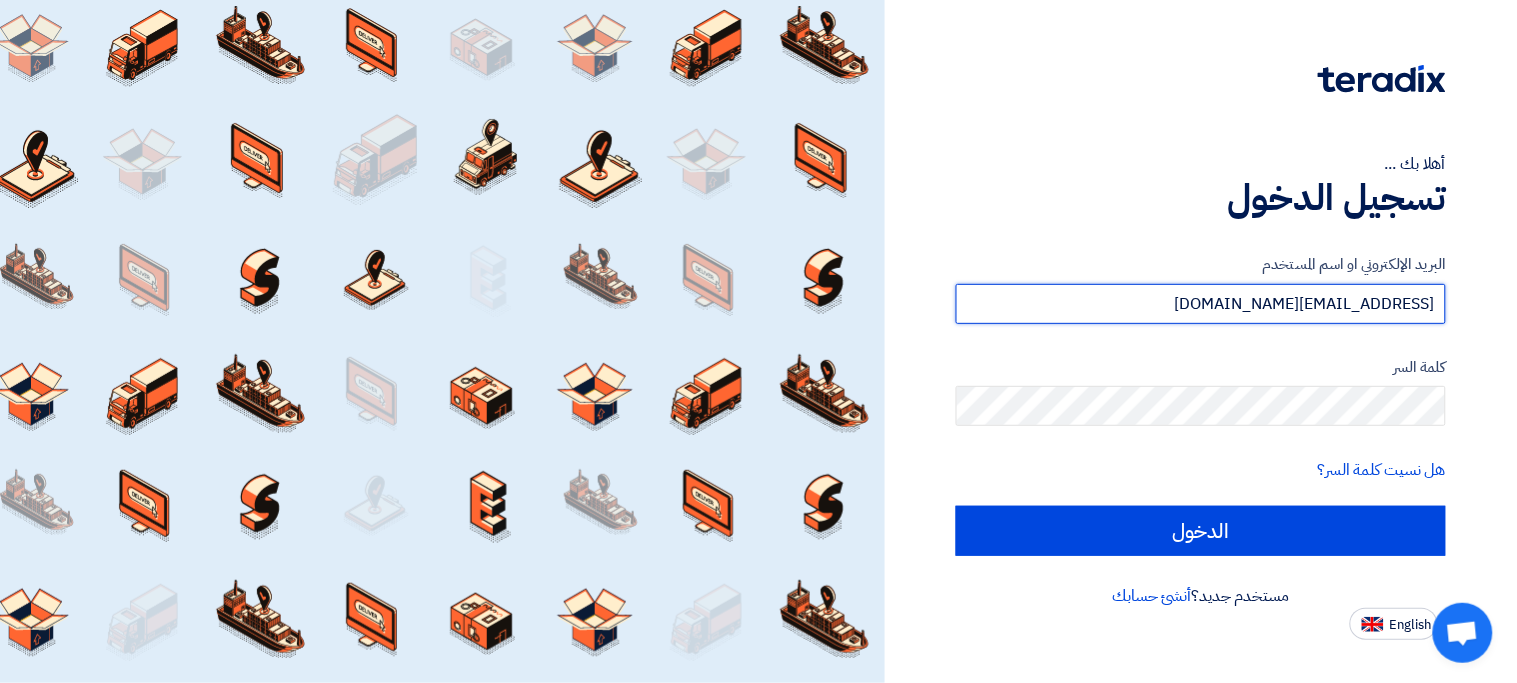 click on "procurement.synergi@testing.com" at bounding box center [1201, 304] 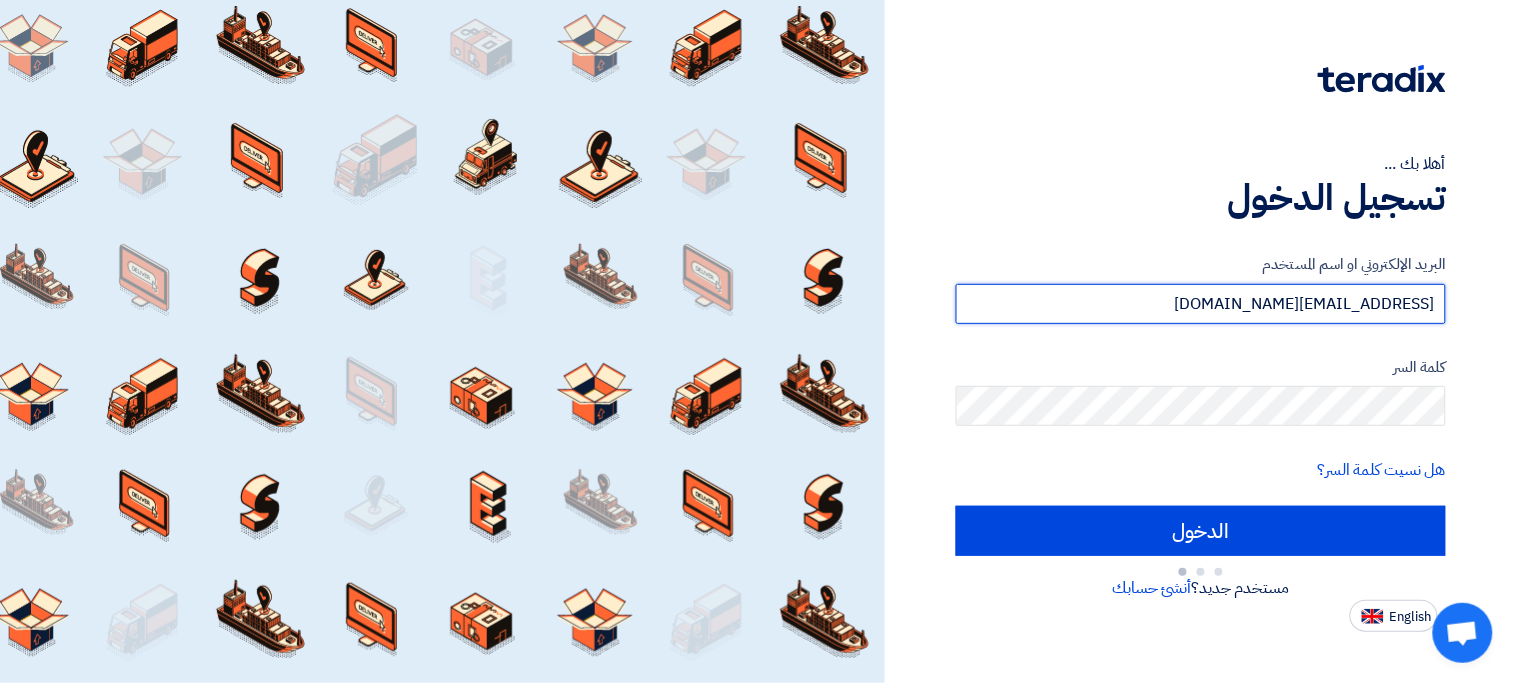 type on "Sign in" 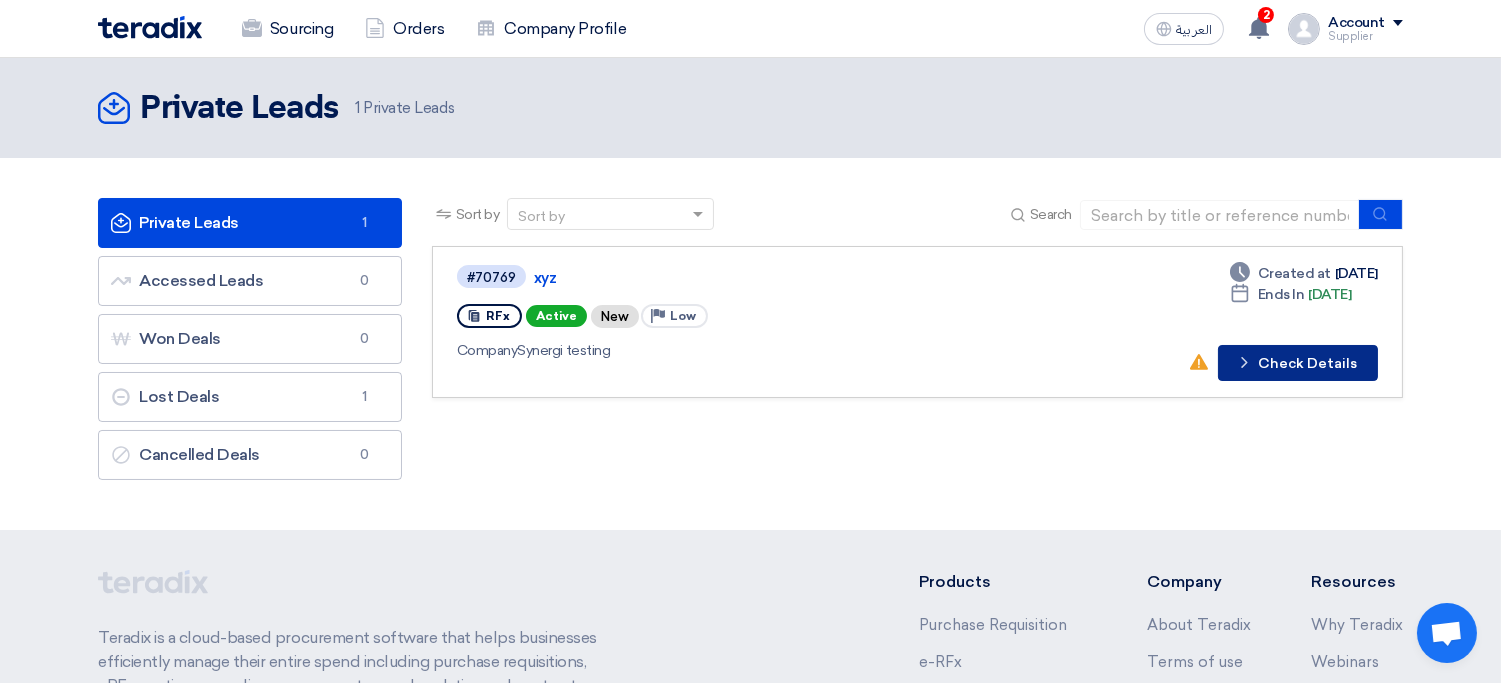 click on "Check details
Check Details" 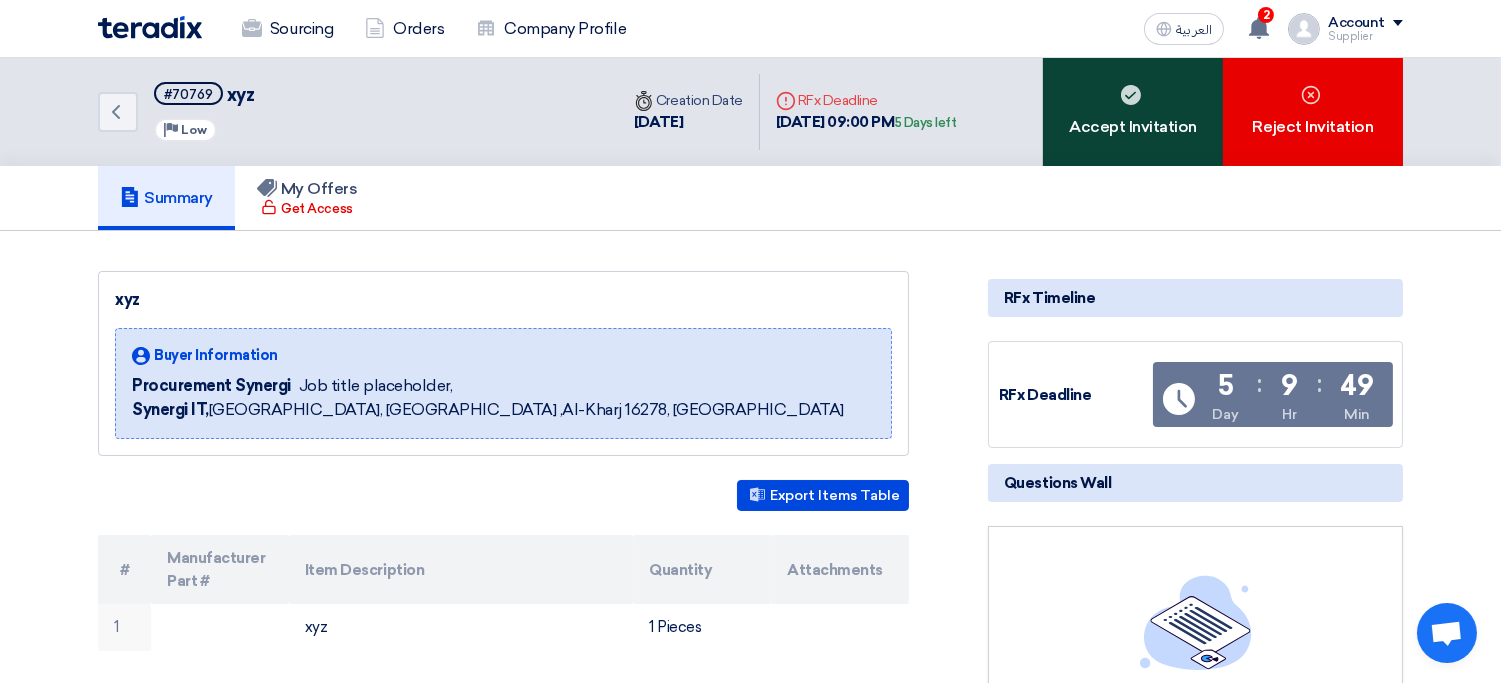 click on "Accept Invitation" 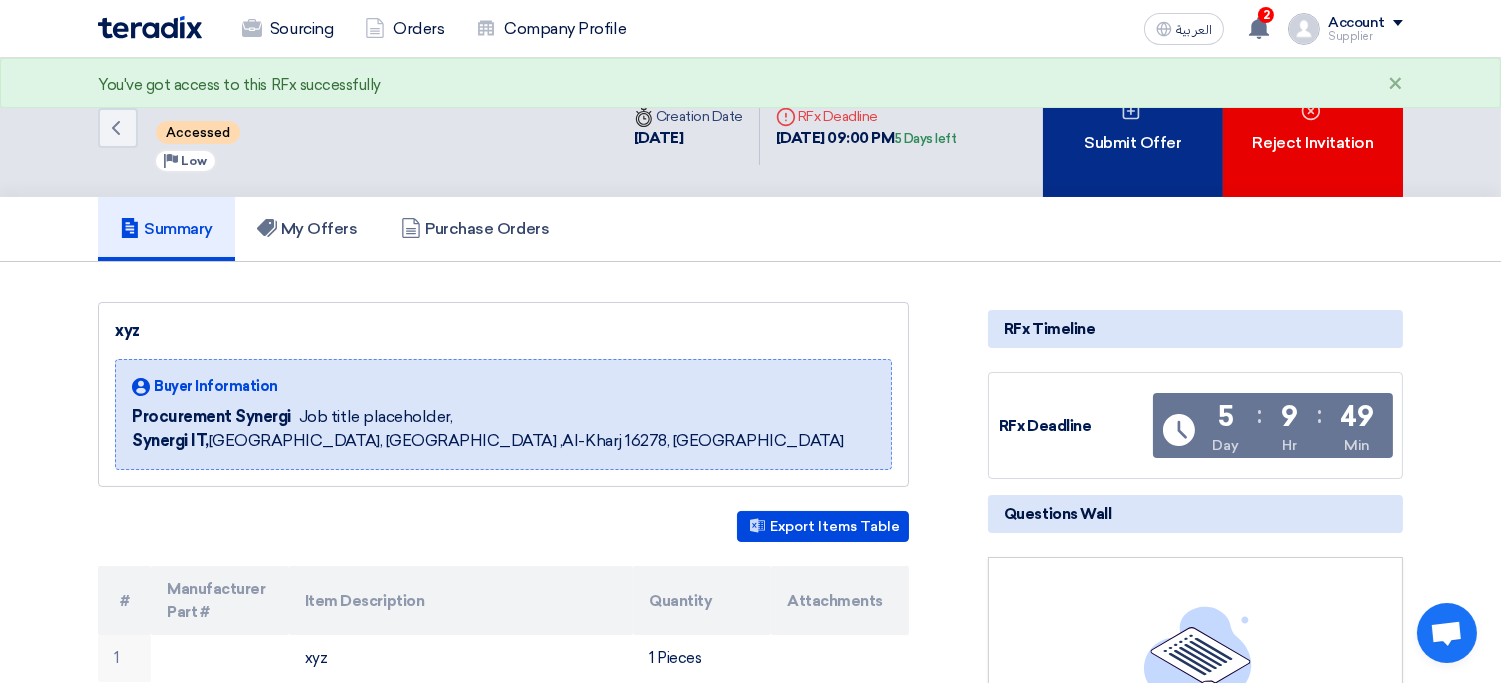 click on "Submit Offer" 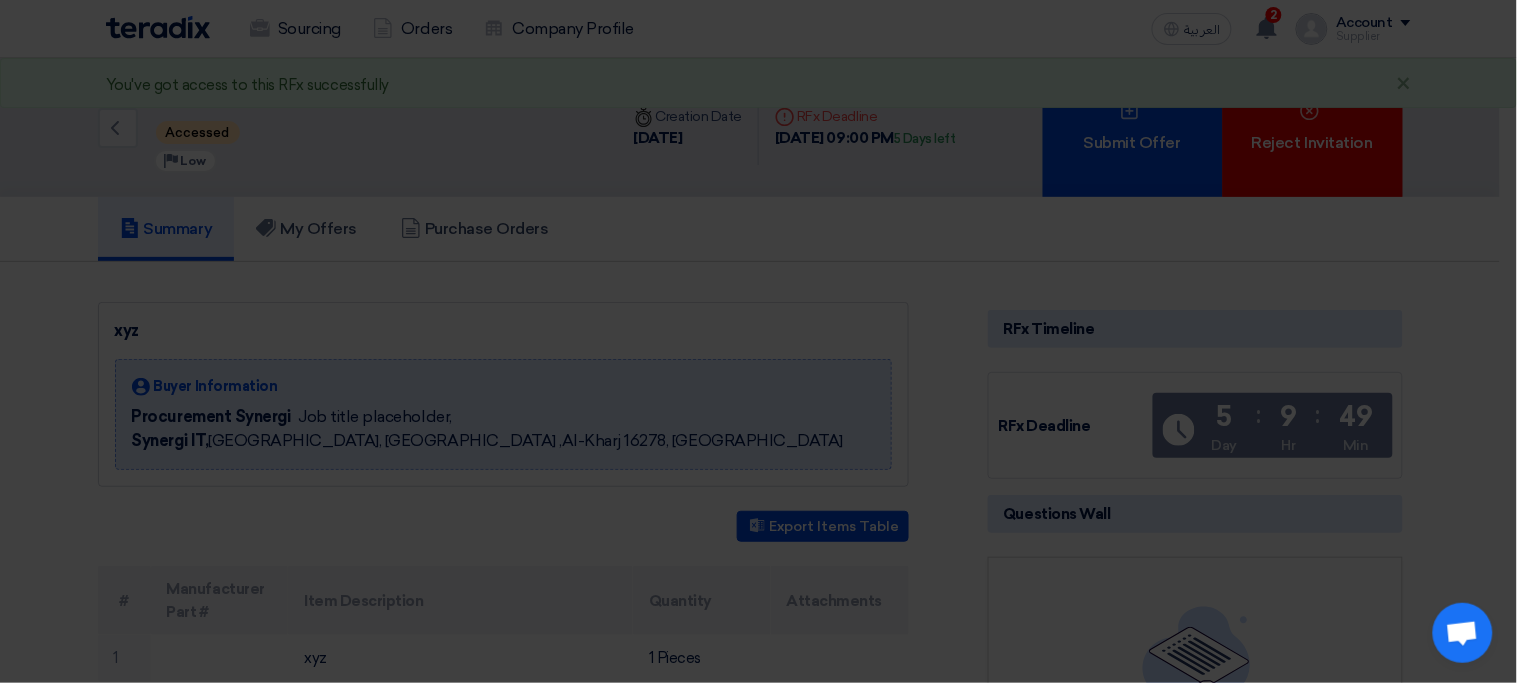 click on "Submit a new offer for this request
Start a new offer submission from scratch" 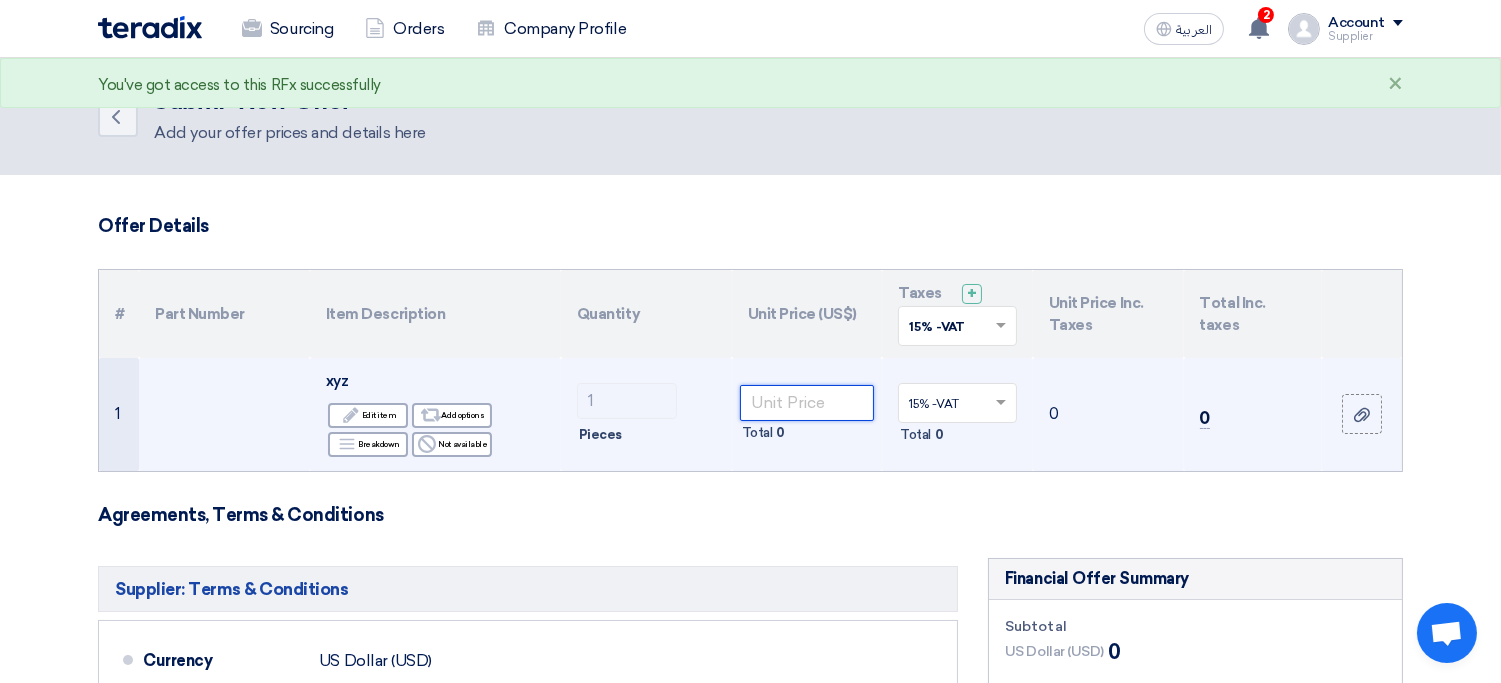 click 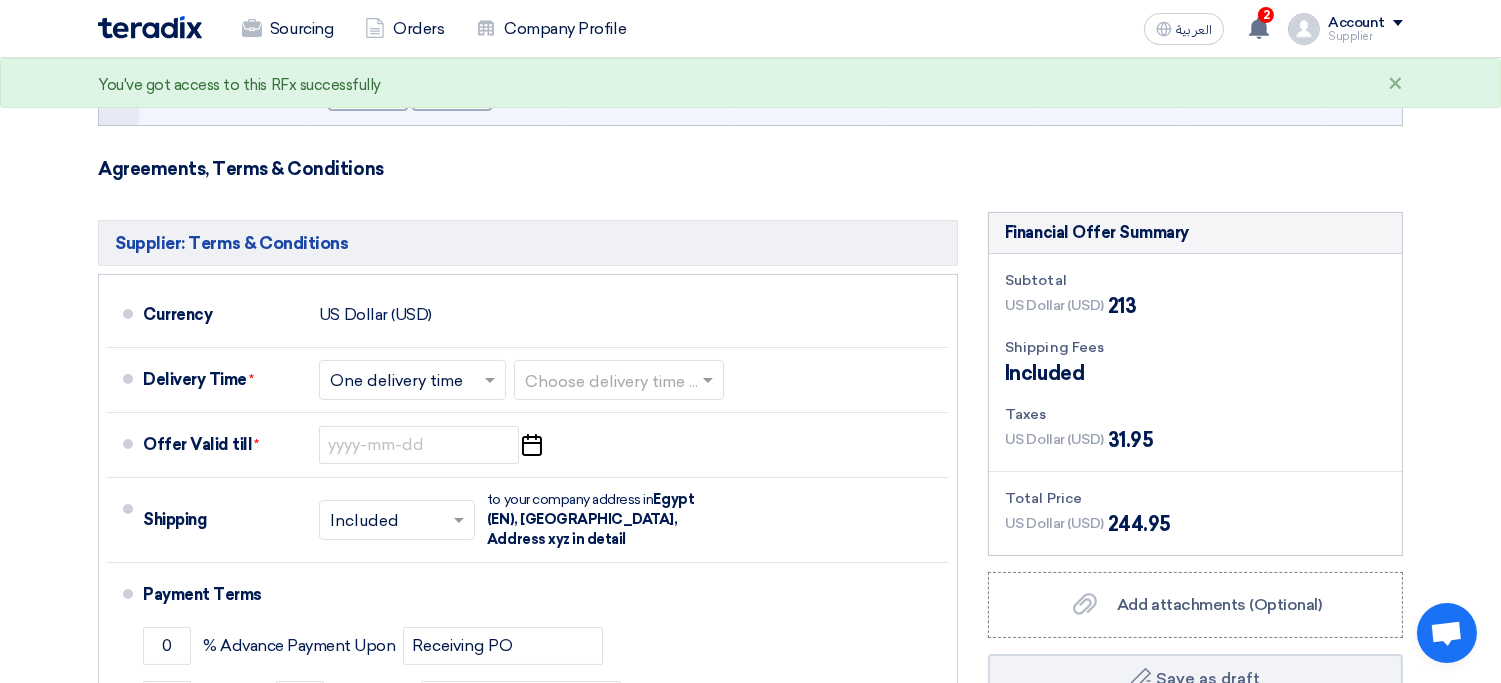 scroll, scrollTop: 351, scrollLeft: 0, axis: vertical 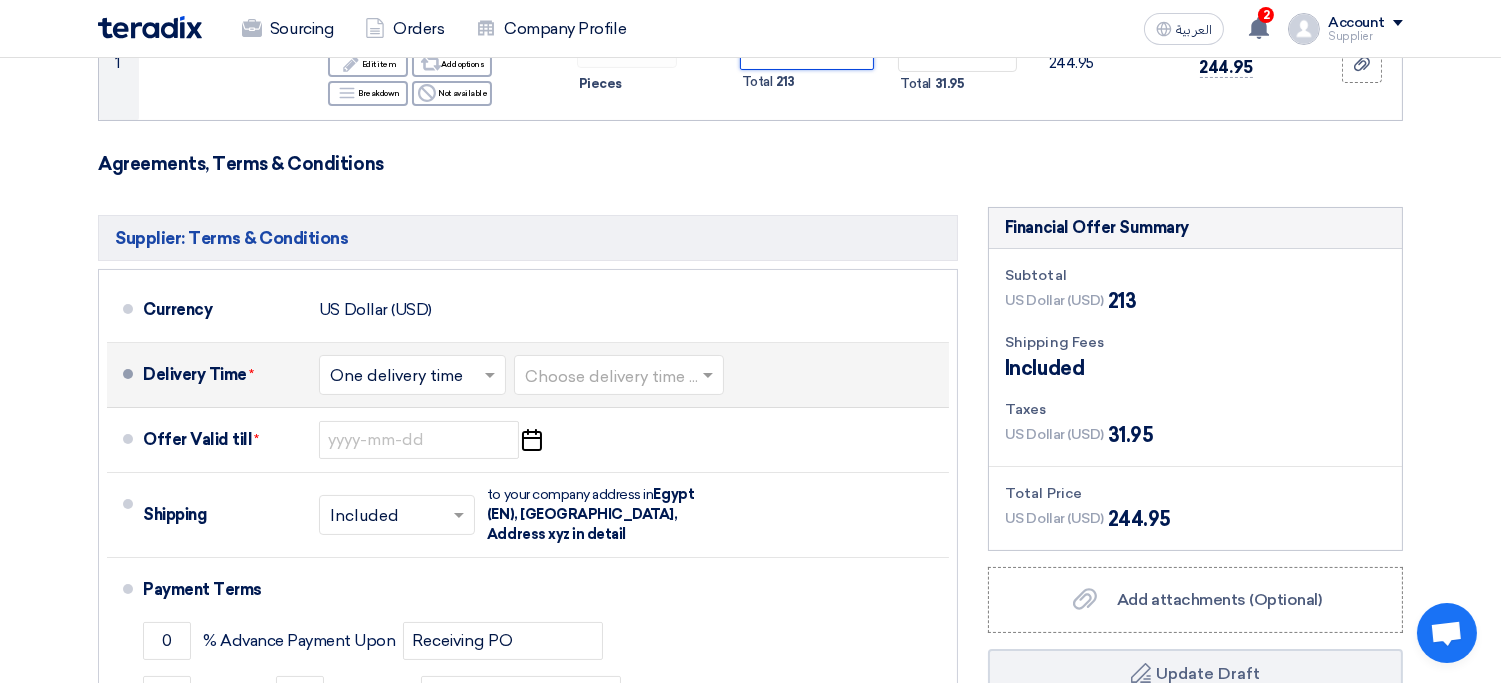 type on "213" 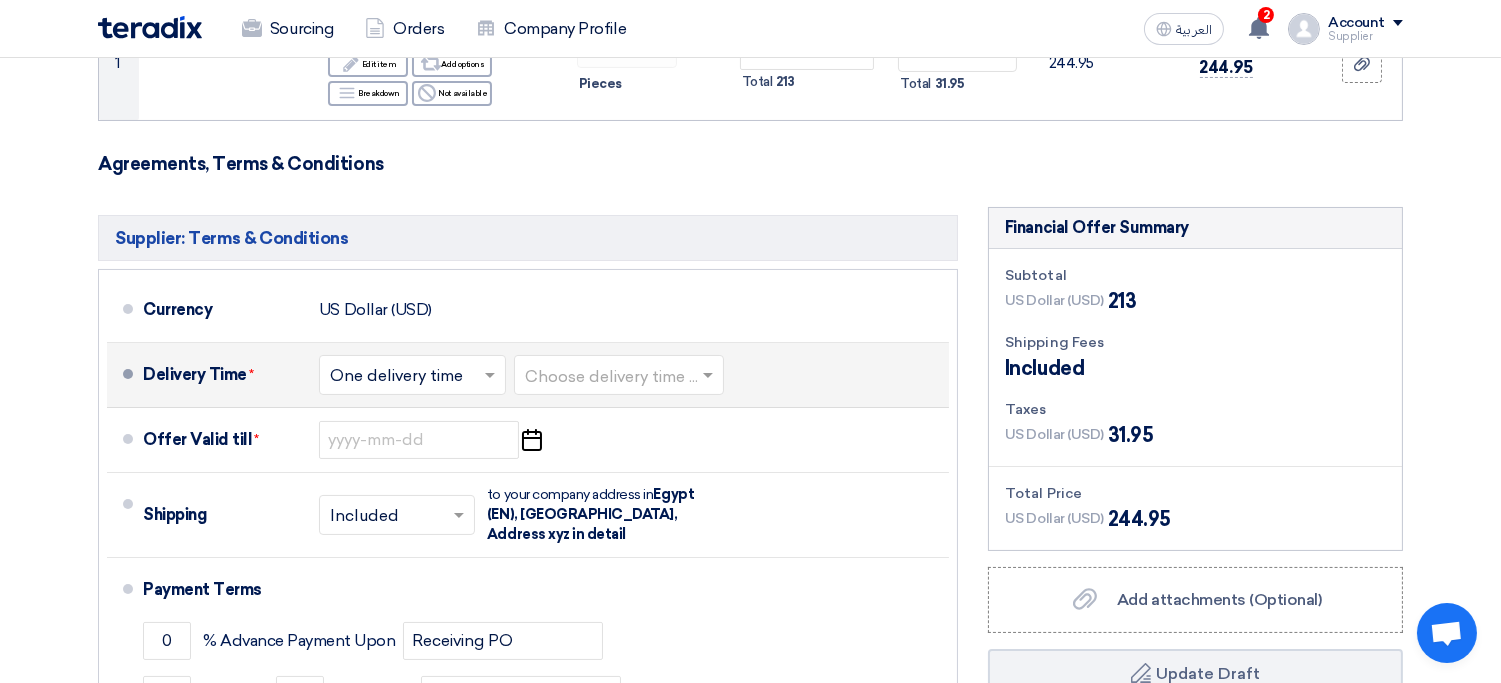 click 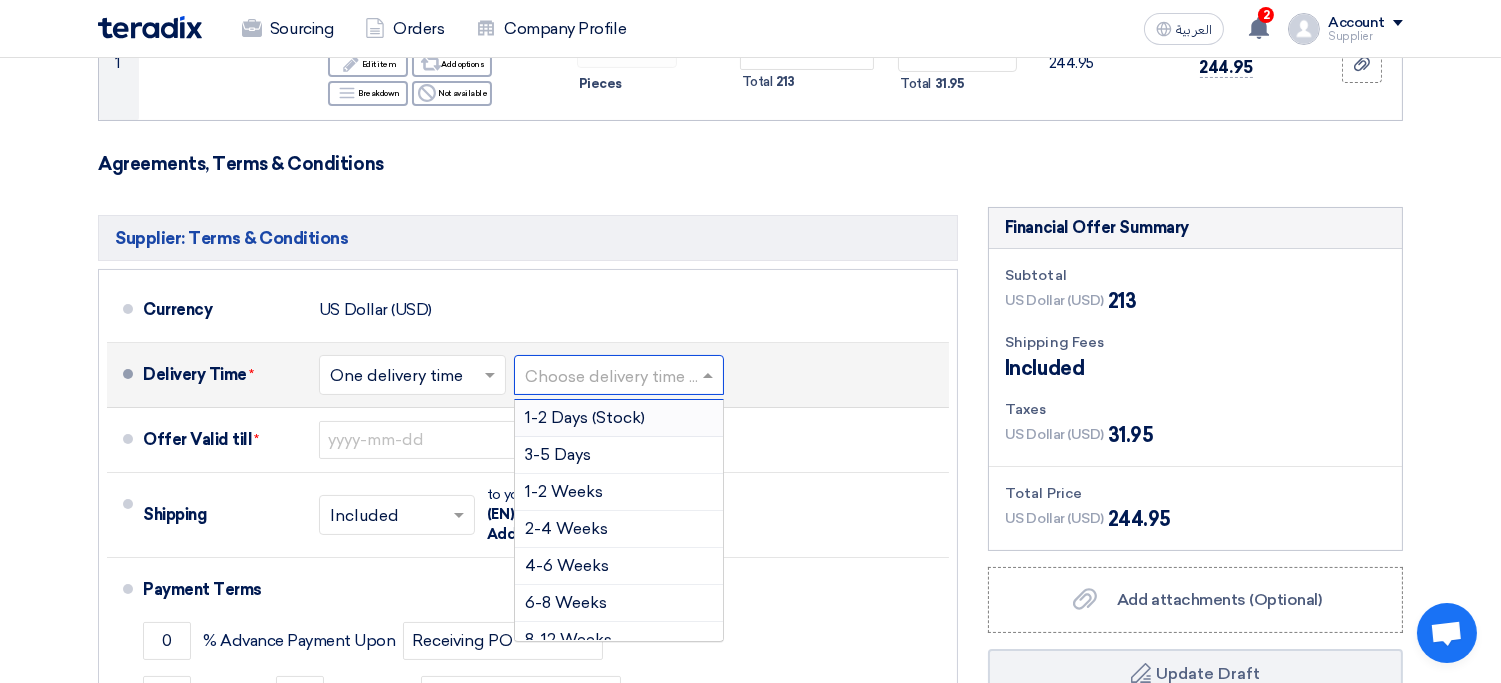 click on "1-2 Days (Stock)" at bounding box center [619, 418] 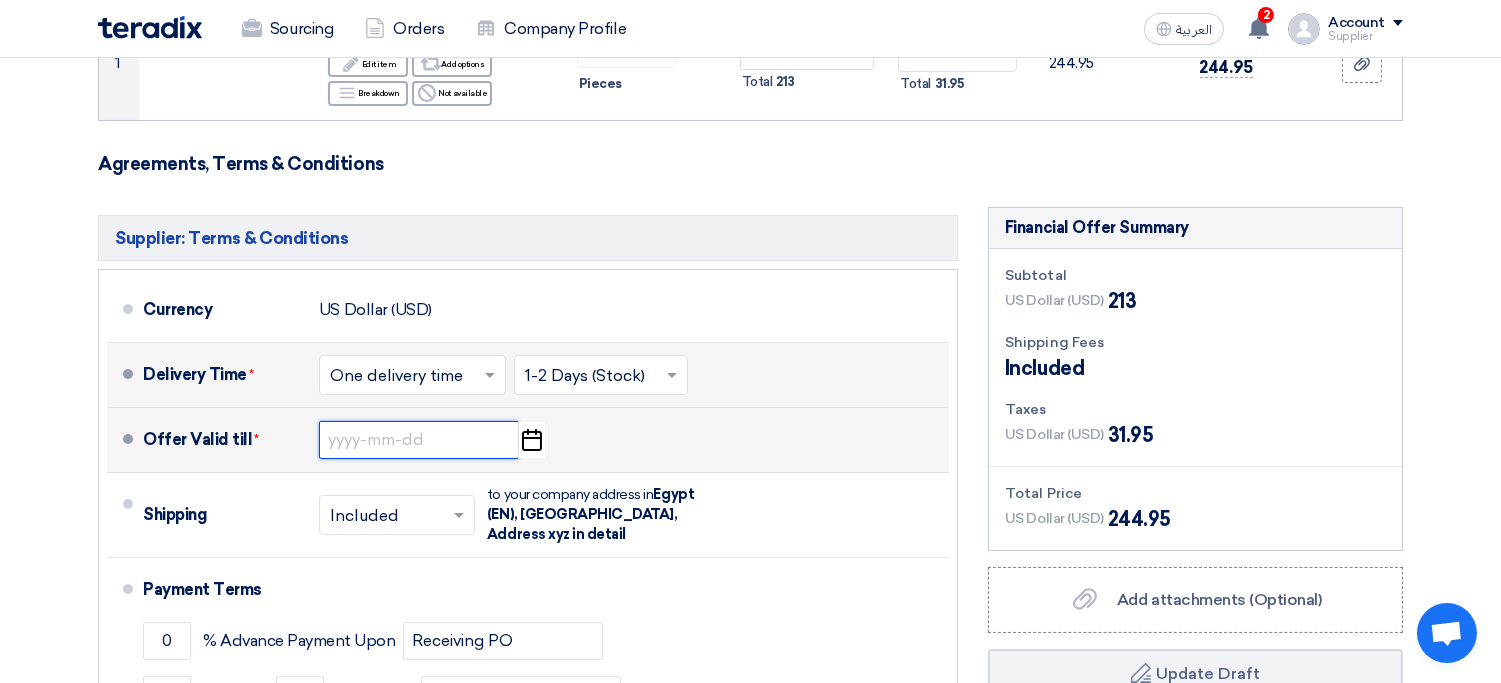 click 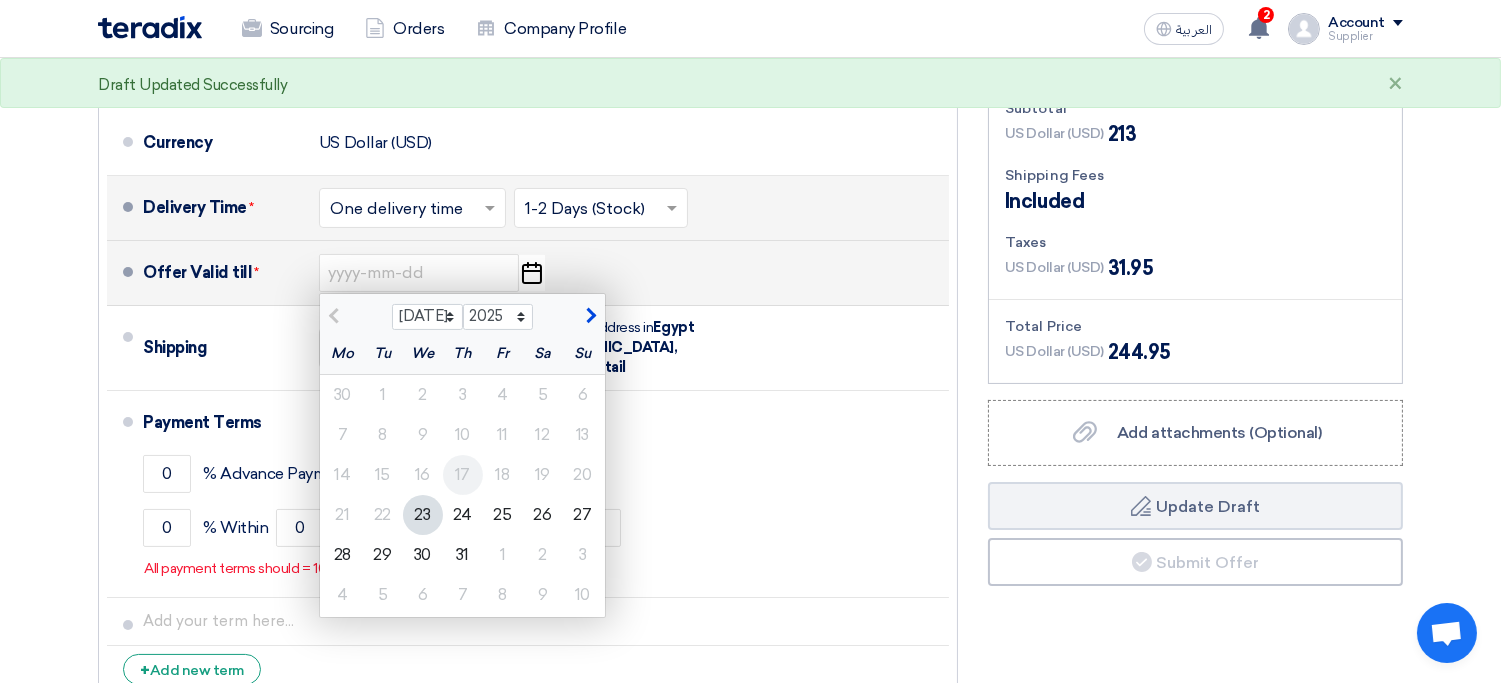 scroll, scrollTop: 521, scrollLeft: 0, axis: vertical 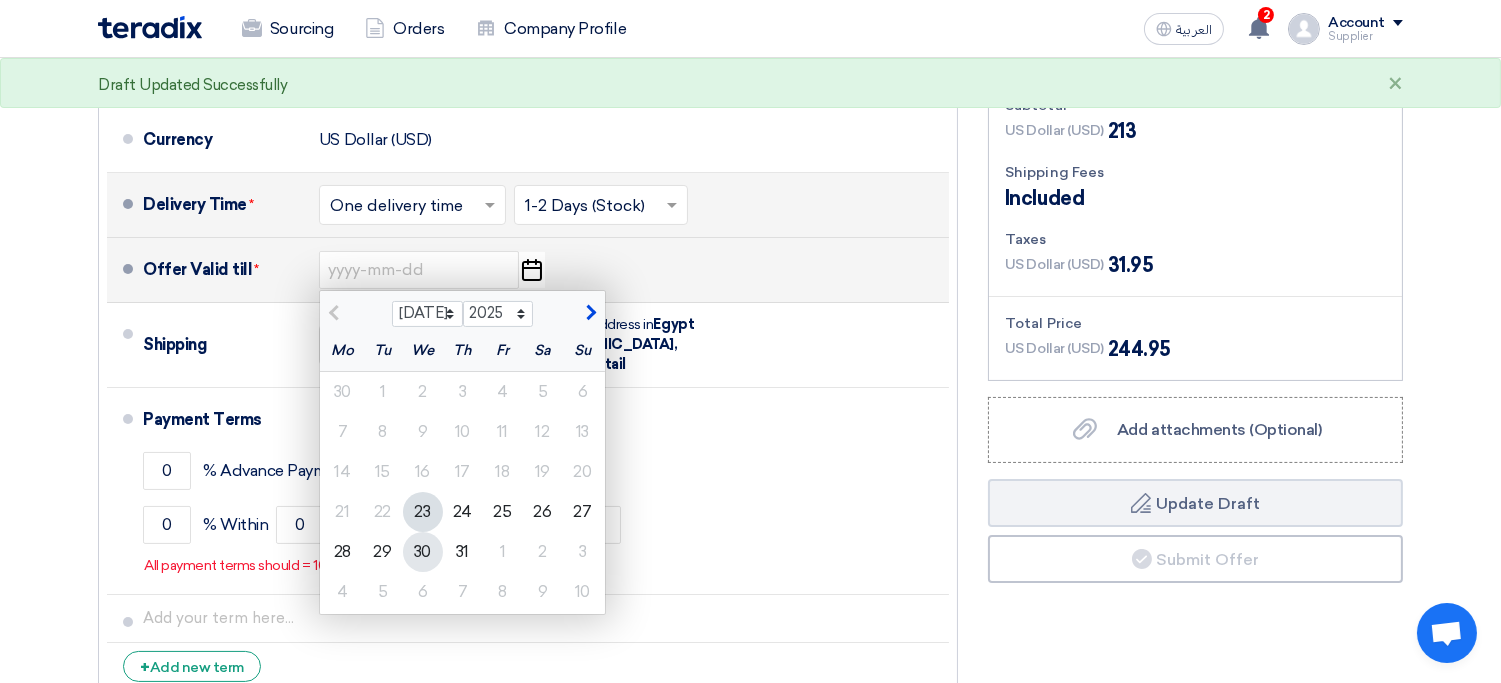 click on "30" 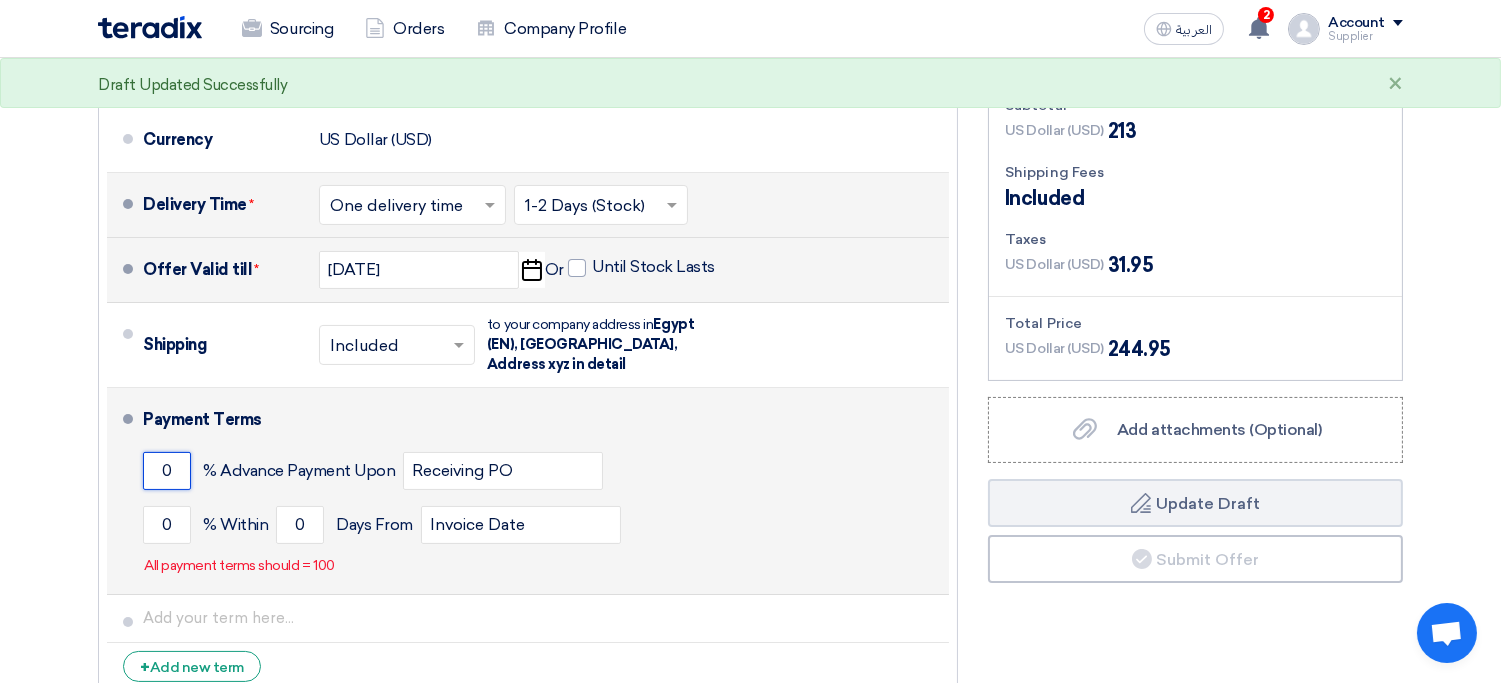 click on "0" 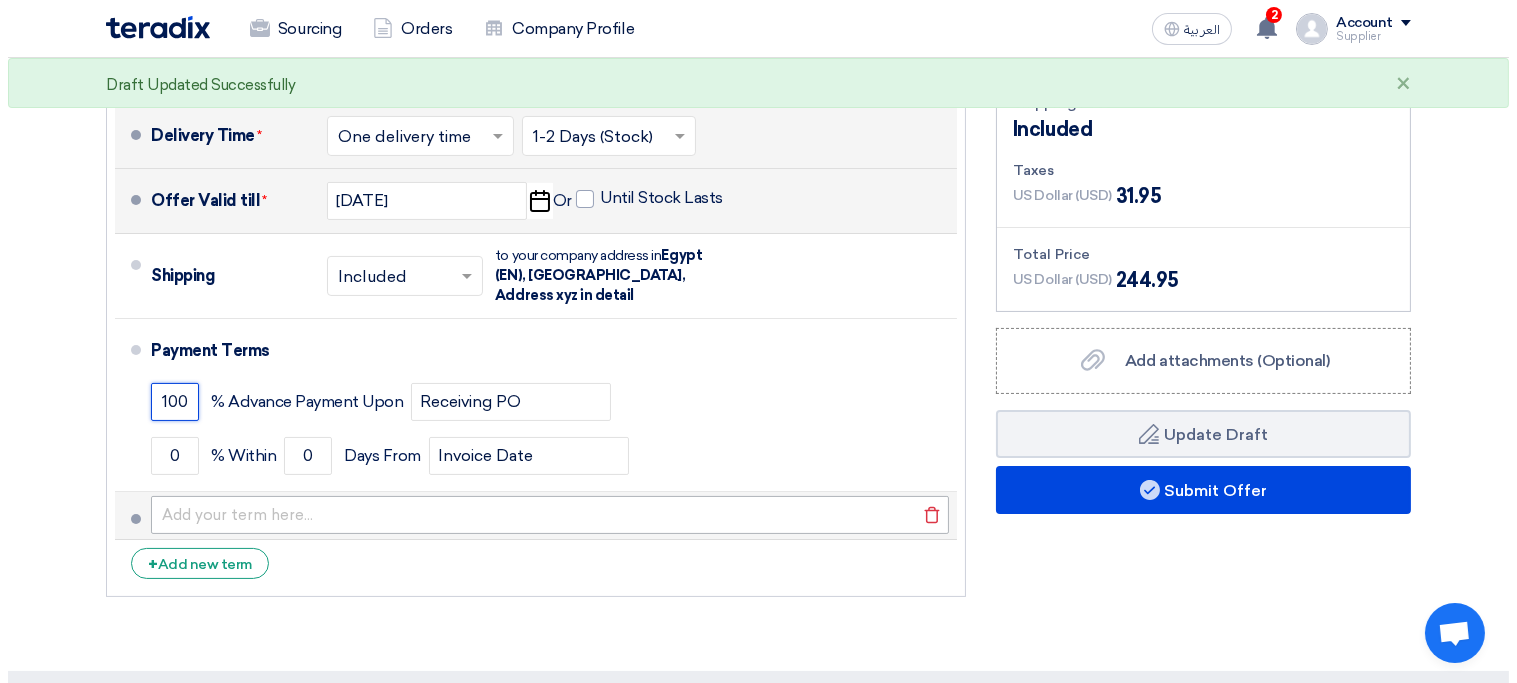 scroll, scrollTop: 592, scrollLeft: 0, axis: vertical 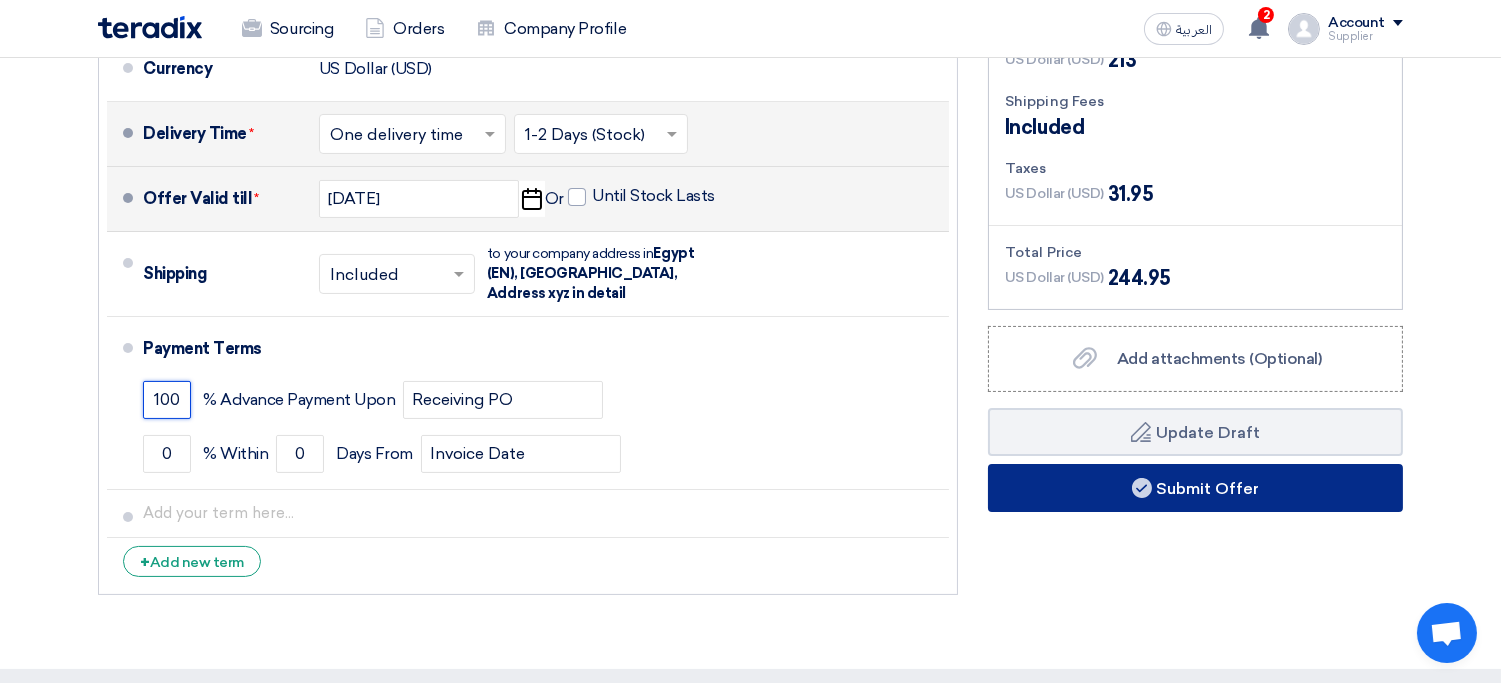 type on "100" 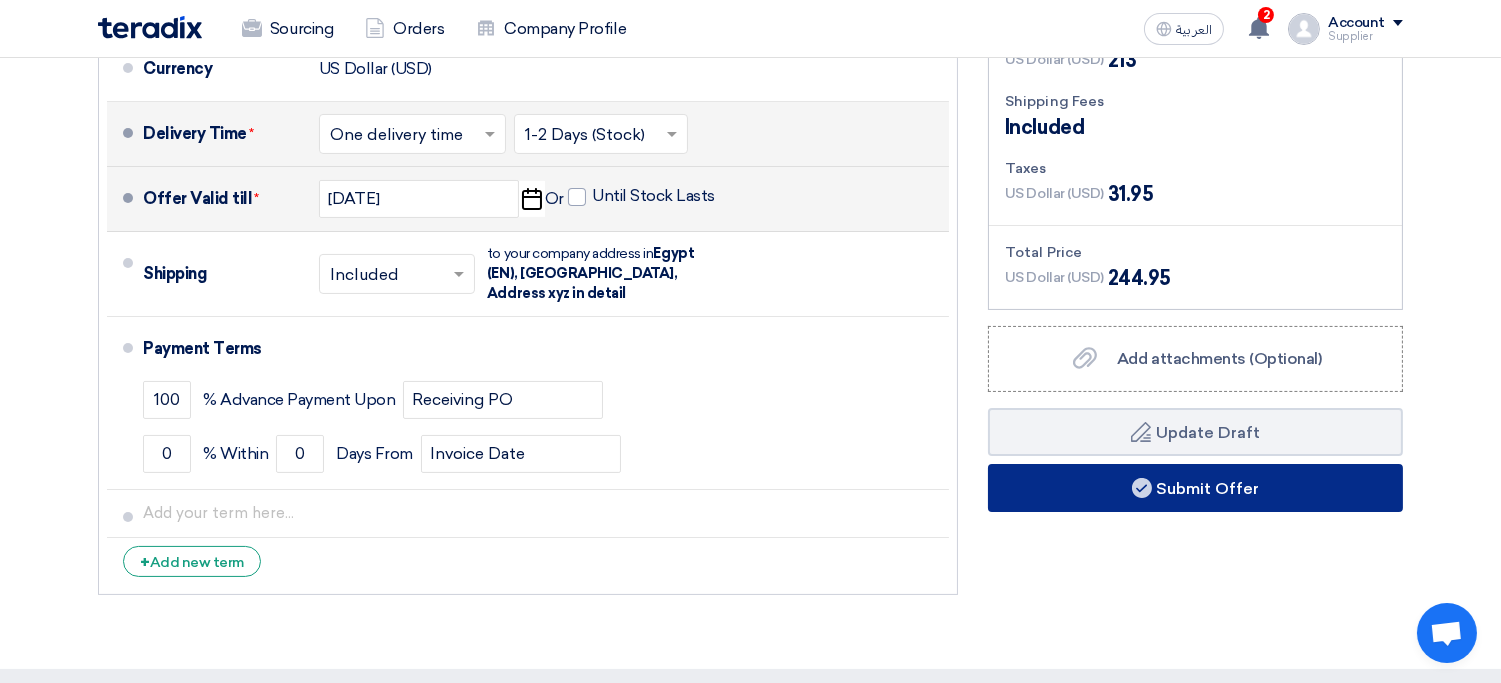 click on "Submit Offer" 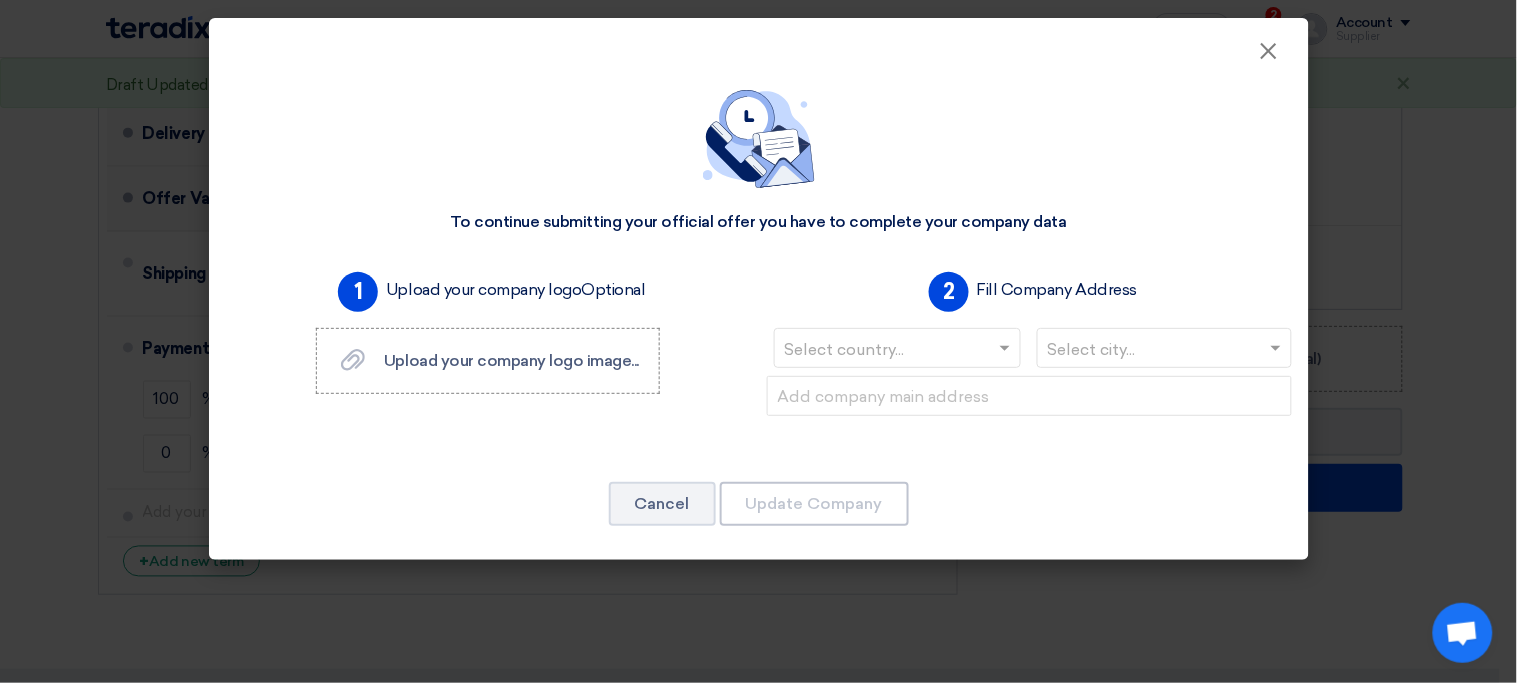 click 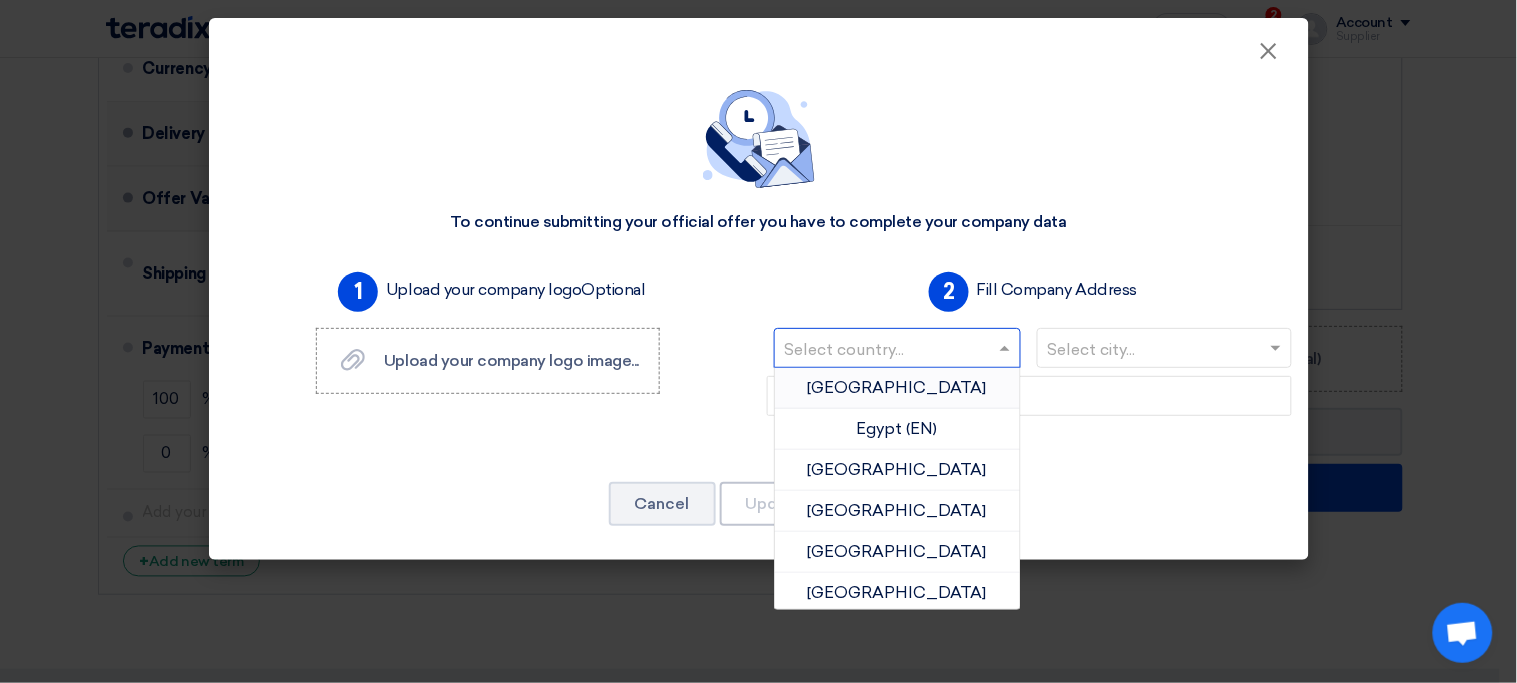 click on "Egypt" at bounding box center (897, 387) 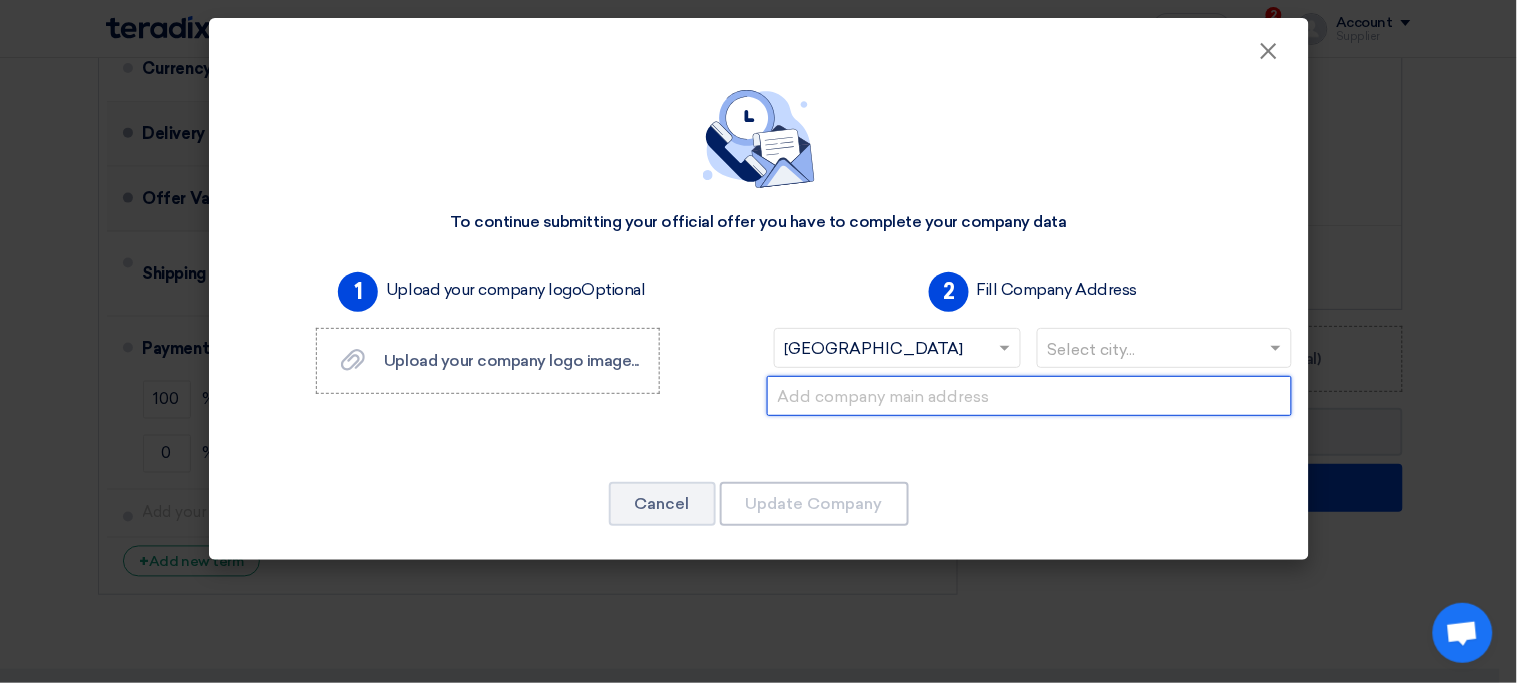 drag, startPoint x: 1072, startPoint y: 375, endPoint x: 1122, endPoint y: 352, distance: 55.03635 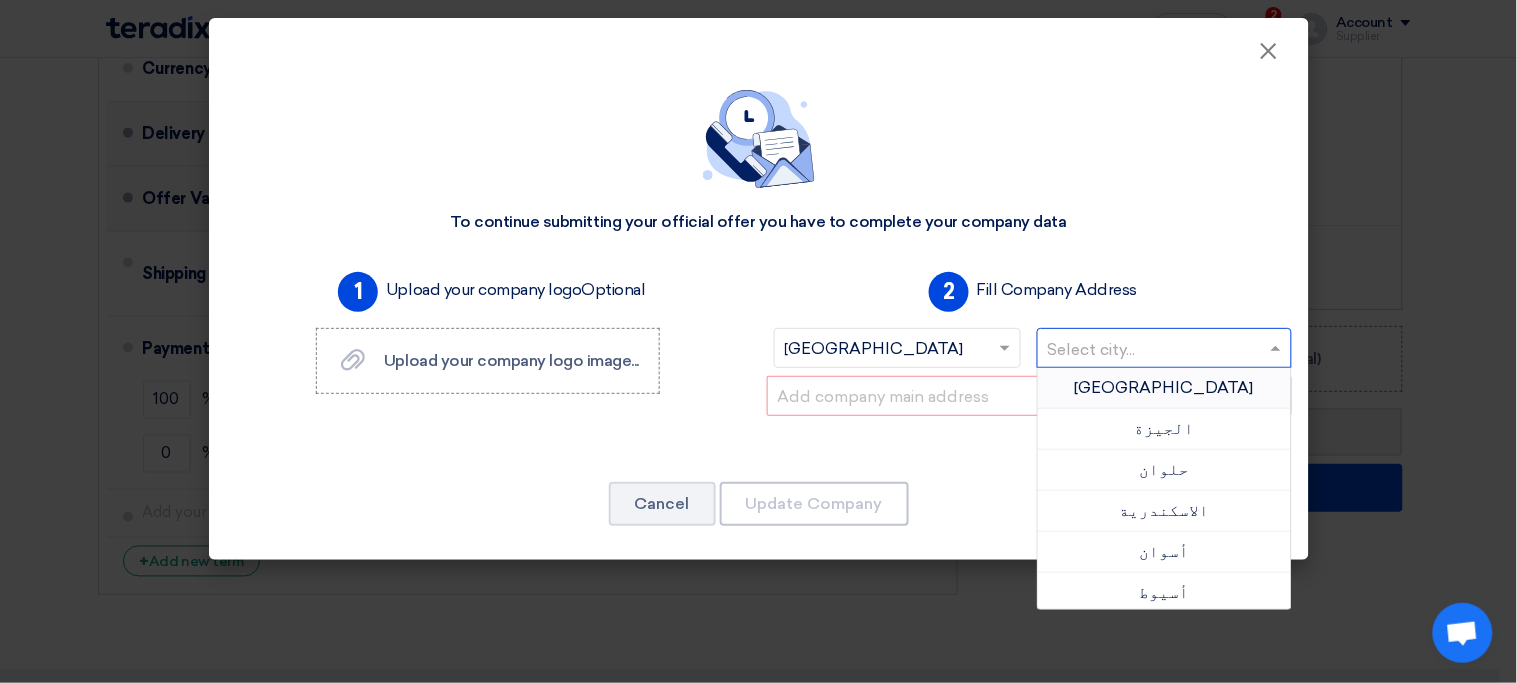 click 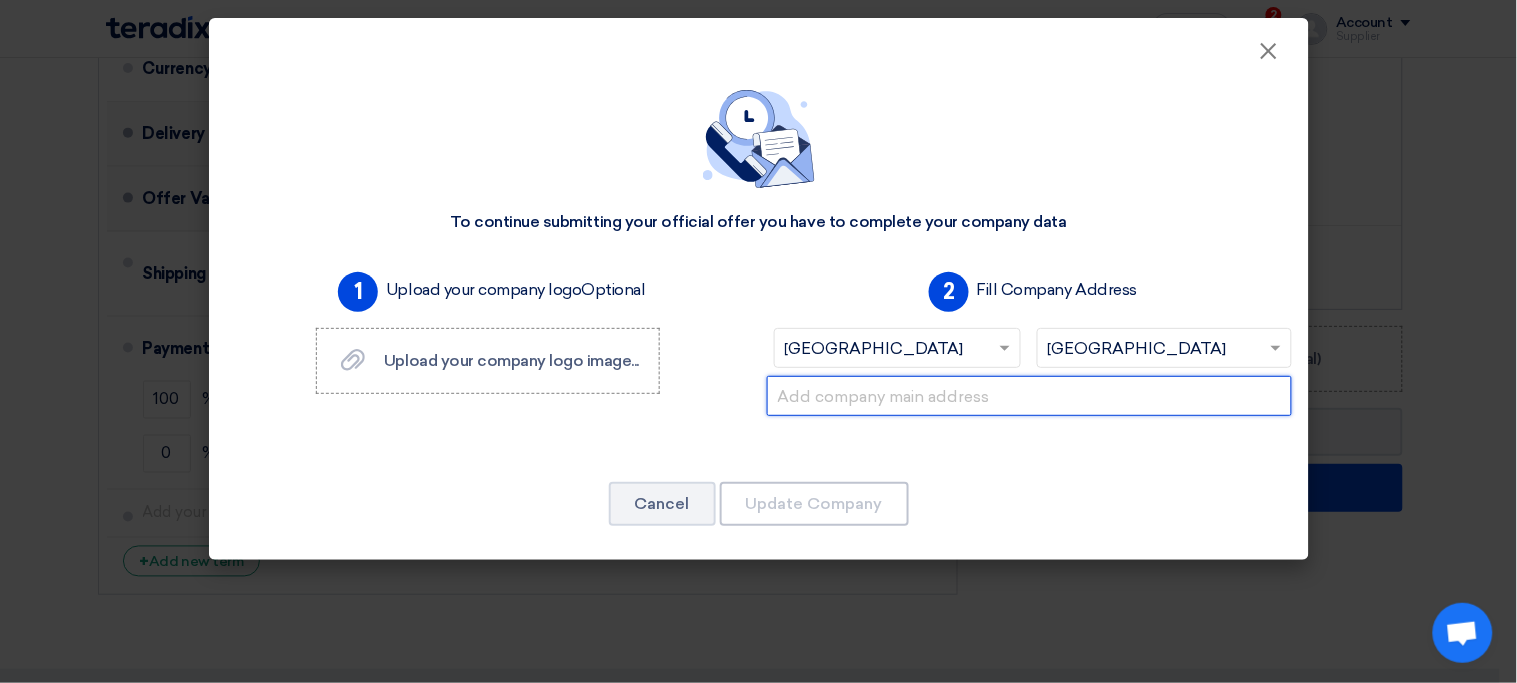 click 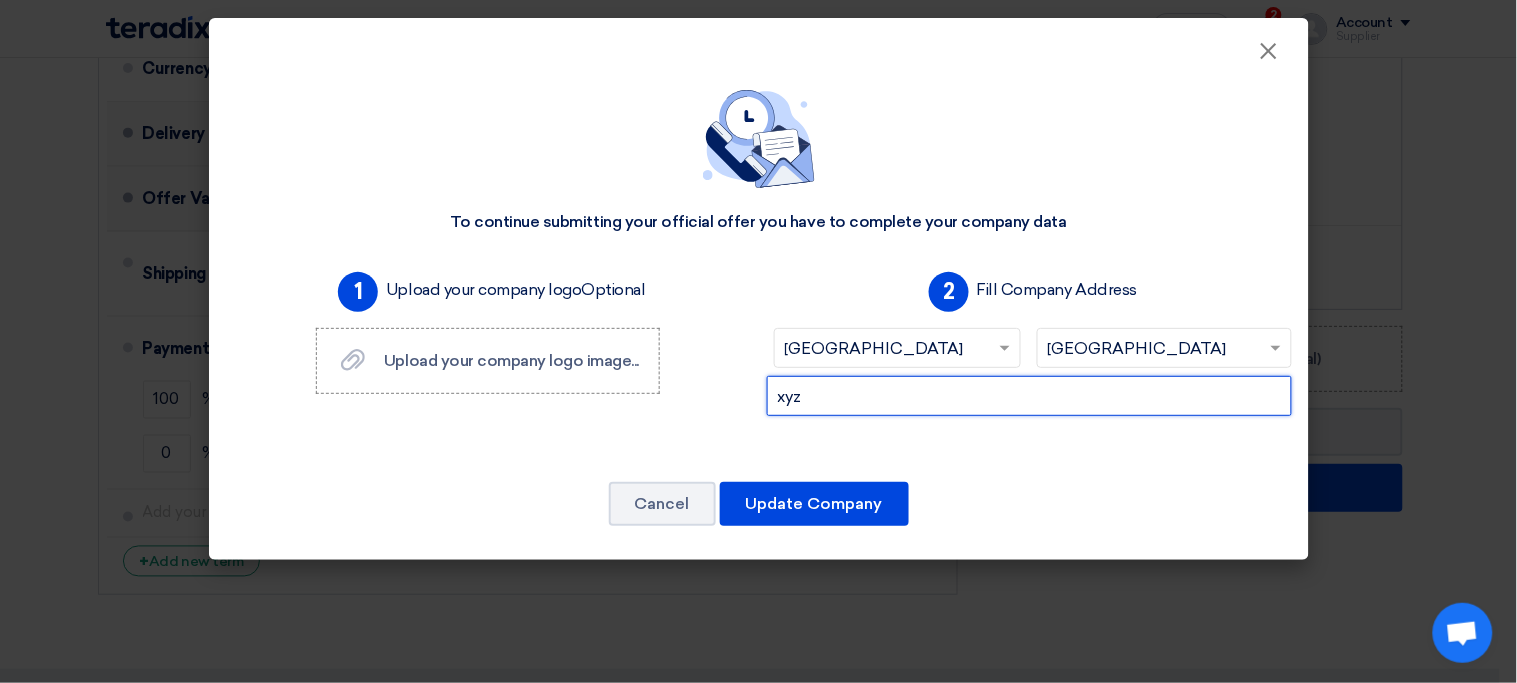 type on "xyz" 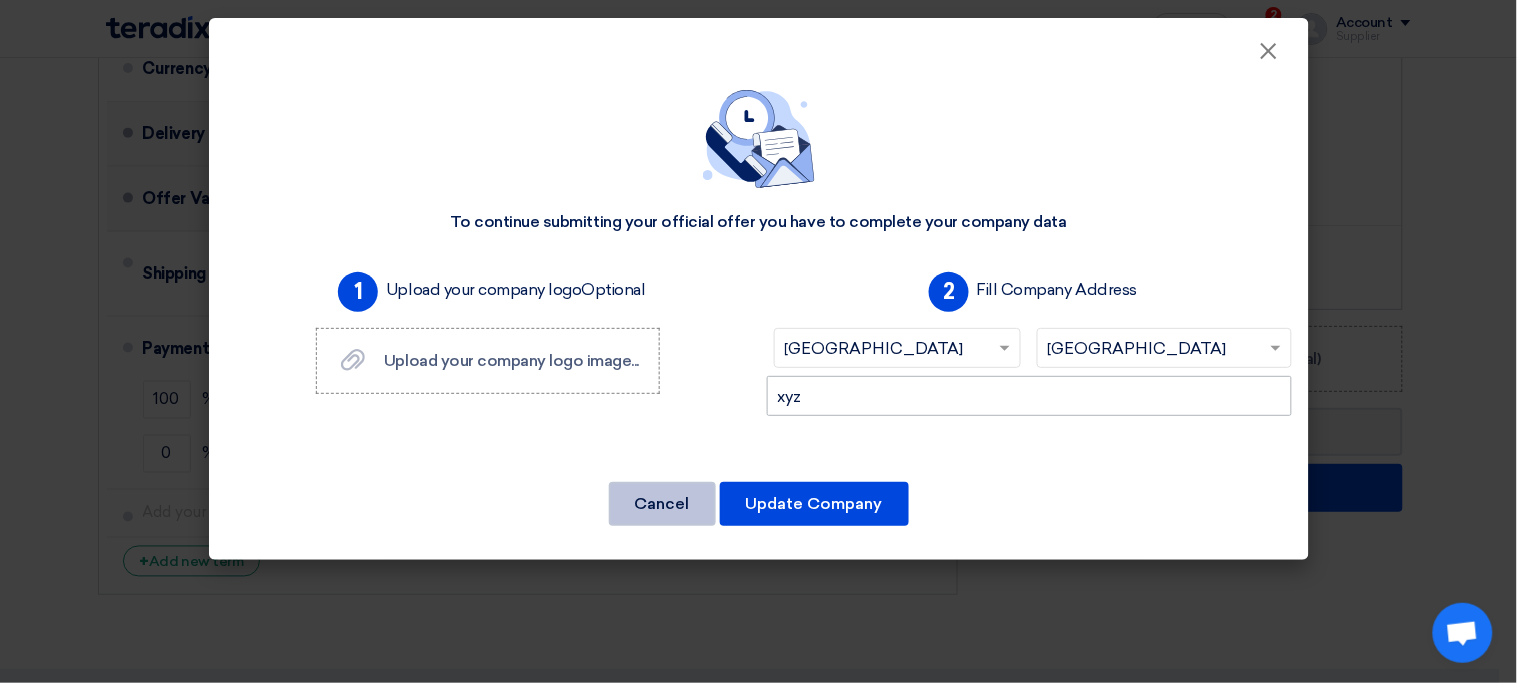 type 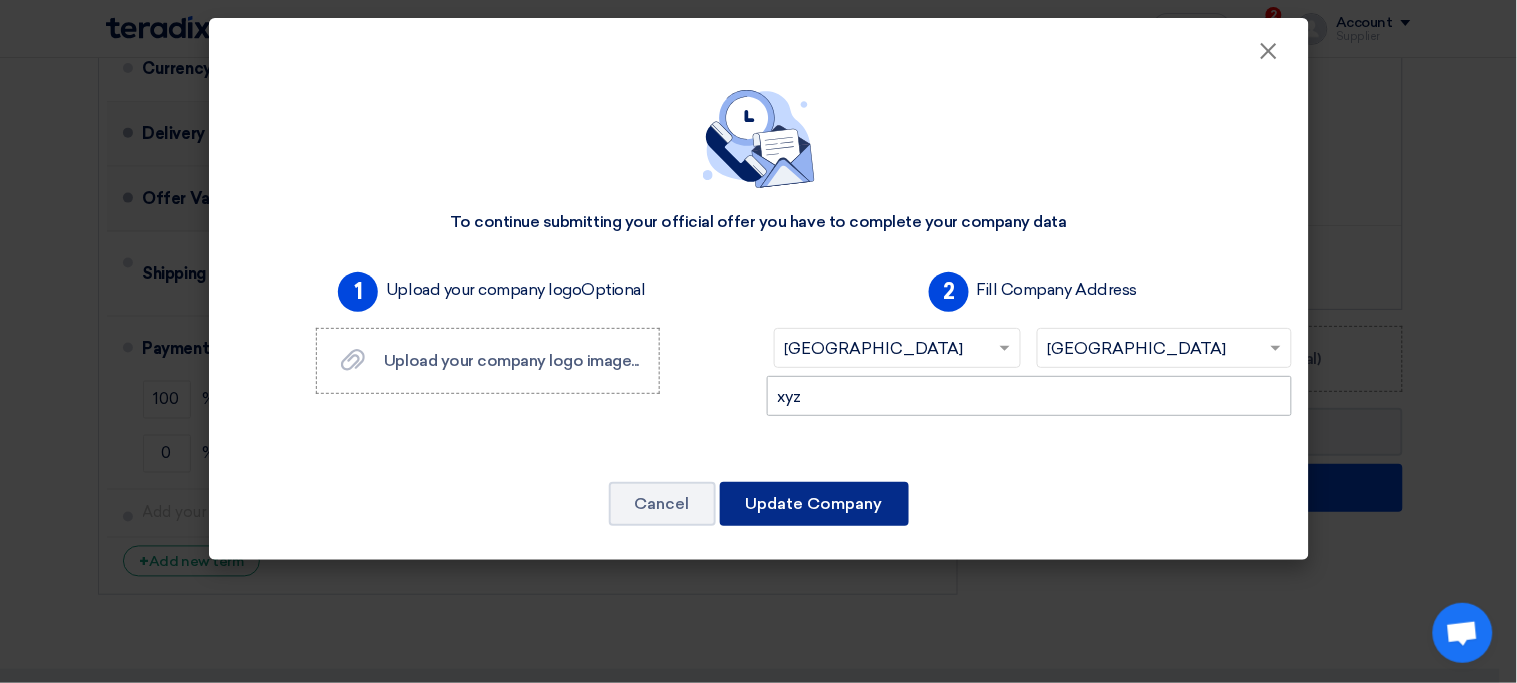 type 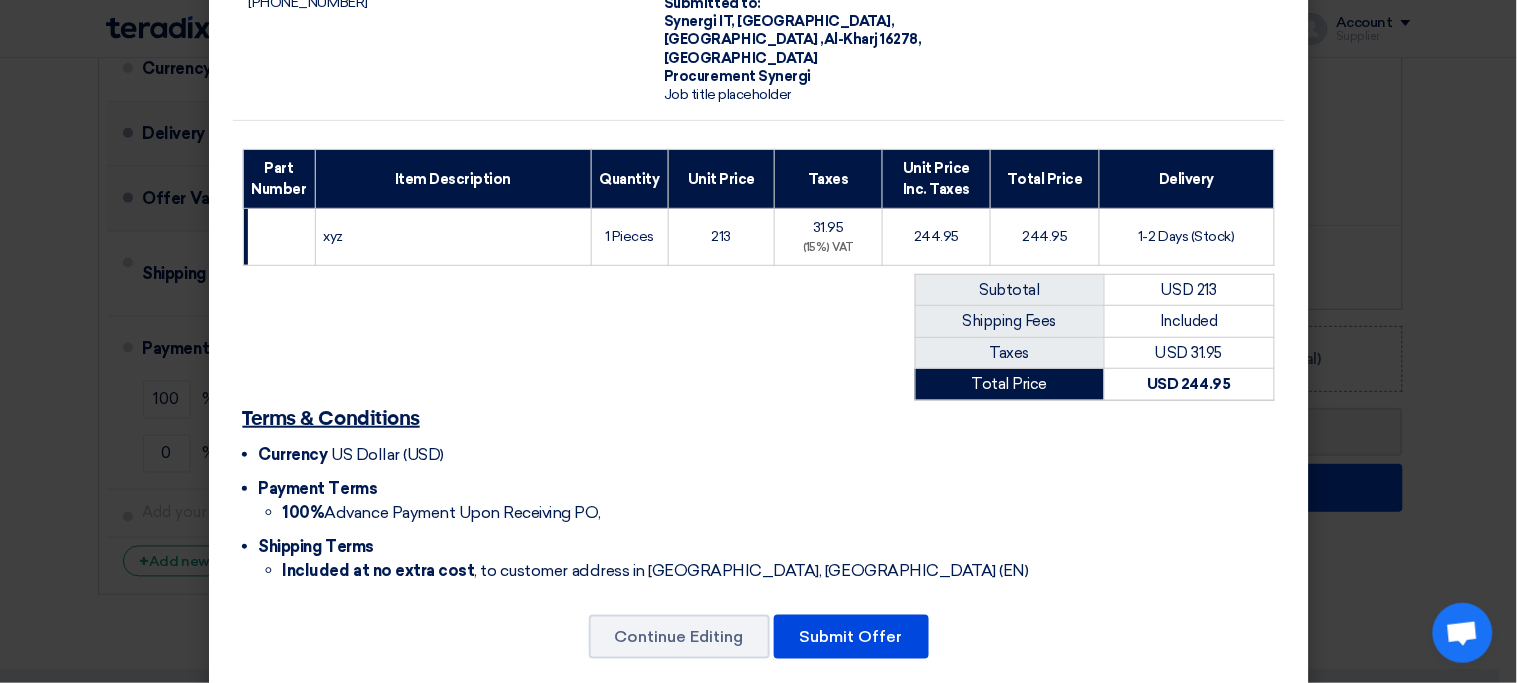 scroll, scrollTop: 184, scrollLeft: 0, axis: vertical 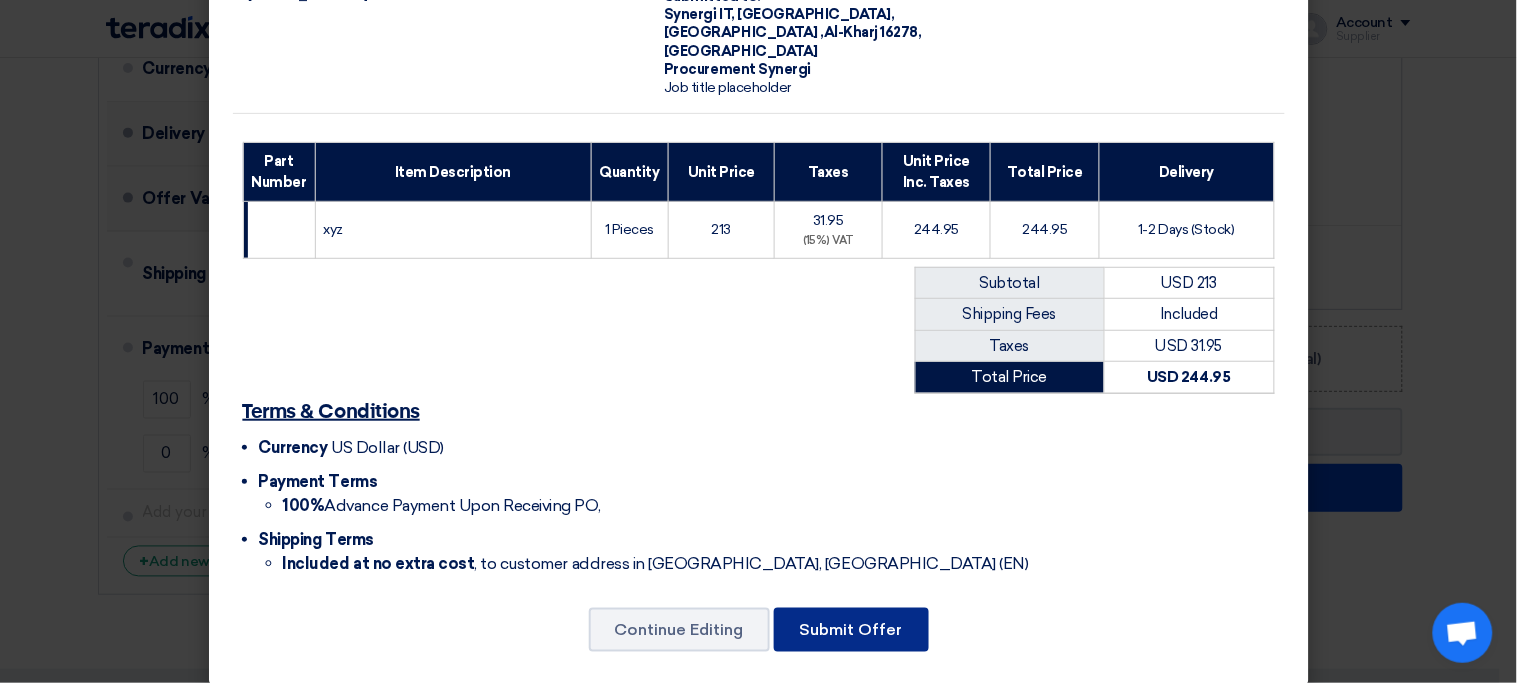 click on "Submit Offer" 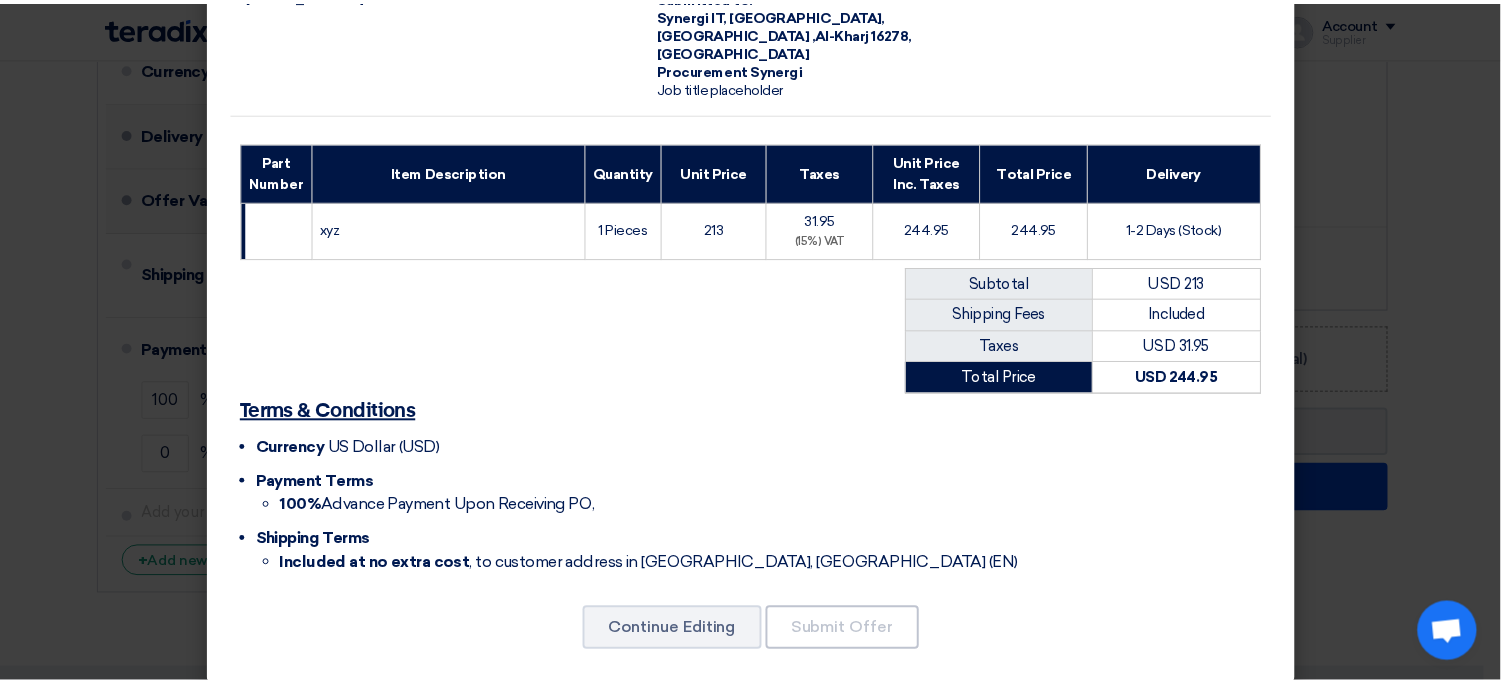 scroll, scrollTop: 0, scrollLeft: 0, axis: both 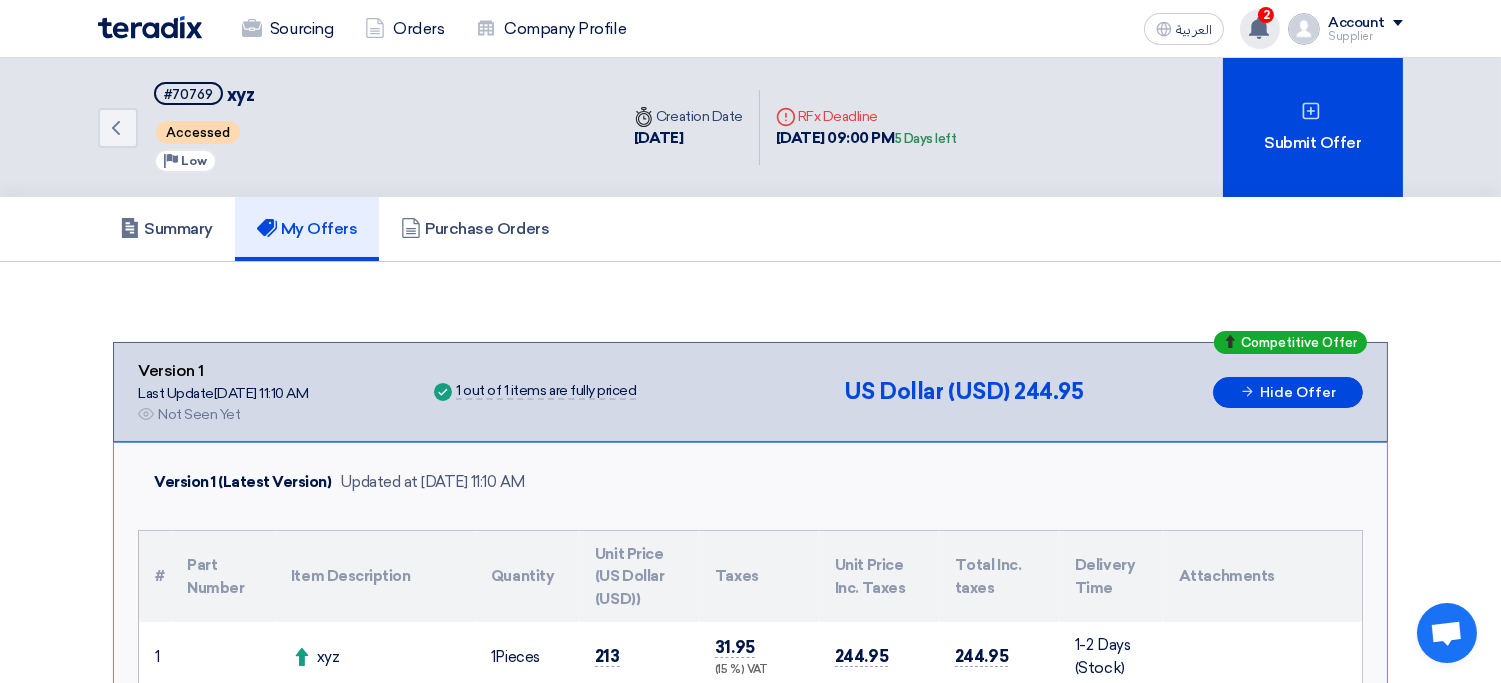 click 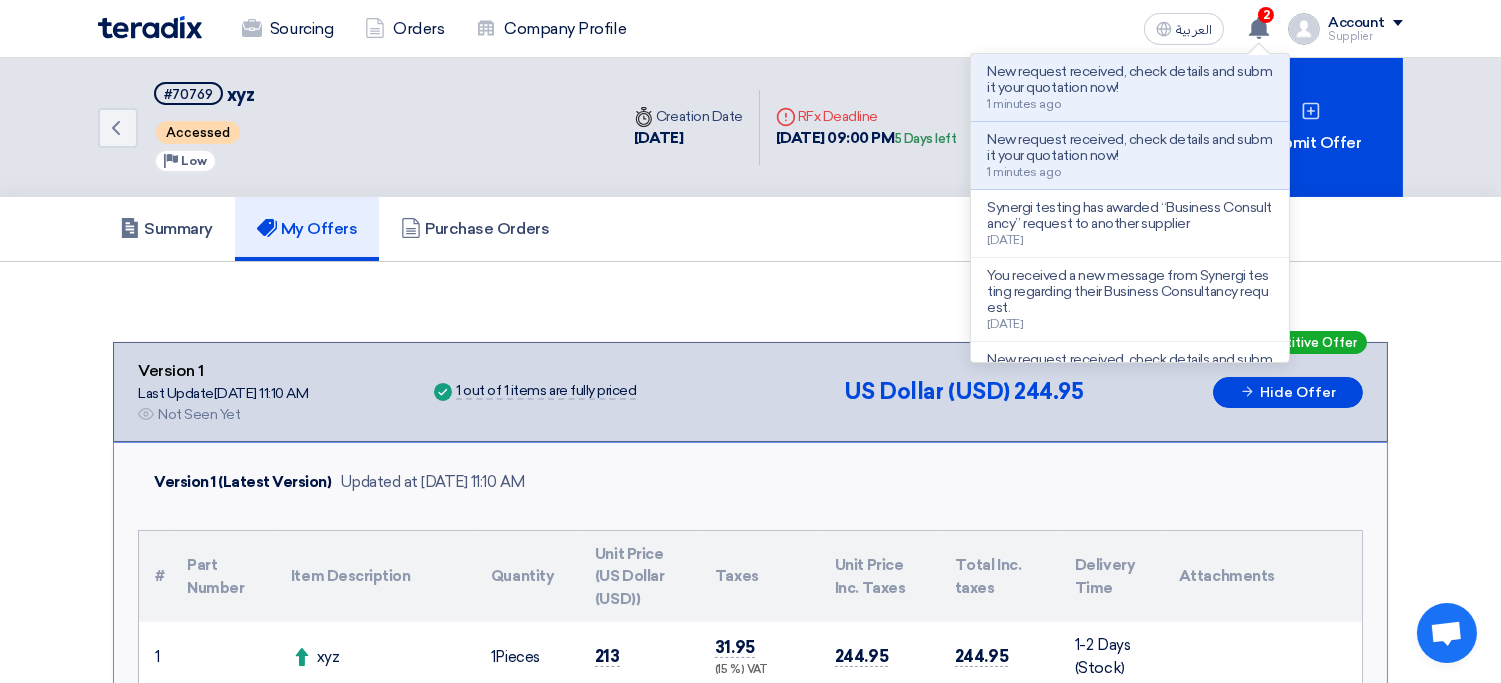 click on "Competitive Offer
Version 1
Last Update
23 Jul 2025, 11:10 AM
Offer is Seen
Not Seen Yet
Success
244.95 1 1" 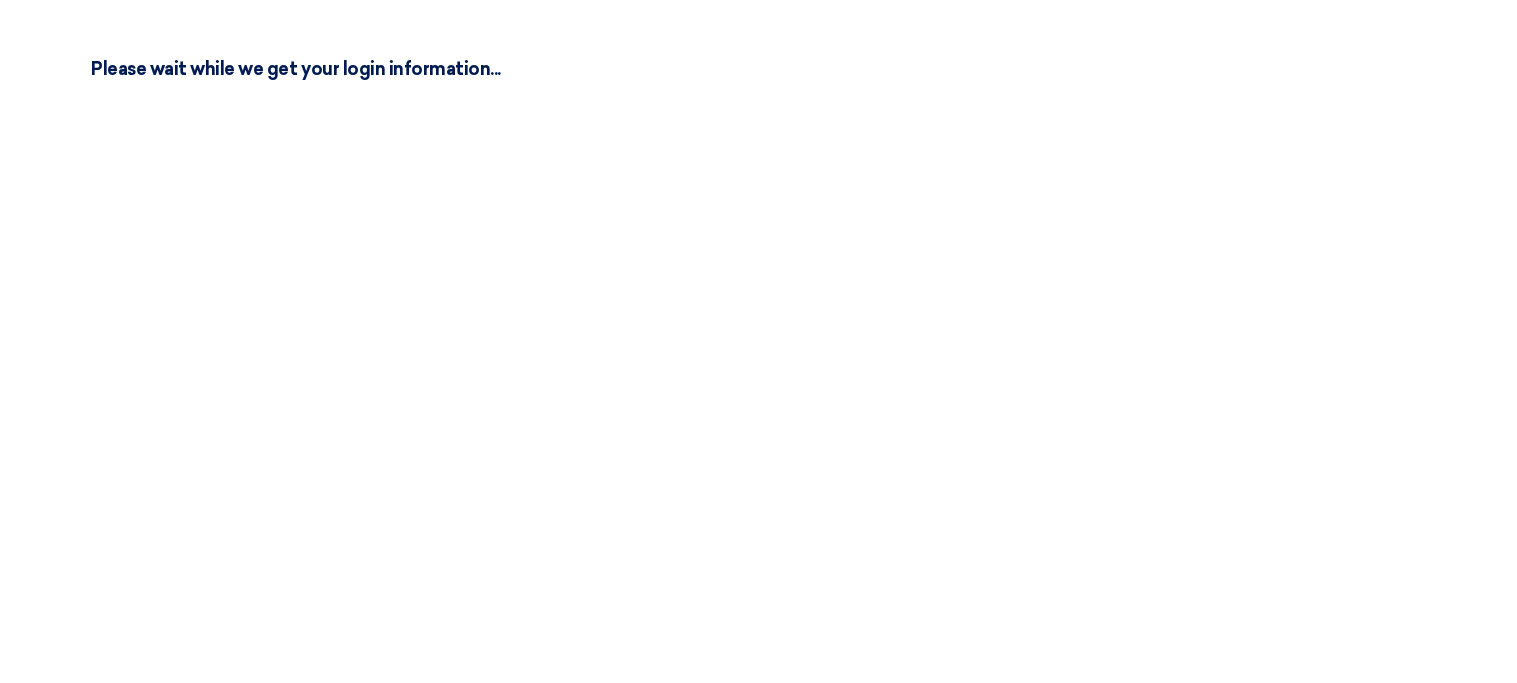 scroll, scrollTop: 0, scrollLeft: 0, axis: both 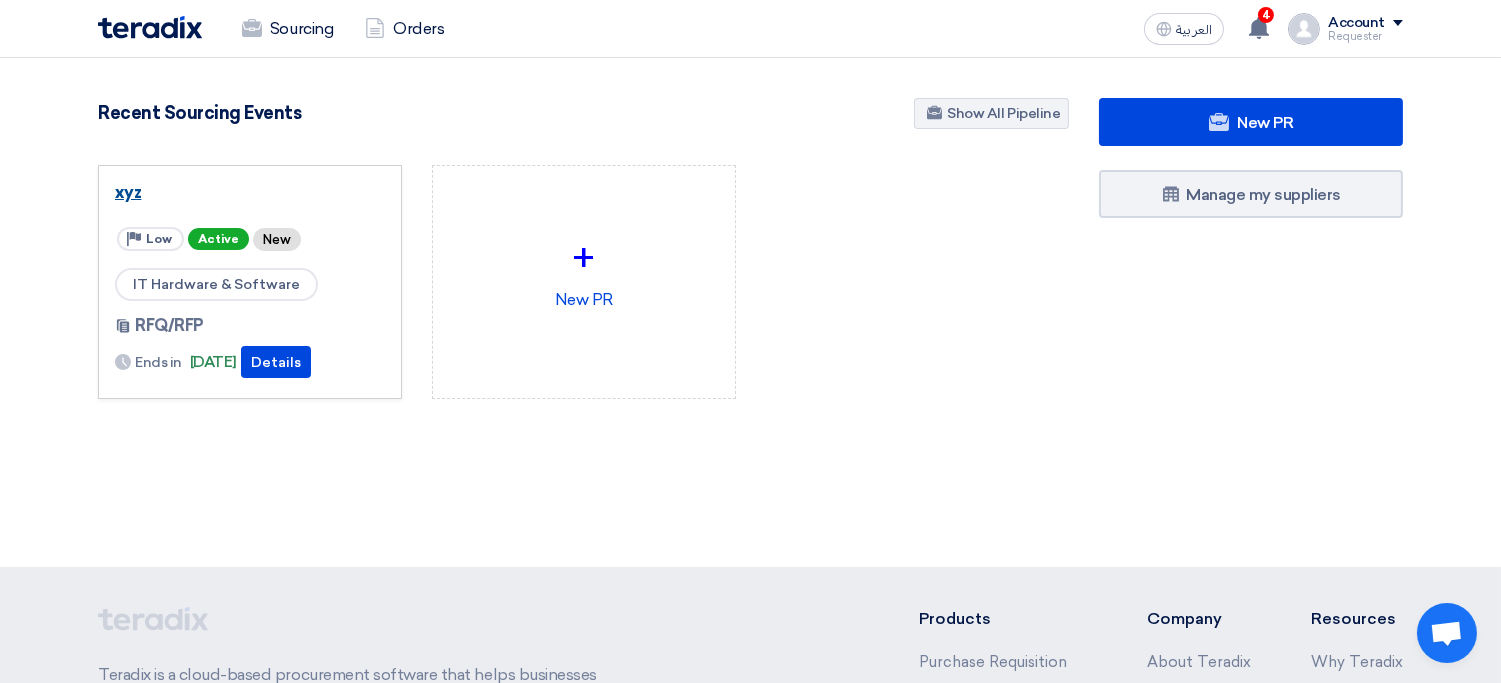 click on "xyz" 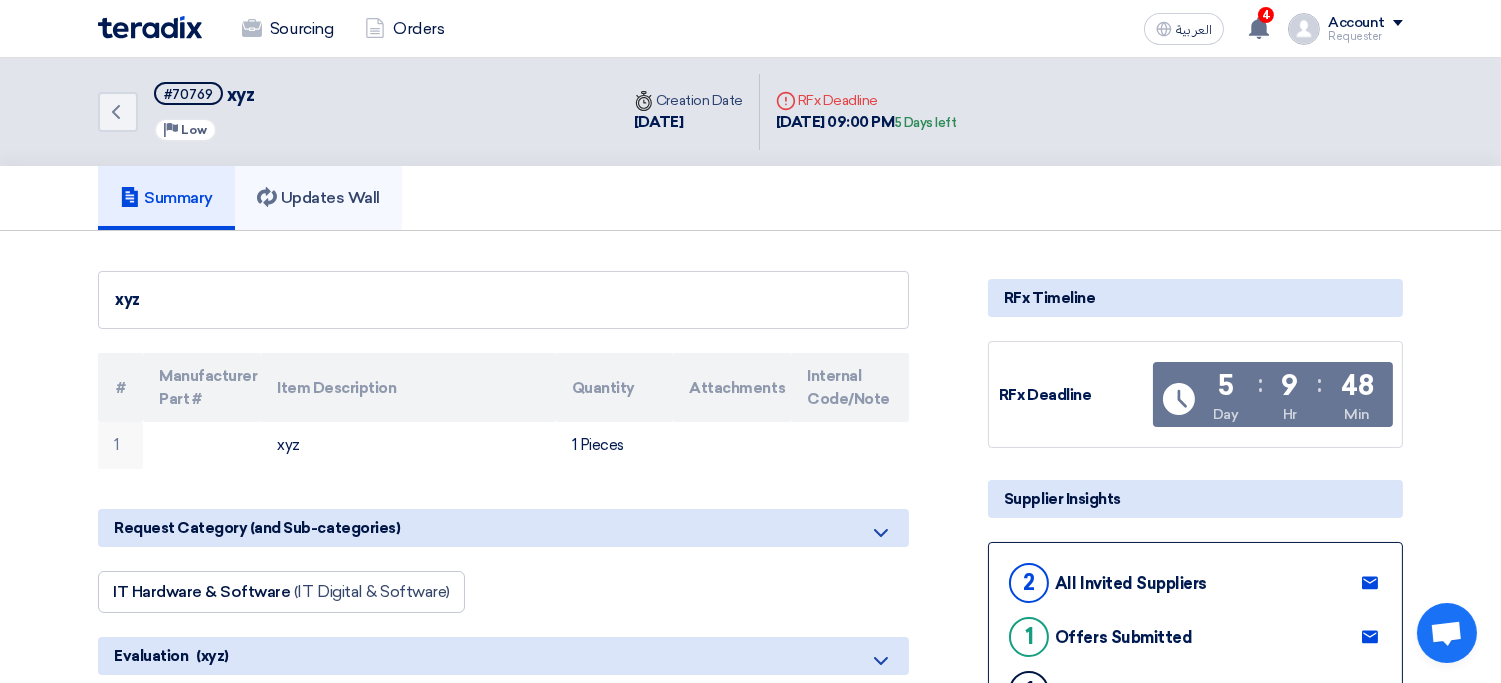 click on "Updates Wall" 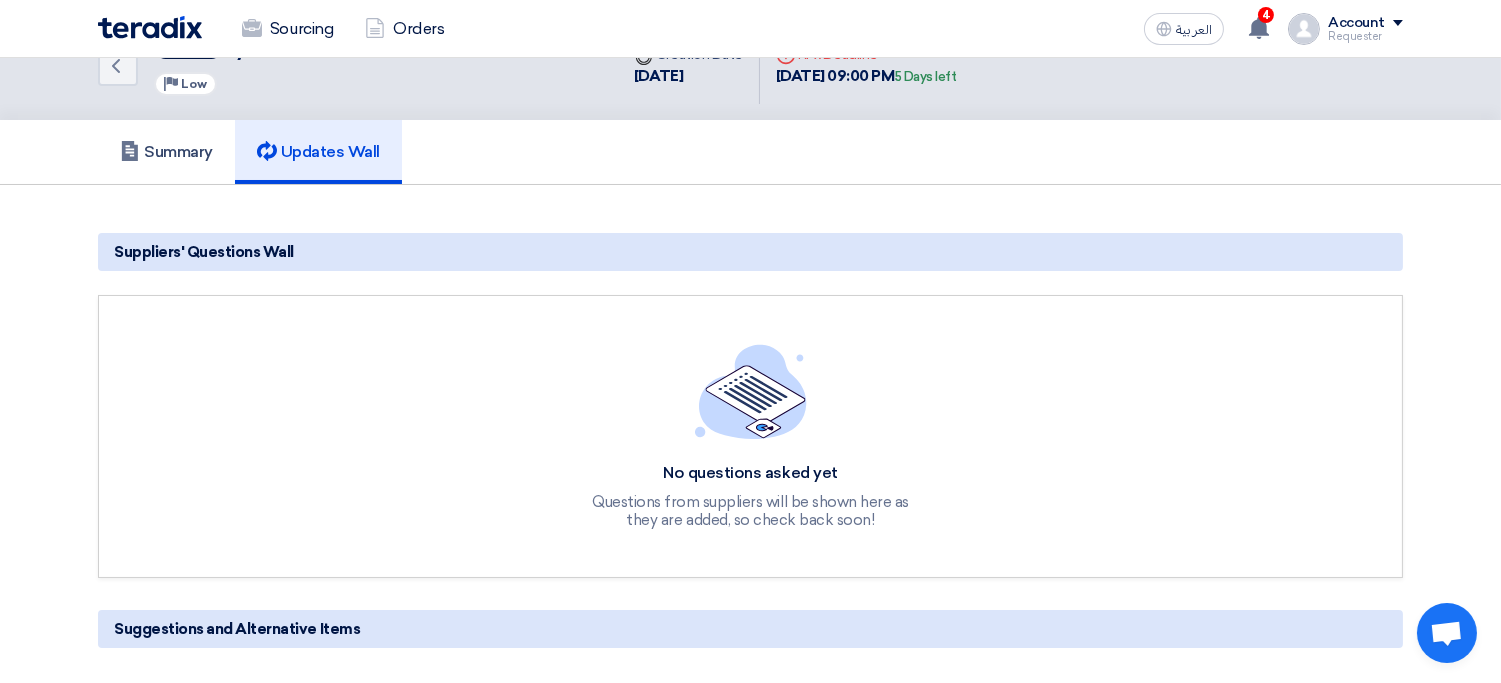 scroll, scrollTop: 26, scrollLeft: 0, axis: vertical 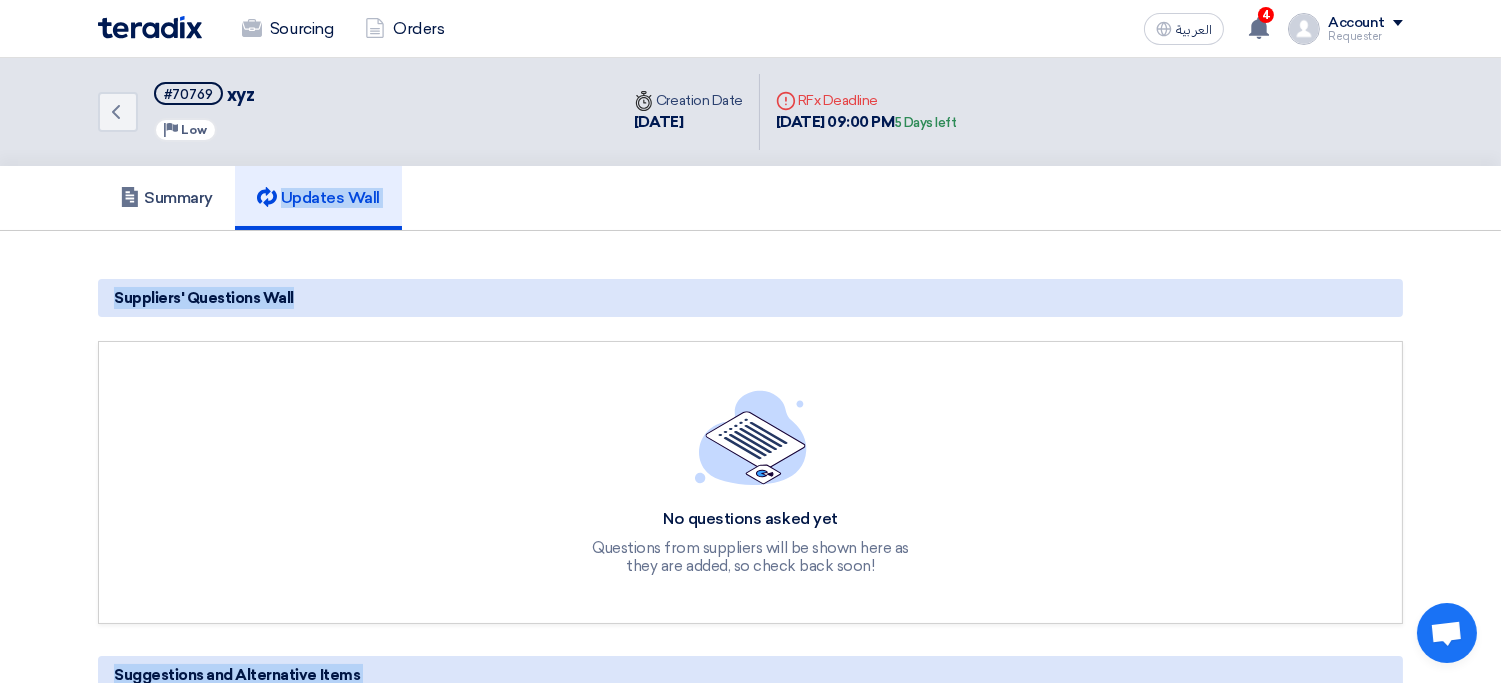 drag, startPoint x: 534, startPoint y: 316, endPoint x: 447, endPoint y: 174, distance: 166.53227 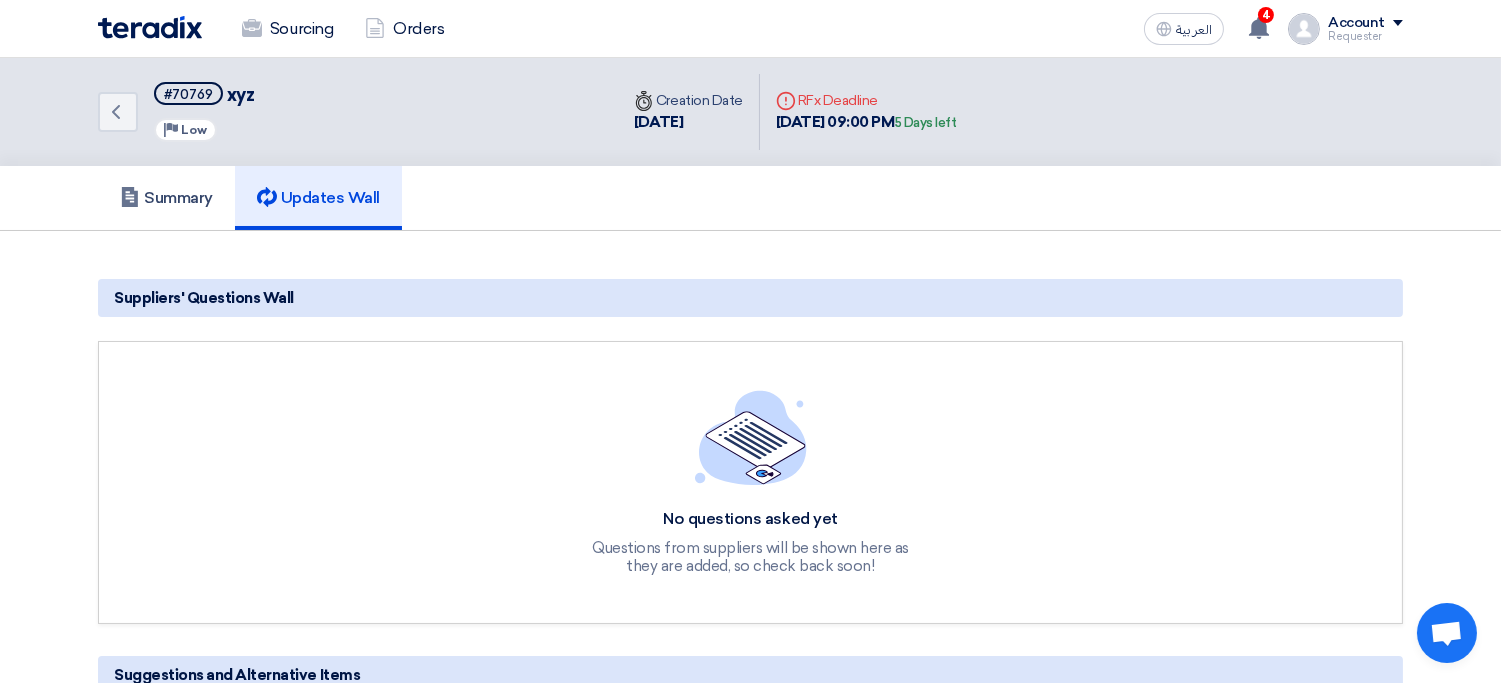 click on "Summary
Updates Wall" 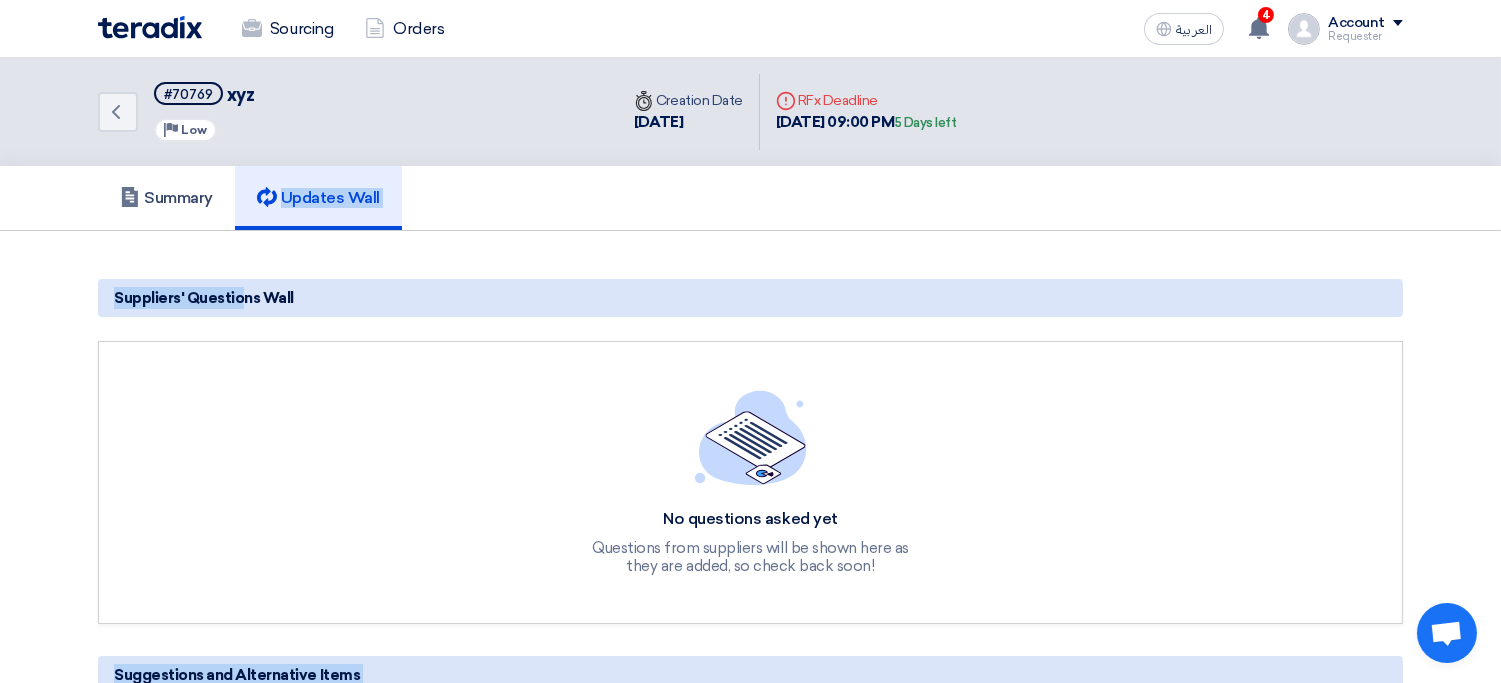 drag, startPoint x: 447, startPoint y: 174, endPoint x: 476, endPoint y: 267, distance: 97.41663 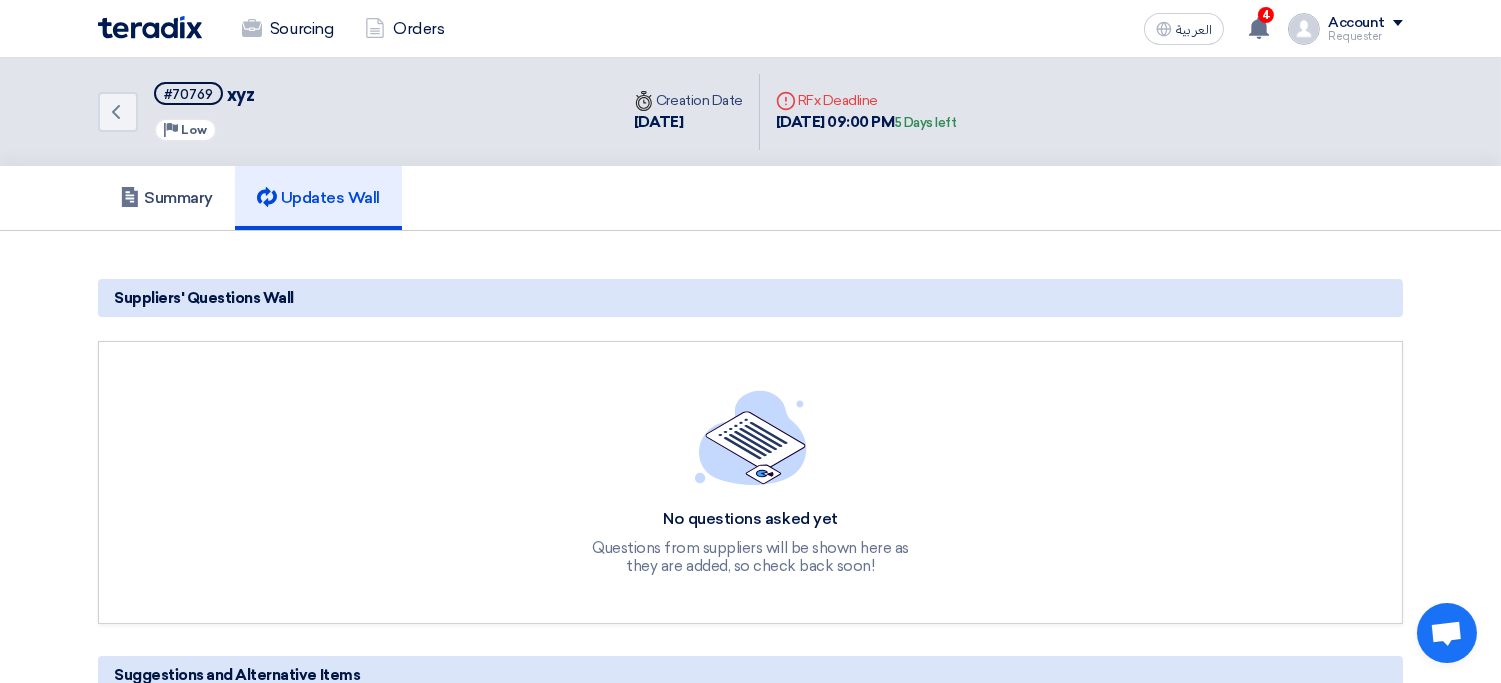 click on "Suppliers' Questions Wall
No questions asked yet
Questions from suppliers will be shown here as they are added, so check back soon!" 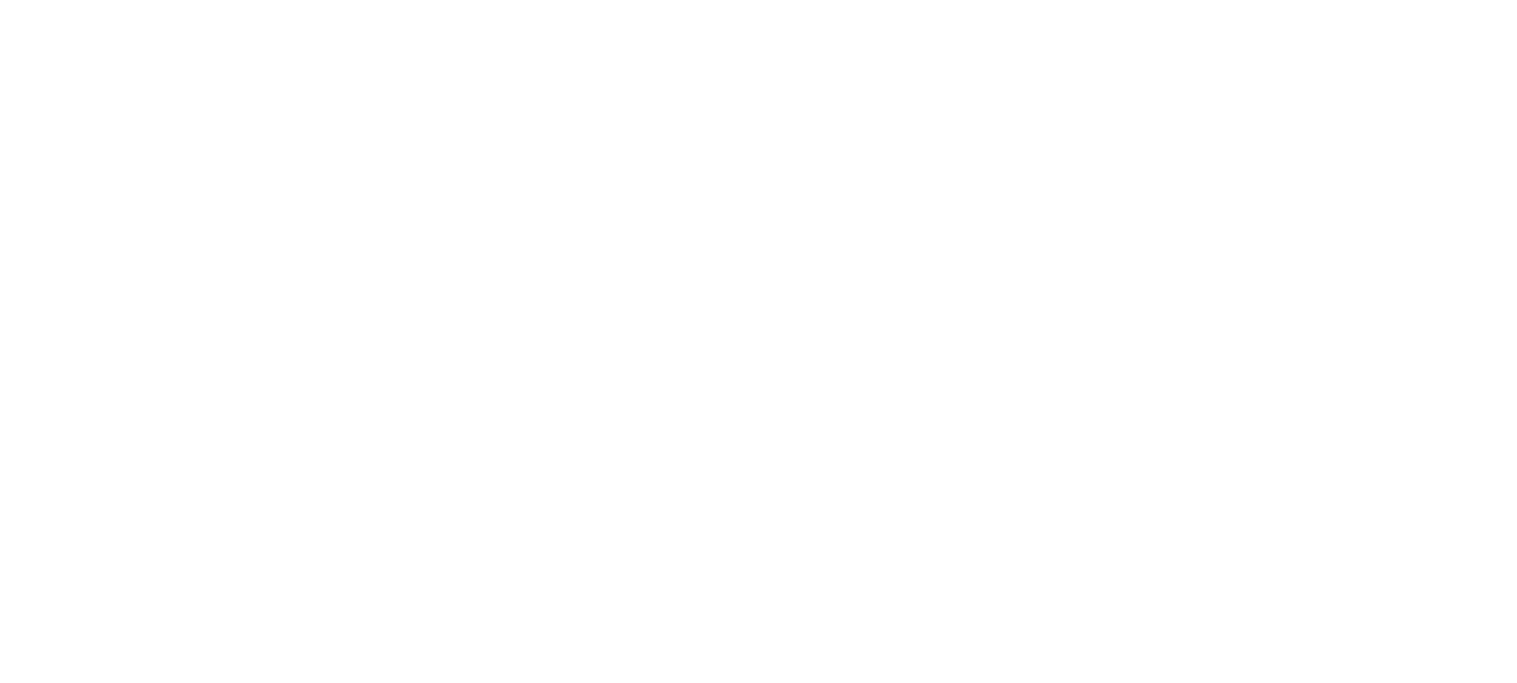 scroll, scrollTop: 0, scrollLeft: 0, axis: both 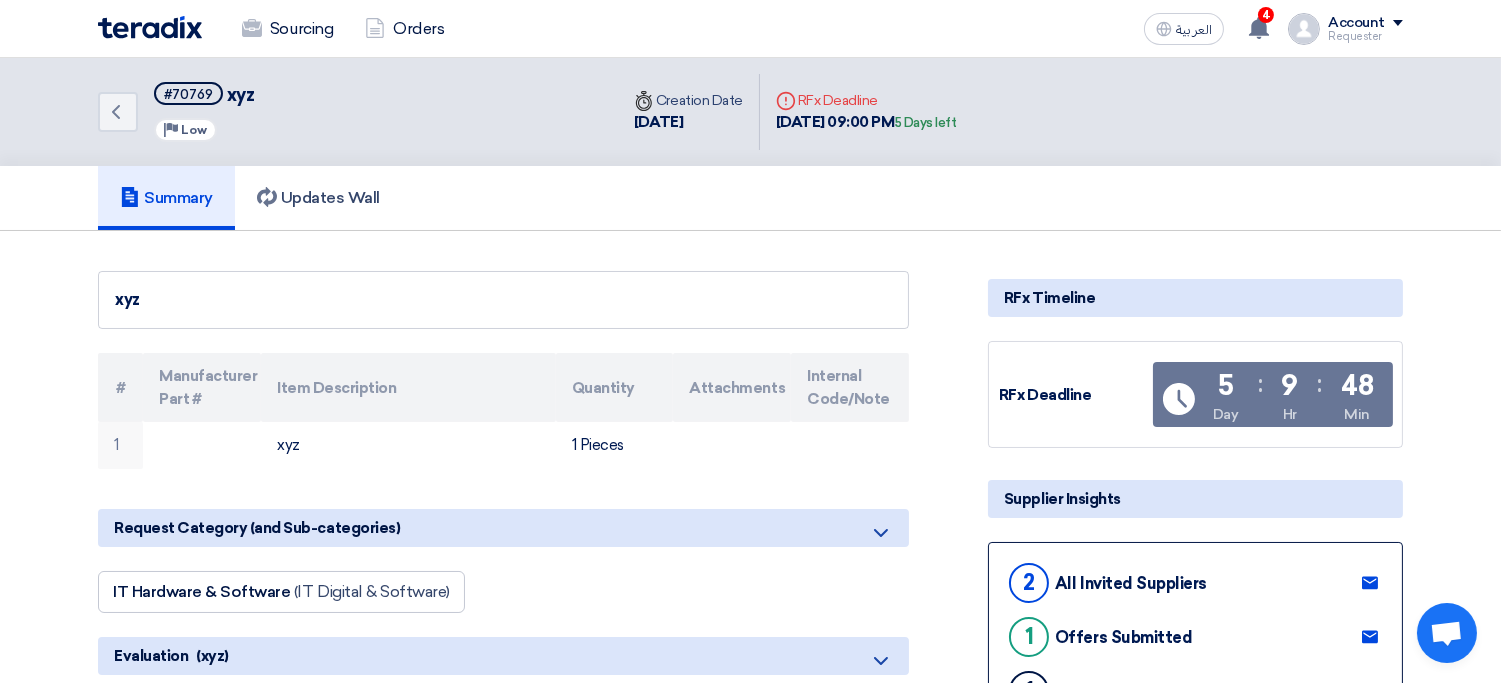 click on "Account" 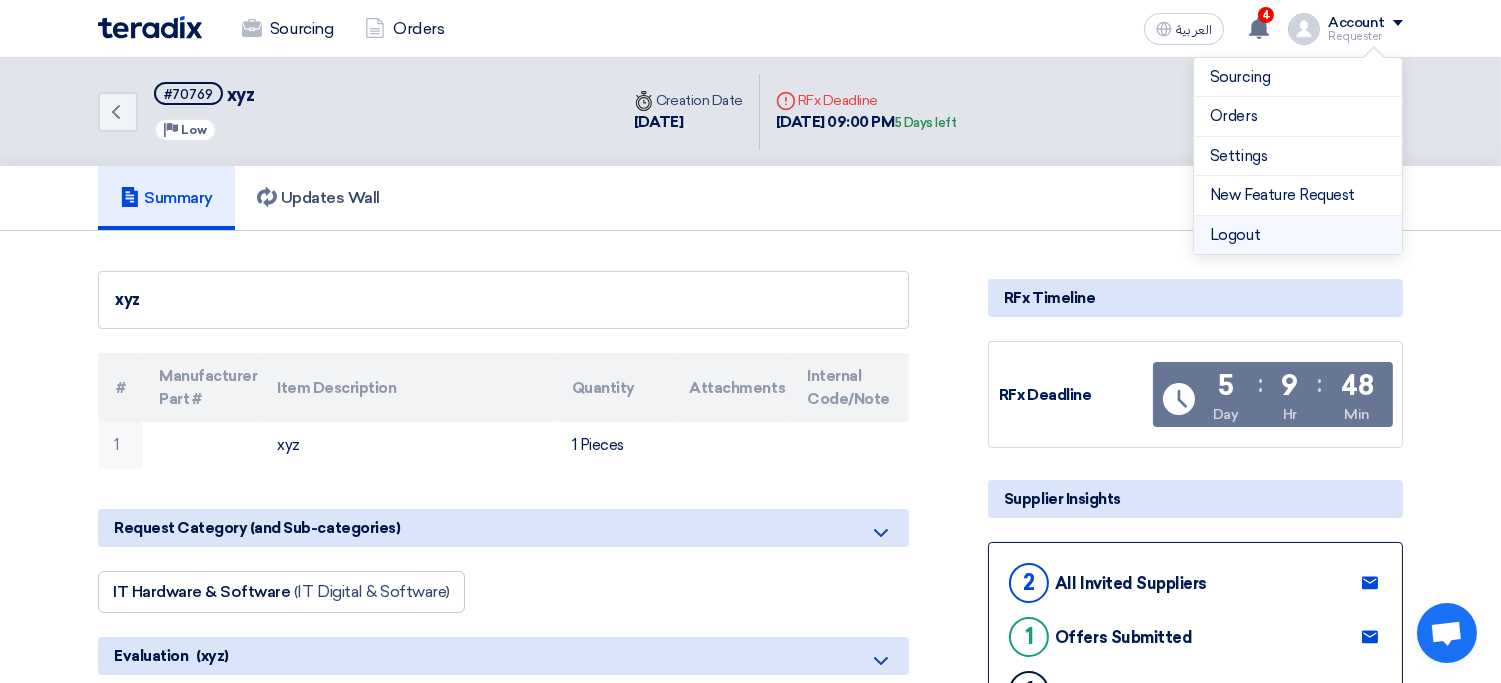click on "Logout" 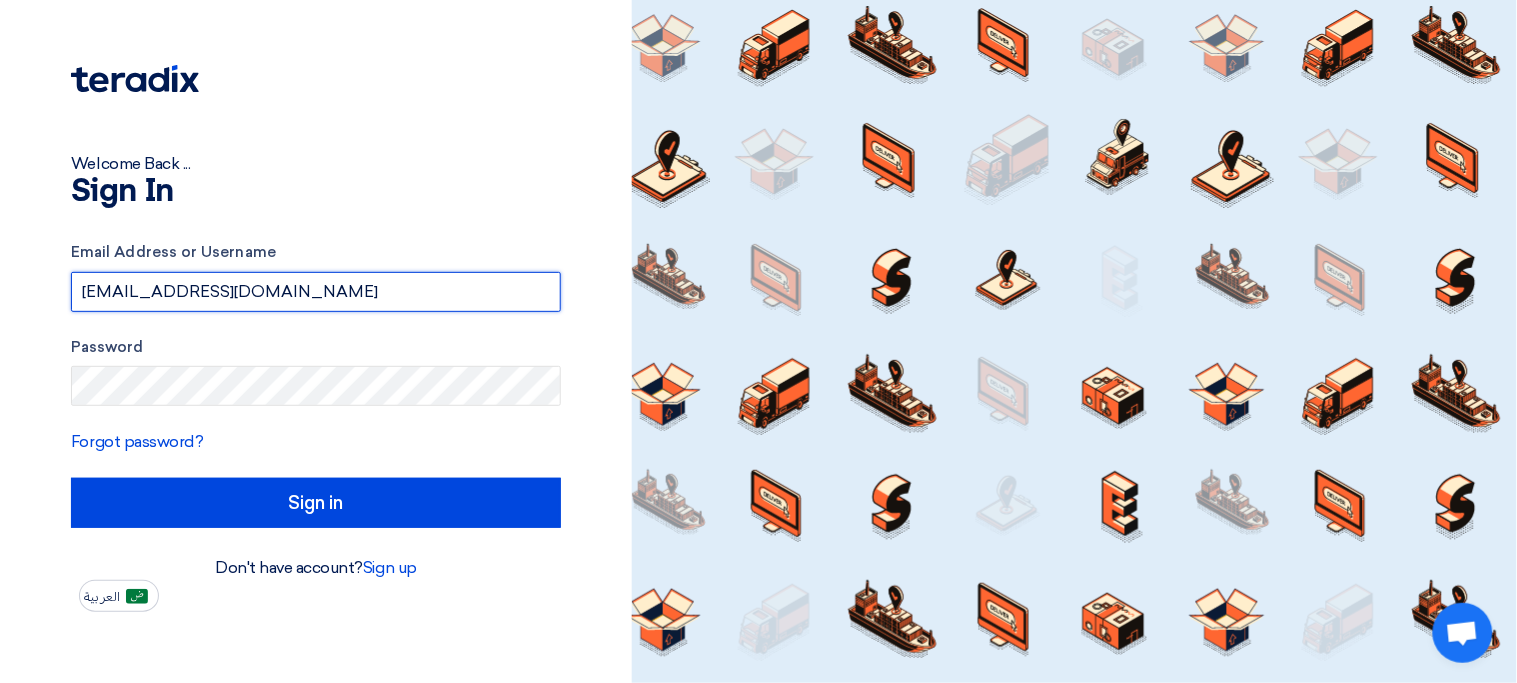 click on "procurement.synergi@testing.com" at bounding box center (316, 292) 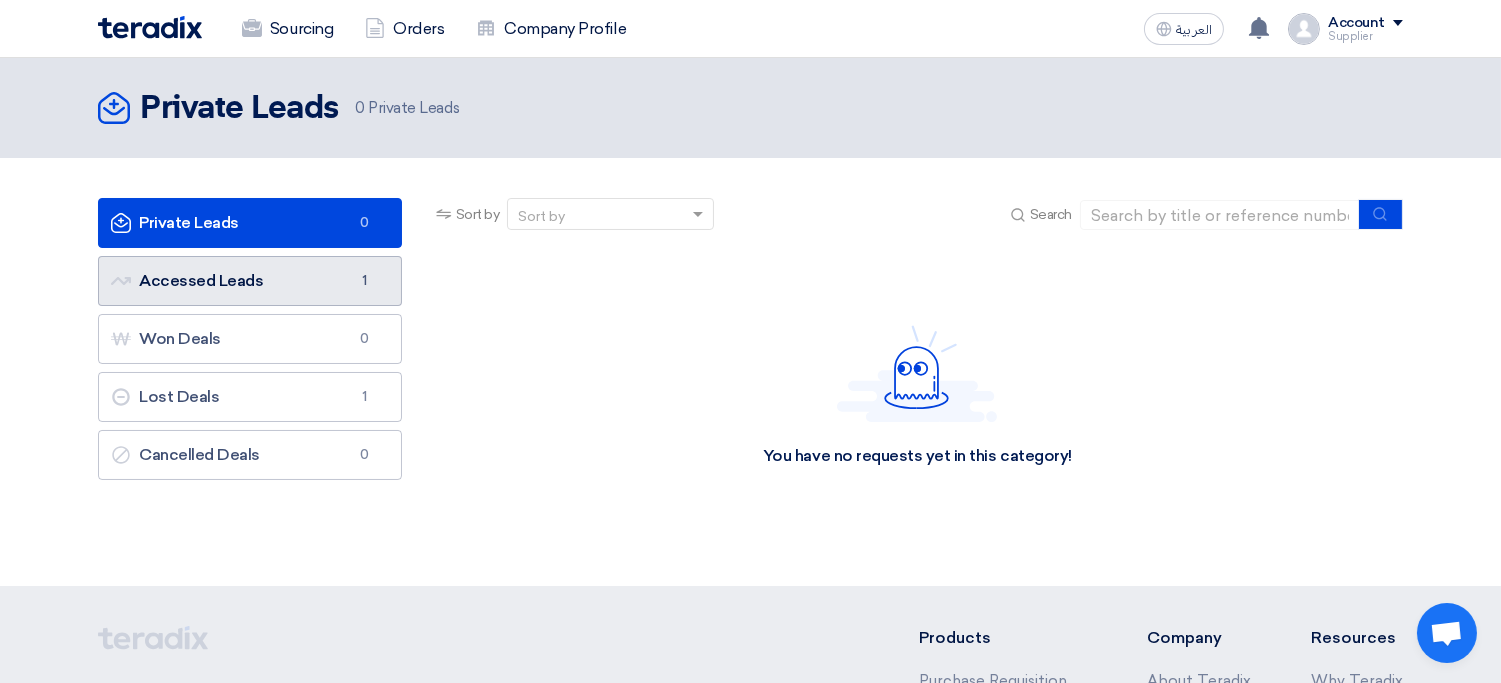 click on "Accessed Leads
Accessed Leads
1" 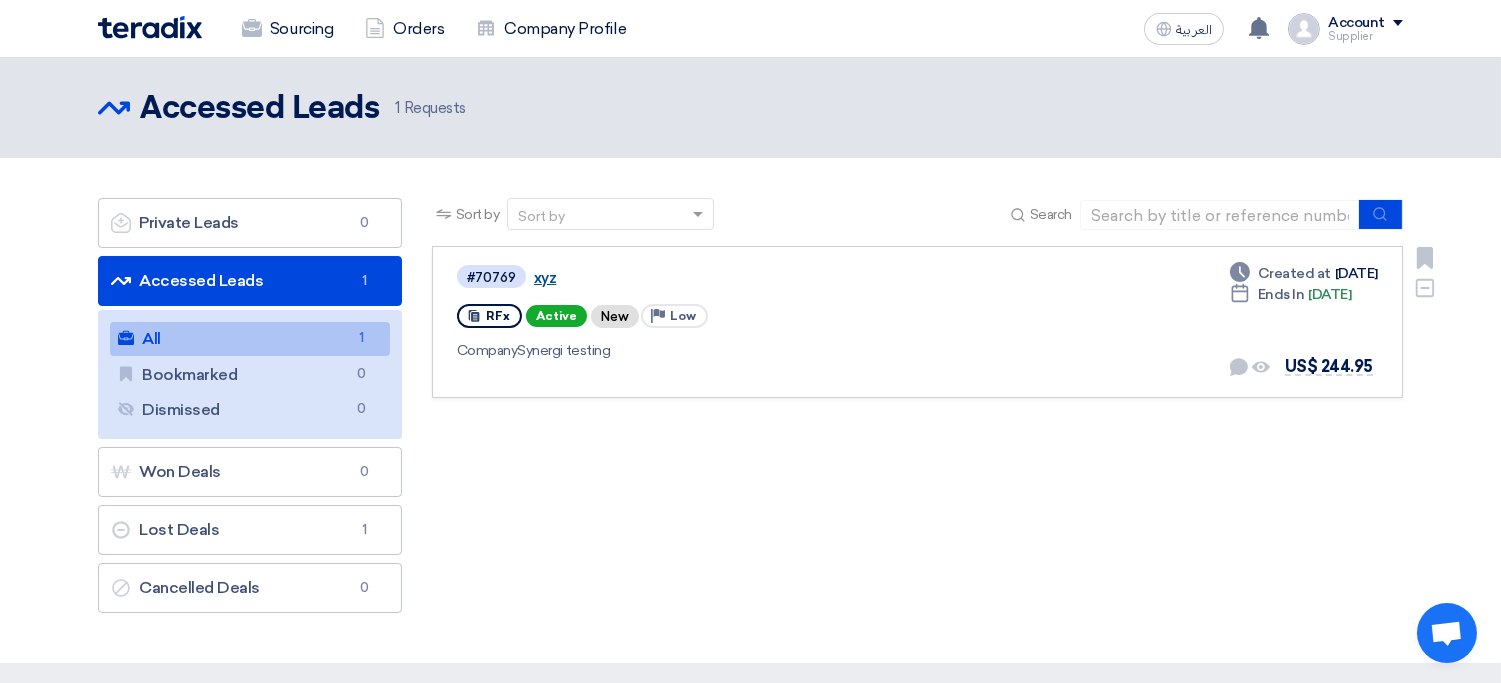 click on "xyz" 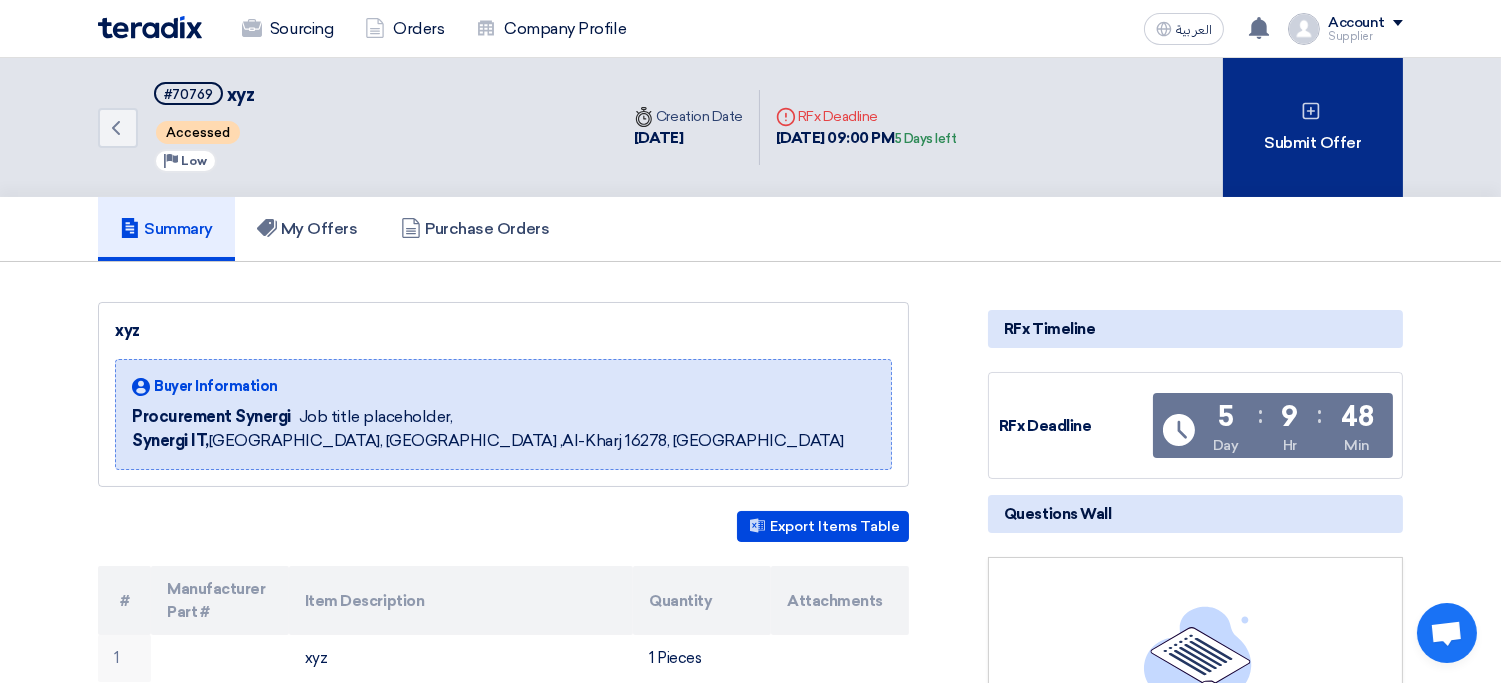 click on "Submit Offer" 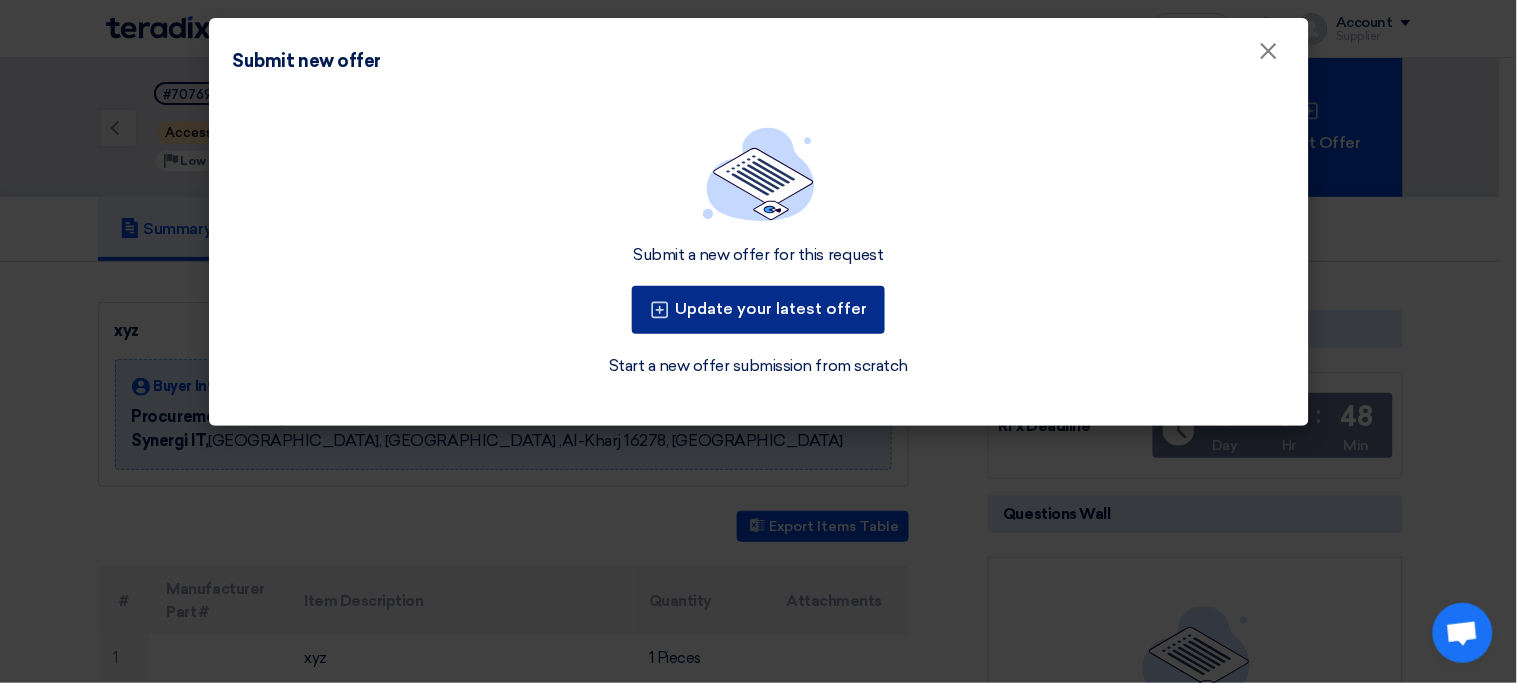 click on "Update your latest offer" 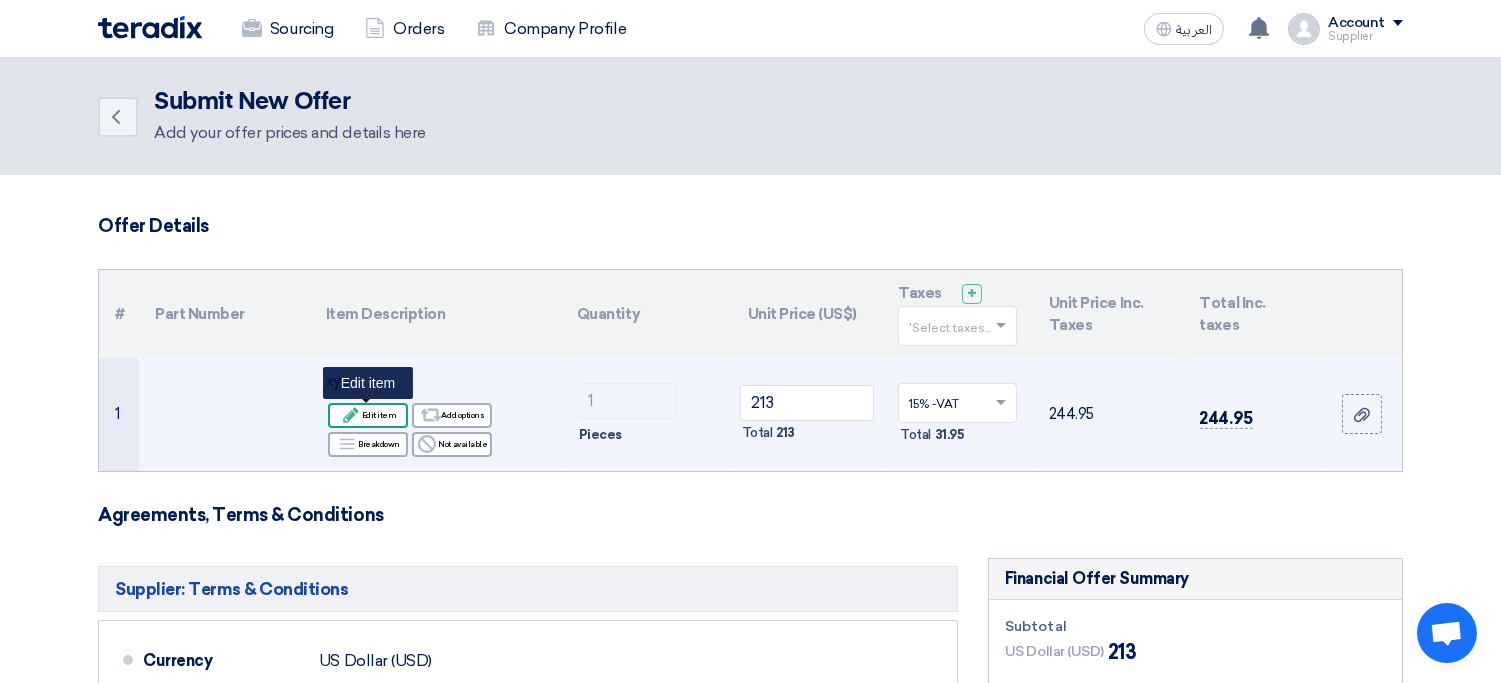 click on "Edit
Edit item" 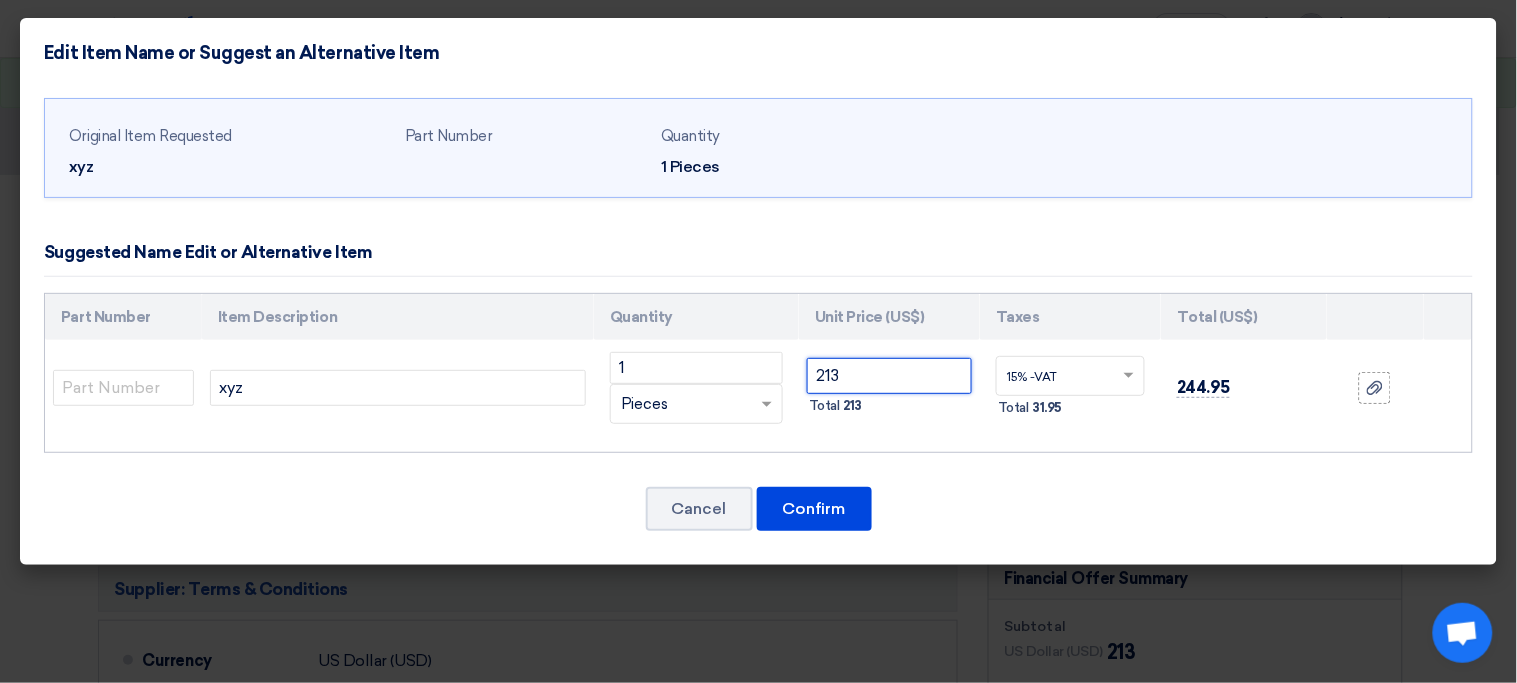 click on "213" 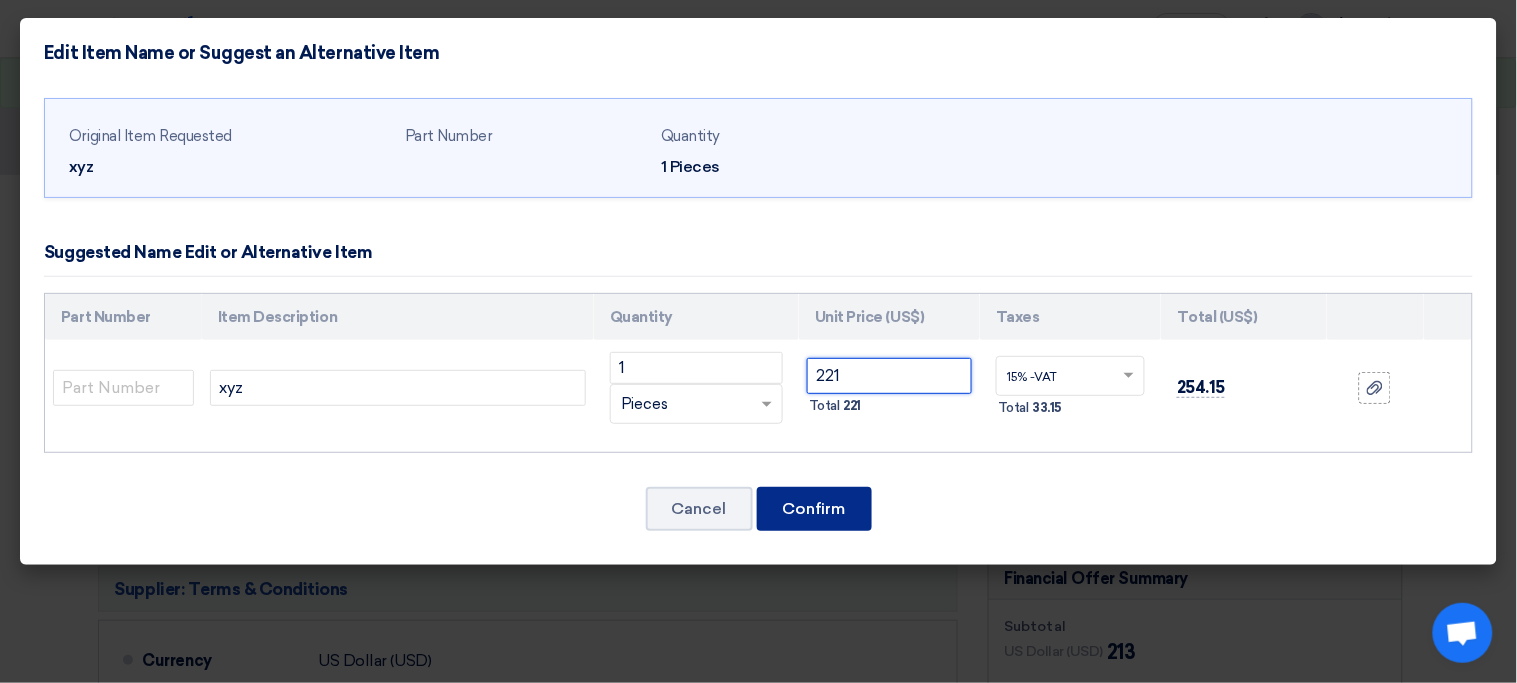 type on "221" 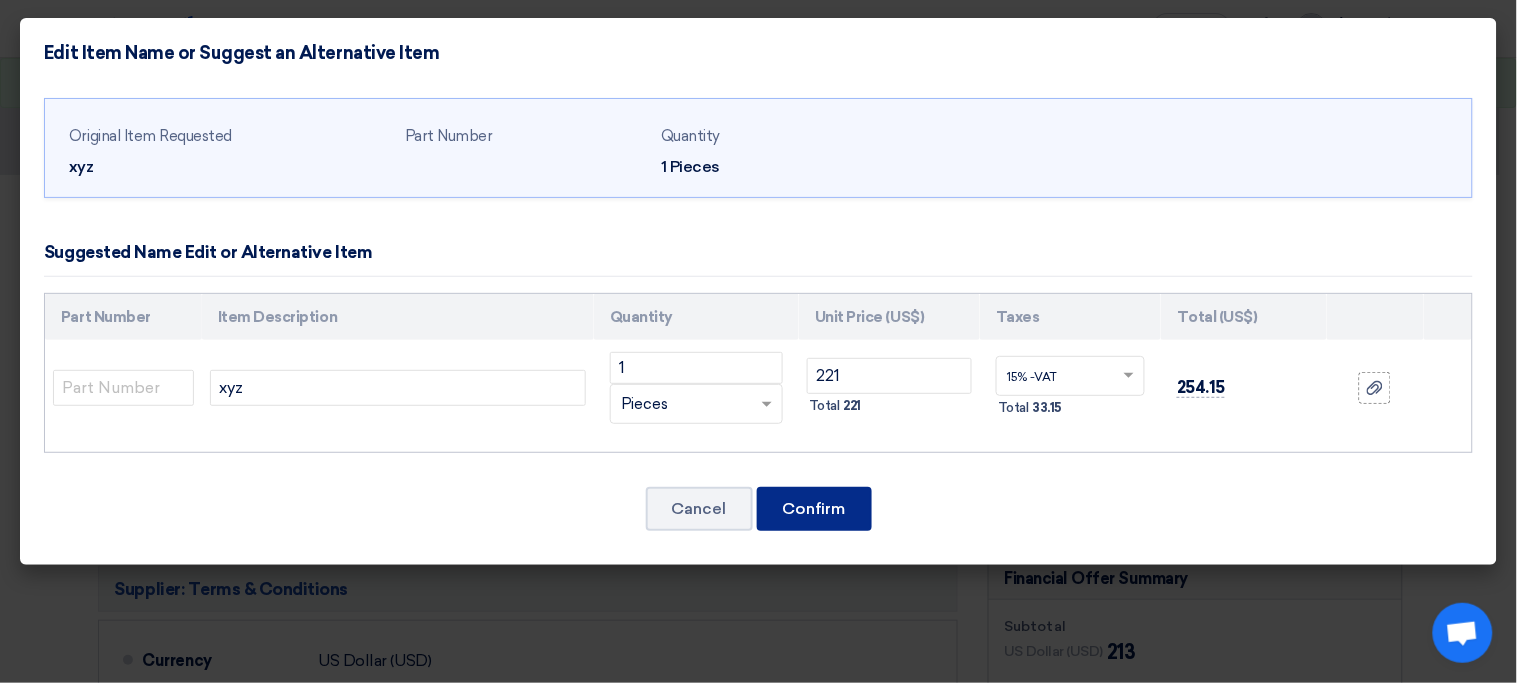 click on "Confirm" 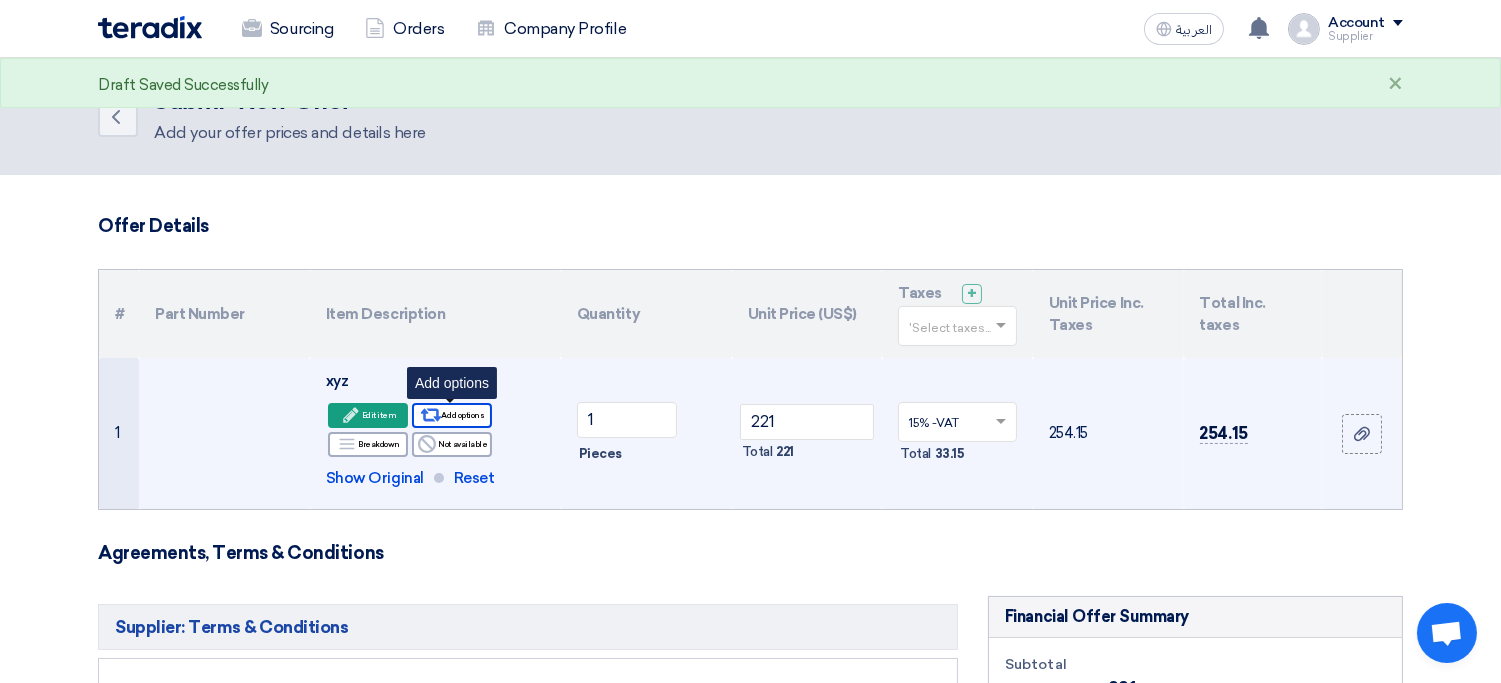 click on "Alternative
Add options" 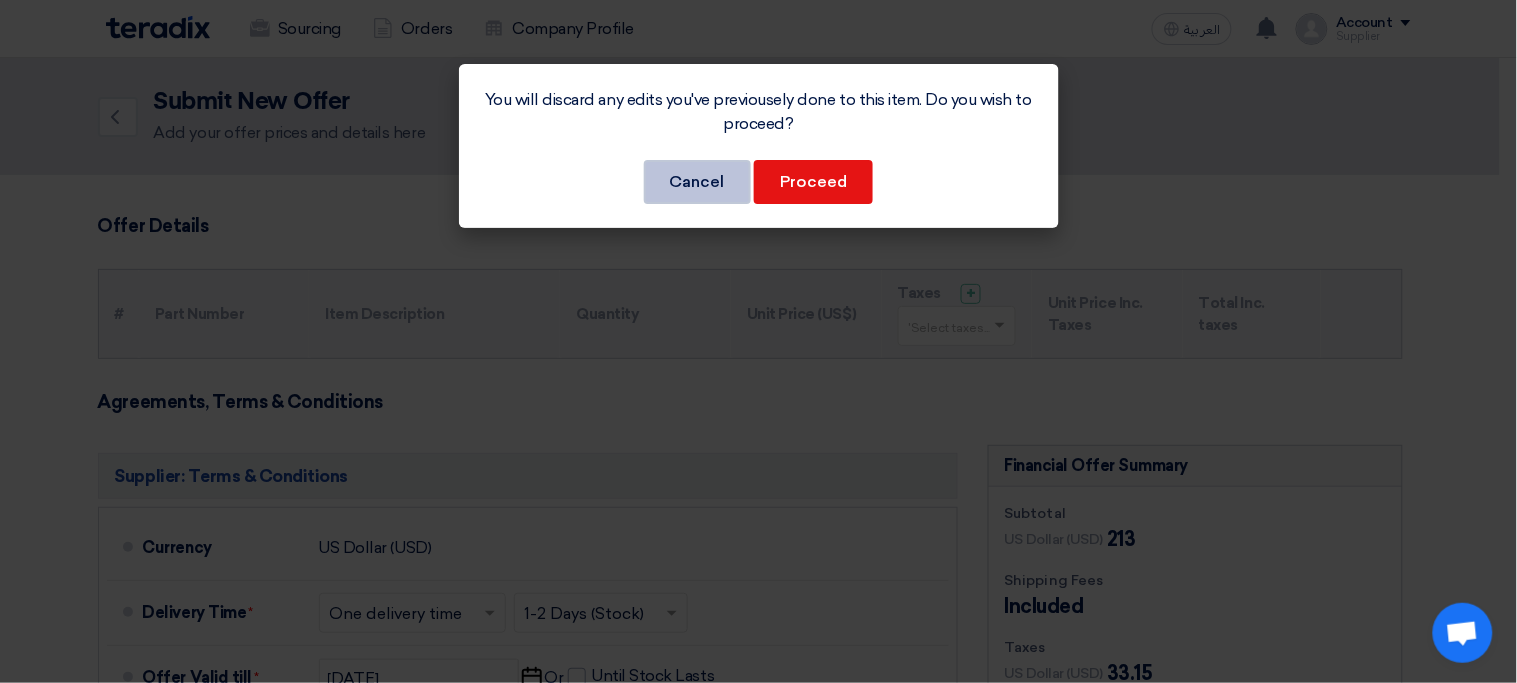 click on "Cancel" 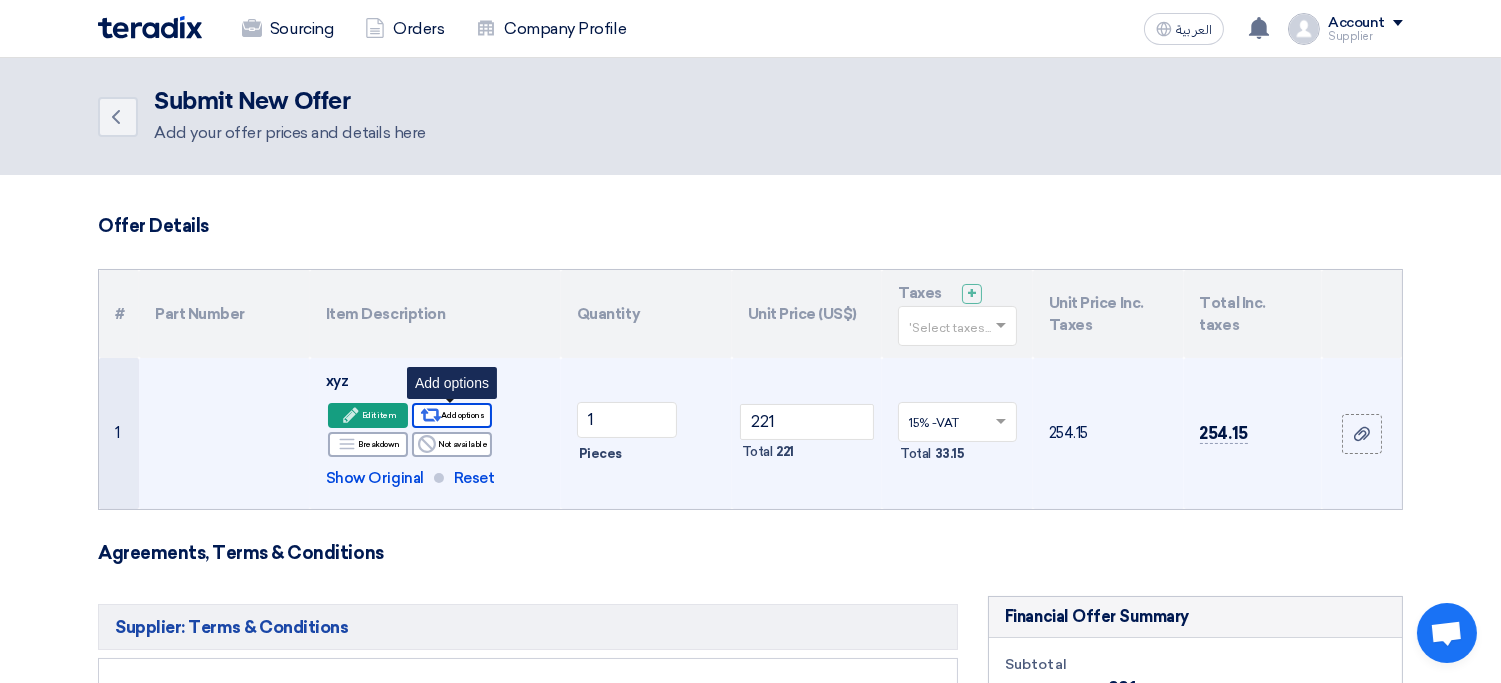 click on "Alternative
Add options" 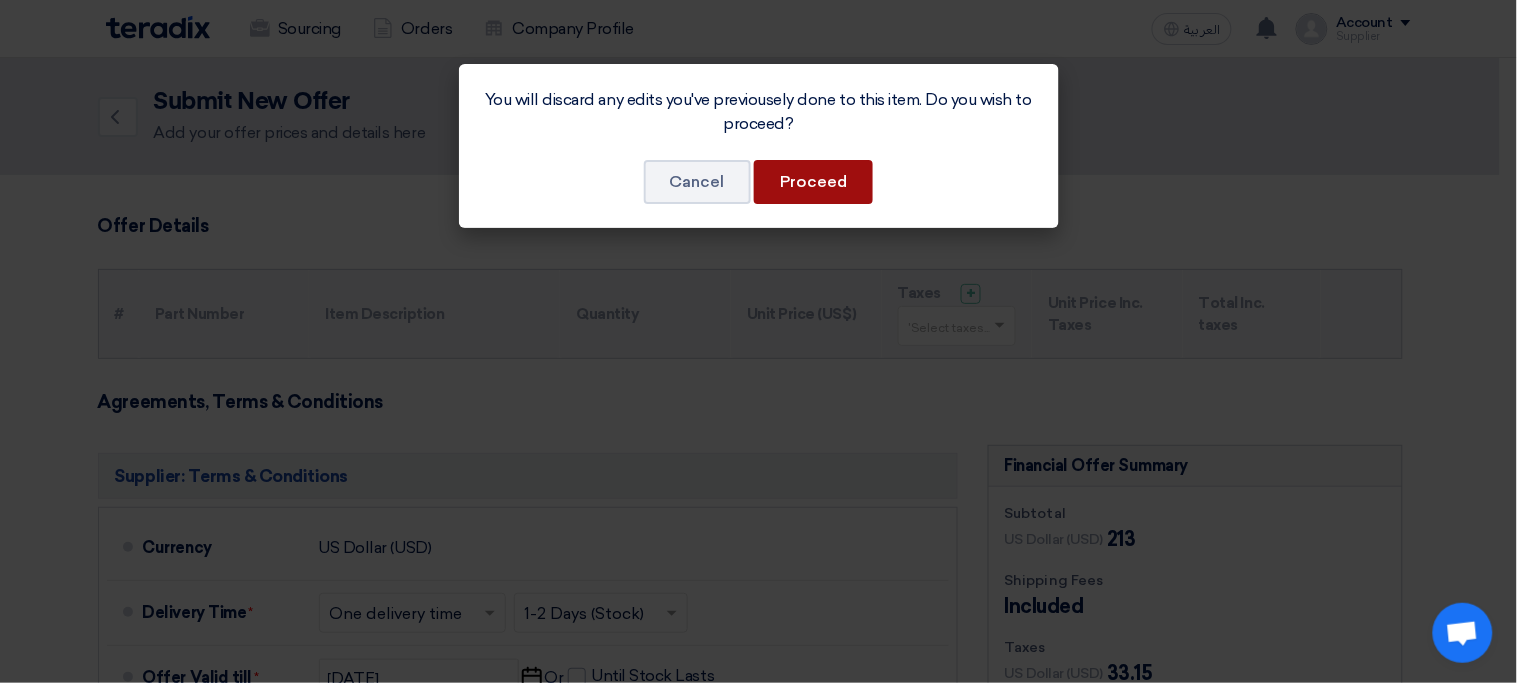 click on "Proceed" 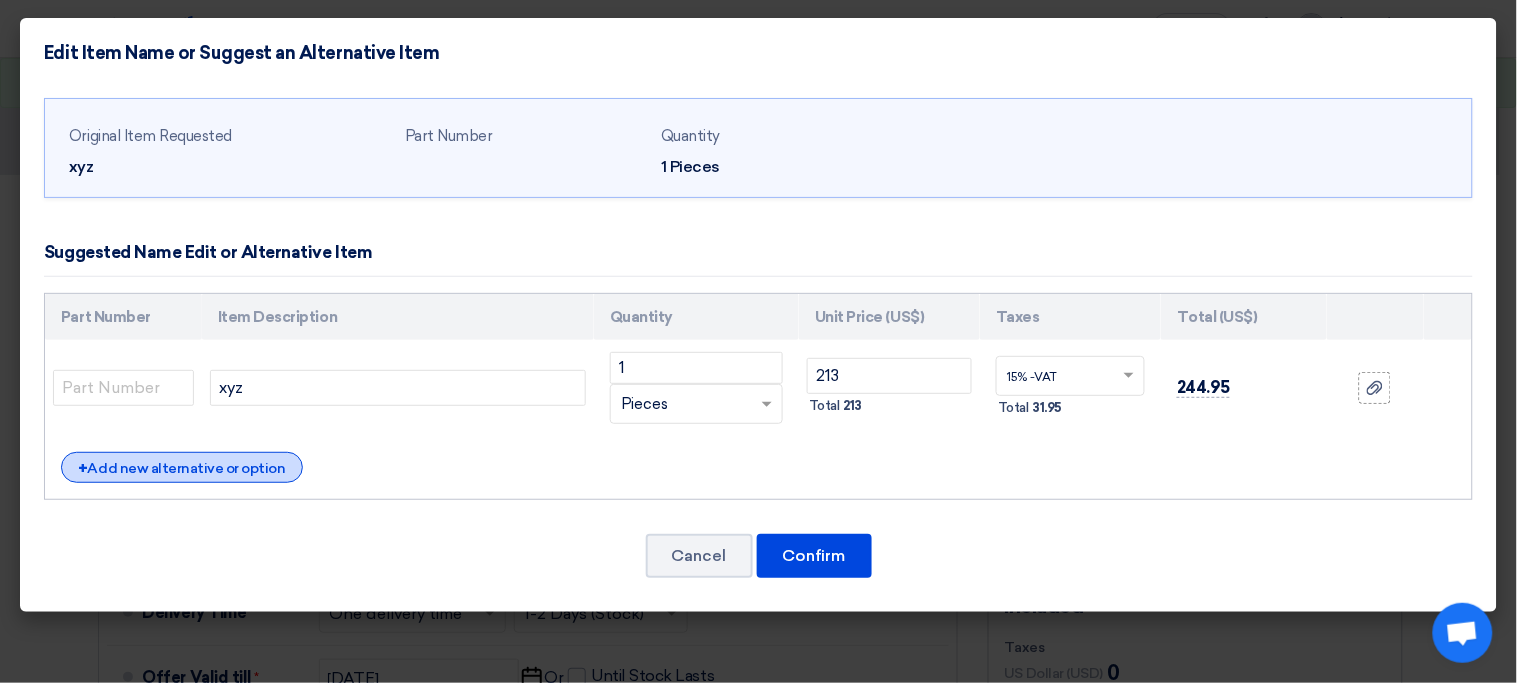 click on "+
Add new alternative or option" 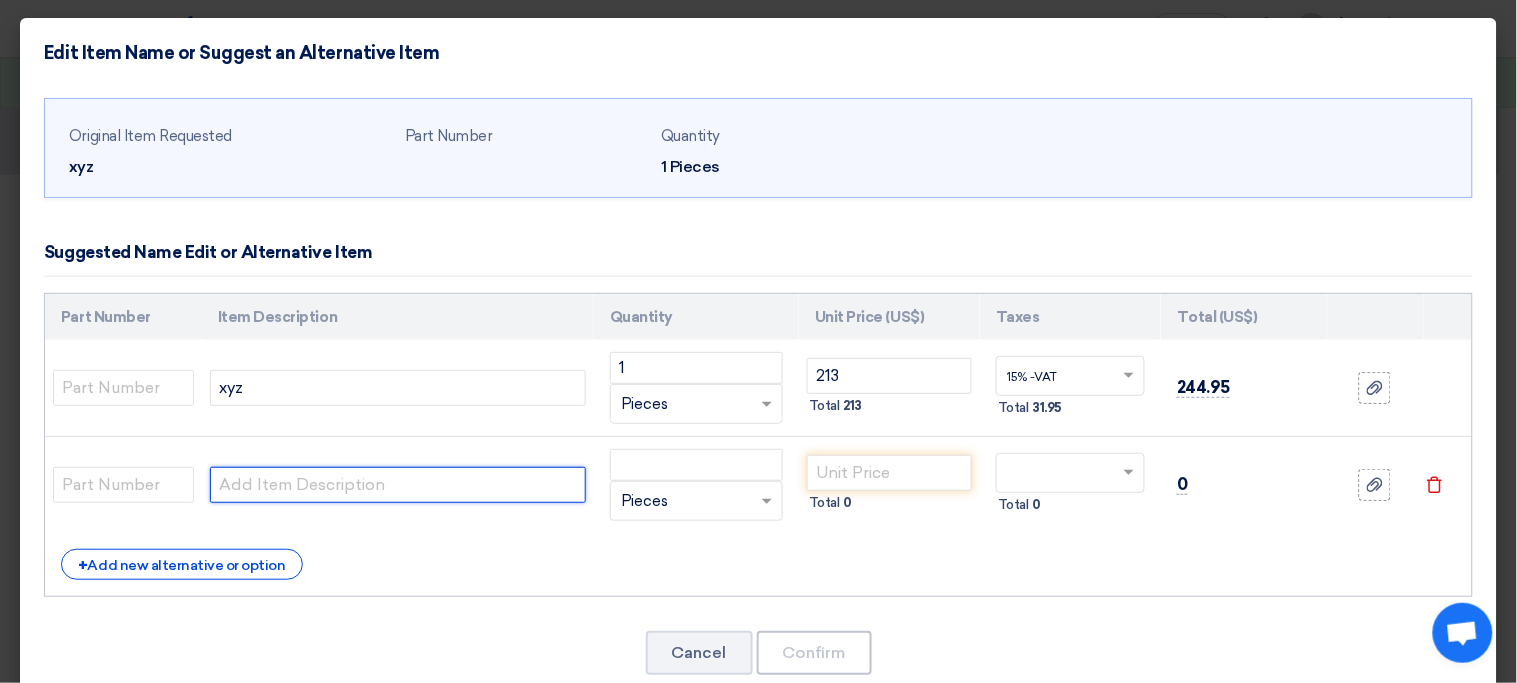 click 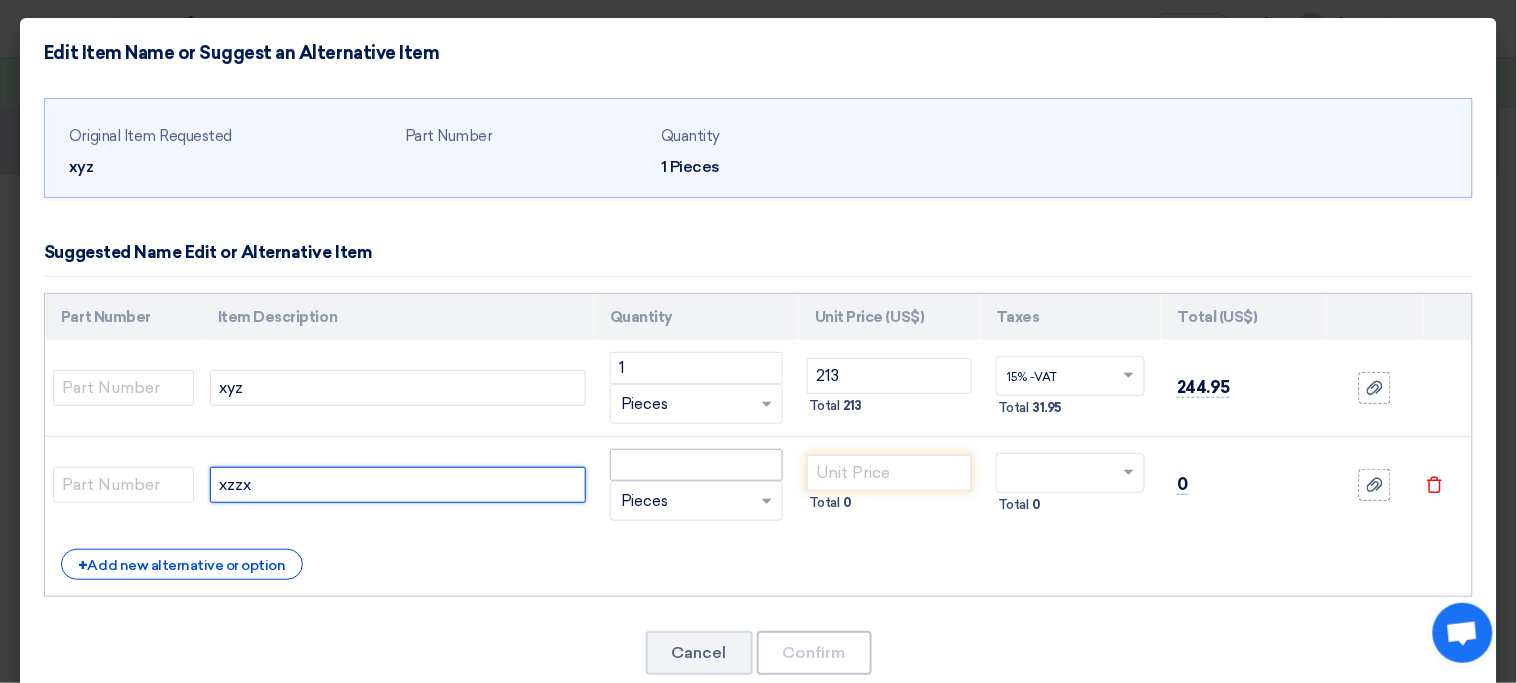 type on "xzzx" 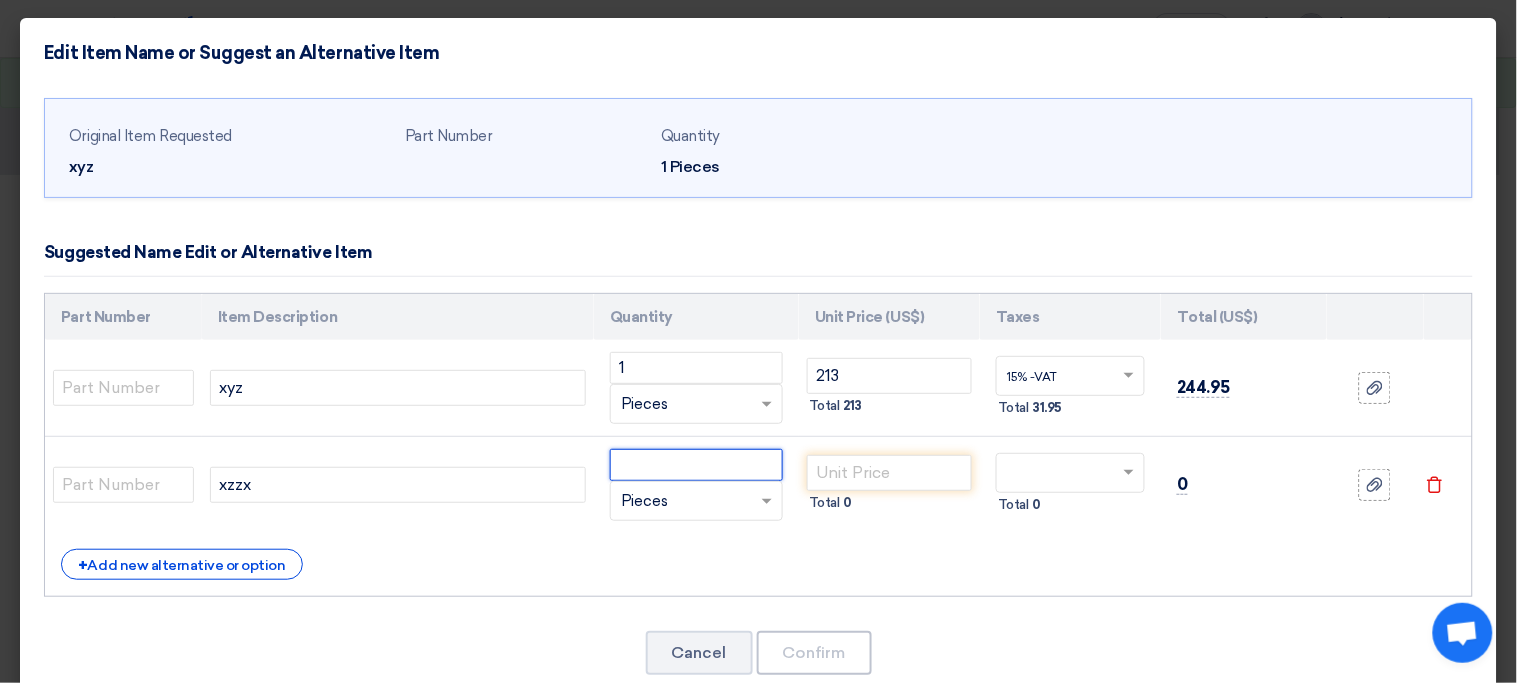 click 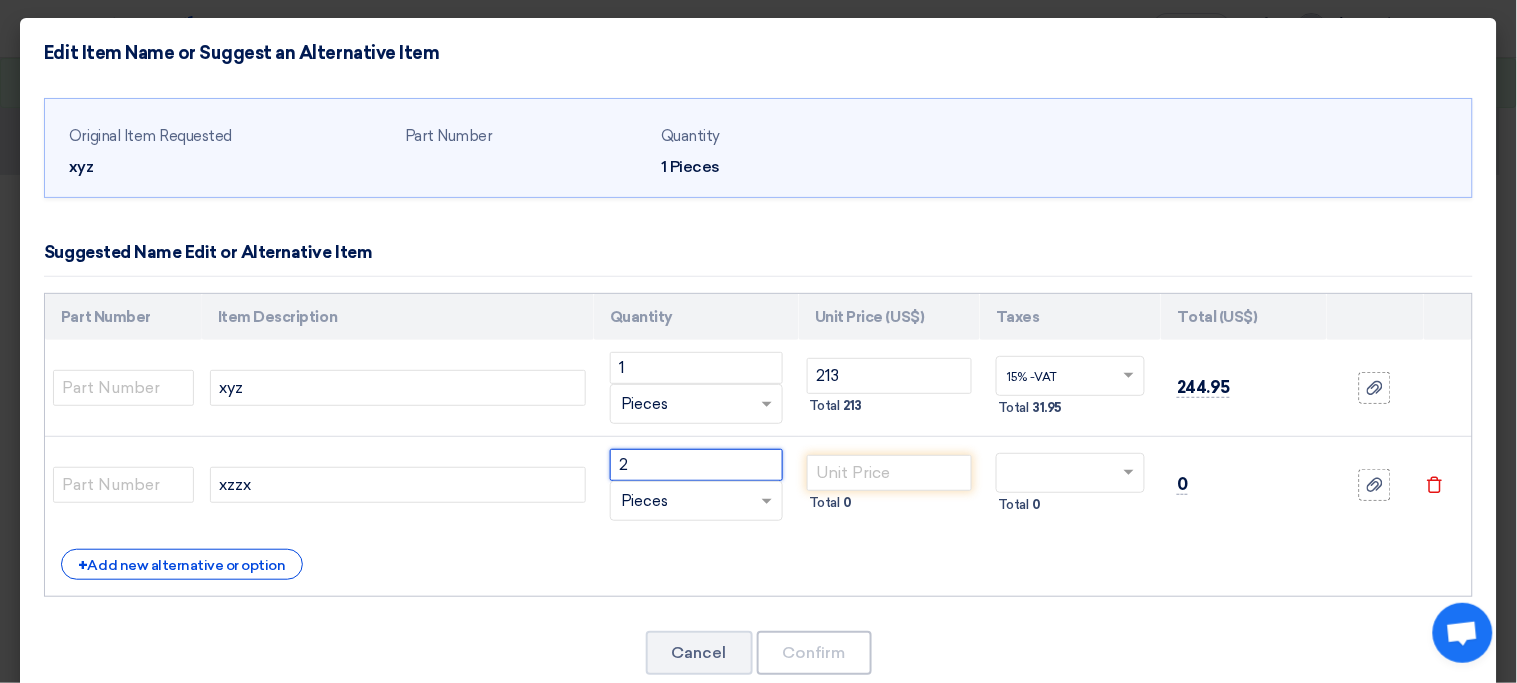 type on "2" 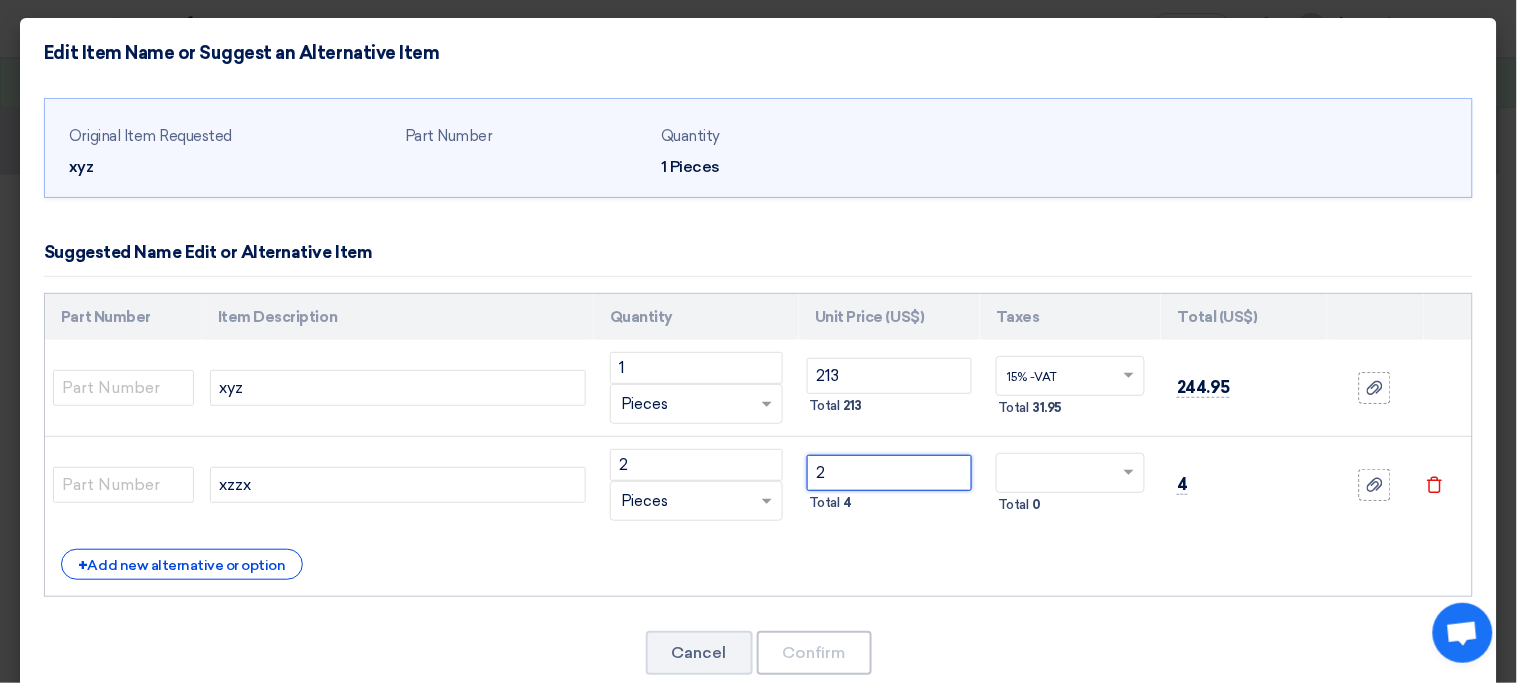 type on "2" 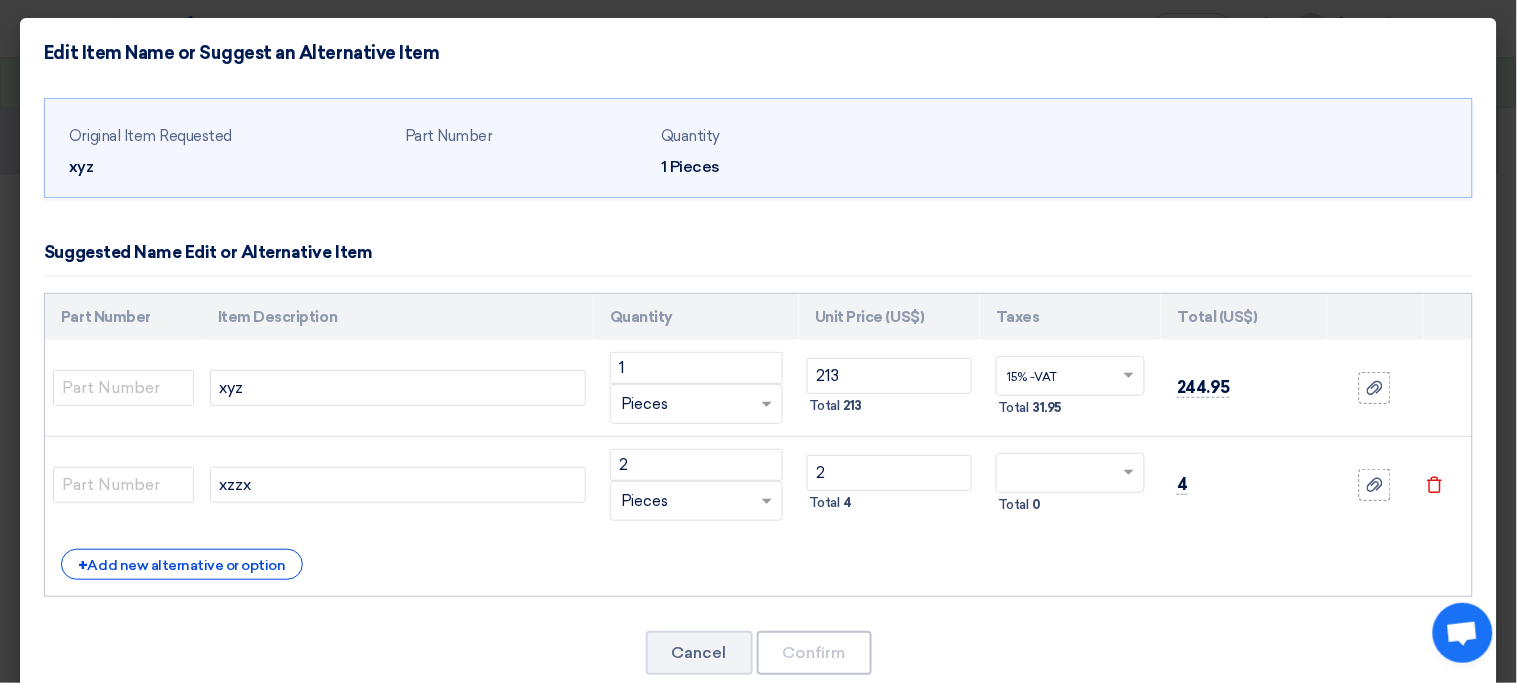click 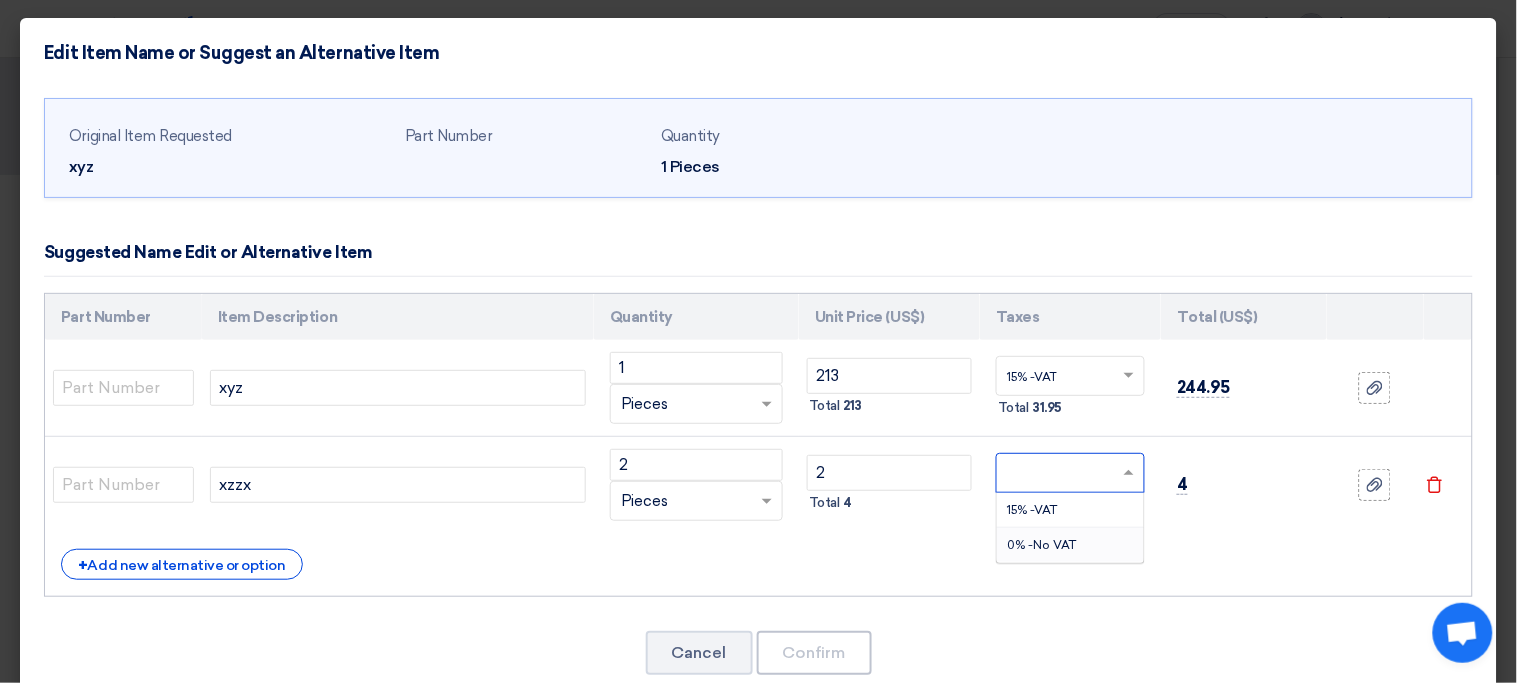 click on "+
Add new alternative or option" 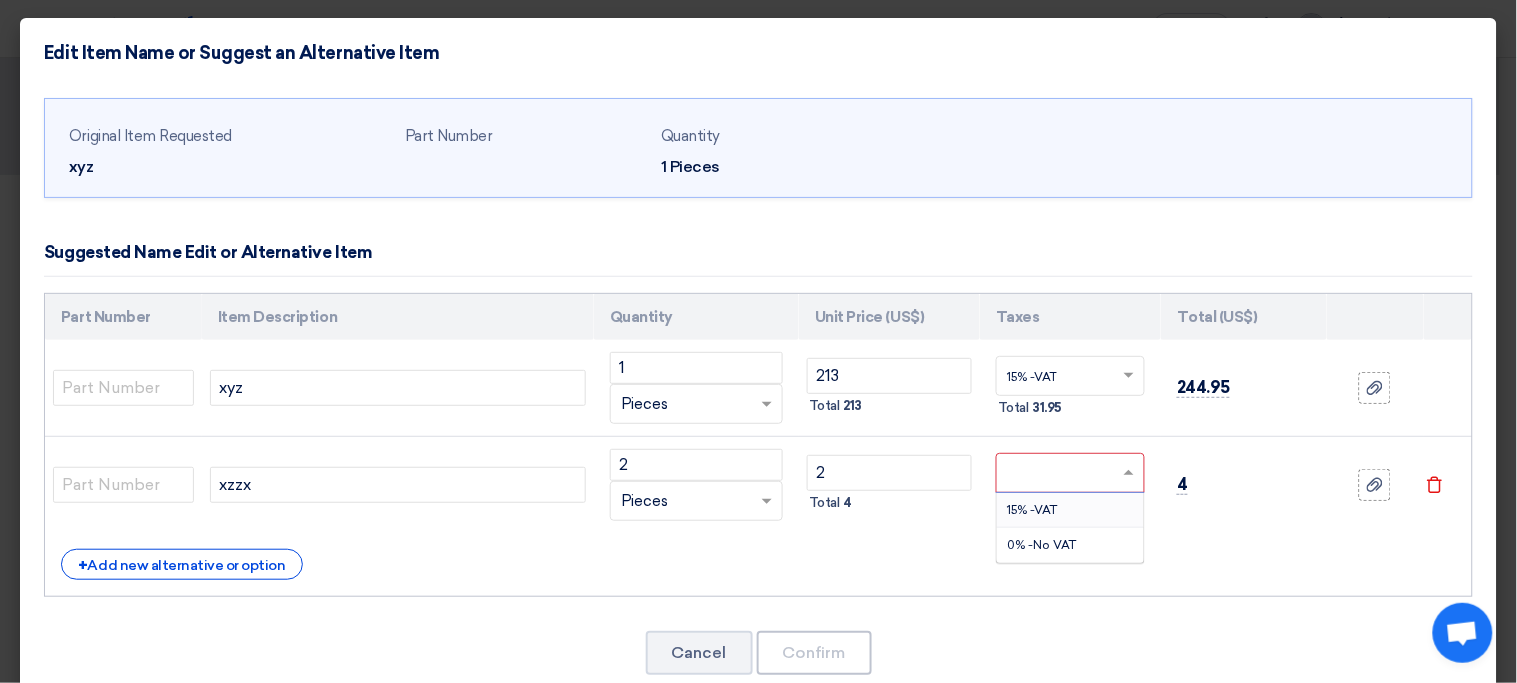 click 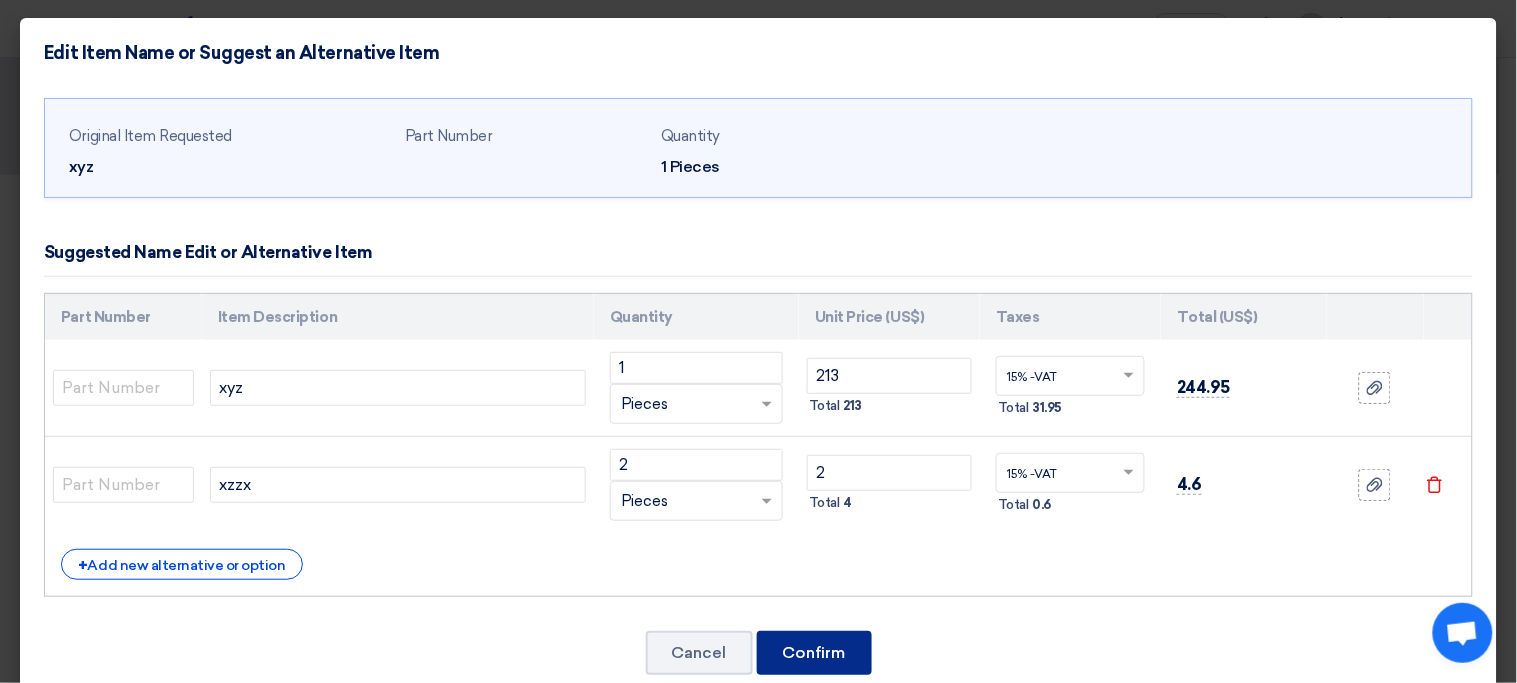 click on "Confirm" 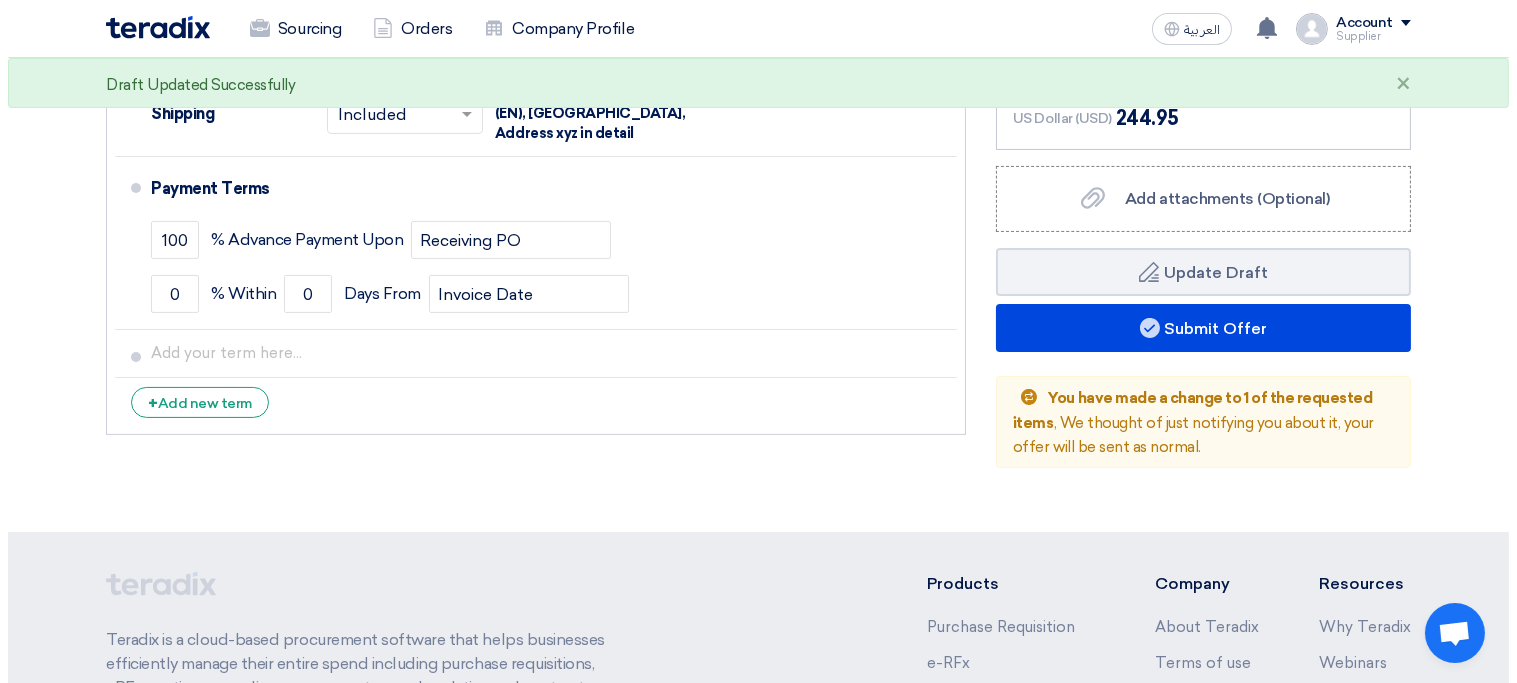 scroll, scrollTop: 813, scrollLeft: 0, axis: vertical 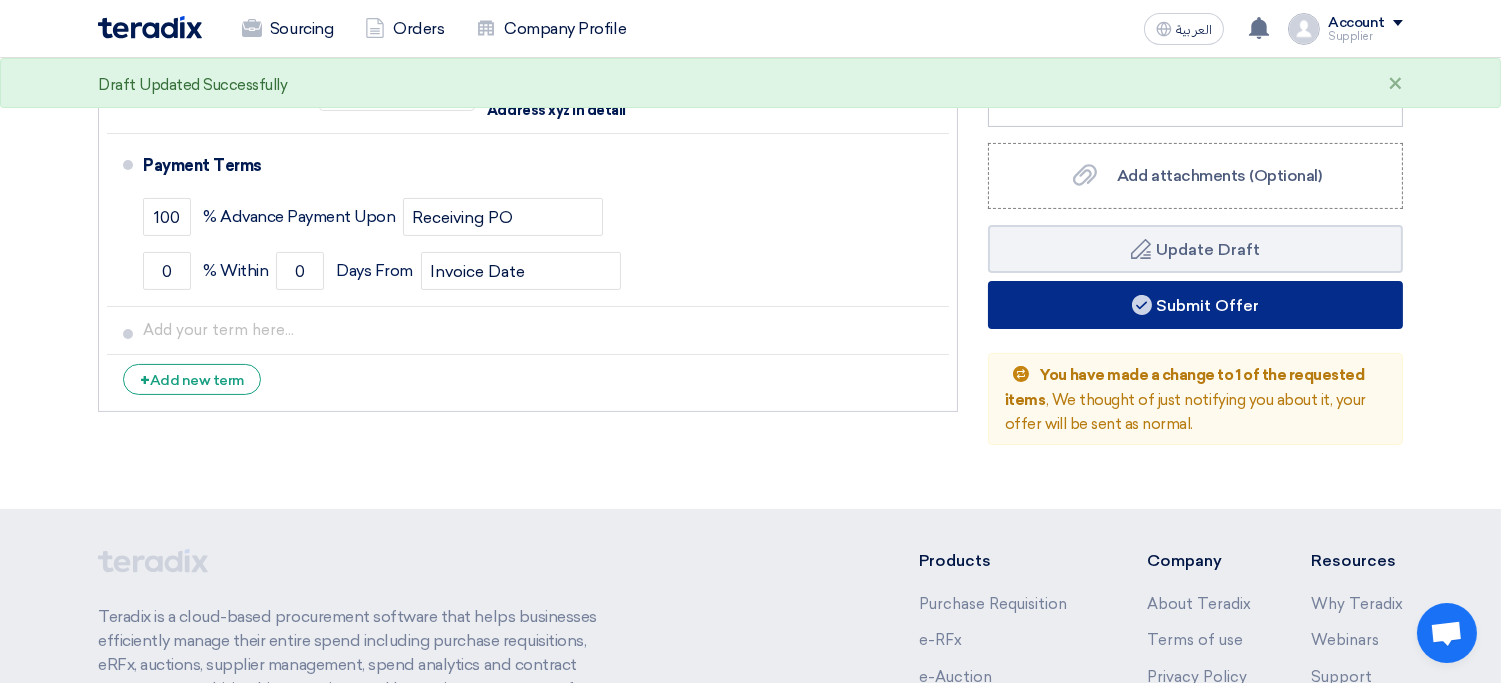 click on "Submit Offer" 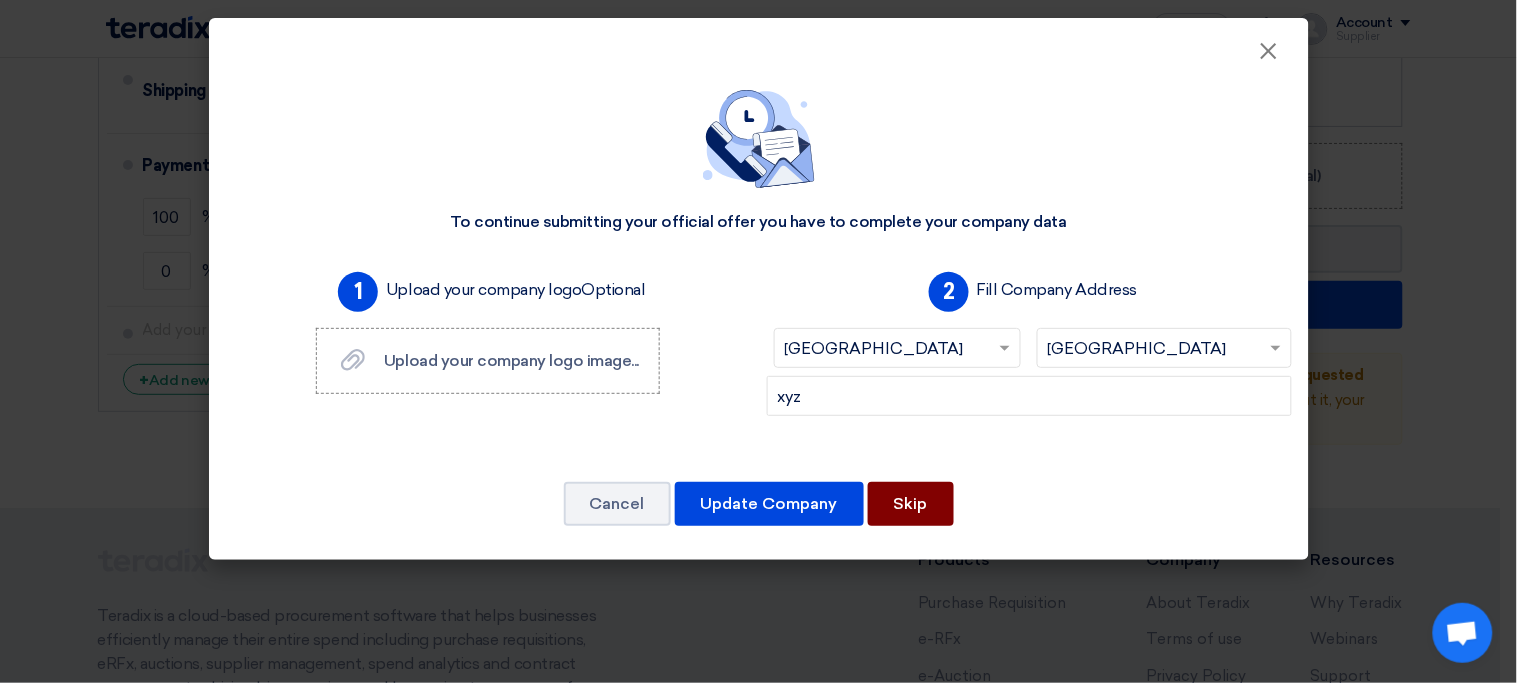 click on "Skip" 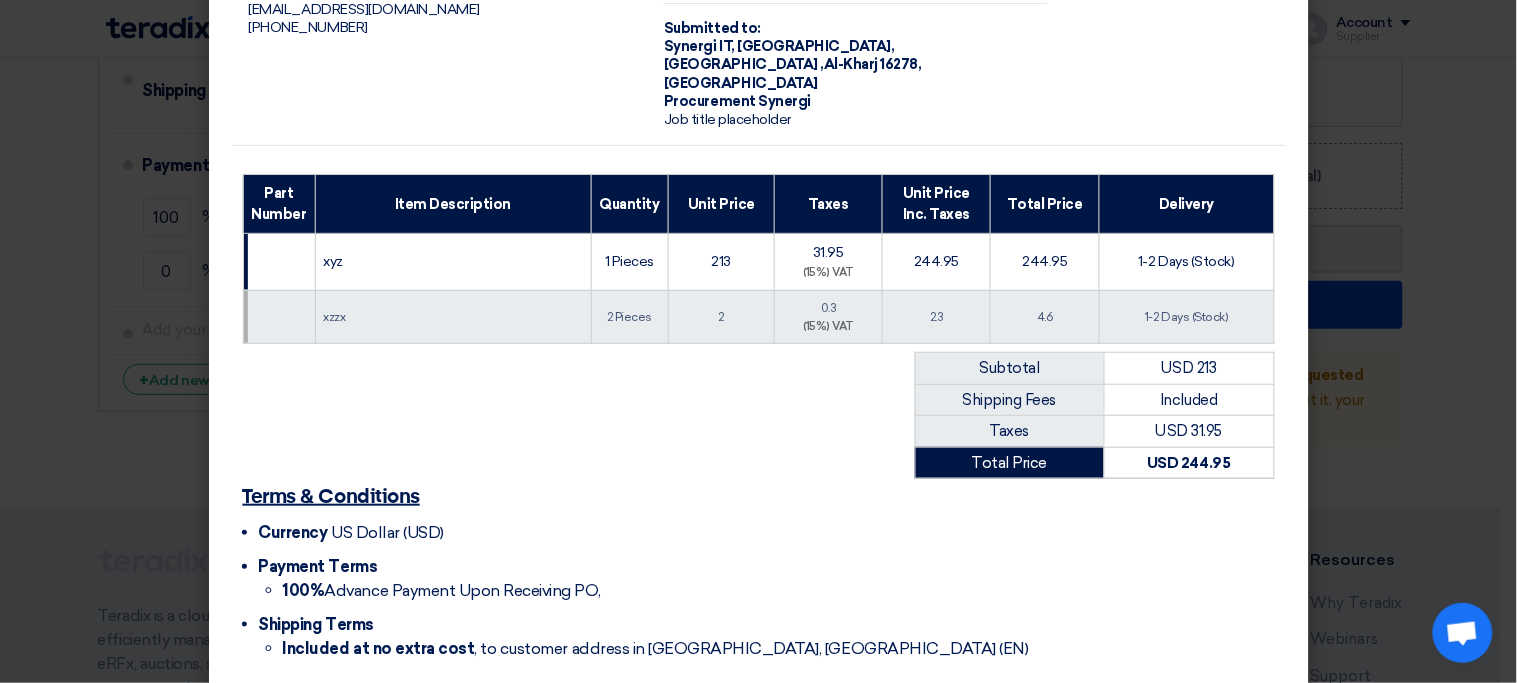 scroll, scrollTop: 237, scrollLeft: 0, axis: vertical 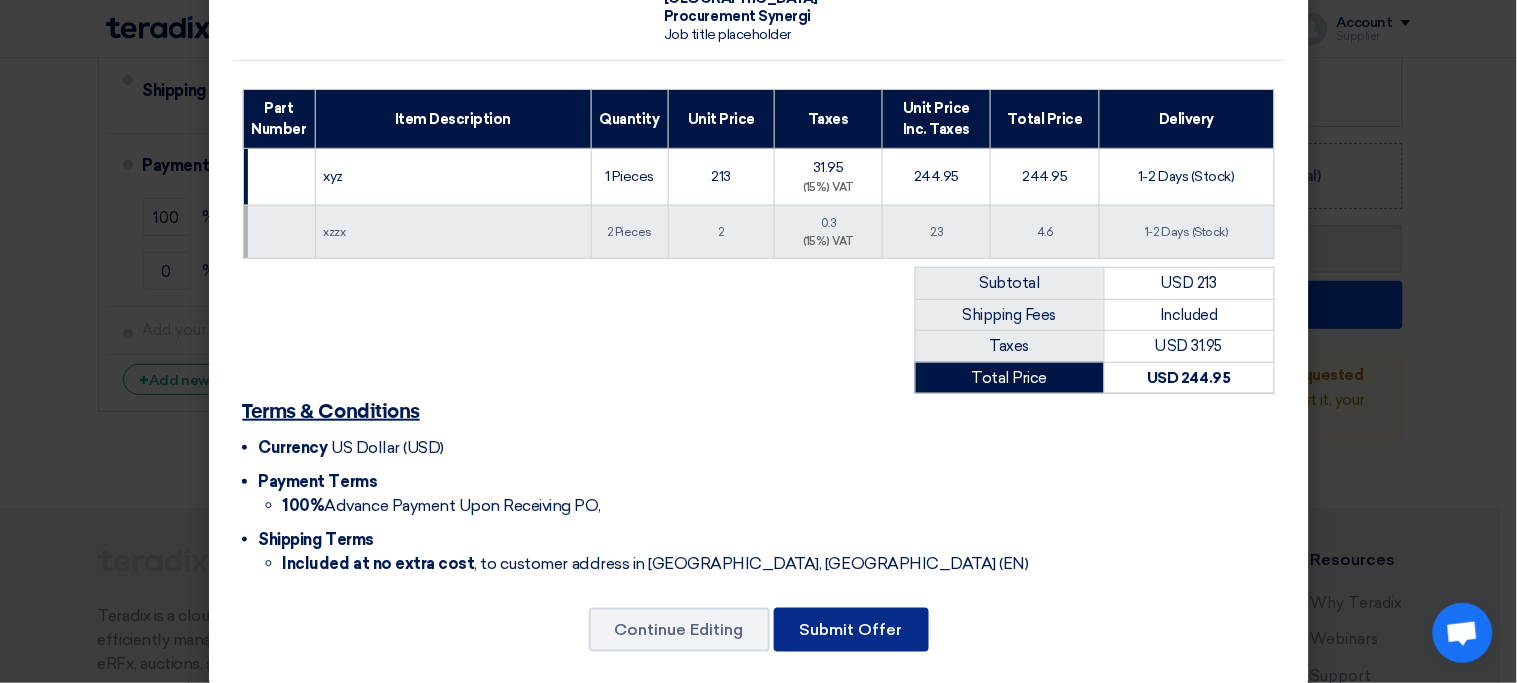 click on "Submit Offer" 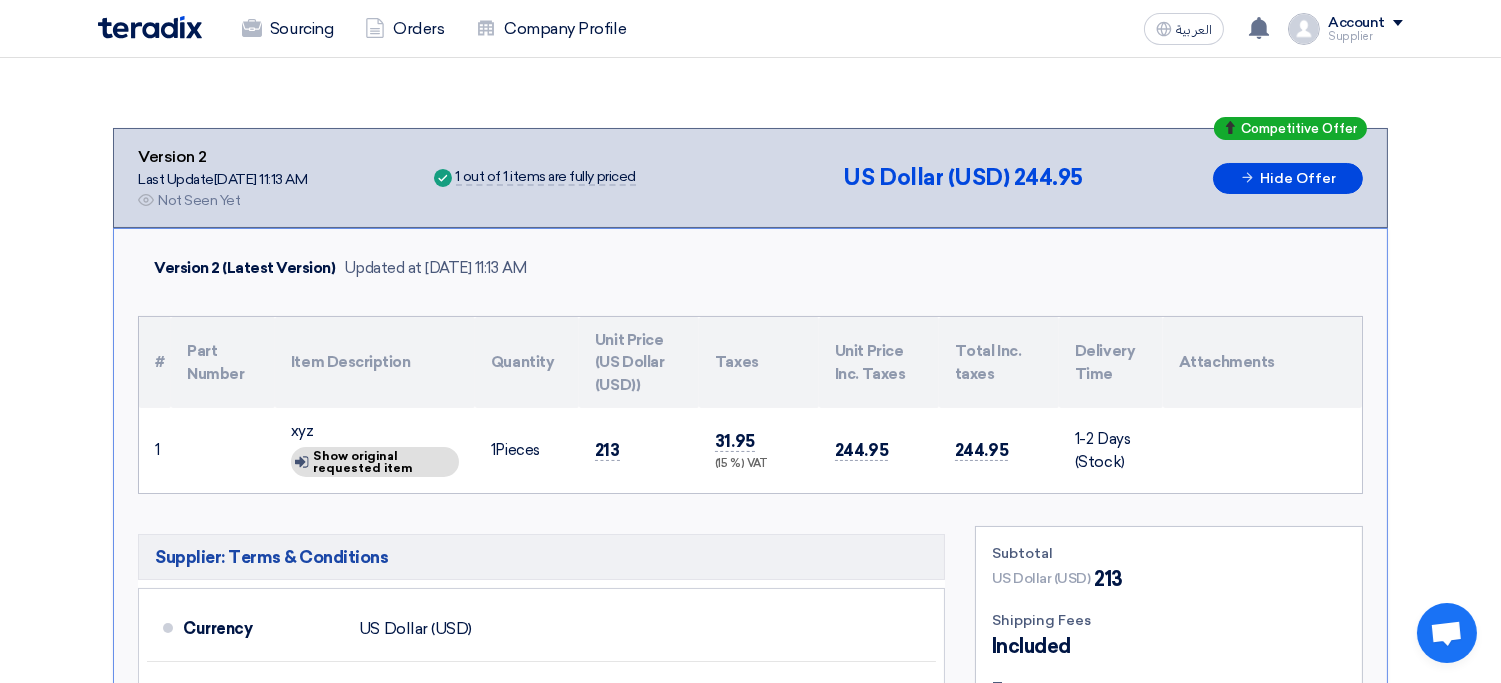 scroll, scrollTop: 210, scrollLeft: 0, axis: vertical 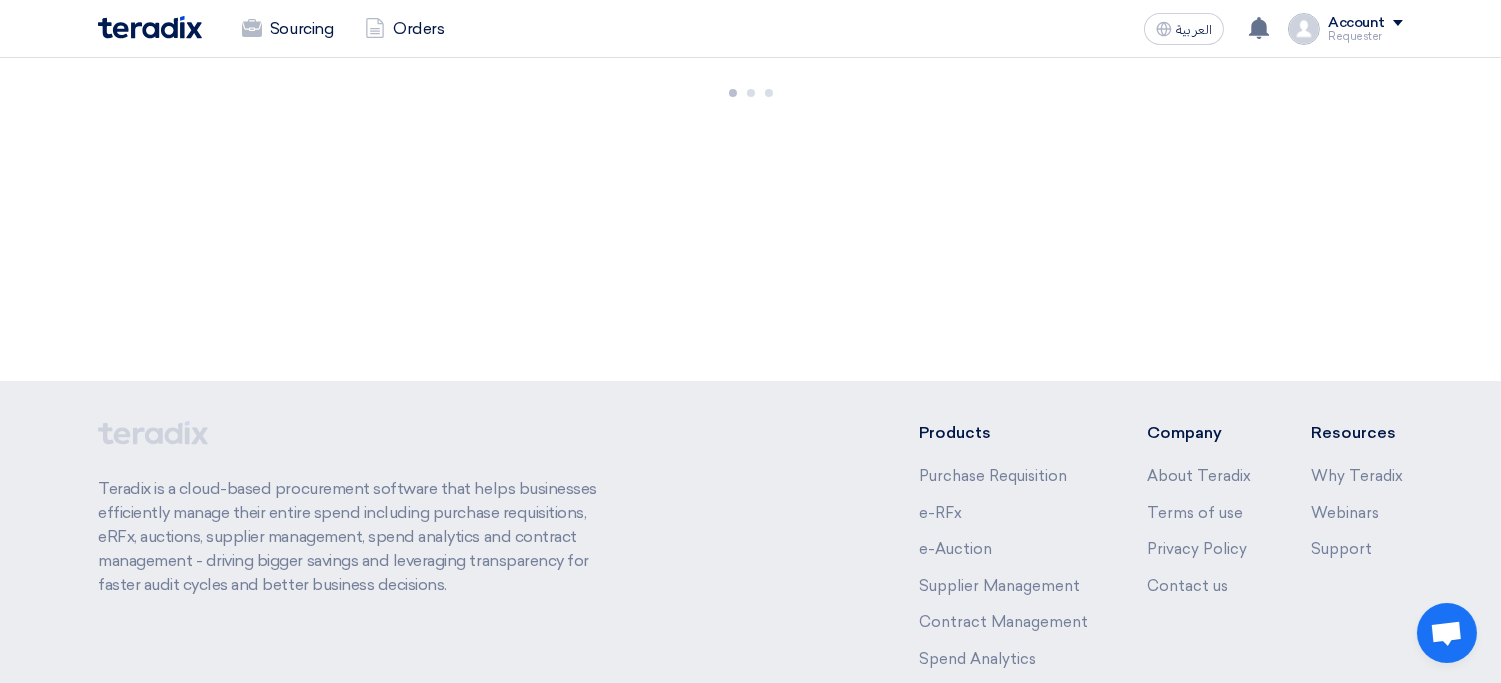 click 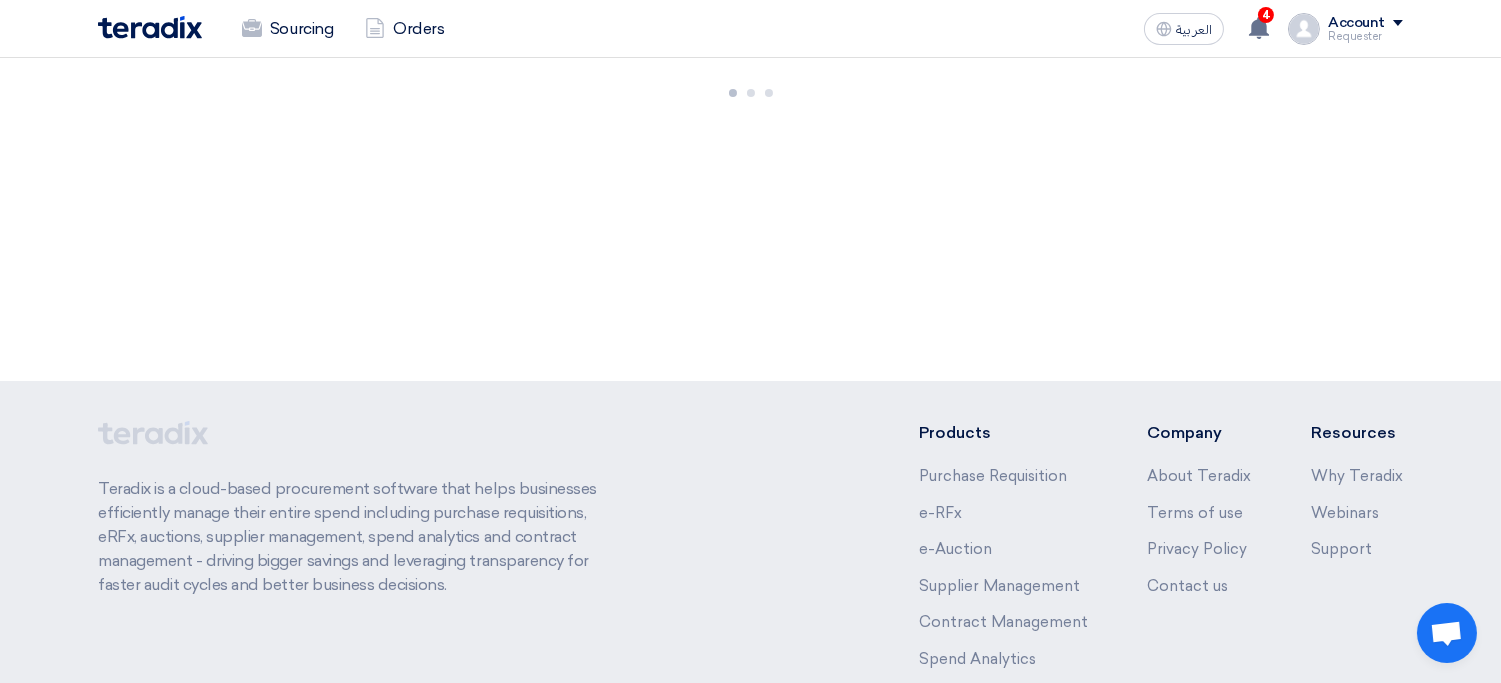 click 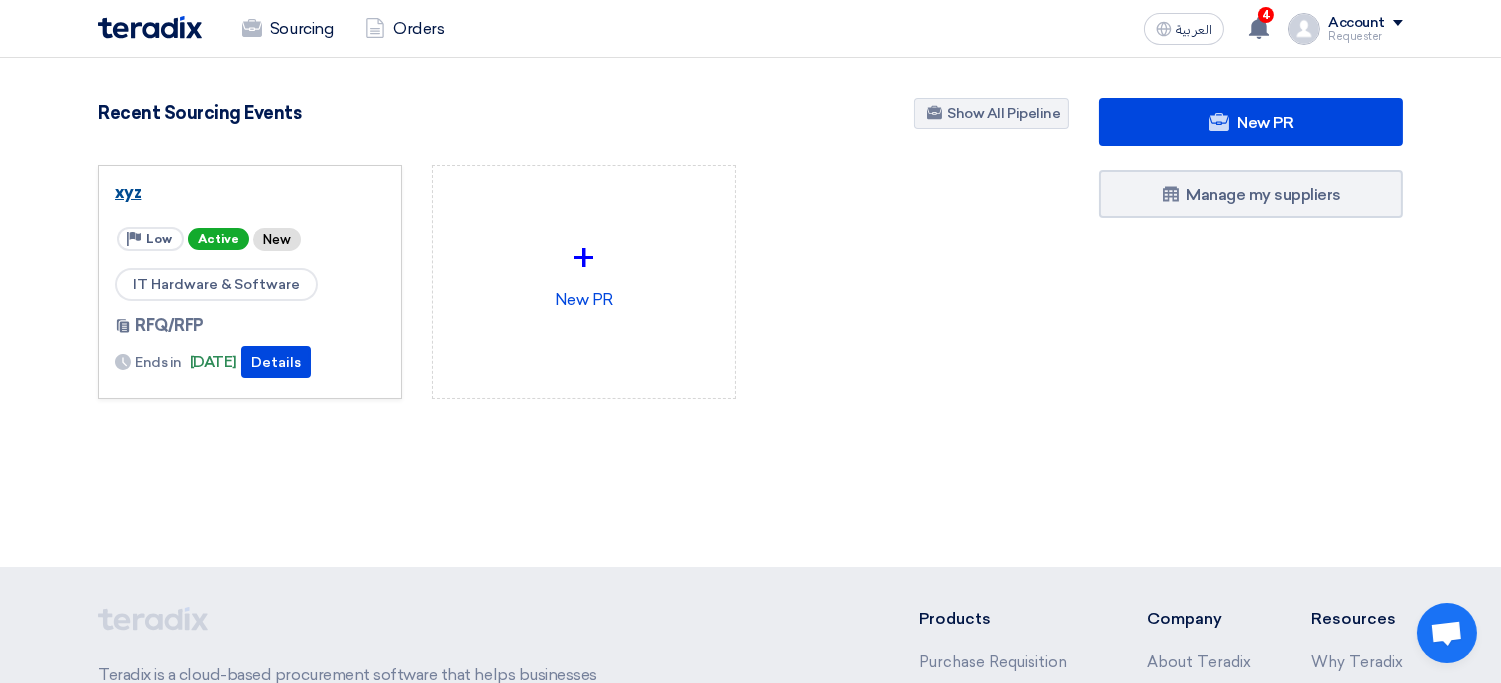 click on "xyz" 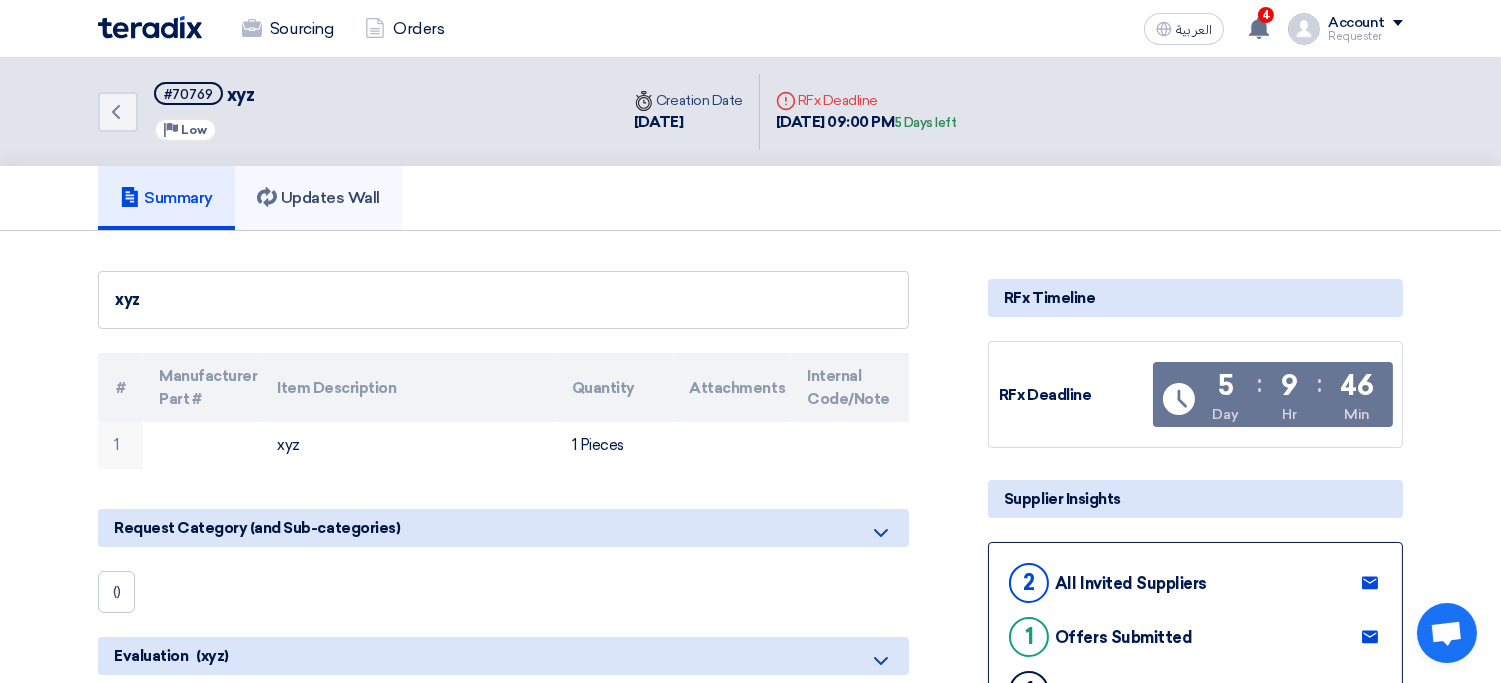 click on "Updates Wall" 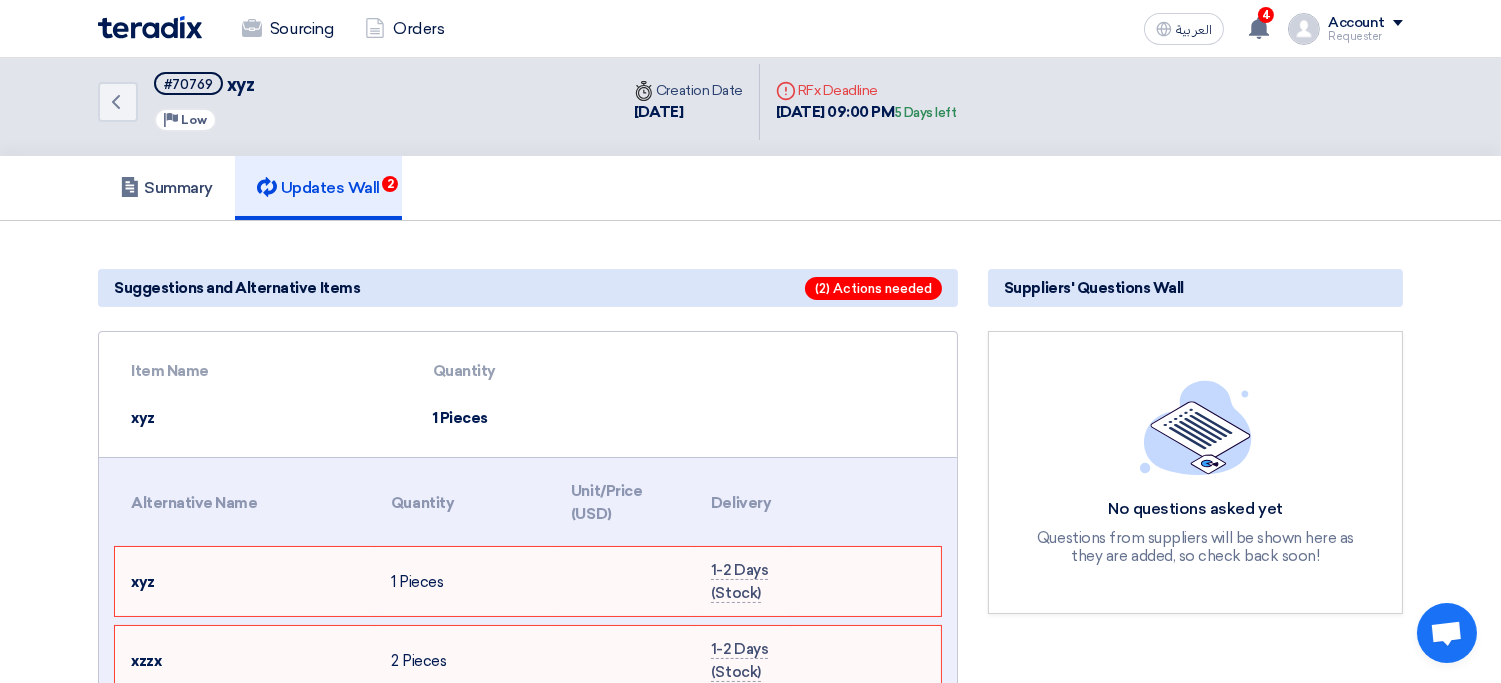 scroll, scrollTop: 0, scrollLeft: 0, axis: both 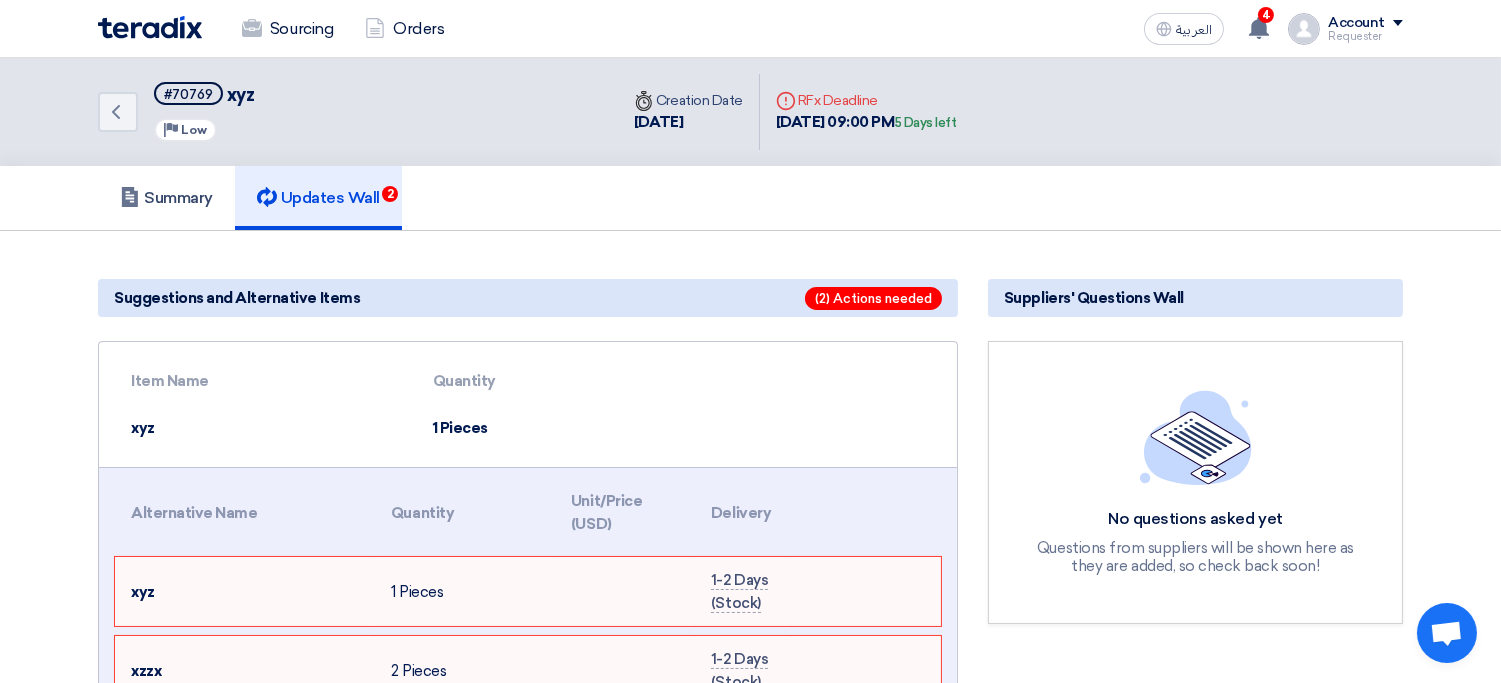 click on "Suggestions and Alternative Items
(2) Actions needed
Item Name
Quantity
xyz
1 Pieces
[PERSON_NAME] left to show the rest of the table
Alternative Name
Quantity
Unit/Price (USD)
Delivery" 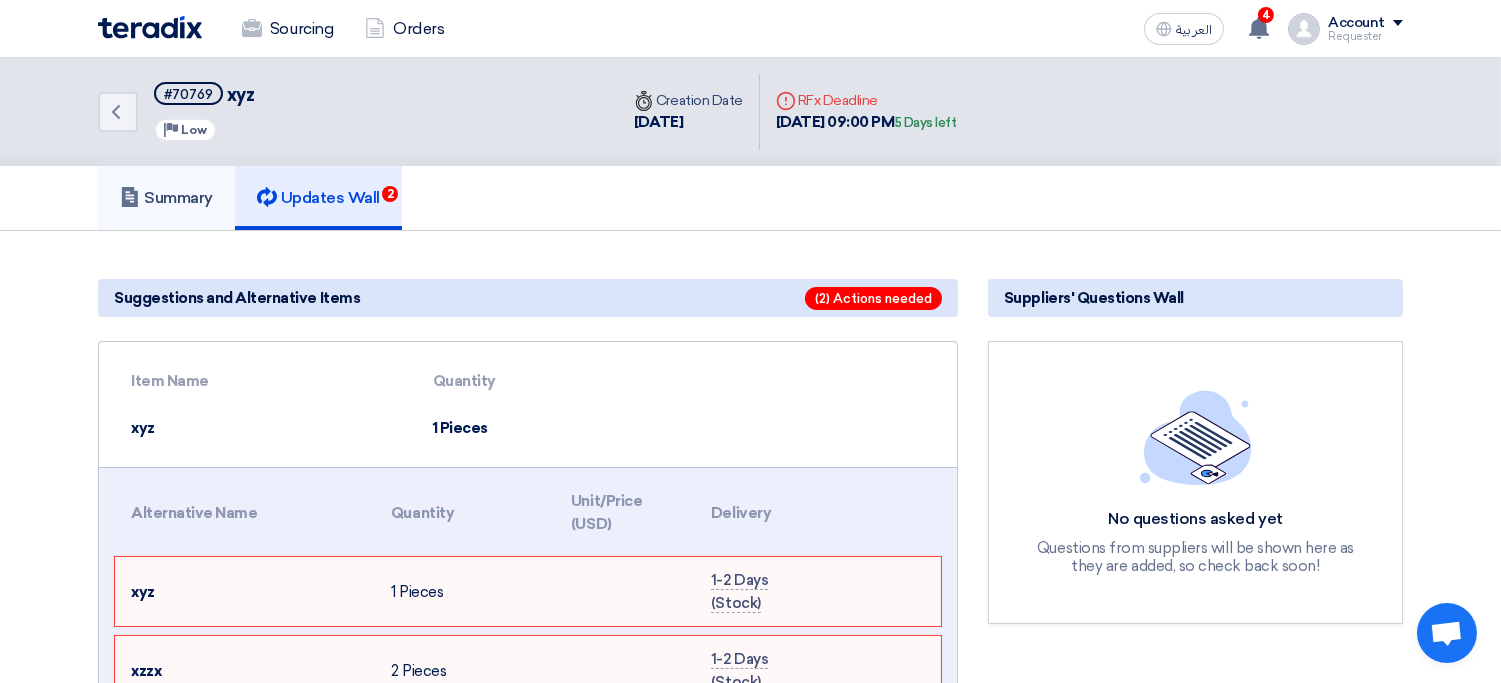click on "Summary" 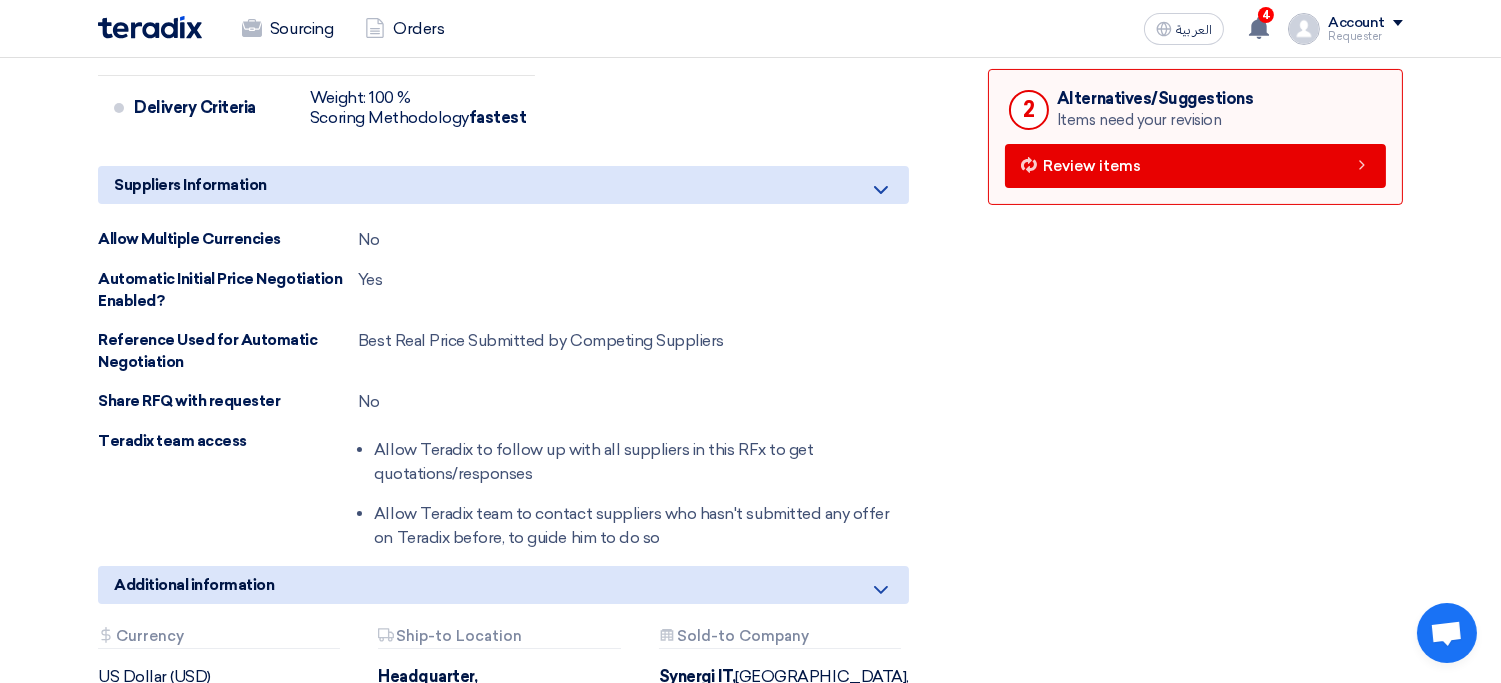 scroll, scrollTop: 0, scrollLeft: 0, axis: both 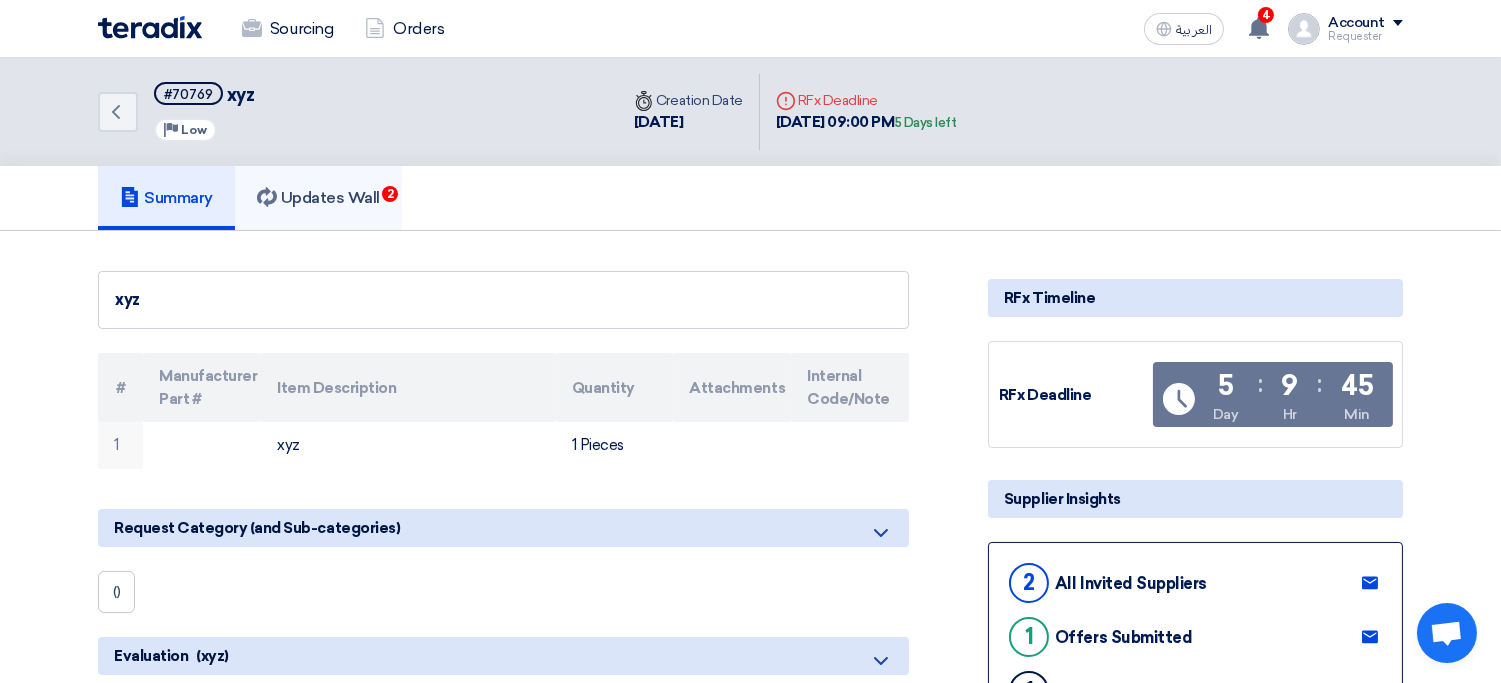 click on "Updates Wall
2" 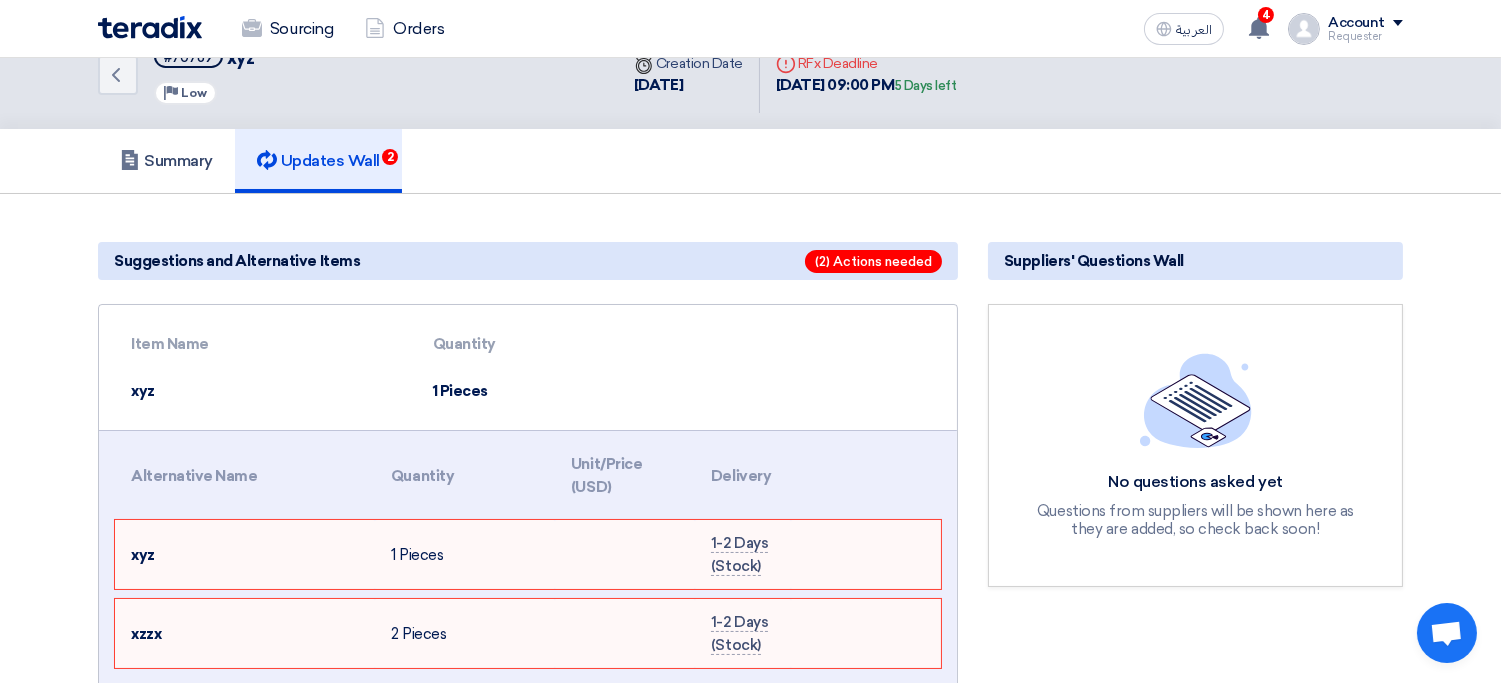 scroll, scrollTop: 0, scrollLeft: 0, axis: both 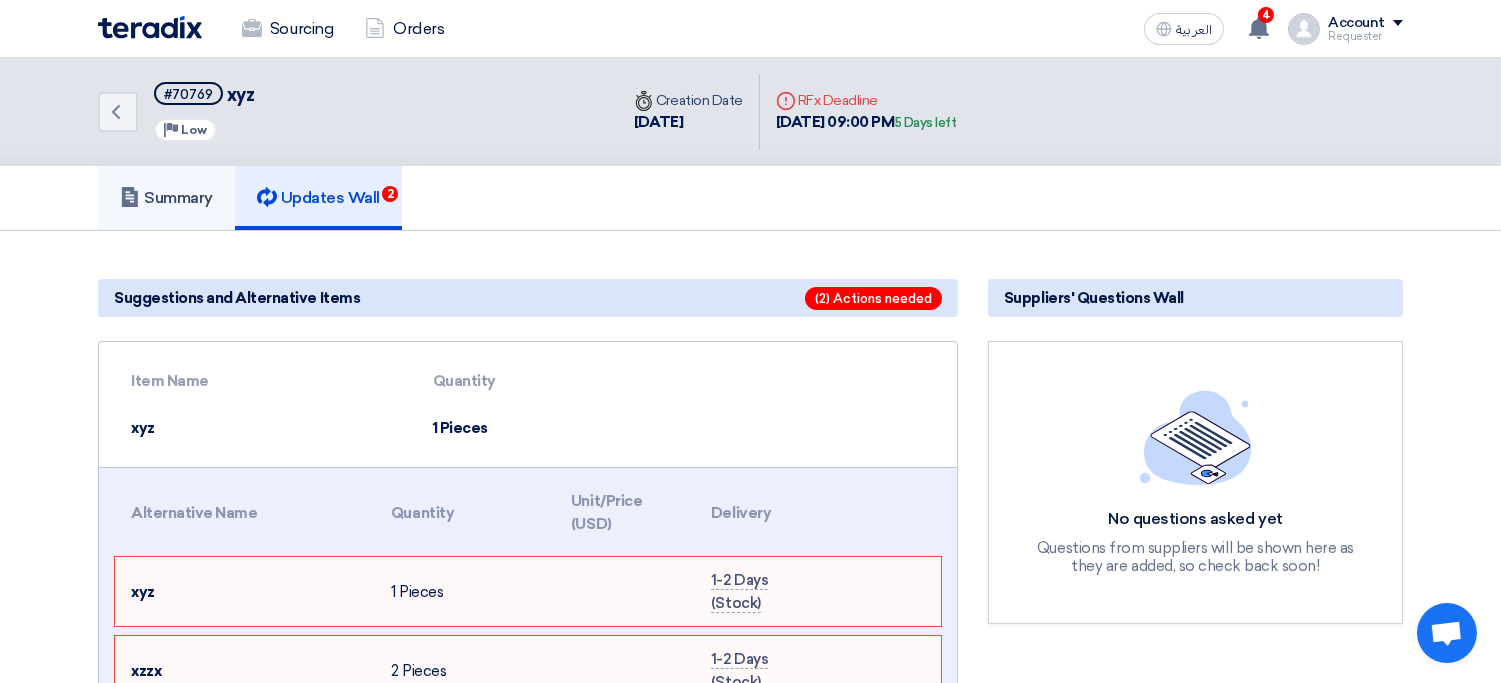 click on "Summary" 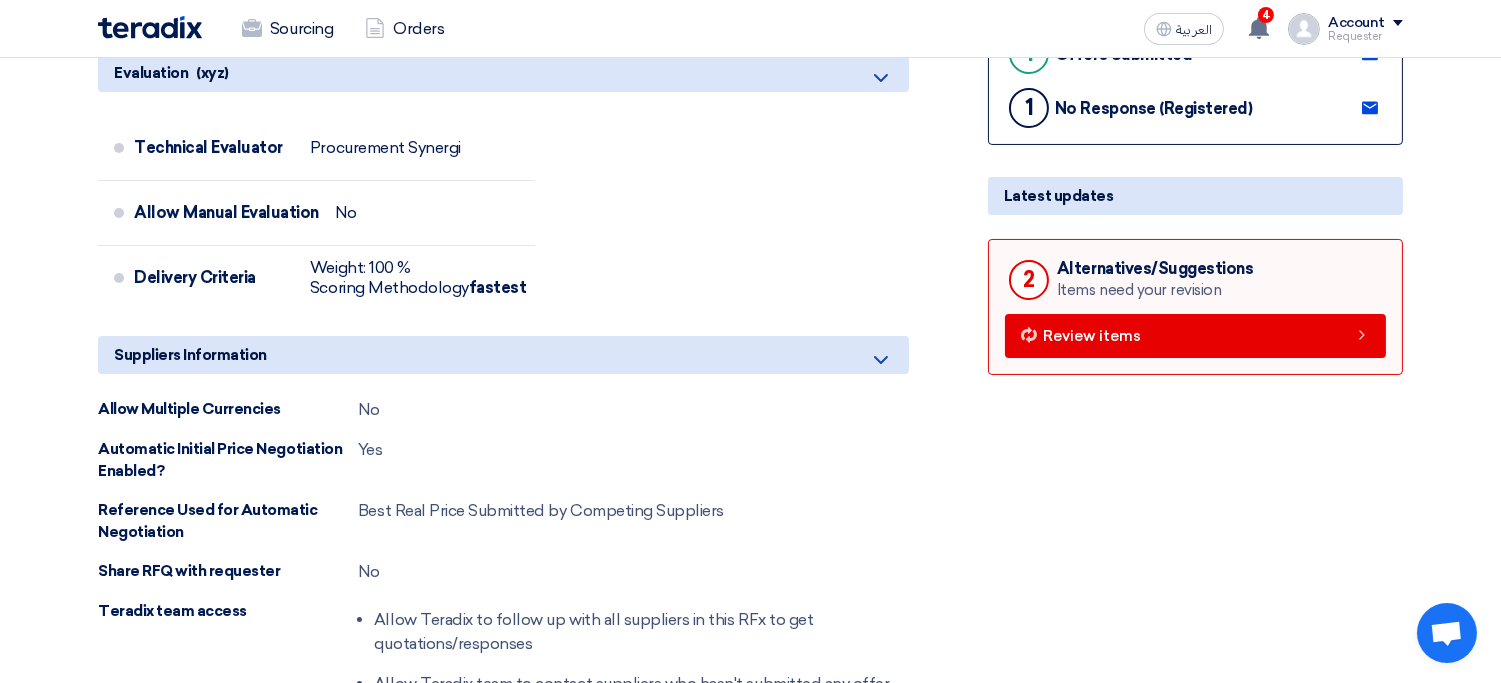 scroll, scrollTop: 597, scrollLeft: 0, axis: vertical 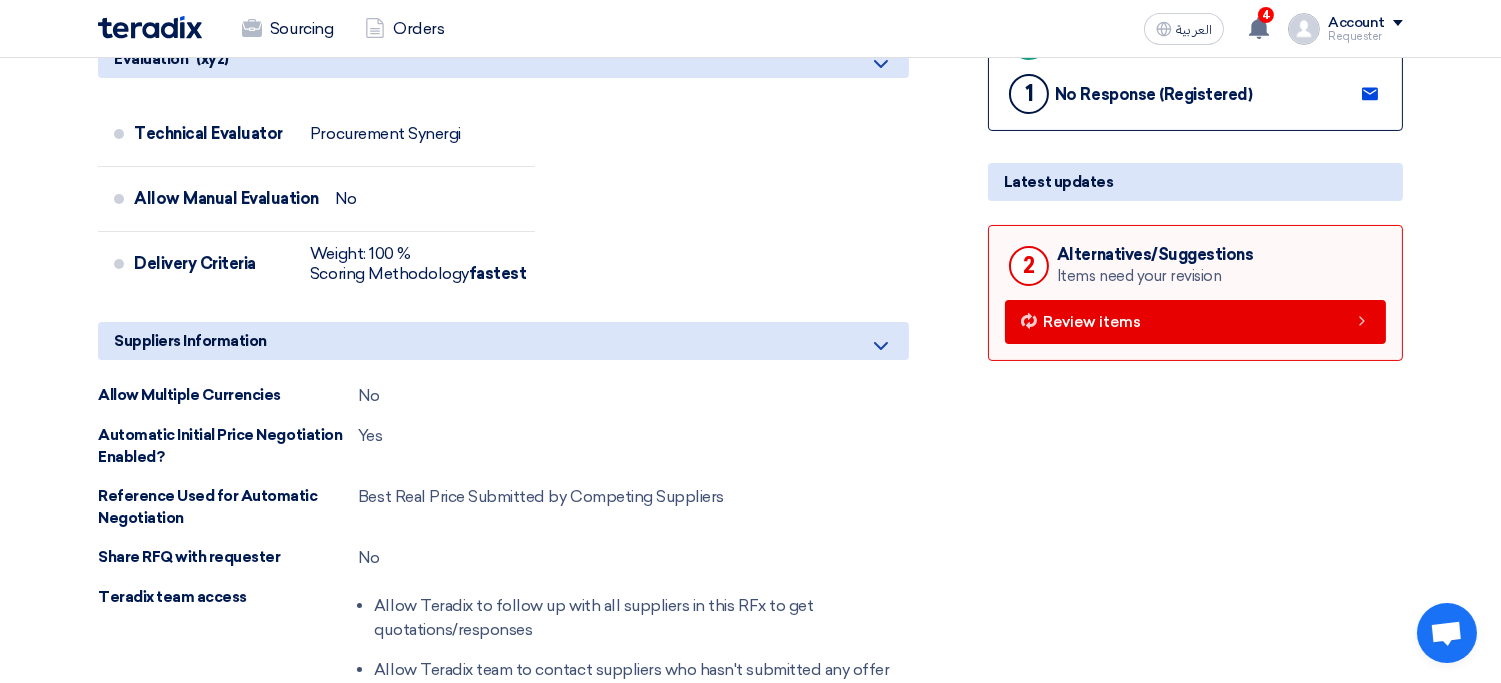 click on "2
Alternatives/Suggestions
Items need your revision
Review items" 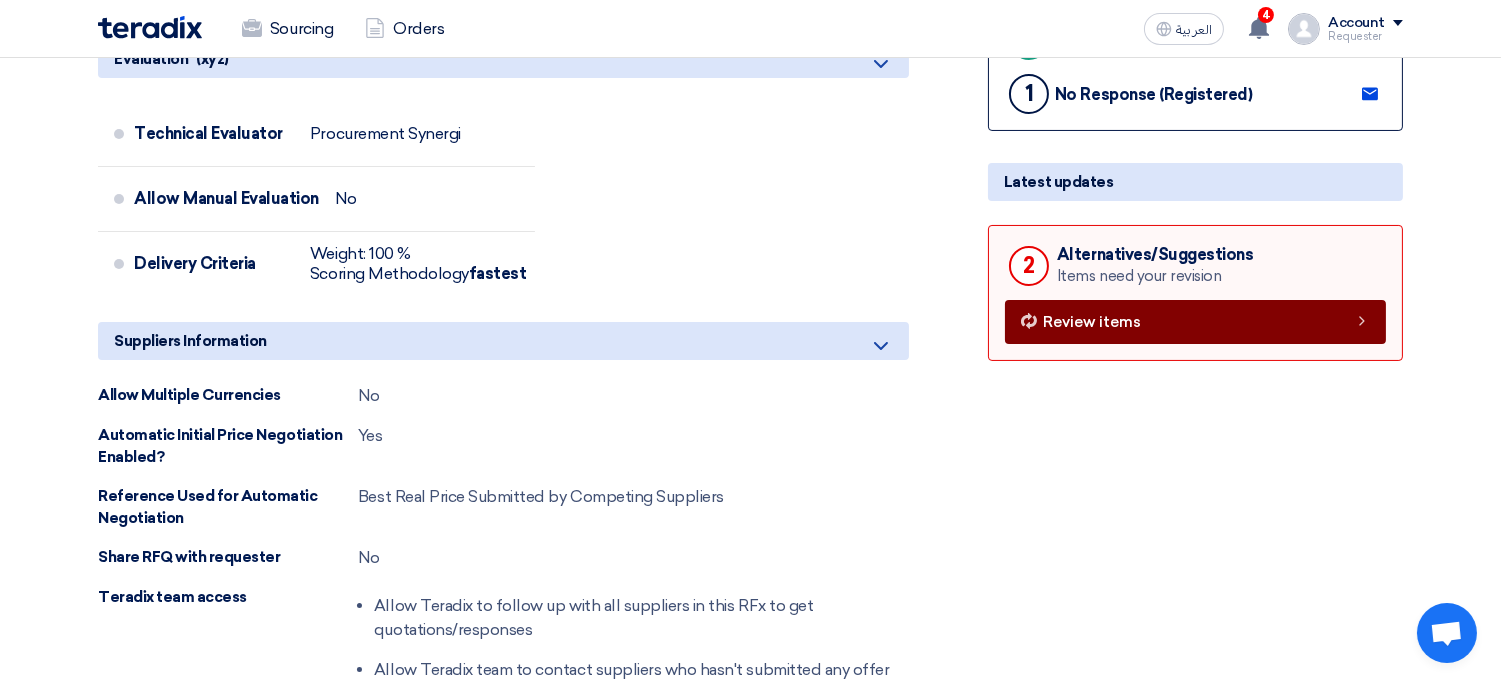 click on "Review items" 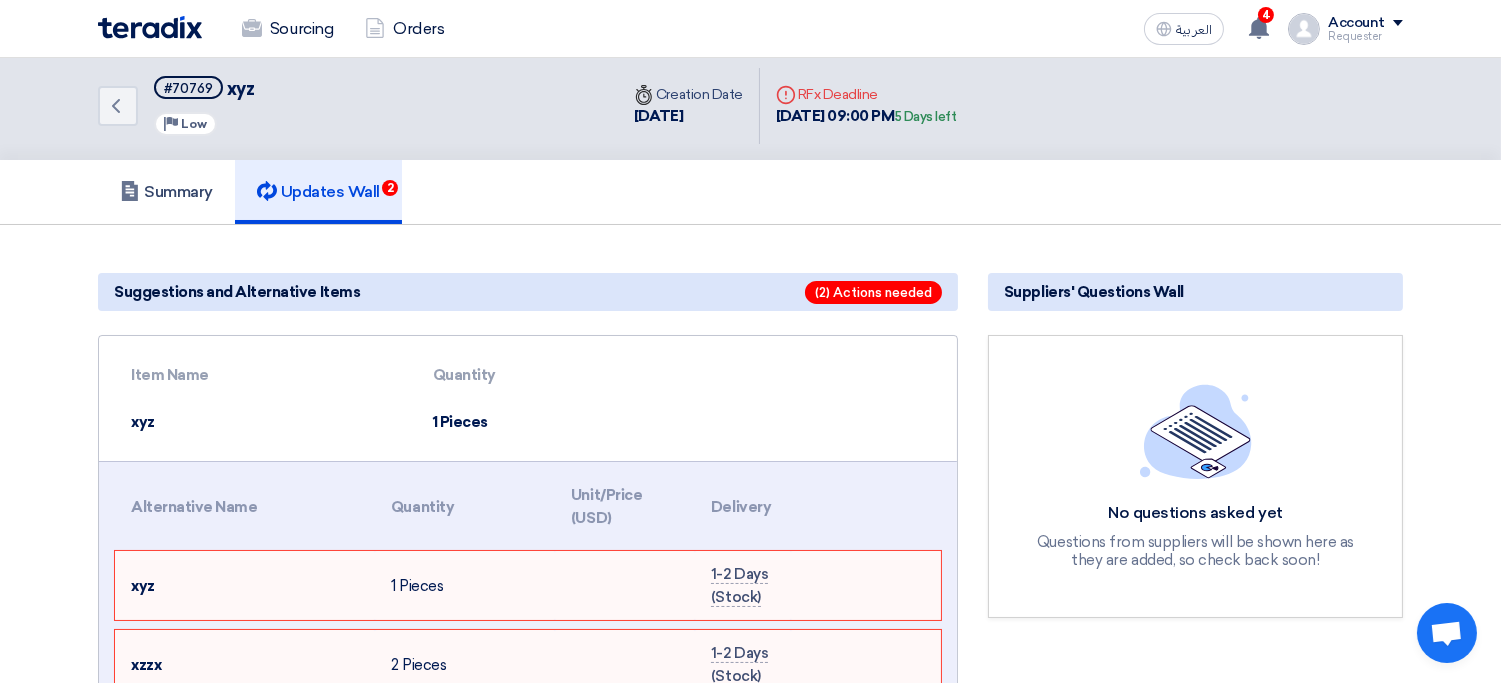 scroll, scrollTop: 7, scrollLeft: 0, axis: vertical 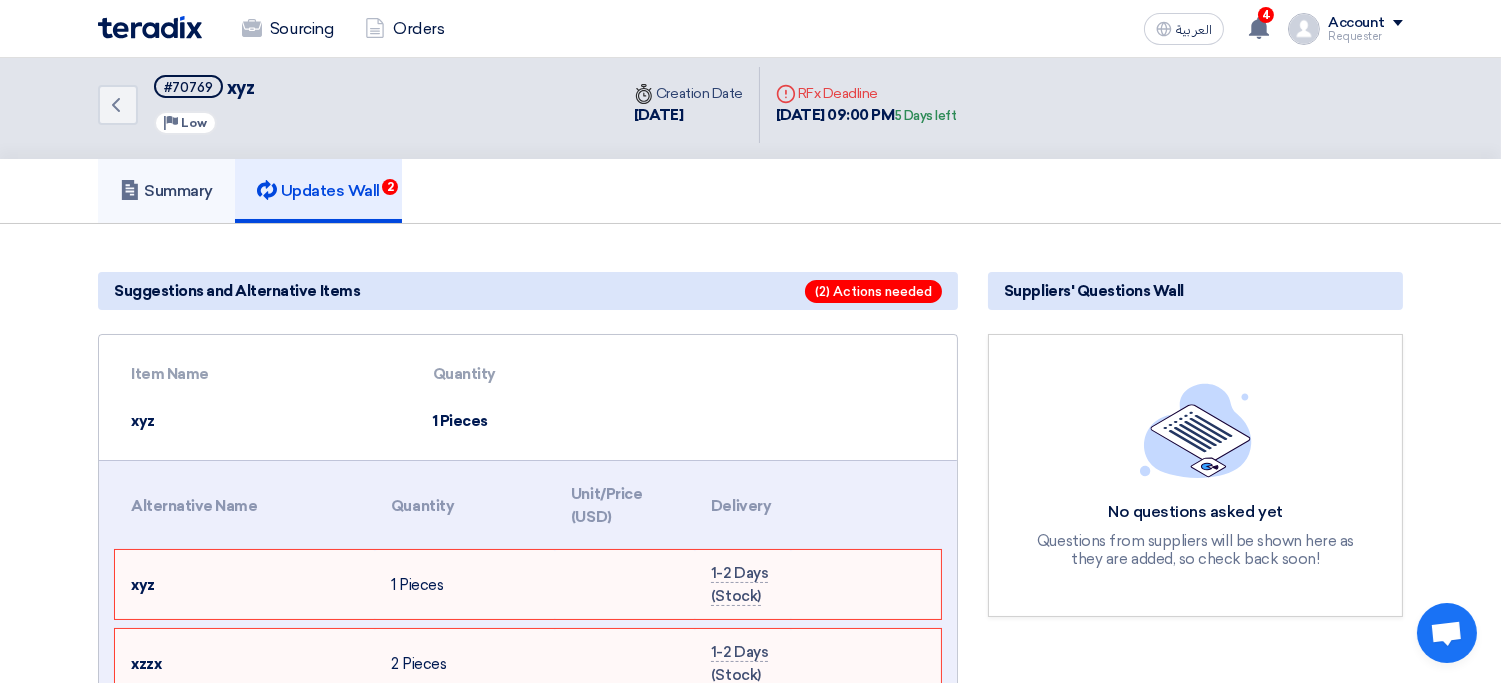 click on "Summary" 